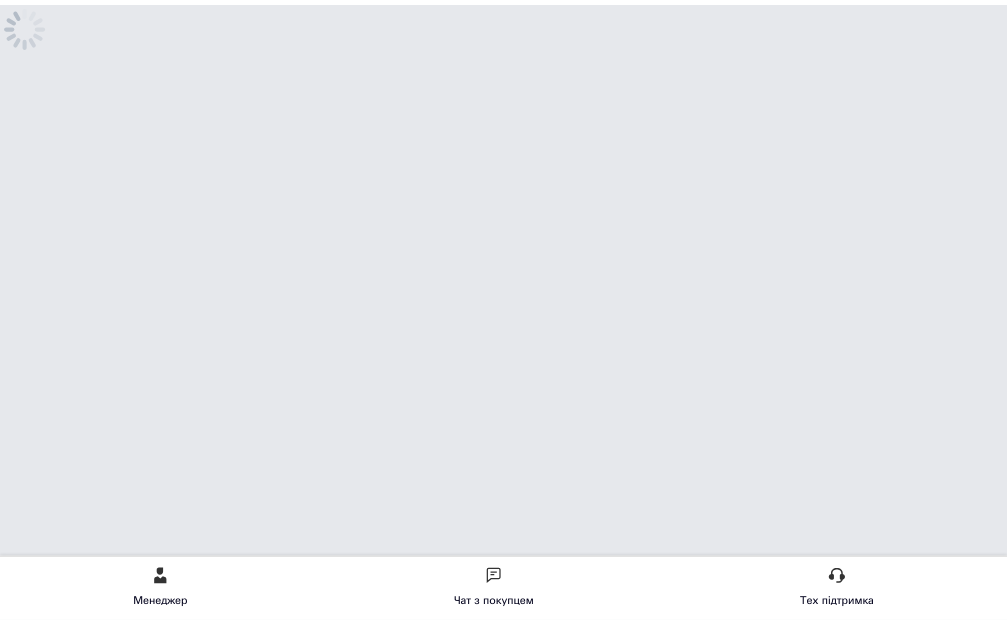 scroll, scrollTop: 0, scrollLeft: 0, axis: both 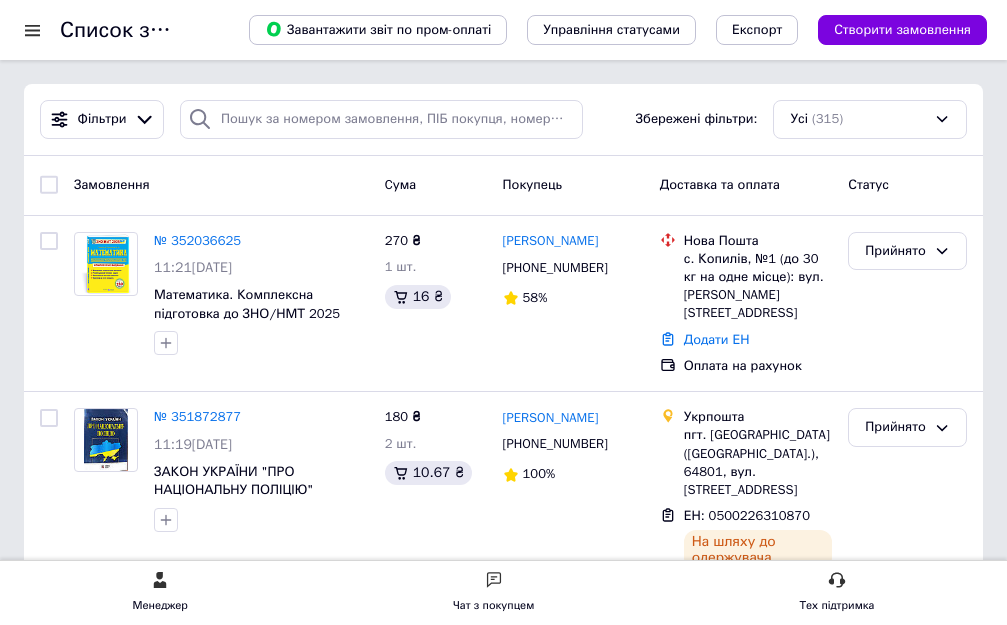 click at bounding box center (32, 30) 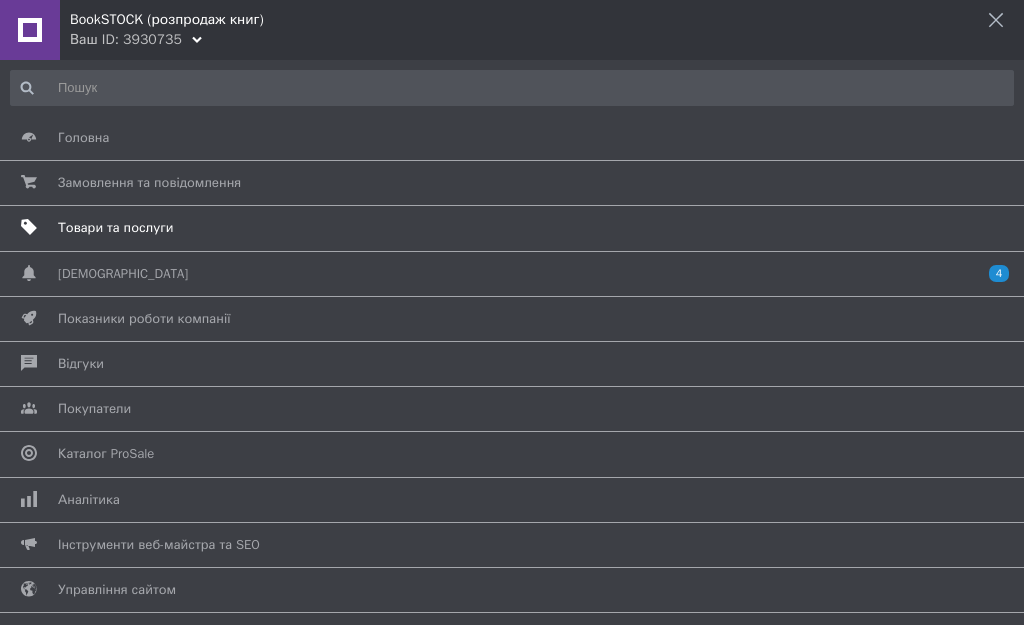click on "Товари та послуги" at bounding box center (115, 228) 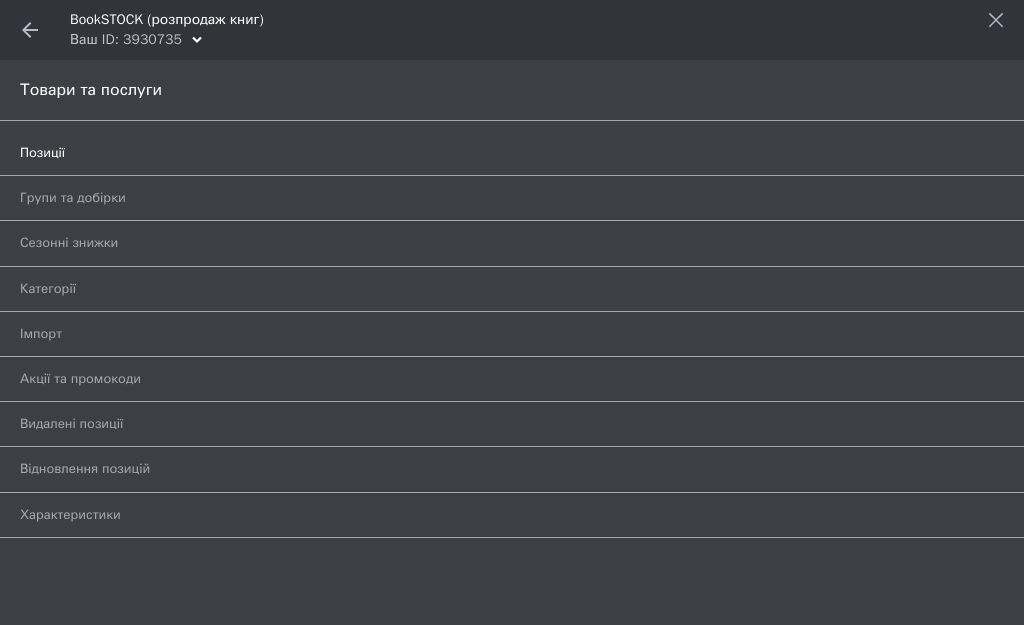 click on "Позиції" at bounding box center [42, 153] 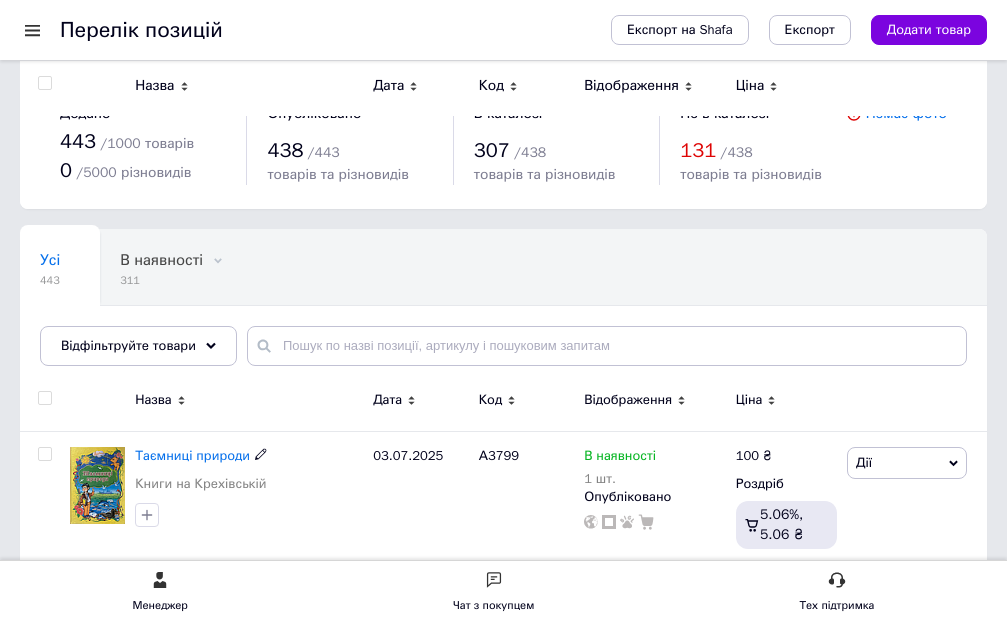 scroll, scrollTop: 200, scrollLeft: 0, axis: vertical 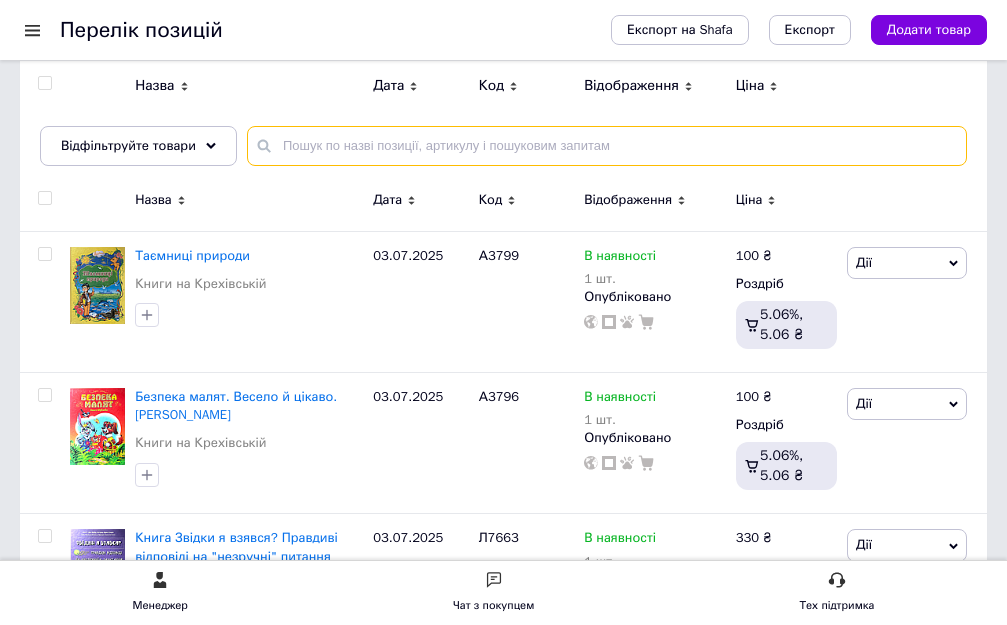 click at bounding box center [607, 146] 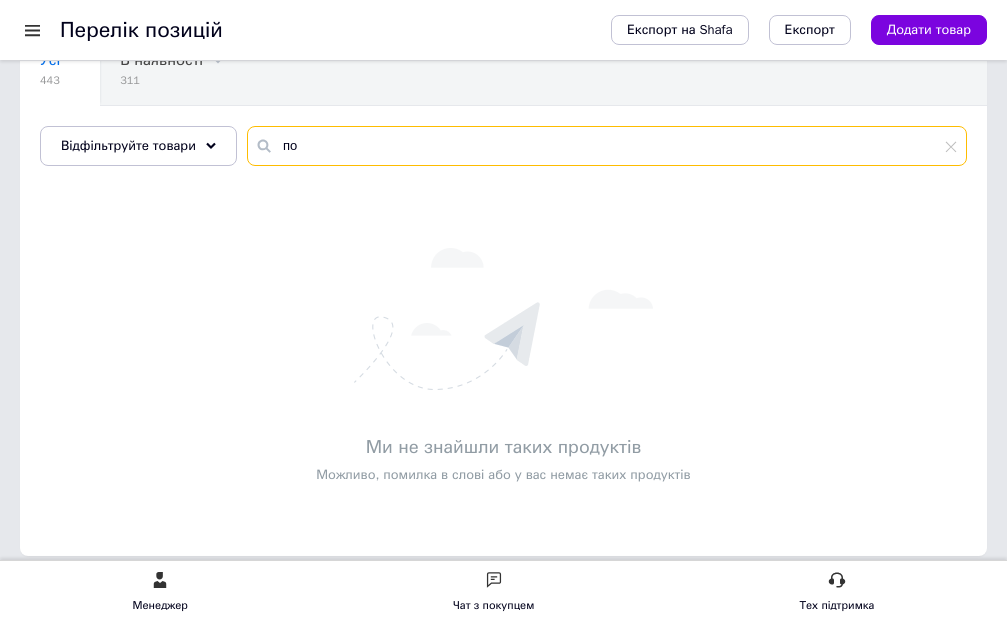 type on "п" 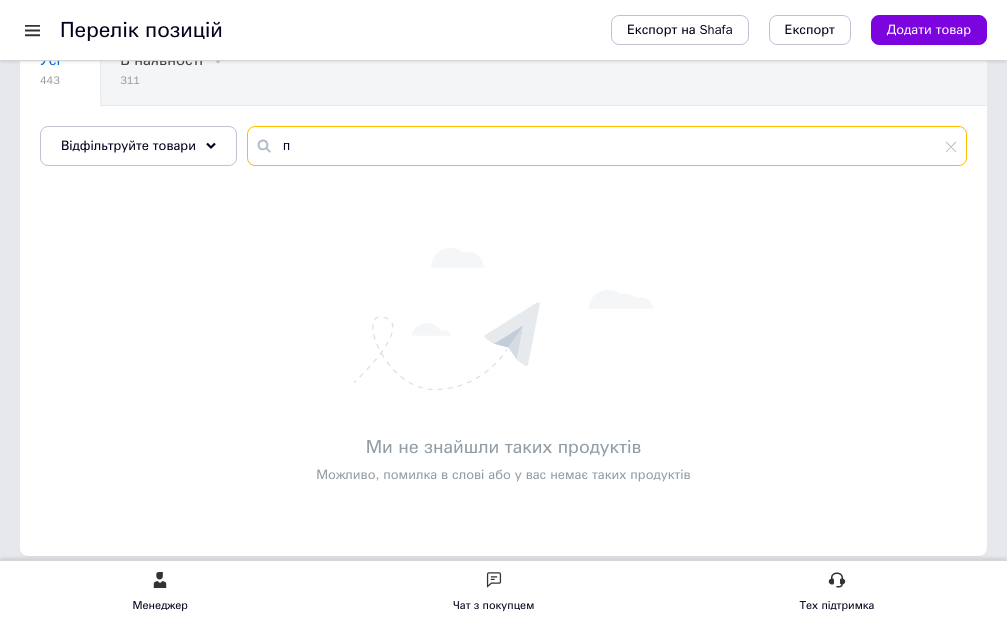 type 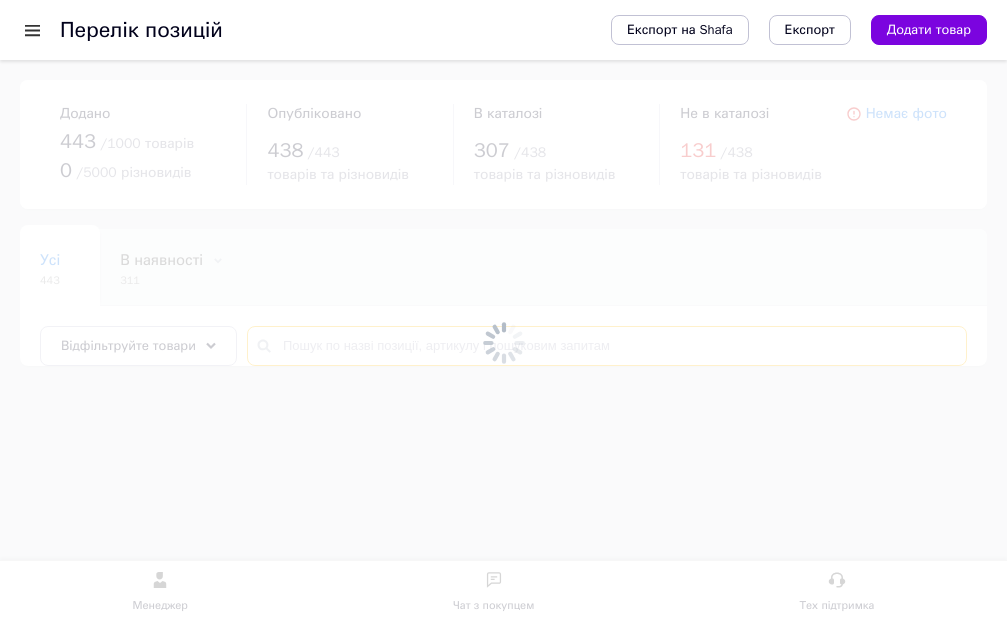 scroll, scrollTop: 0, scrollLeft: 0, axis: both 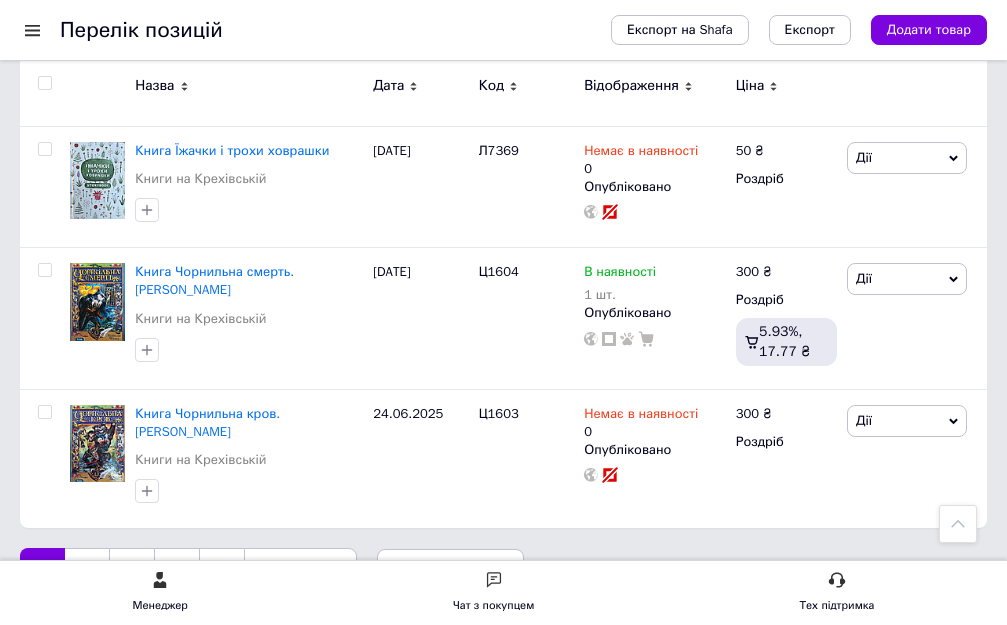 click on "5" at bounding box center (221, 569) 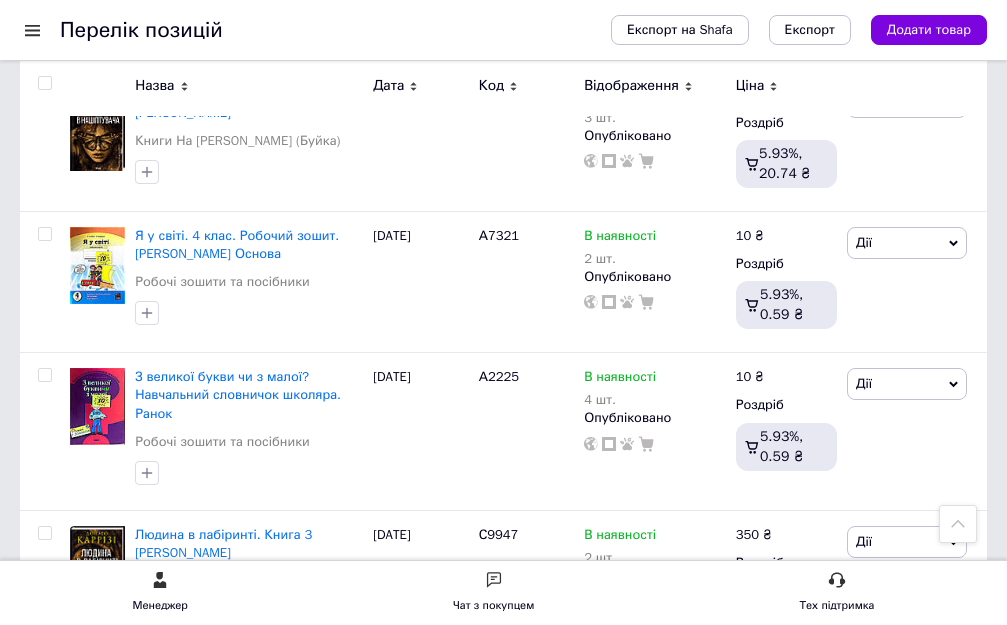 scroll, scrollTop: 2356, scrollLeft: 0, axis: vertical 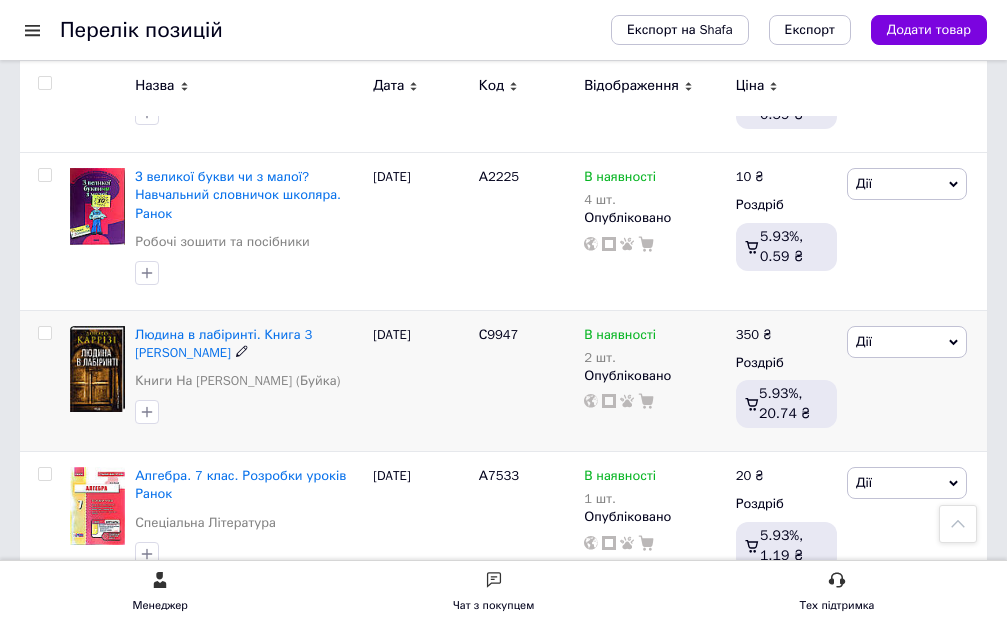 click on "[PERSON_NAME] Підняти на початок групи Копіювати Знижка Подарунок Супутні Приховати Ярлик Додати на вітрину Додати в кампанію Каталог ProSale Видалити" at bounding box center [907, 342] 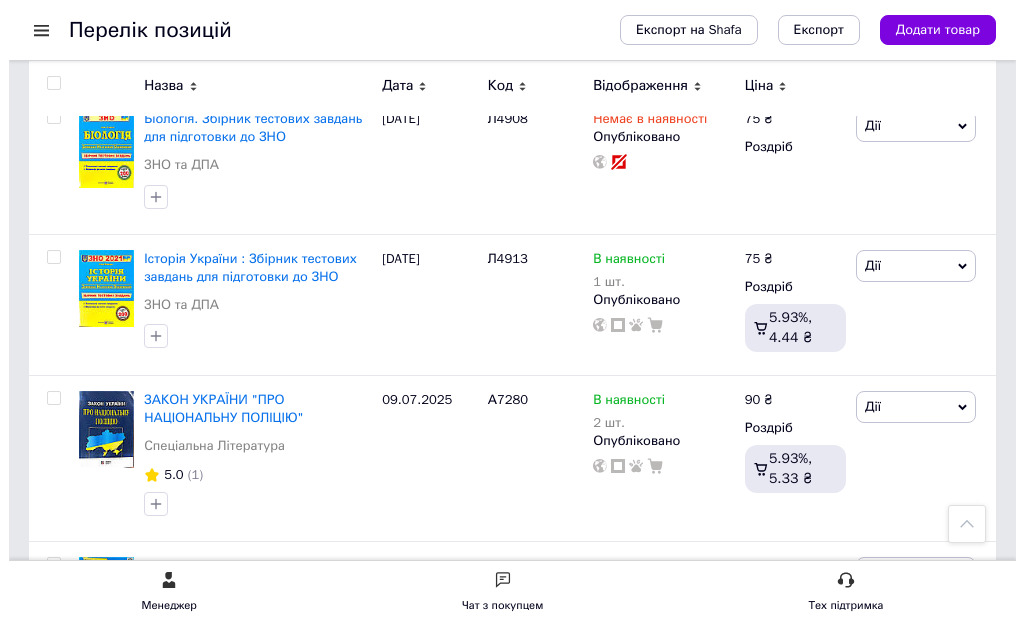 scroll, scrollTop: 0, scrollLeft: 0, axis: both 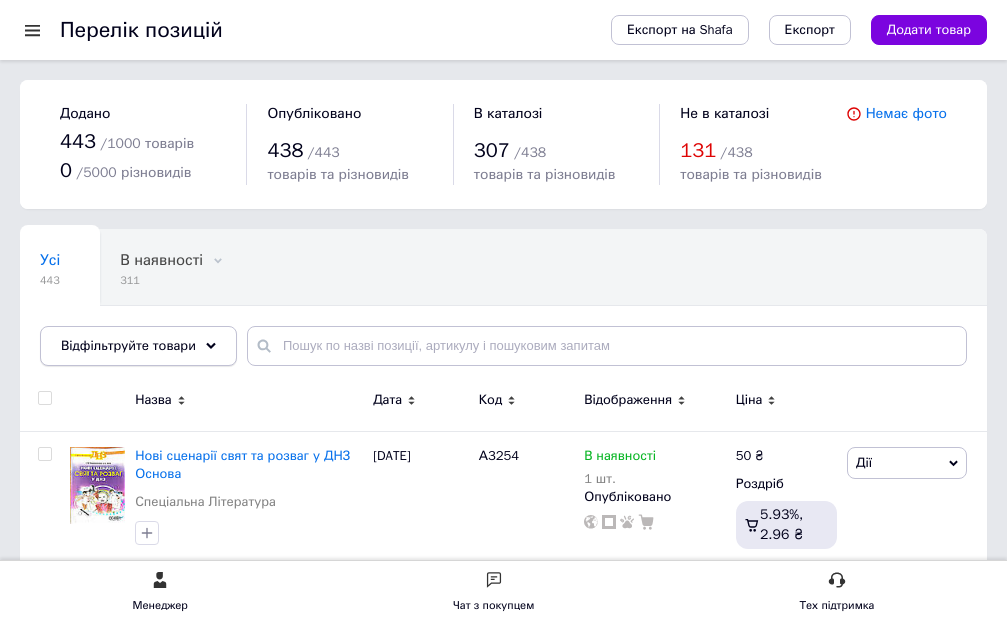 click on "Відфільтруйте товари" at bounding box center (138, 346) 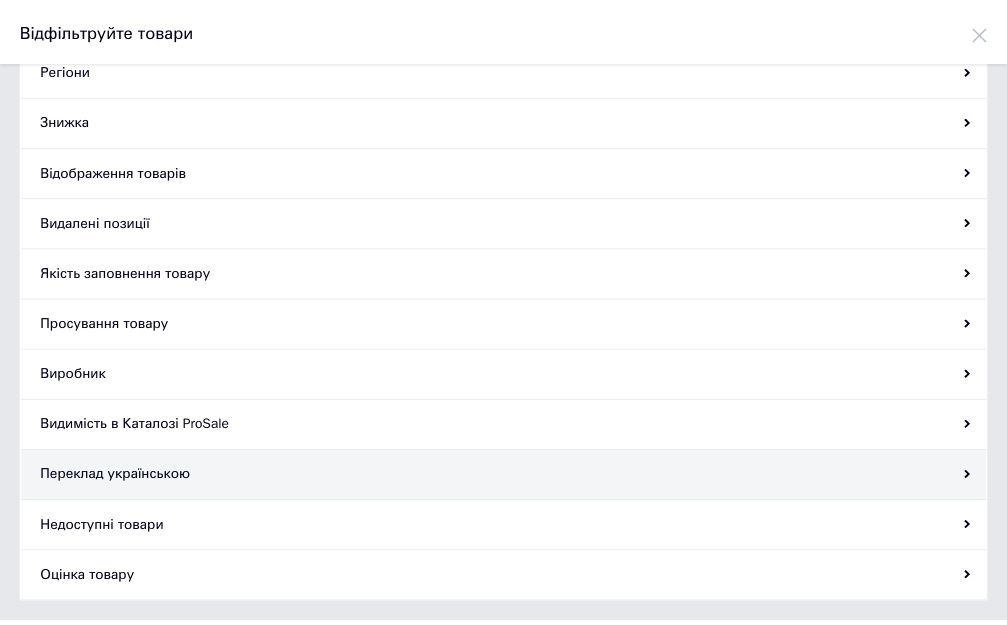 scroll, scrollTop: 0, scrollLeft: 0, axis: both 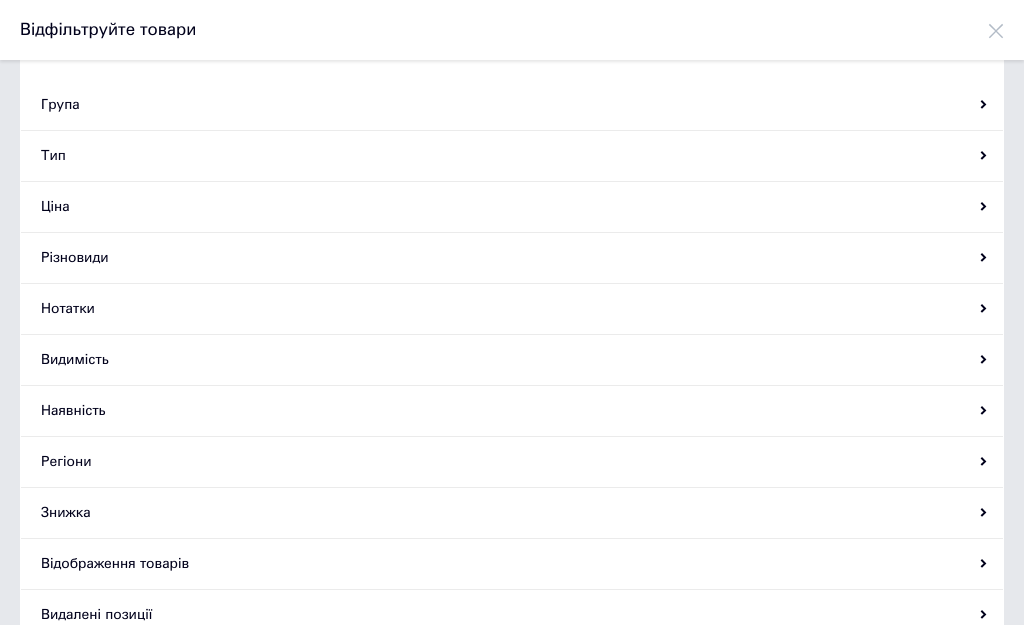 click on "Відфільтруйте товари" at bounding box center (512, 30) 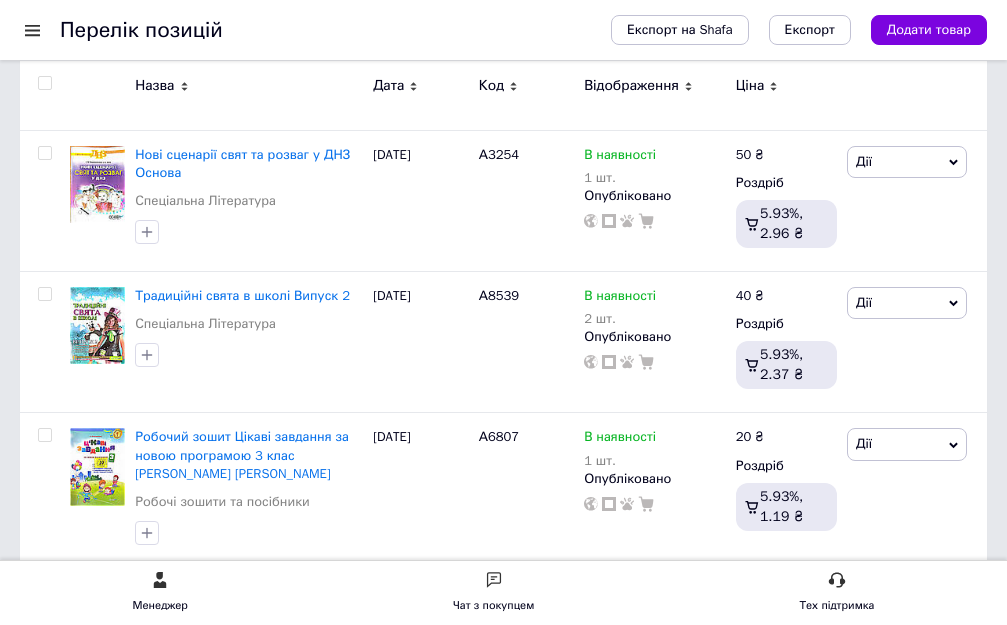 scroll, scrollTop: 400, scrollLeft: 0, axis: vertical 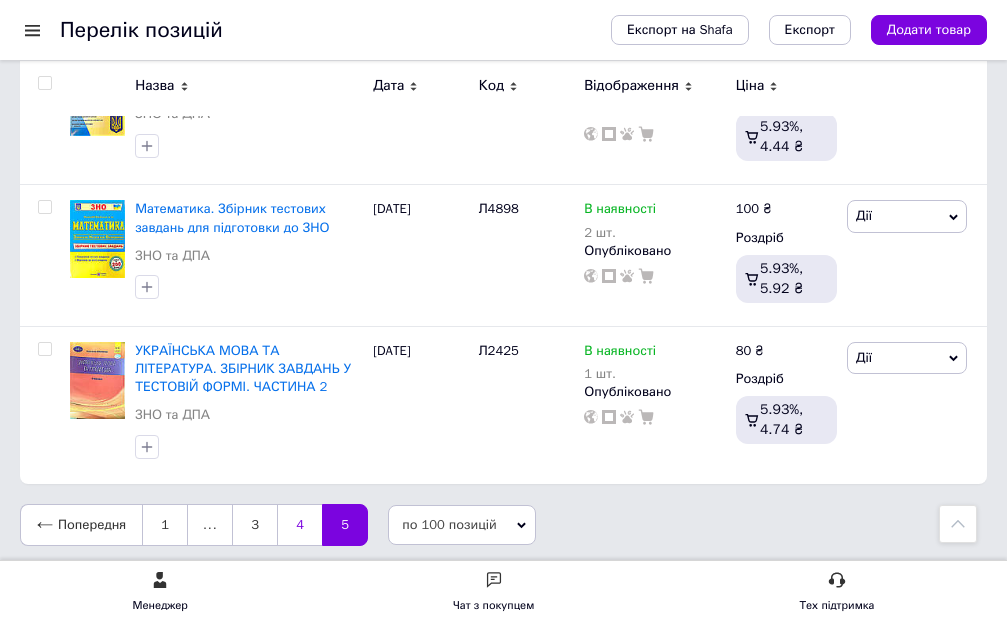 click on "4" at bounding box center [299, 525] 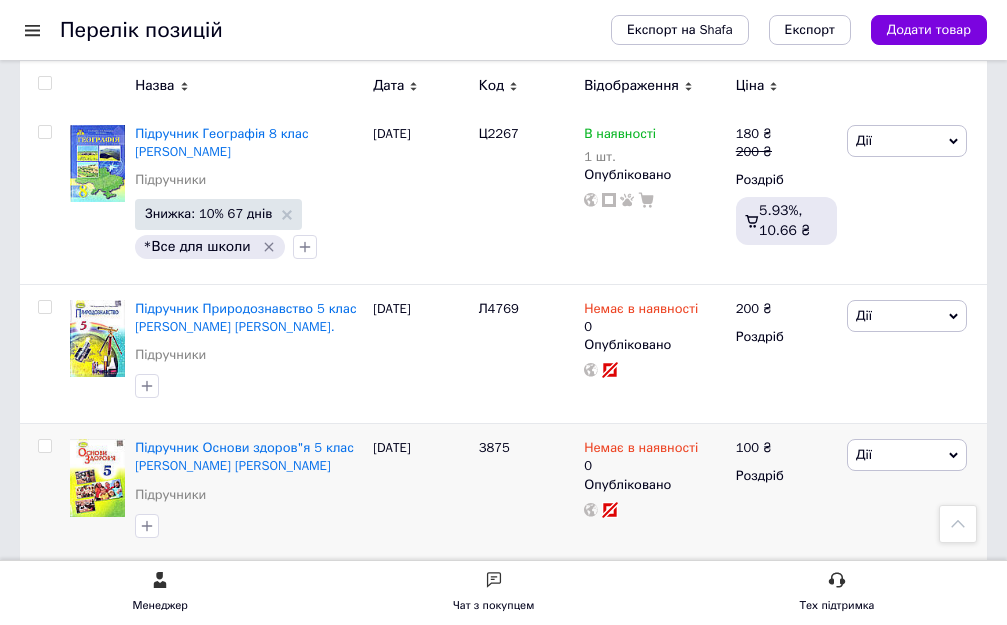 scroll, scrollTop: 1400, scrollLeft: 0, axis: vertical 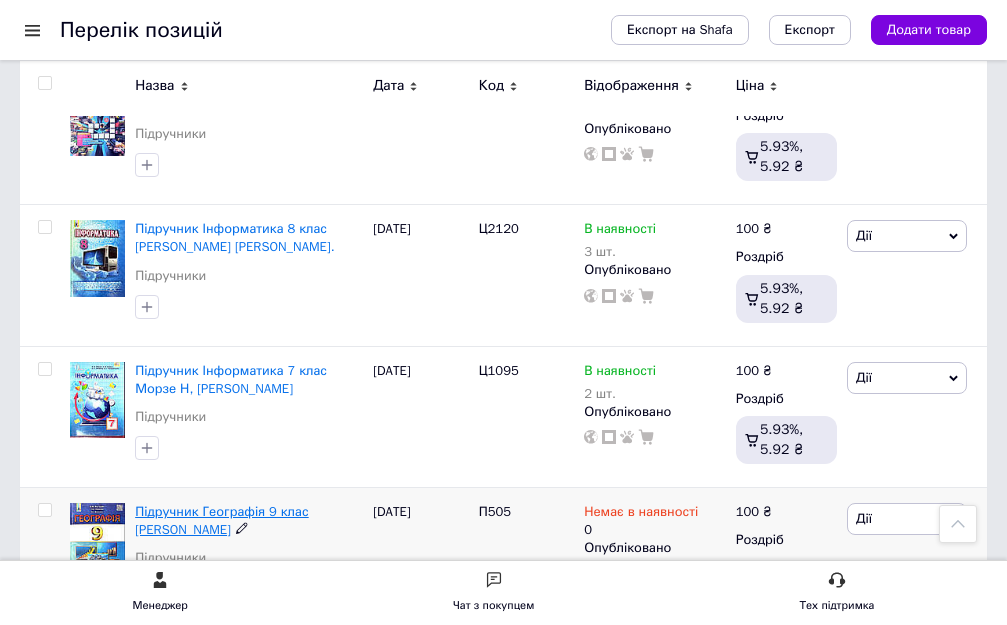 click on "Підручник Географія 9 клас [PERSON_NAME]" at bounding box center (222, 520) 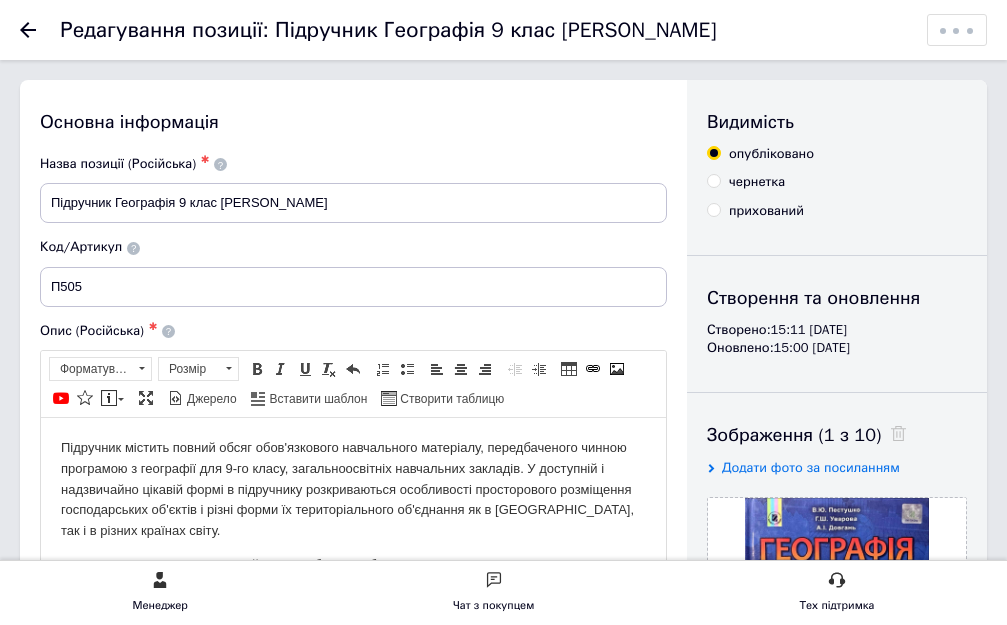 scroll, scrollTop: 0, scrollLeft: 0, axis: both 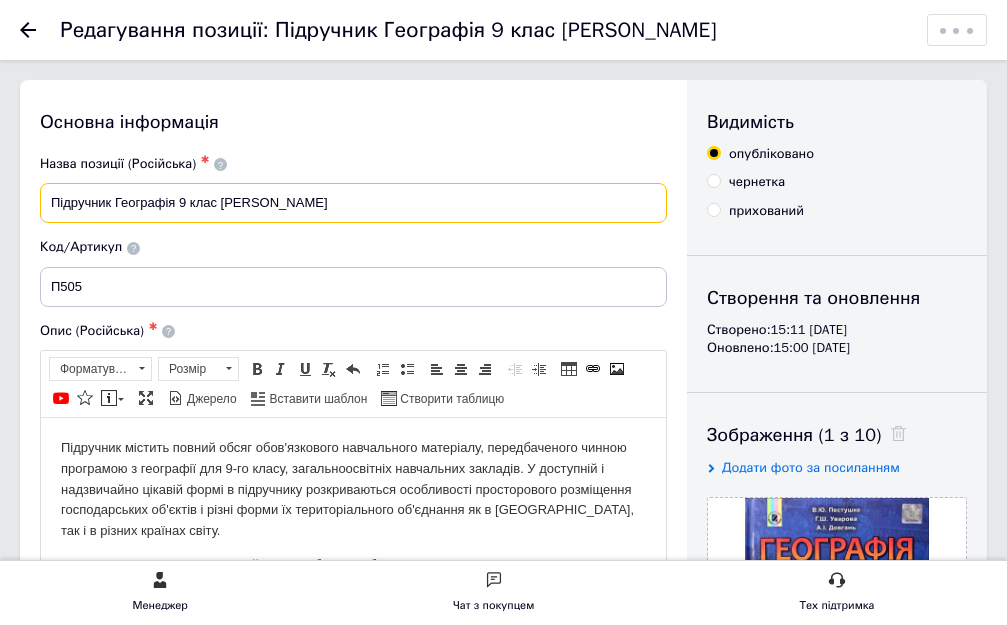 drag, startPoint x: 0, startPoint y: 167, endPoint x: 144, endPoint y: 195, distance: 146.69696 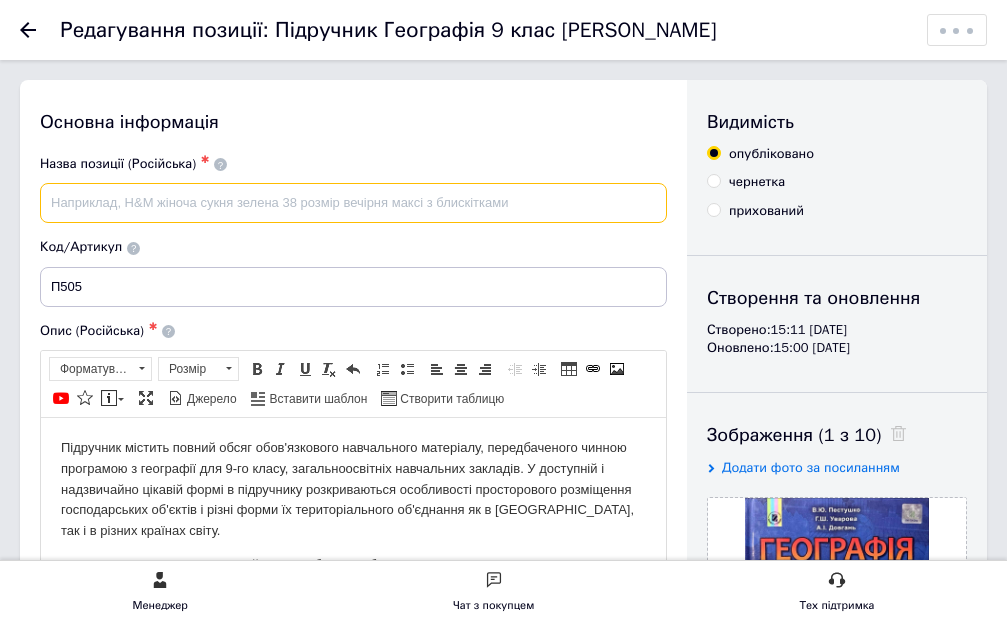 type 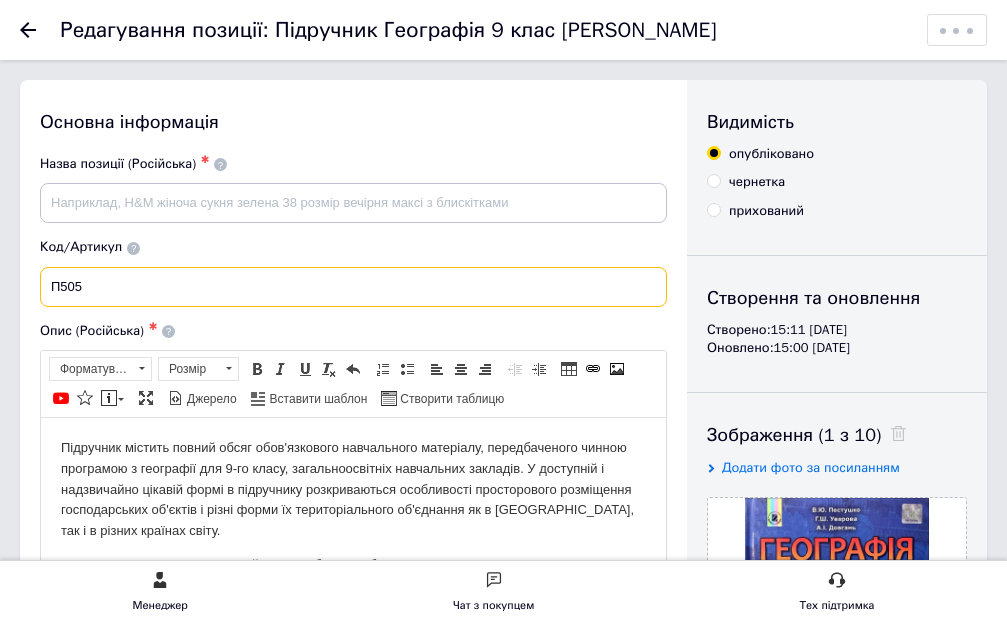 click on "Код/Артикул П505" at bounding box center [354, 272] 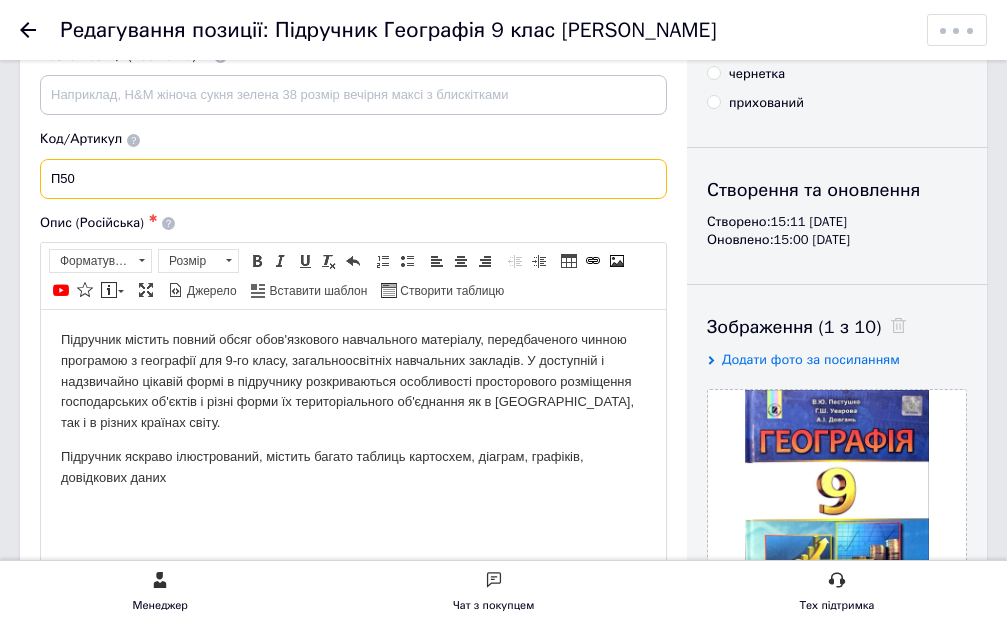 scroll, scrollTop: 0, scrollLeft: 0, axis: both 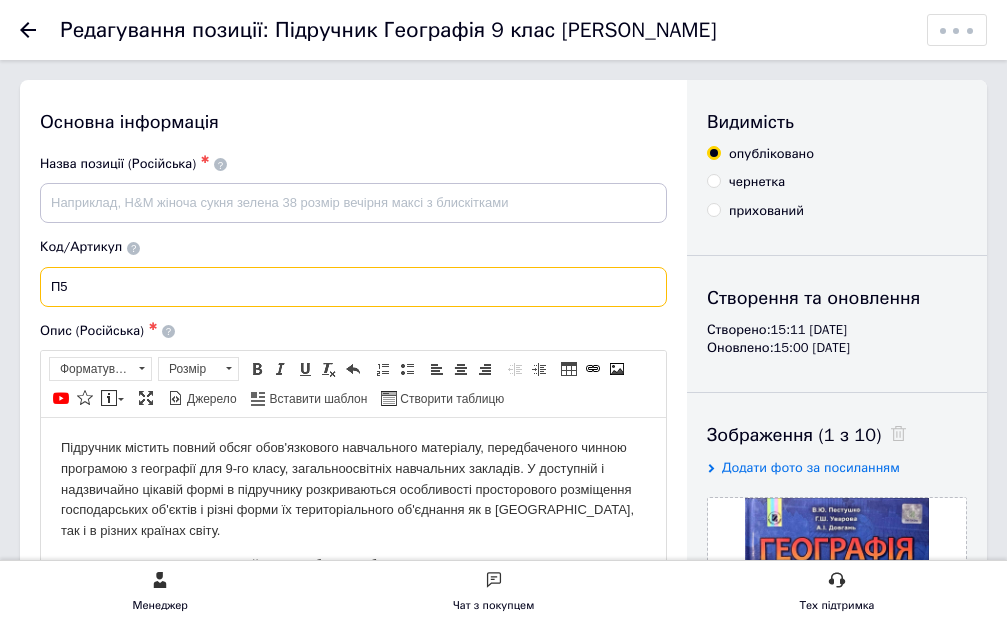 type on "П" 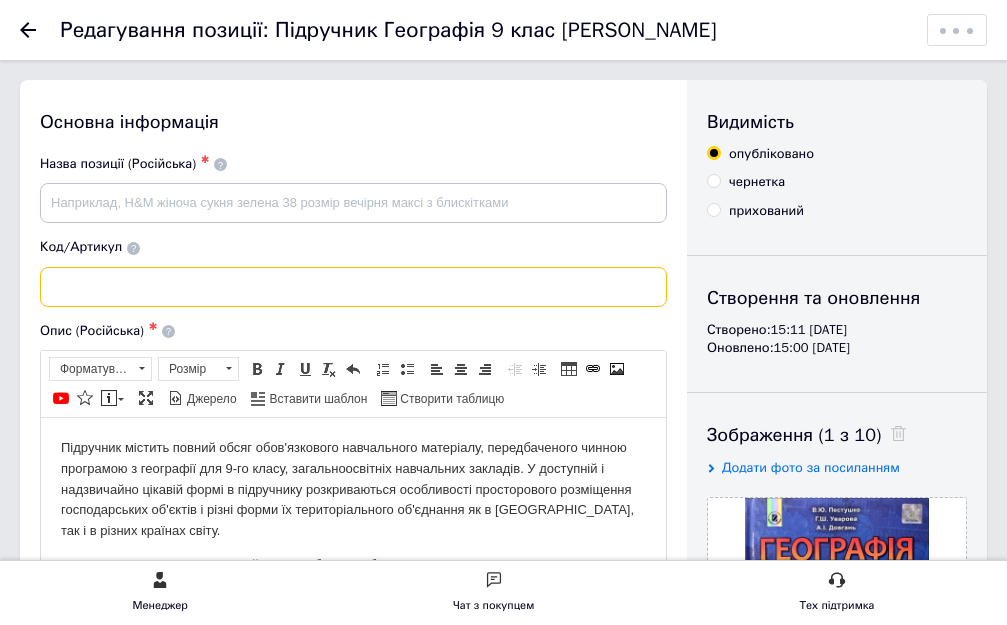type 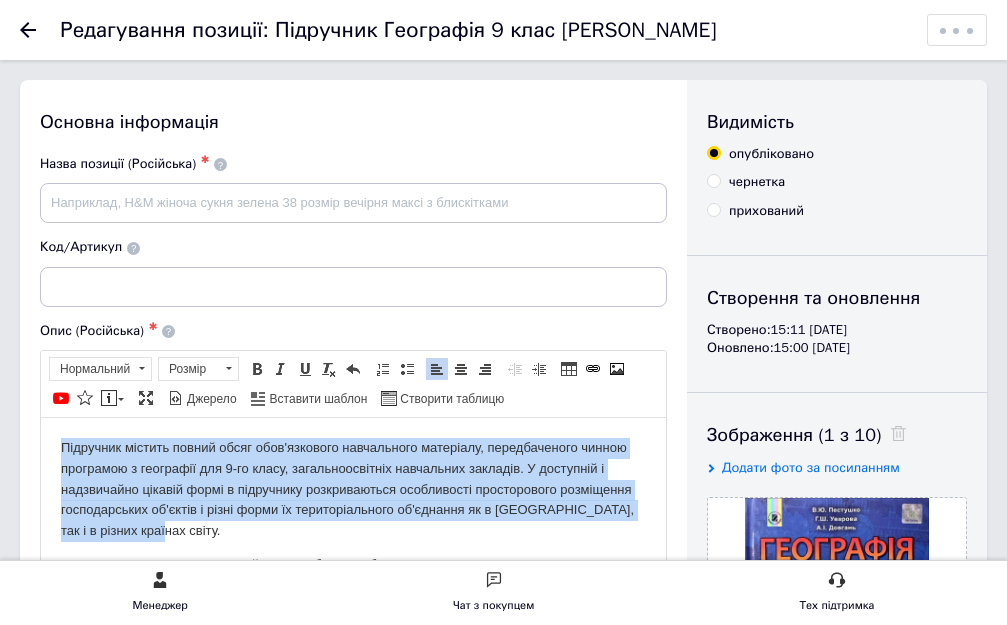 drag, startPoint x: 159, startPoint y: 528, endPoint x: 43, endPoint y: 444, distance: 143.22011 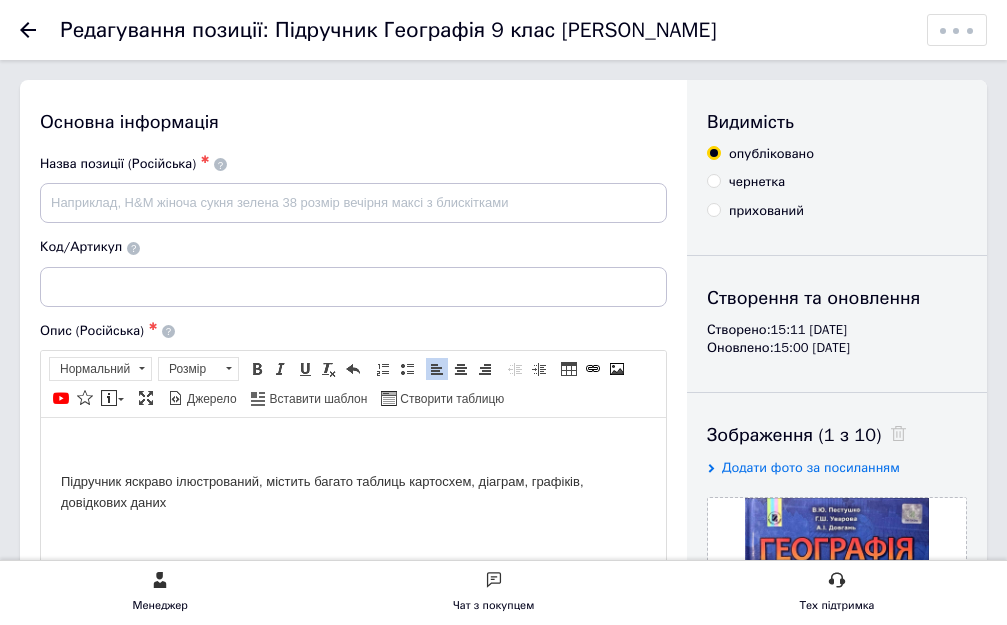 drag, startPoint x: 34, startPoint y: 431, endPoint x: 123, endPoint y: 484, distance: 103.58572 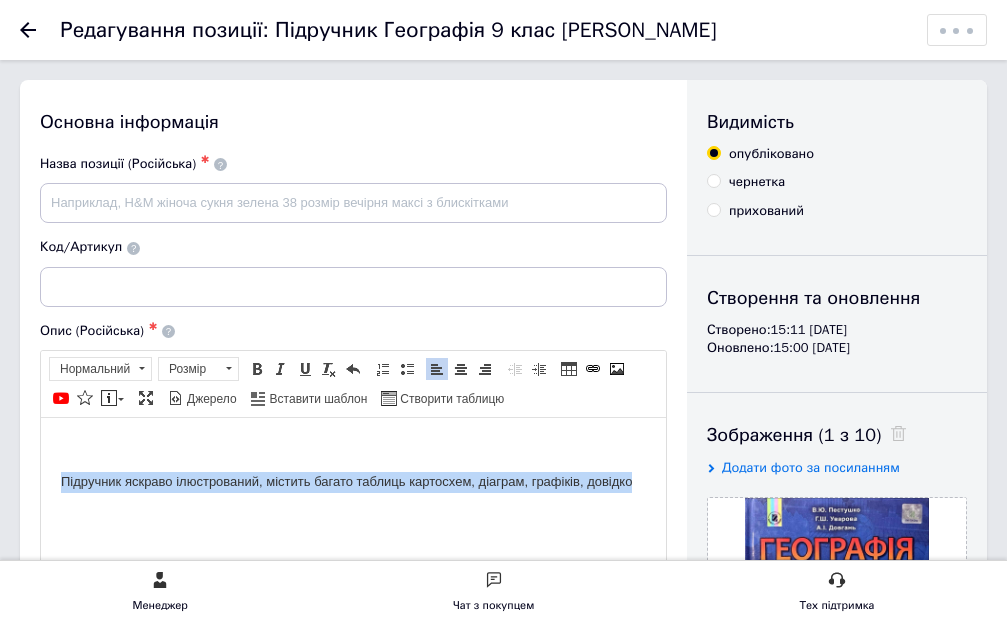drag, startPoint x: 393, startPoint y: 471, endPoint x: 0, endPoint y: 479, distance: 393.08142 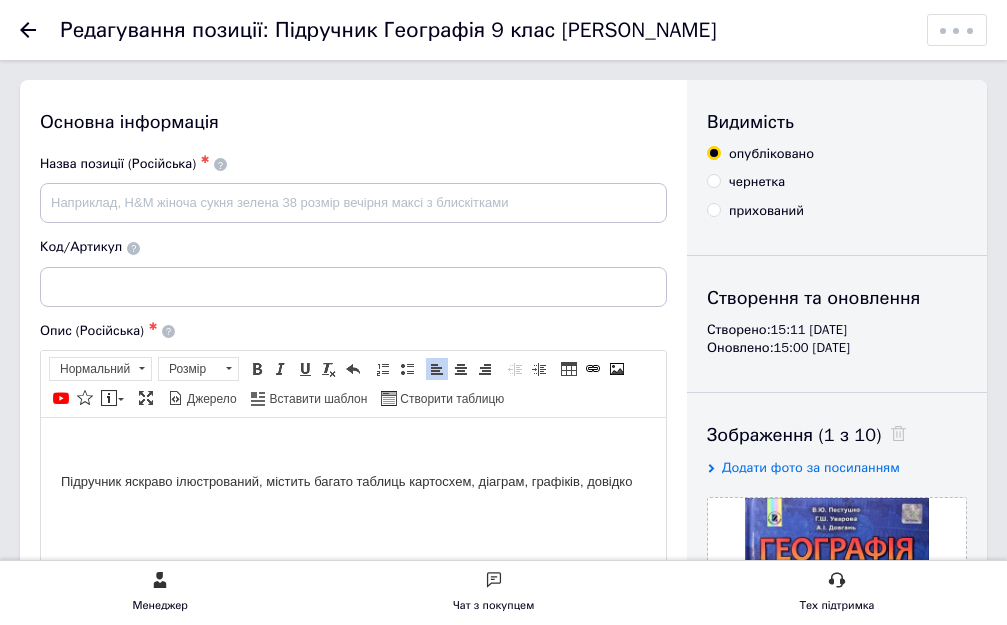 click on "Підручник яскраво ілюстрований, містить багато таблиць картосхем, діаграм, графіків, довідко" at bounding box center (353, 464) 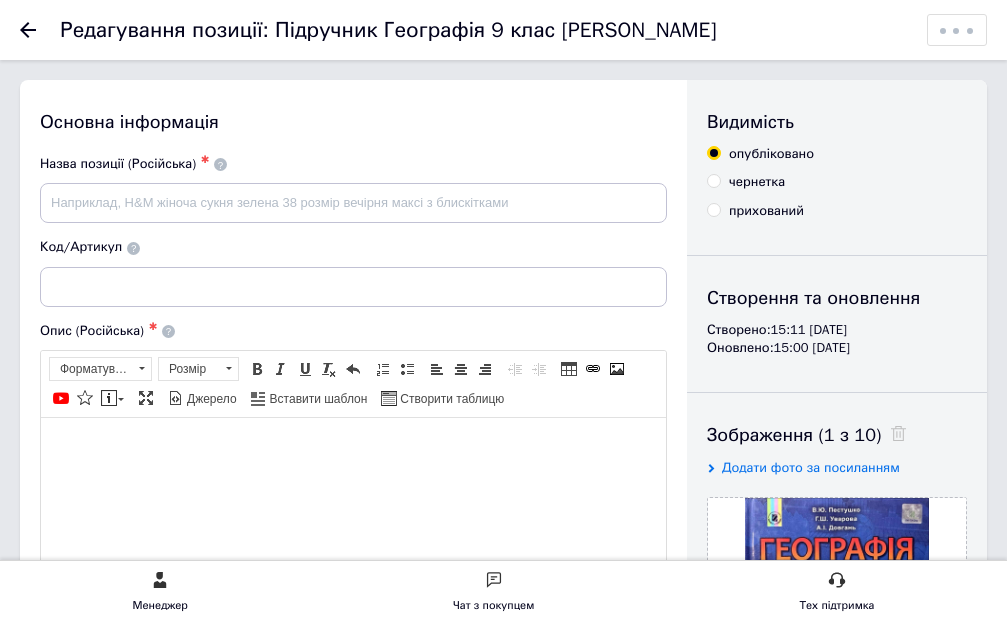 scroll, scrollTop: 300, scrollLeft: 0, axis: vertical 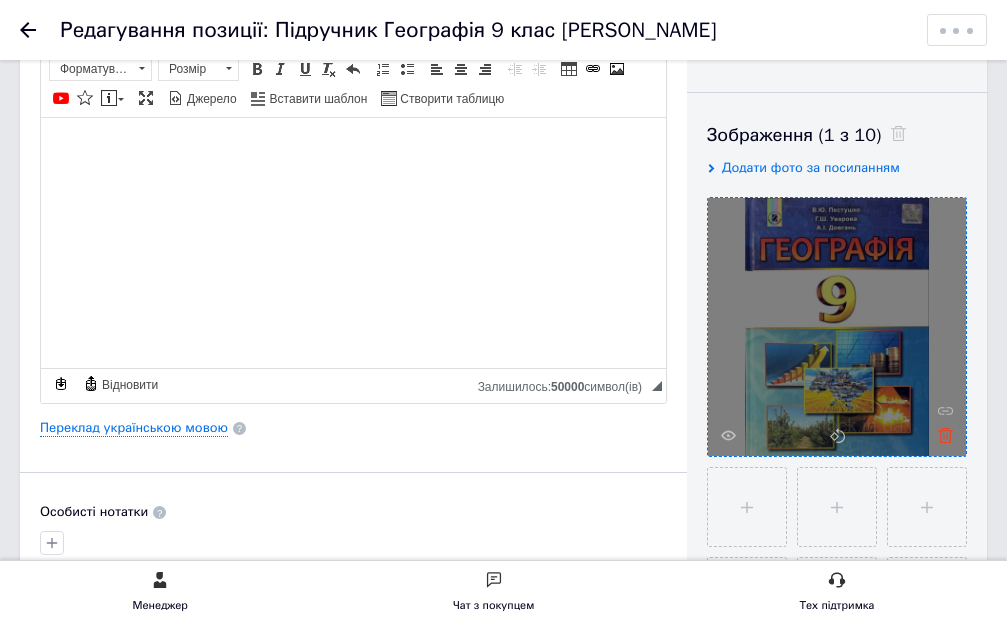 click 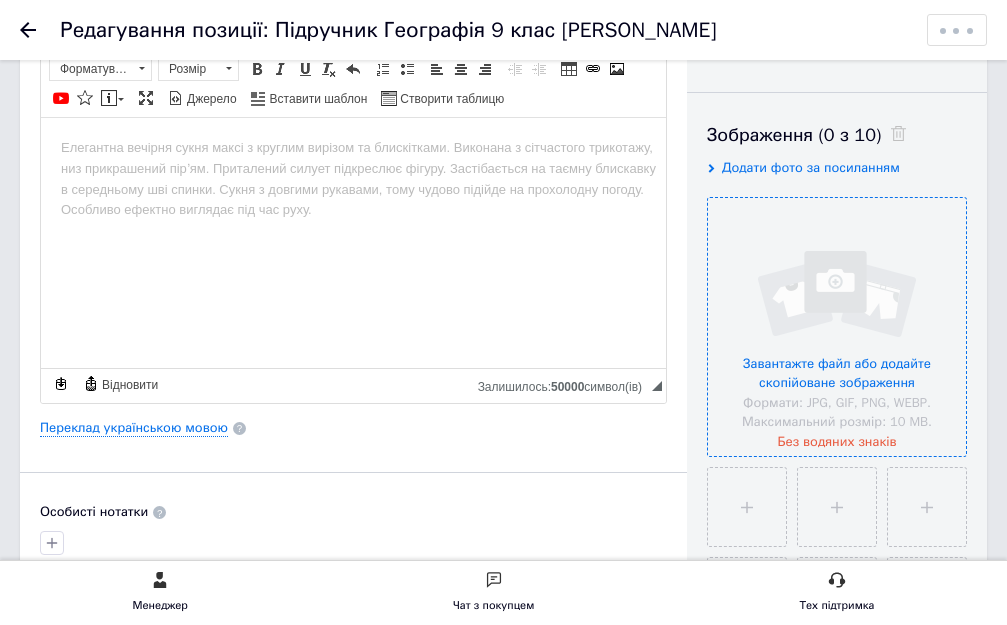 scroll, scrollTop: 600, scrollLeft: 0, axis: vertical 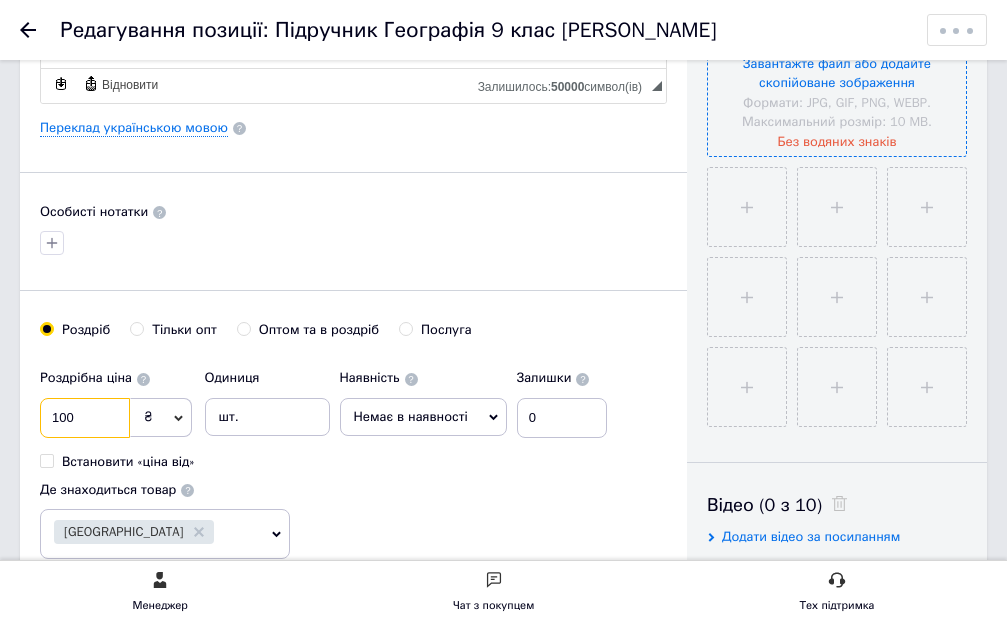 click on "100" at bounding box center [85, 418] 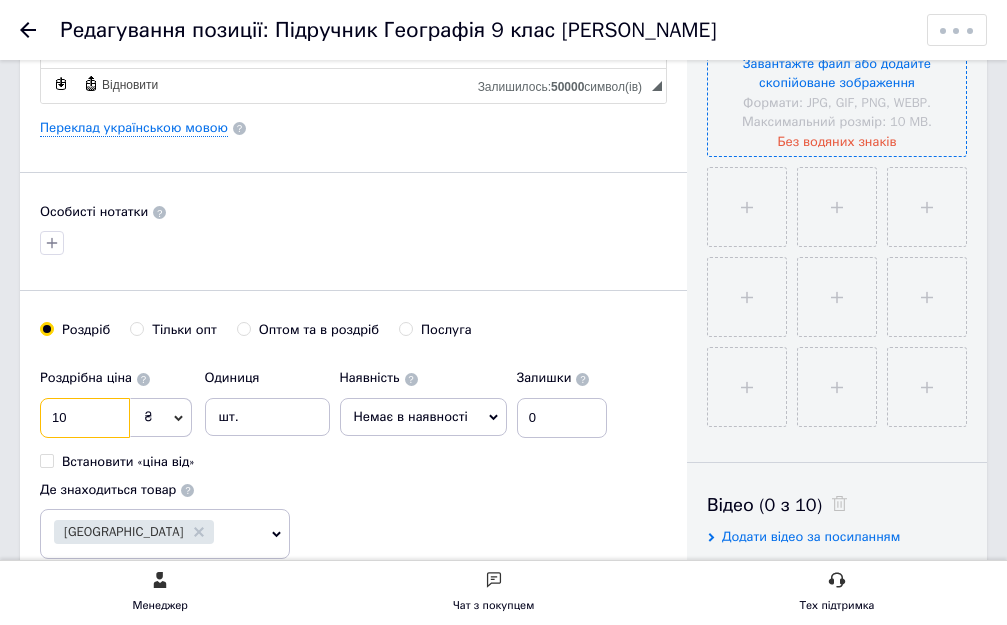 type on "1" 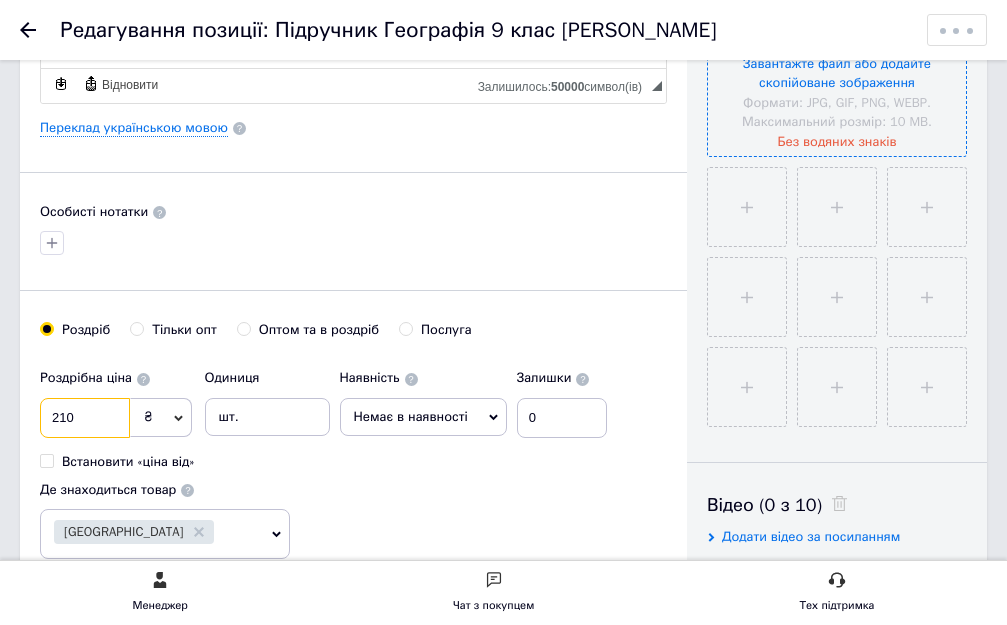 type on "210" 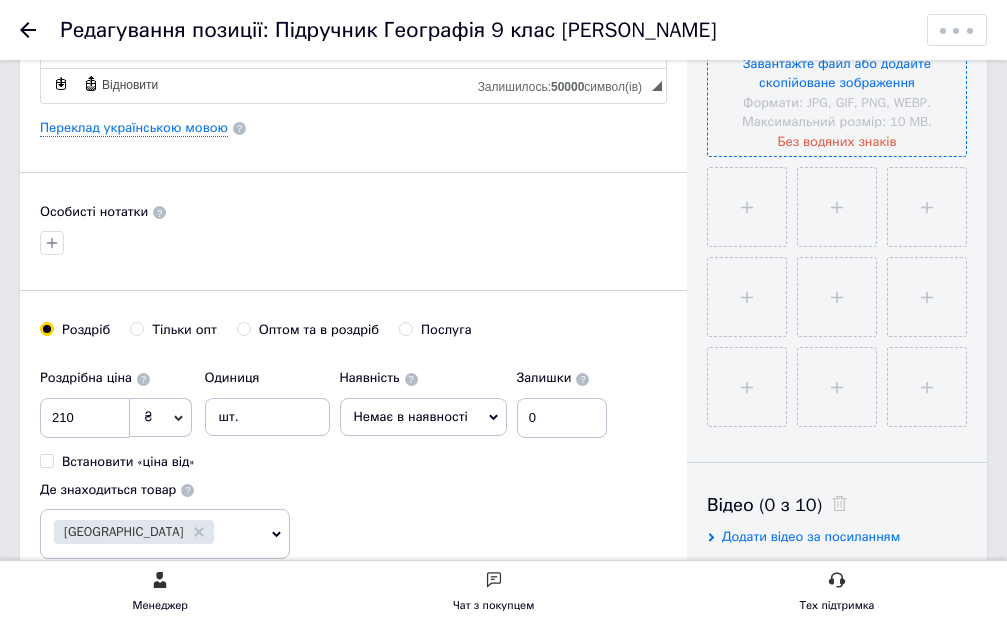 click 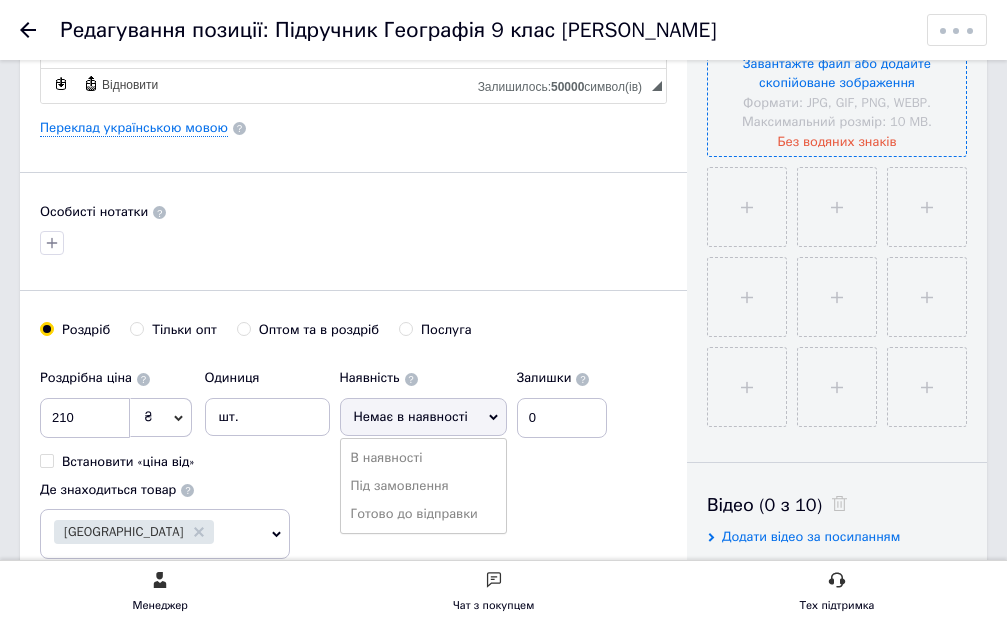 click on "В наявності" at bounding box center (423, 458) 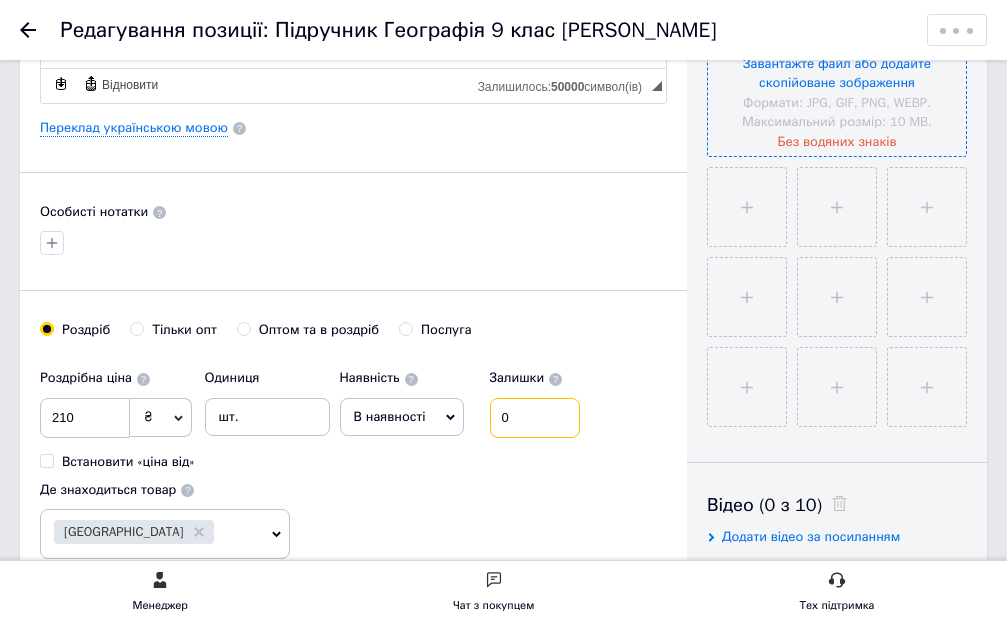 click on "0" at bounding box center (535, 418) 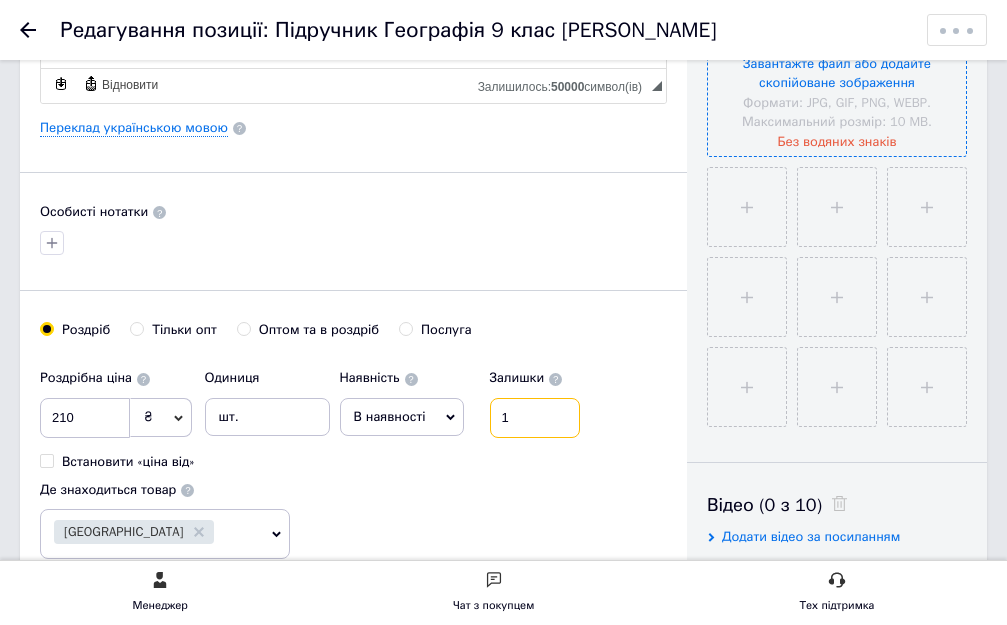 scroll, scrollTop: 400, scrollLeft: 0, axis: vertical 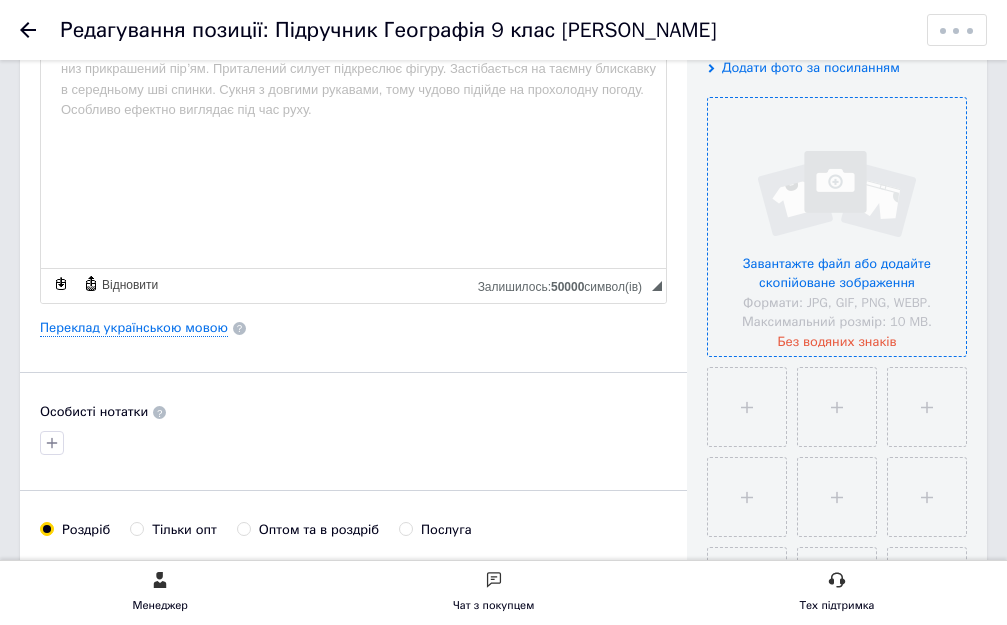 type on "1" 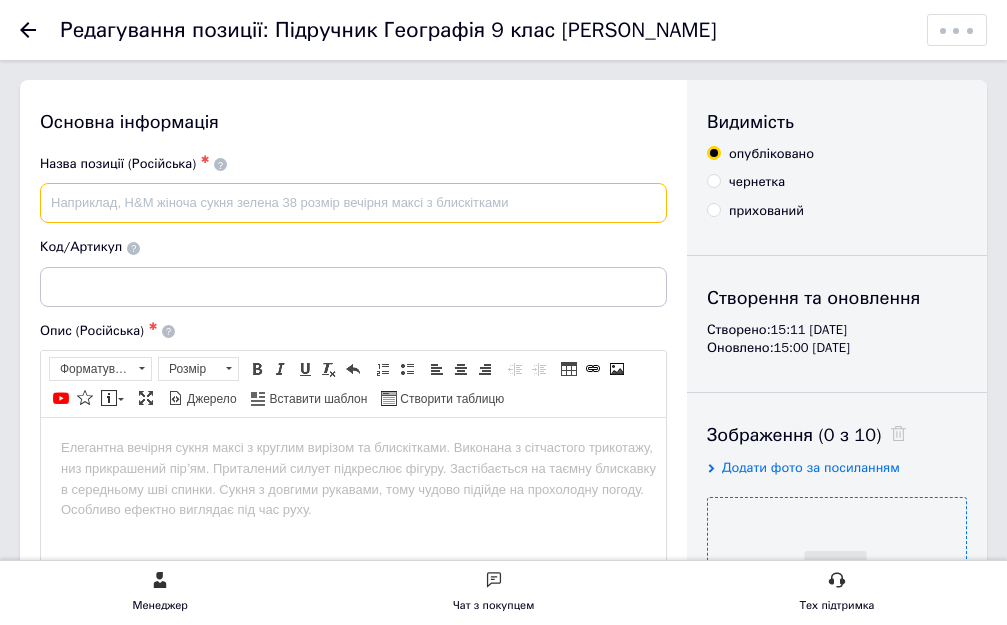 click at bounding box center (353, 203) 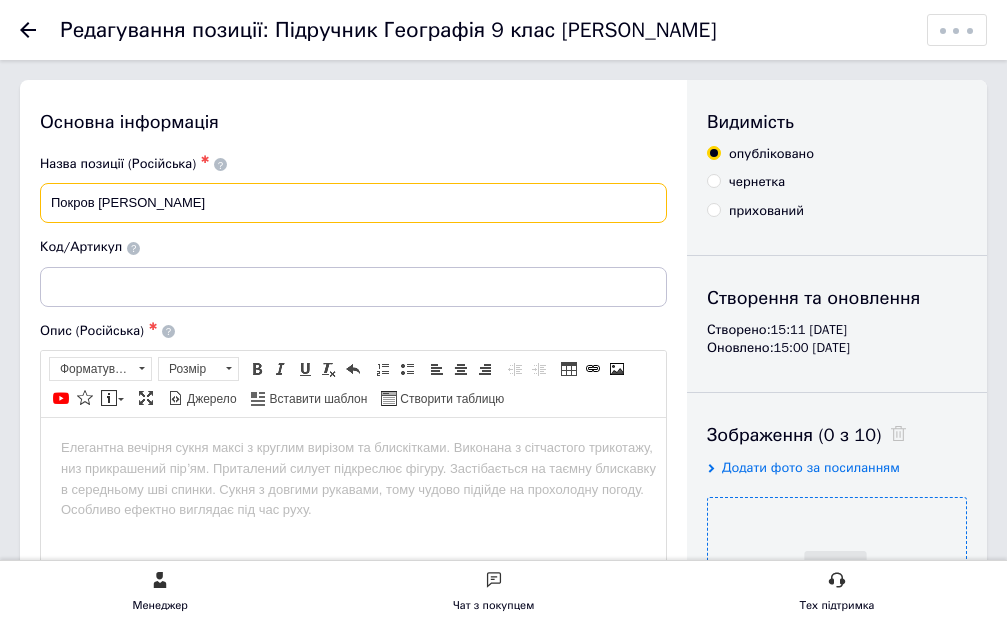 type on "Покров [PERSON_NAME]" 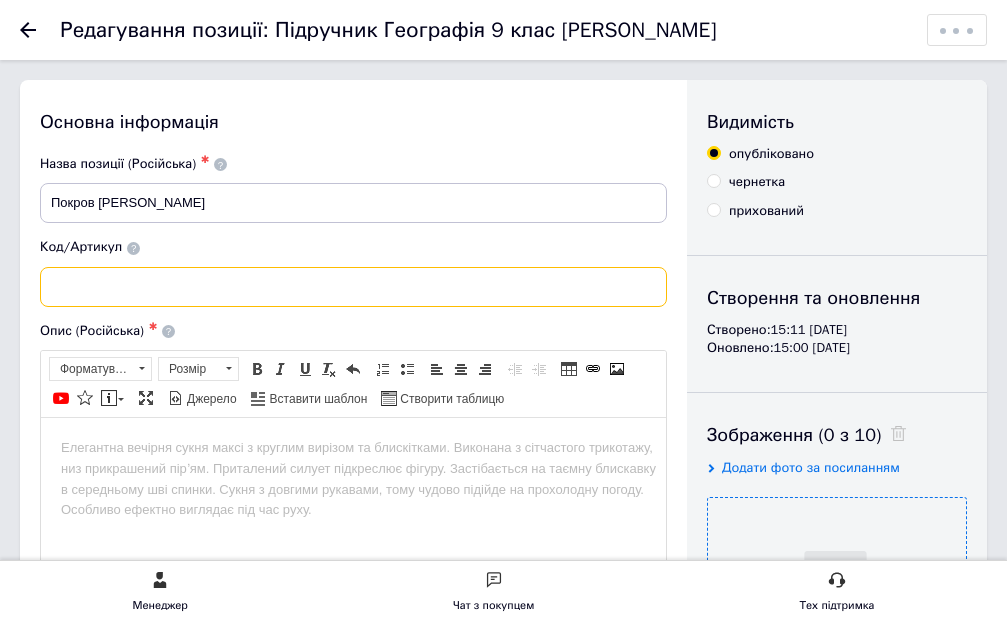 click at bounding box center [353, 287] 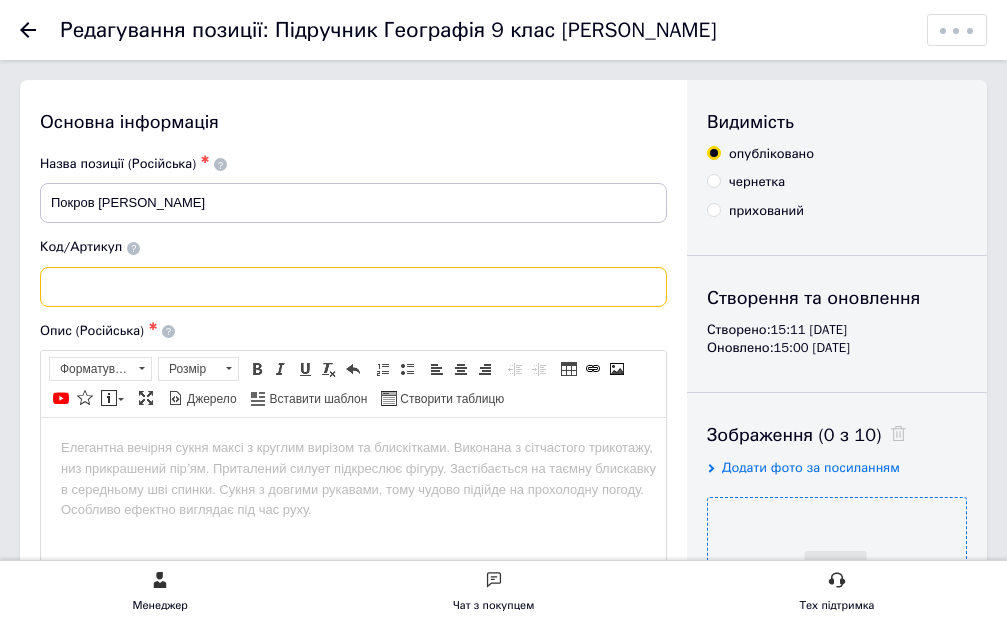 paste on "А7891" 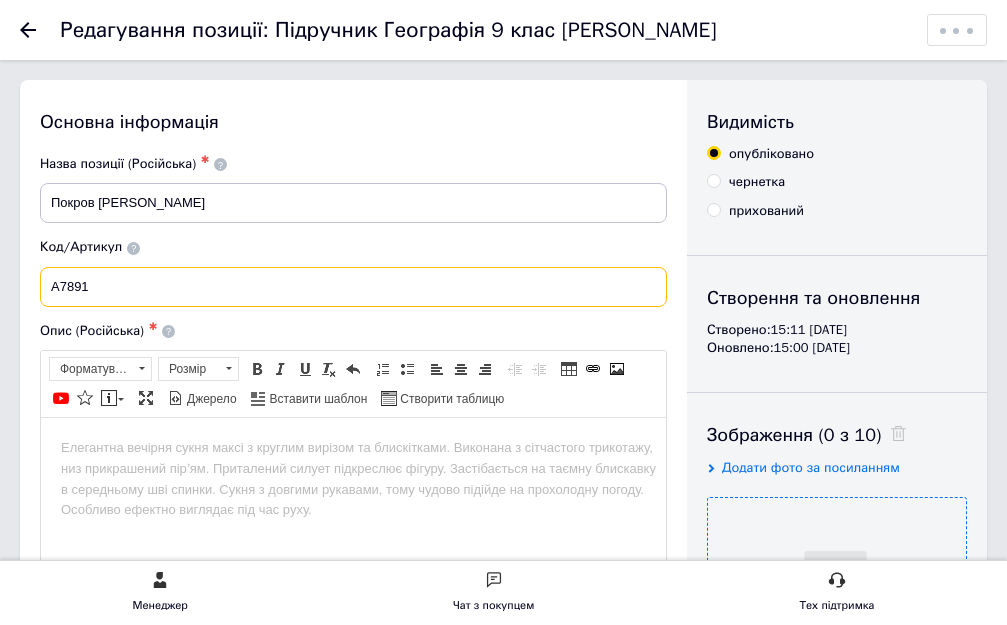 type on "А7891" 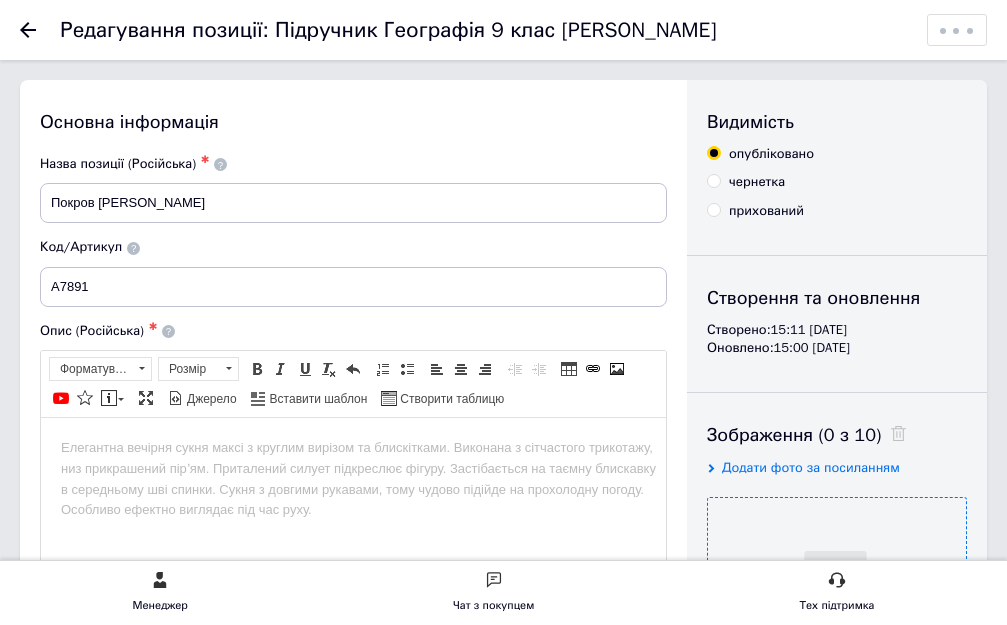click at bounding box center [353, 437] 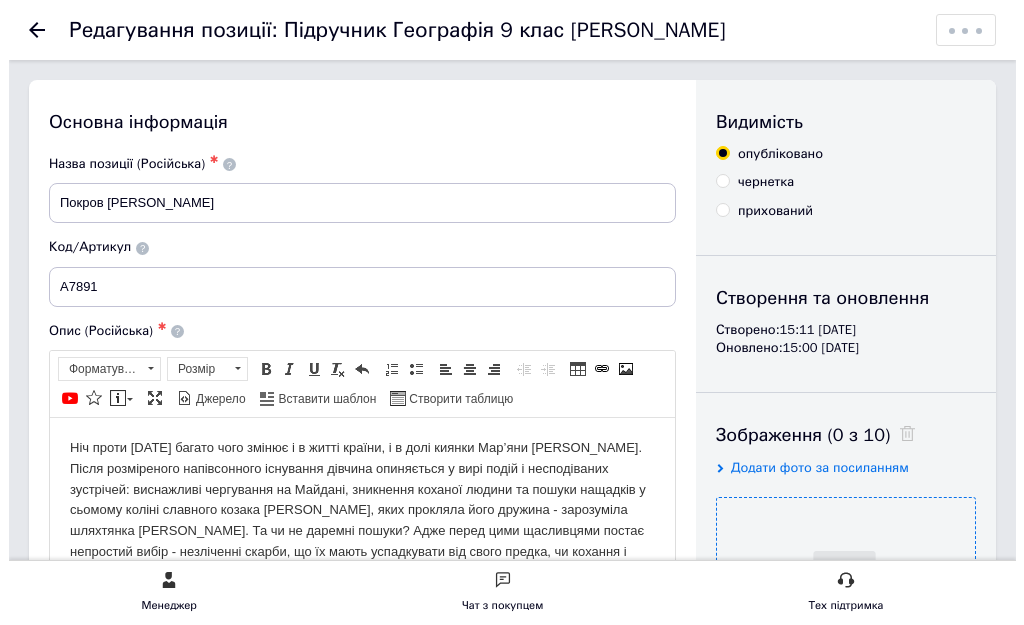 scroll, scrollTop: 300, scrollLeft: 0, axis: vertical 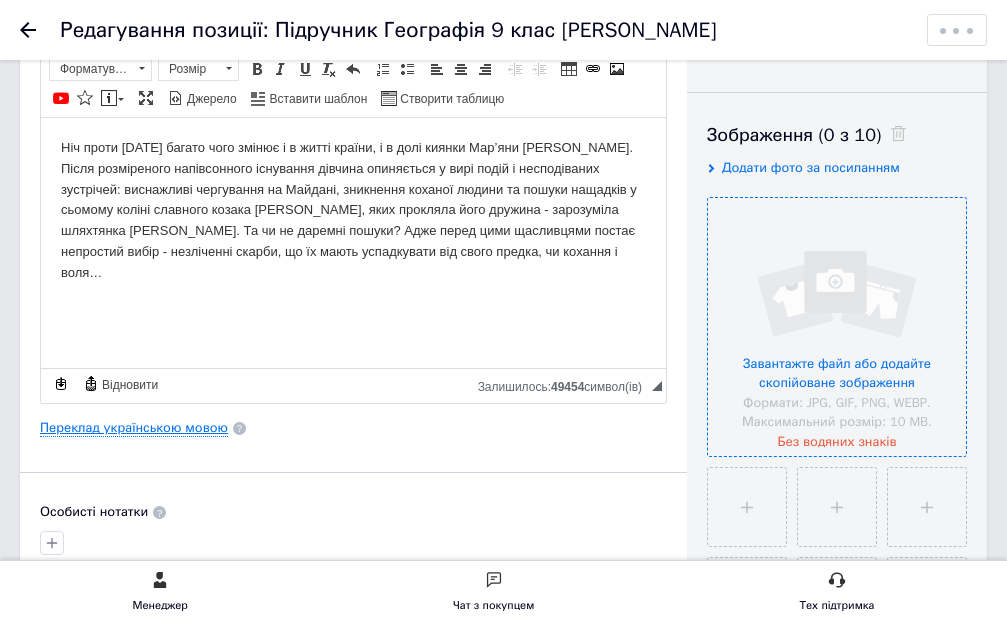 click on "Переклад українською мовою" at bounding box center (134, 428) 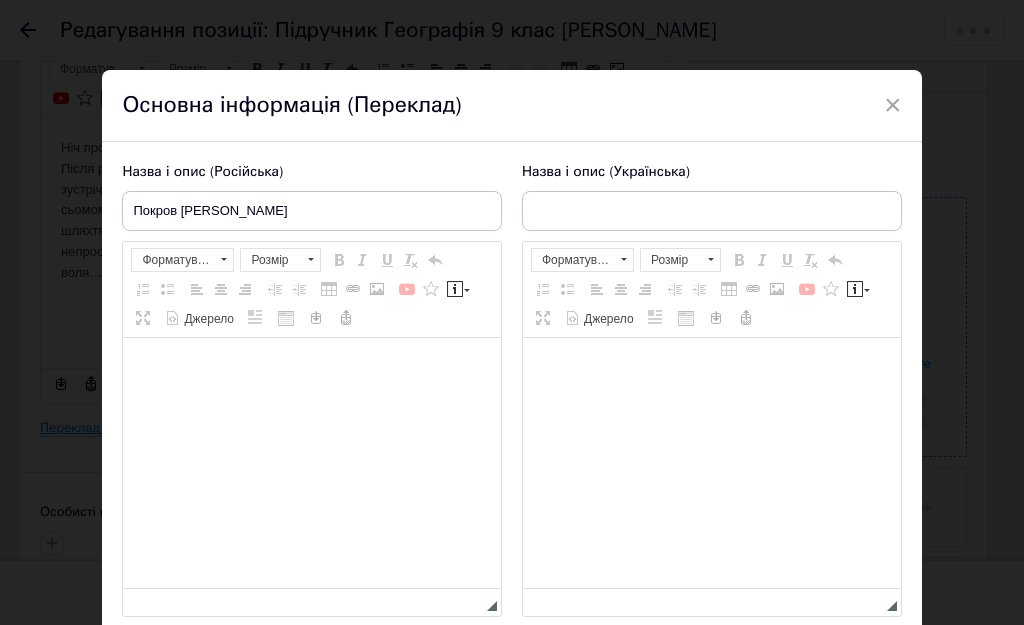 type on "Підручник Географія 9 клас [PERSON_NAME]" 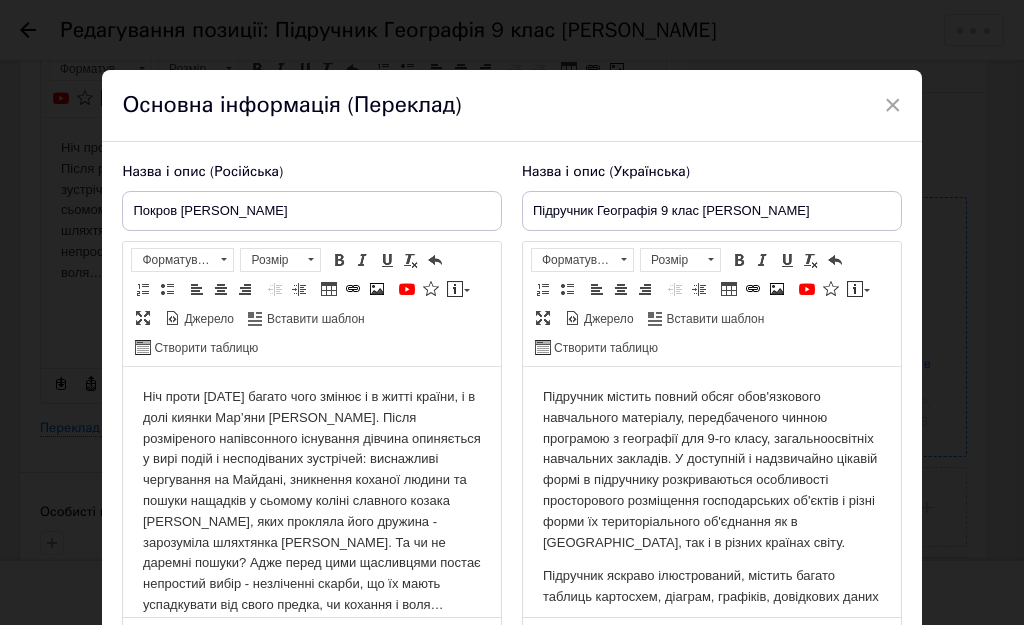 scroll, scrollTop: 53, scrollLeft: 0, axis: vertical 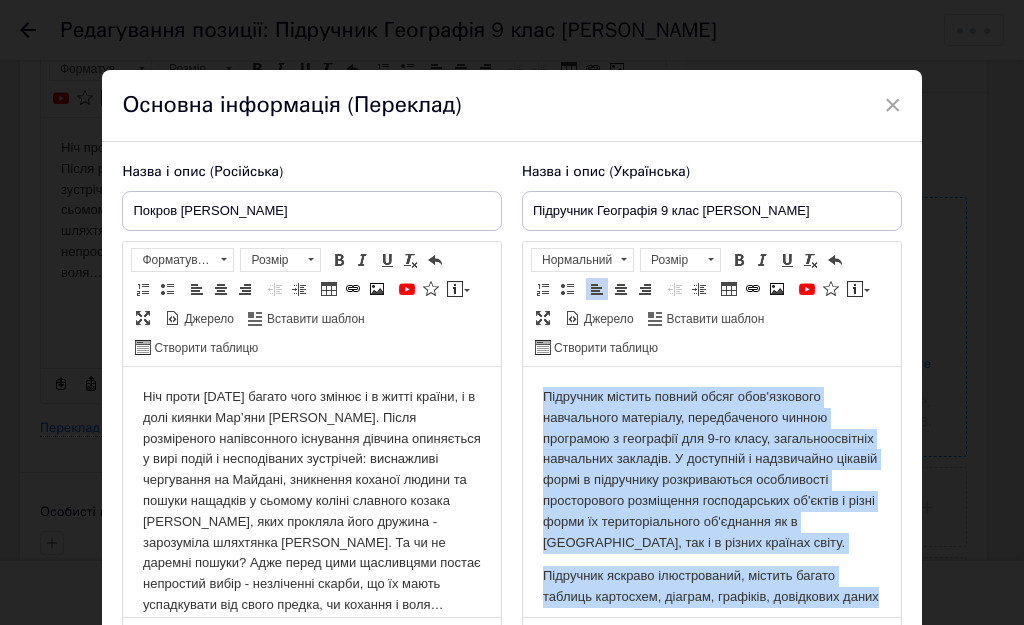 drag, startPoint x: 598, startPoint y: 579, endPoint x: 454, endPoint y: 322, distance: 294.59293 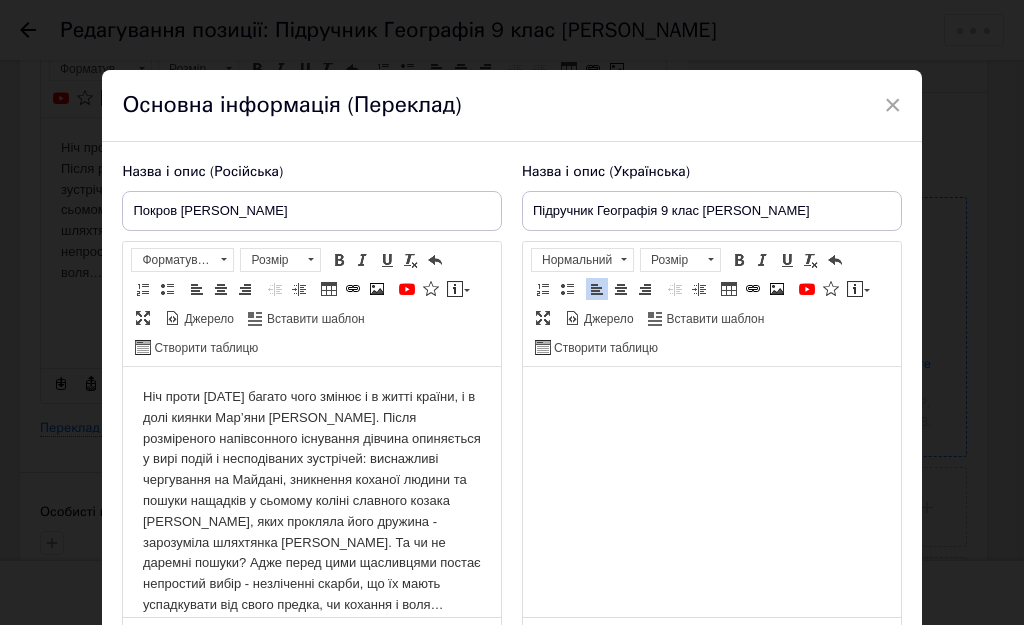 drag, startPoint x: 540, startPoint y: 393, endPoint x: 545, endPoint y: 418, distance: 25.495098 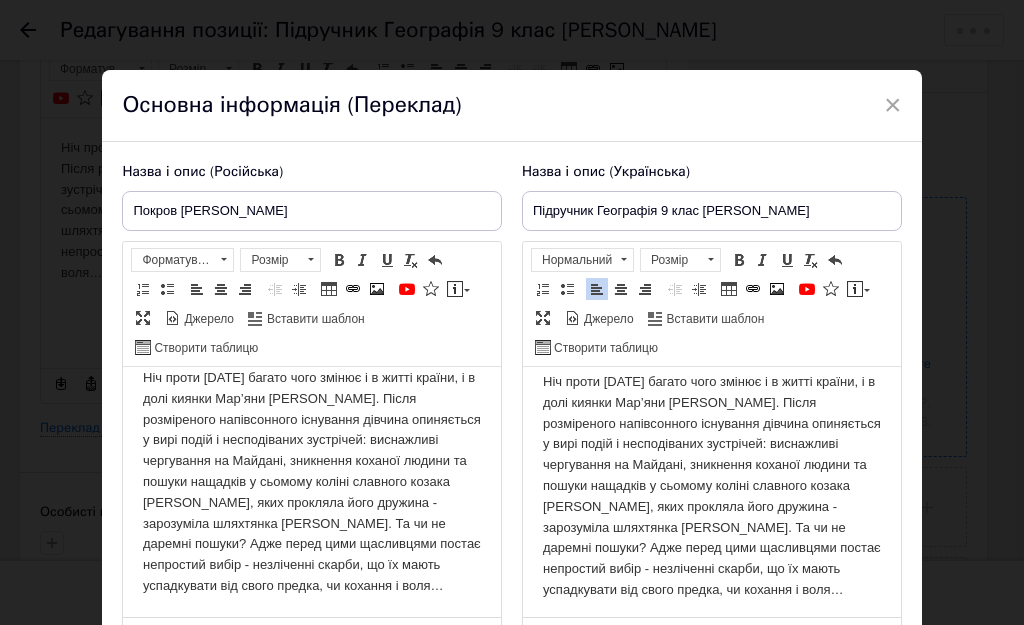 scroll, scrollTop: 40, scrollLeft: 0, axis: vertical 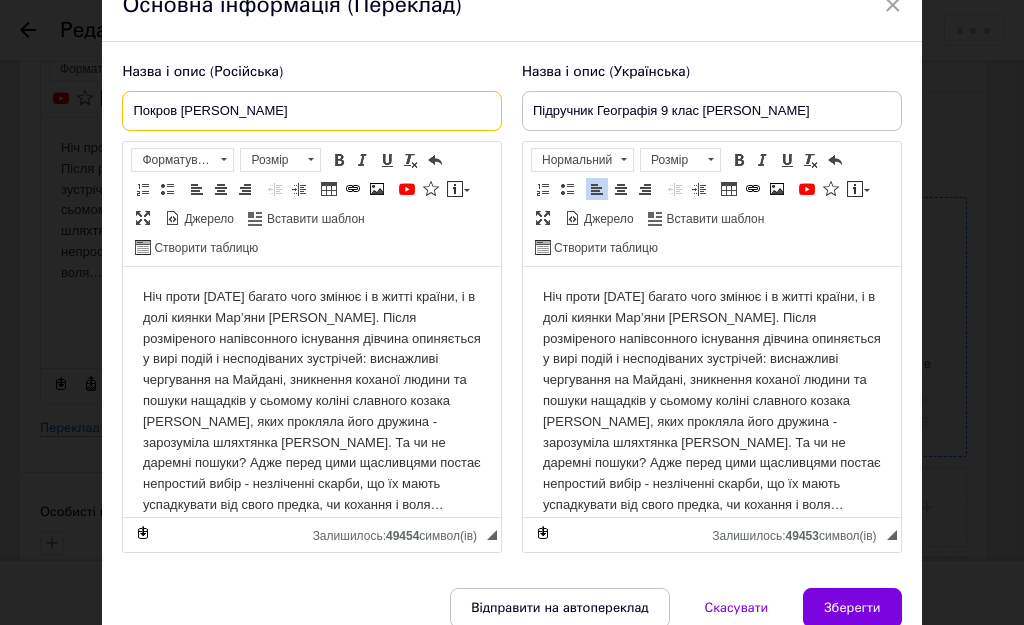 drag, startPoint x: 397, startPoint y: 121, endPoint x: 381, endPoint y: 112, distance: 18.35756 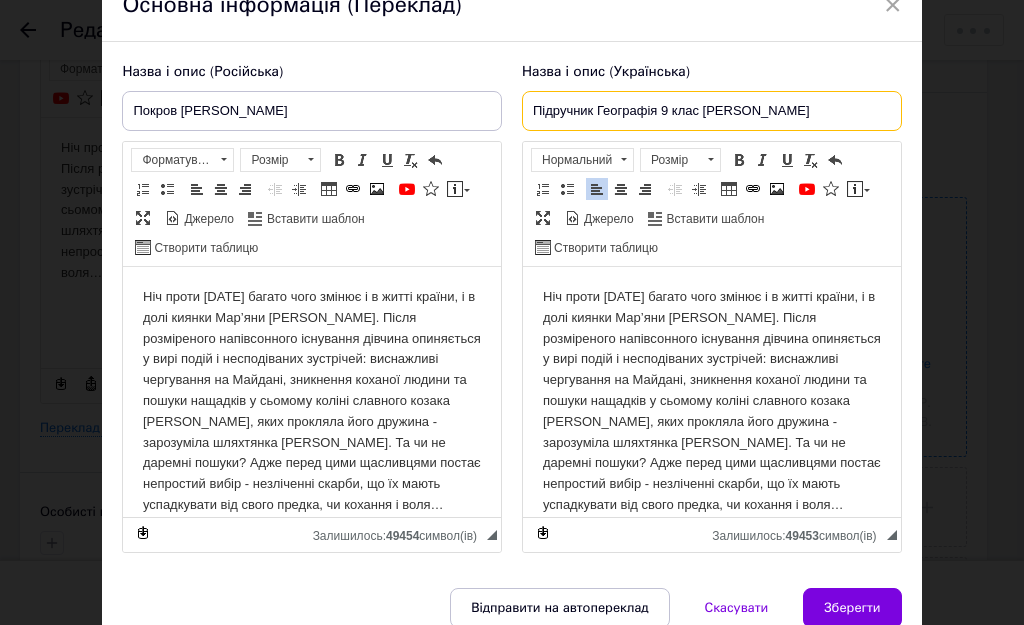 drag, startPoint x: 781, startPoint y: 99, endPoint x: 368, endPoint y: 83, distance: 413.3098 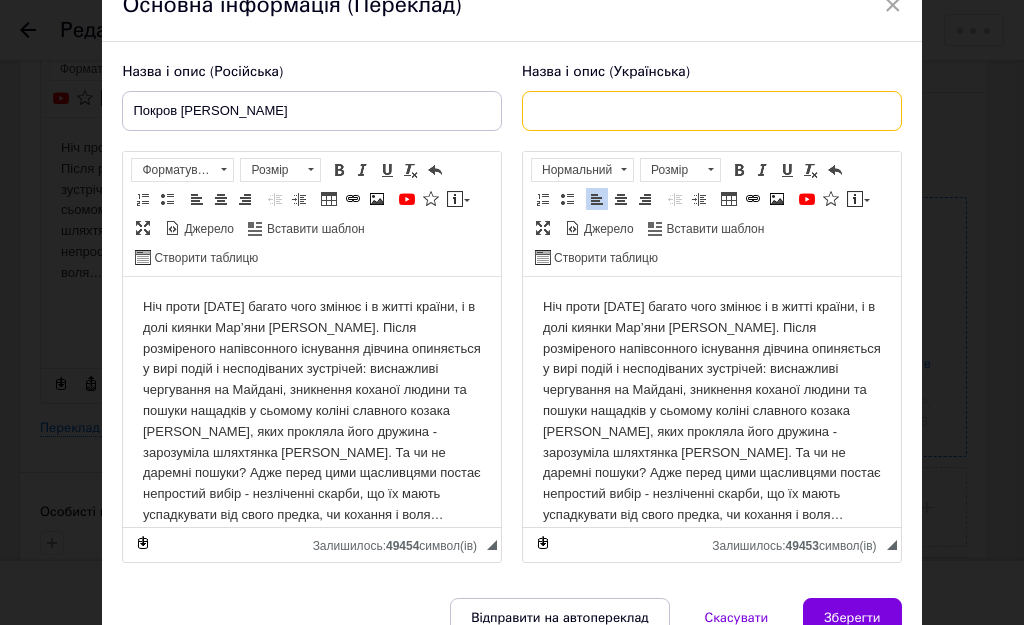 paste on "Покров [PERSON_NAME]" 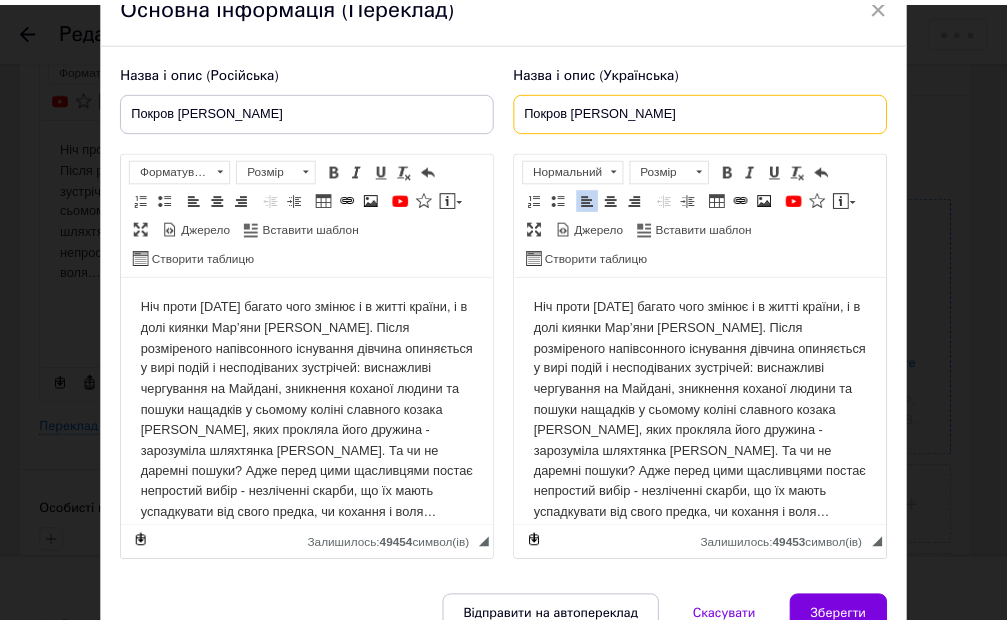 scroll, scrollTop: 203, scrollLeft: 0, axis: vertical 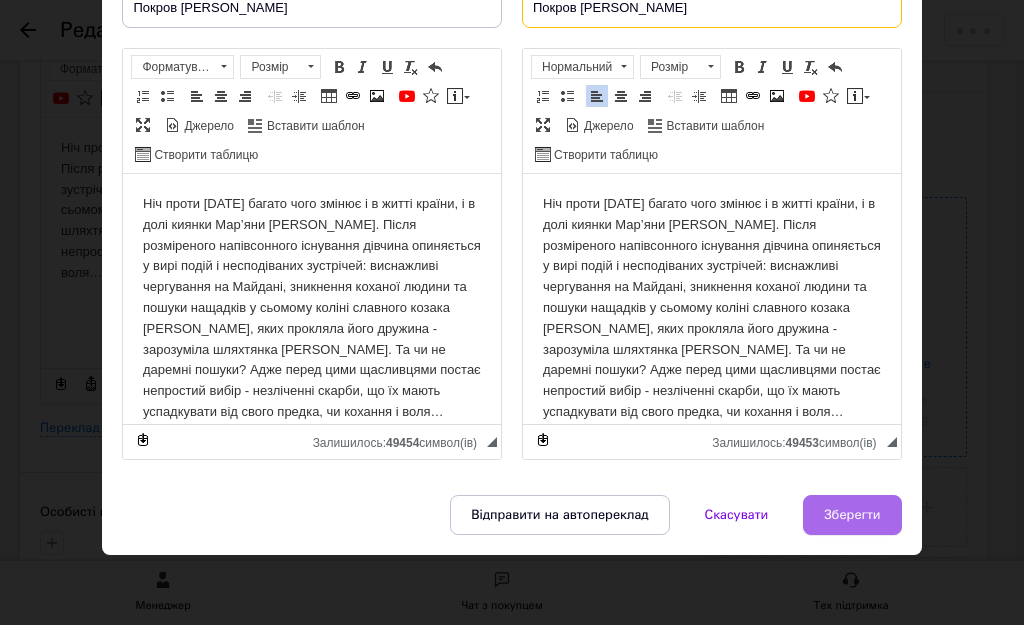 type on "Покров [PERSON_NAME]" 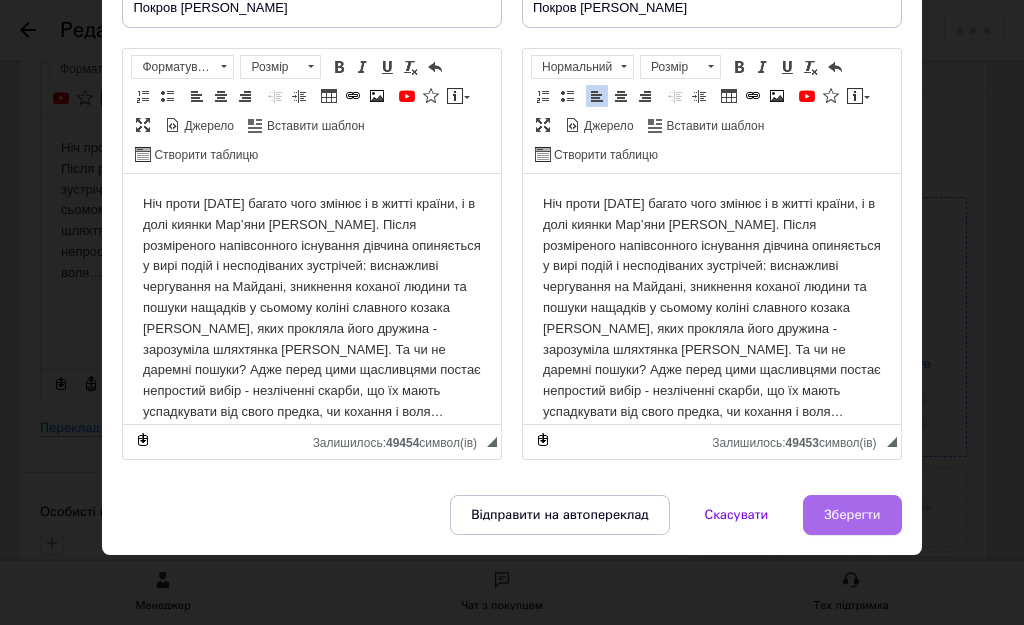 click on "Зберегти" at bounding box center (852, 515) 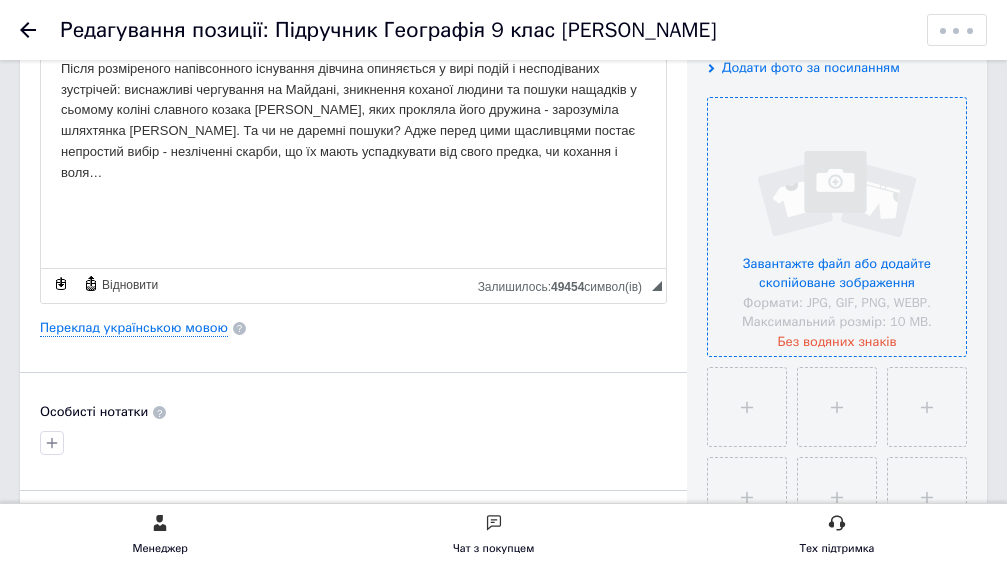 scroll, scrollTop: 600, scrollLeft: 0, axis: vertical 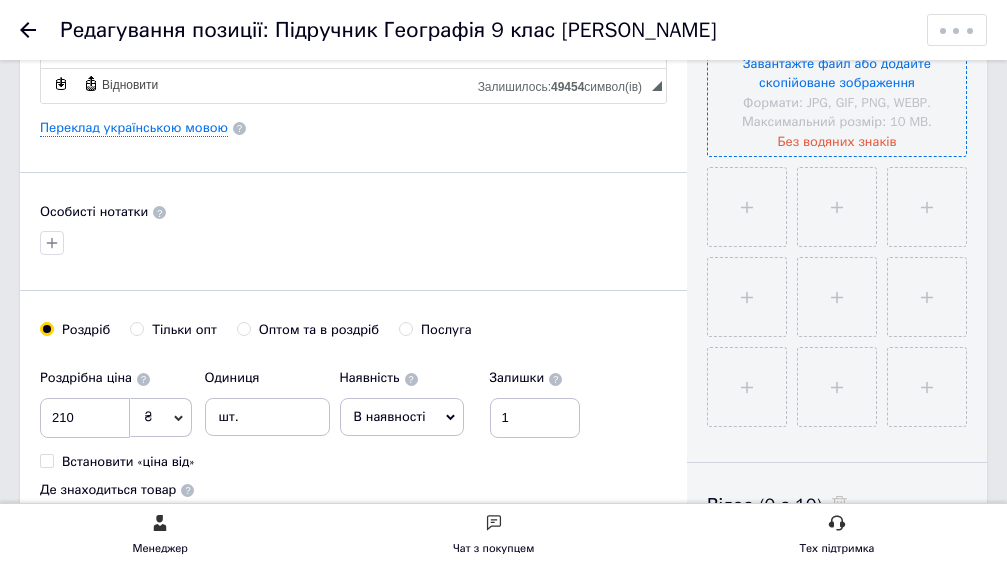 click at bounding box center [837, 27] 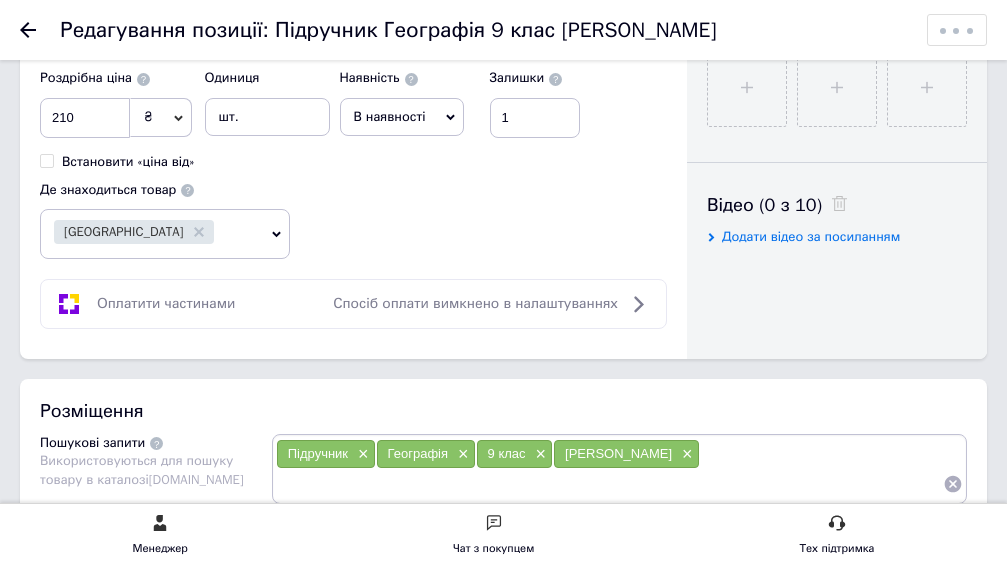 scroll, scrollTop: 1000, scrollLeft: 0, axis: vertical 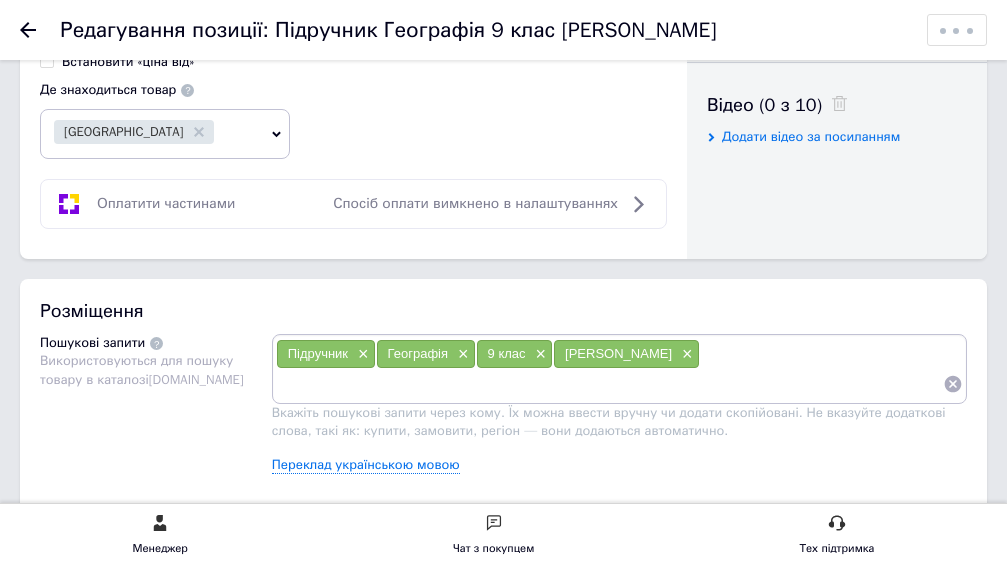 click 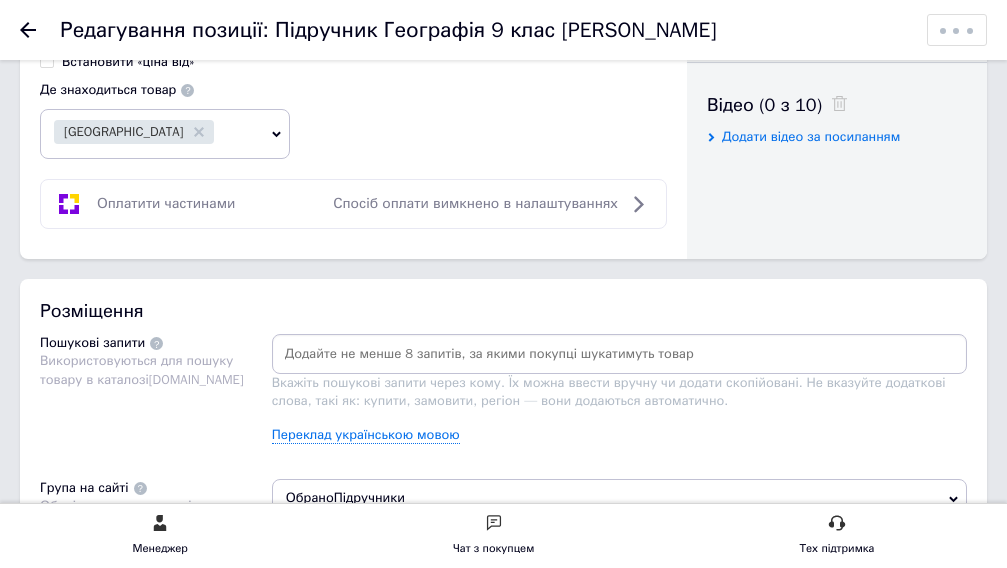 click at bounding box center [619, 354] 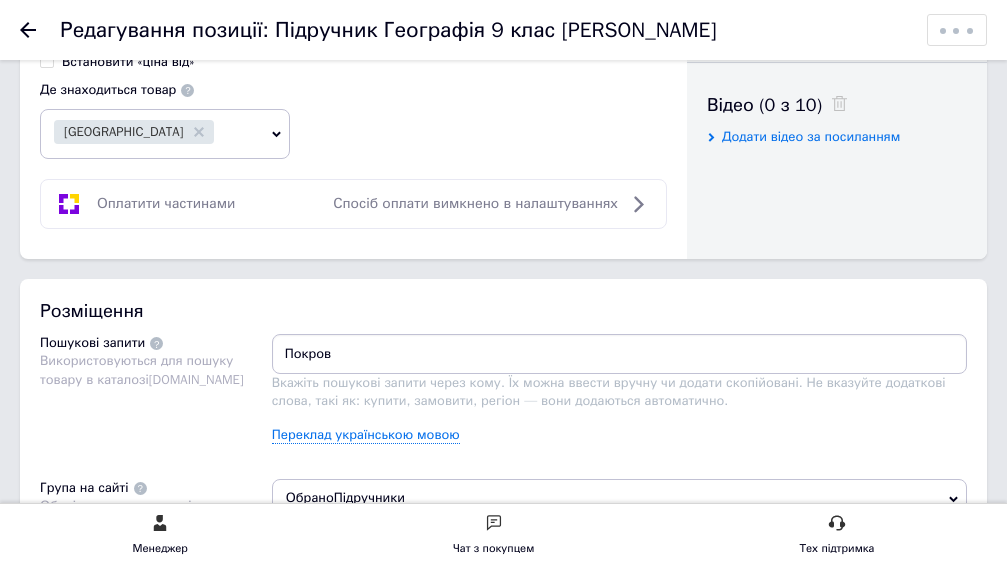 type on "Покрова" 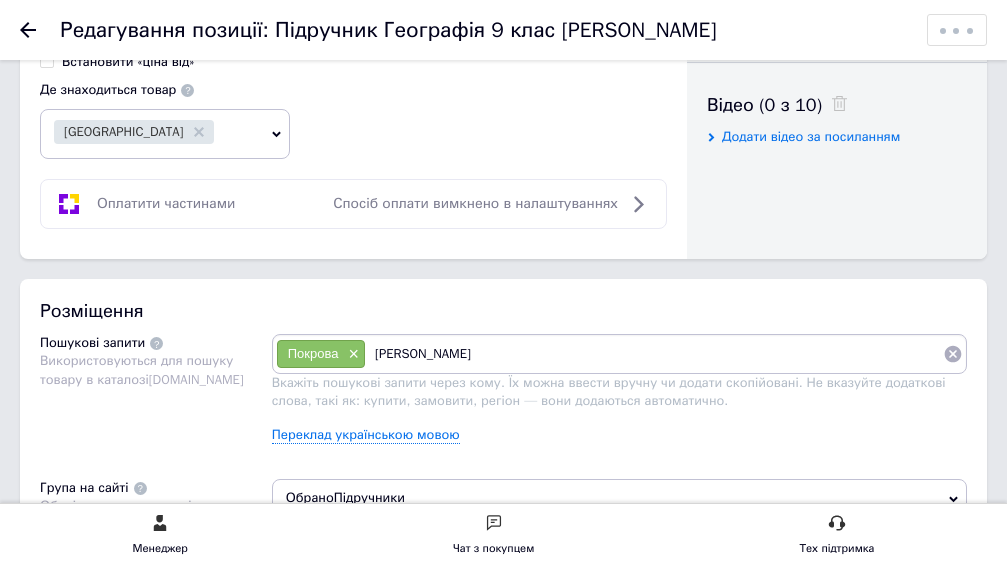 type on "[PERSON_NAME]" 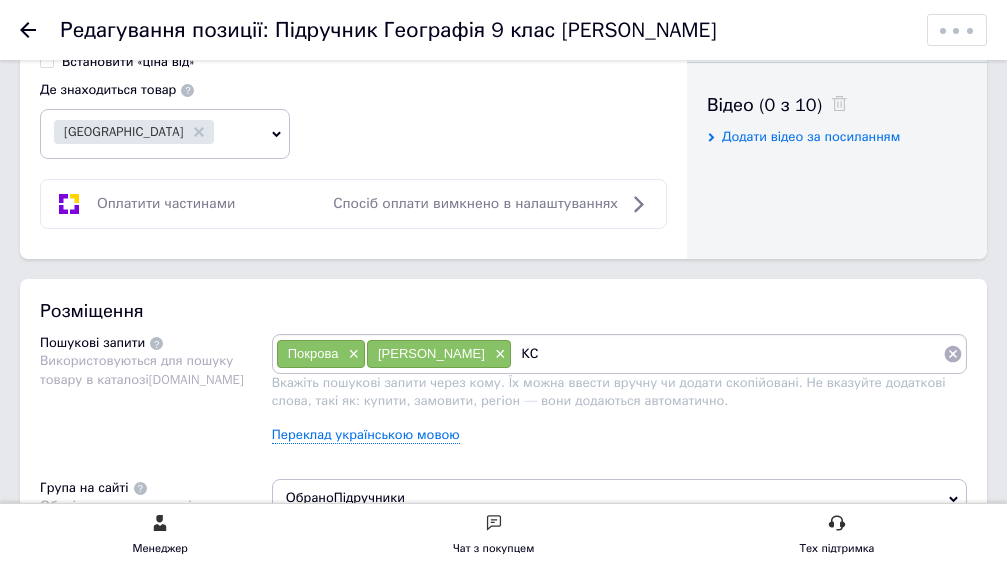 type on "КСД" 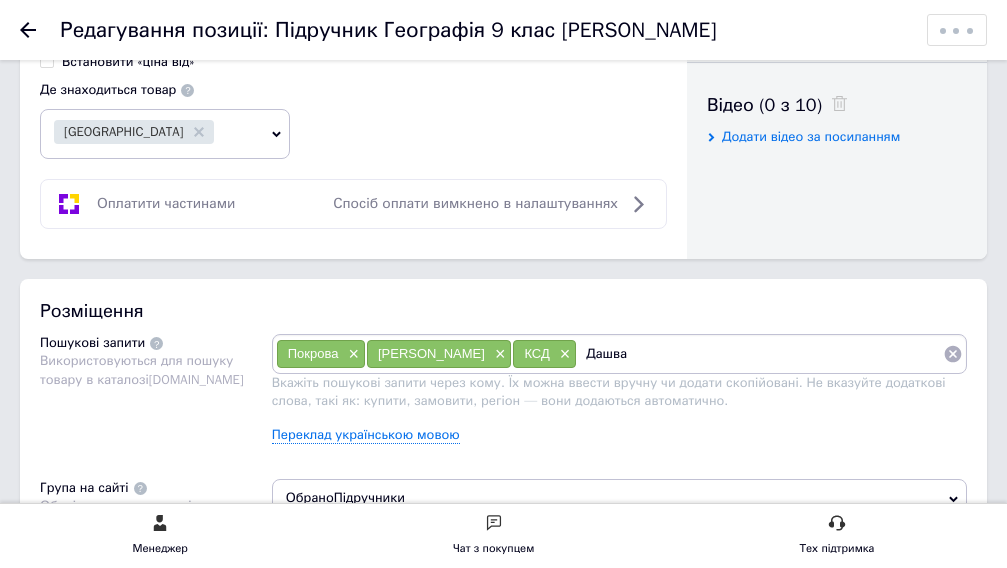 type on "Дашвар" 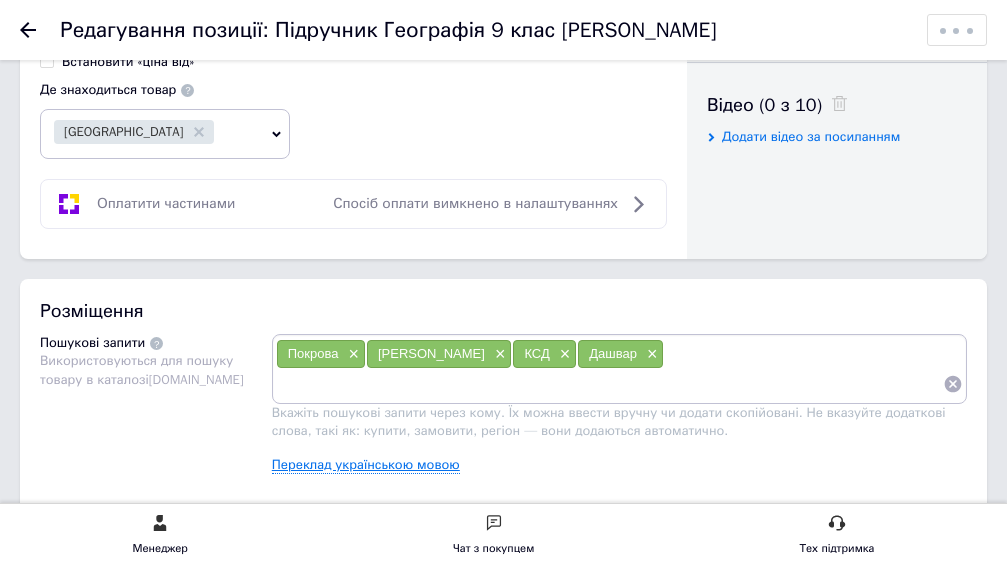 click on "Переклад українською мовою" at bounding box center (366, 465) 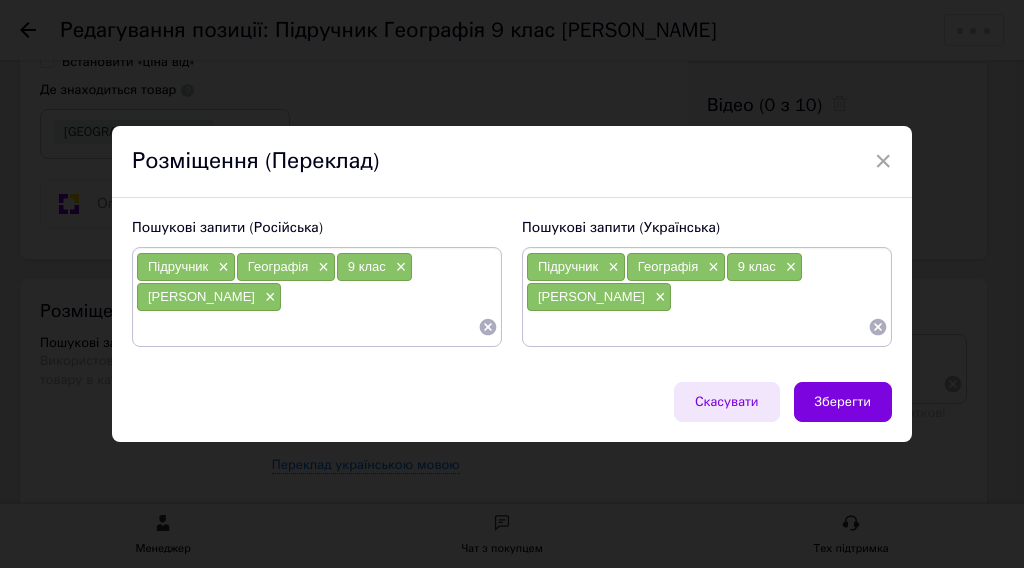 click on "Скасувати" at bounding box center [727, 402] 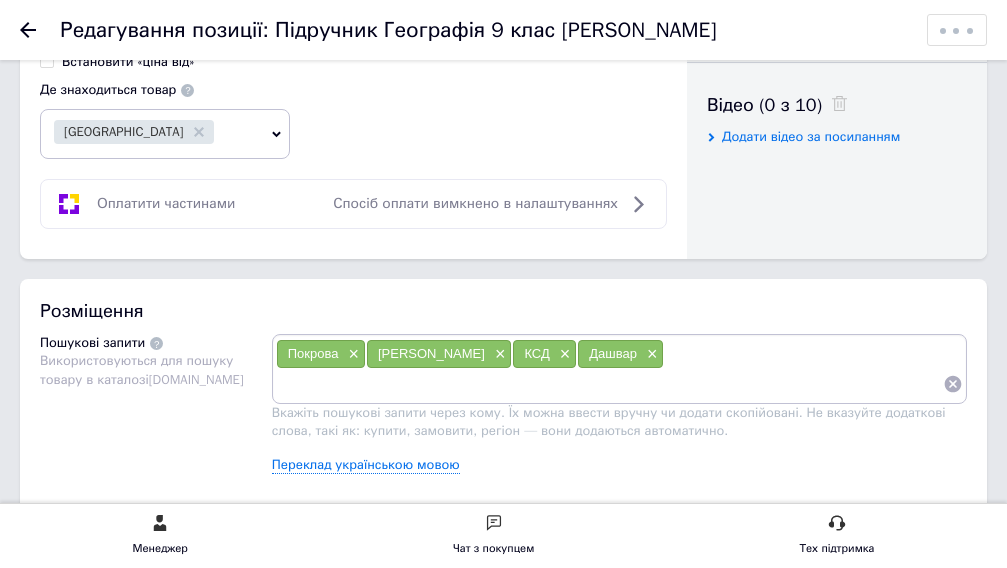 click on "Покрова" at bounding box center (313, 353) 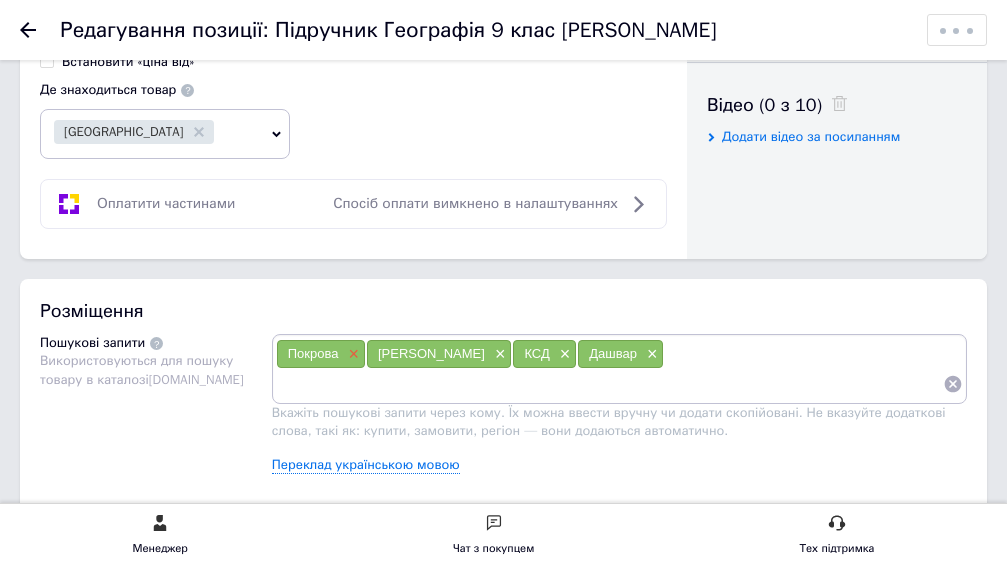 click on "×" at bounding box center (351, 354) 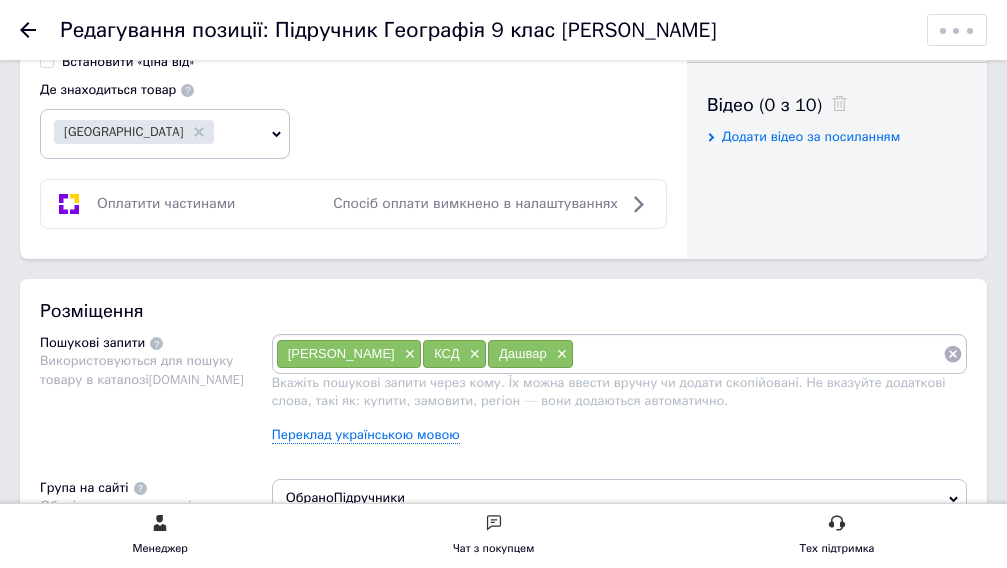click at bounding box center [758, 354] 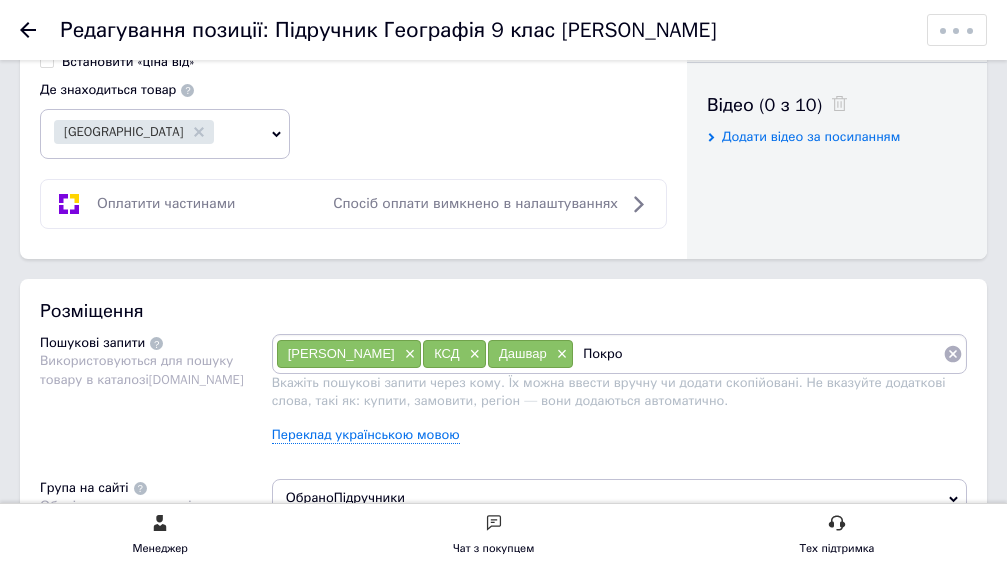 type on "Покров" 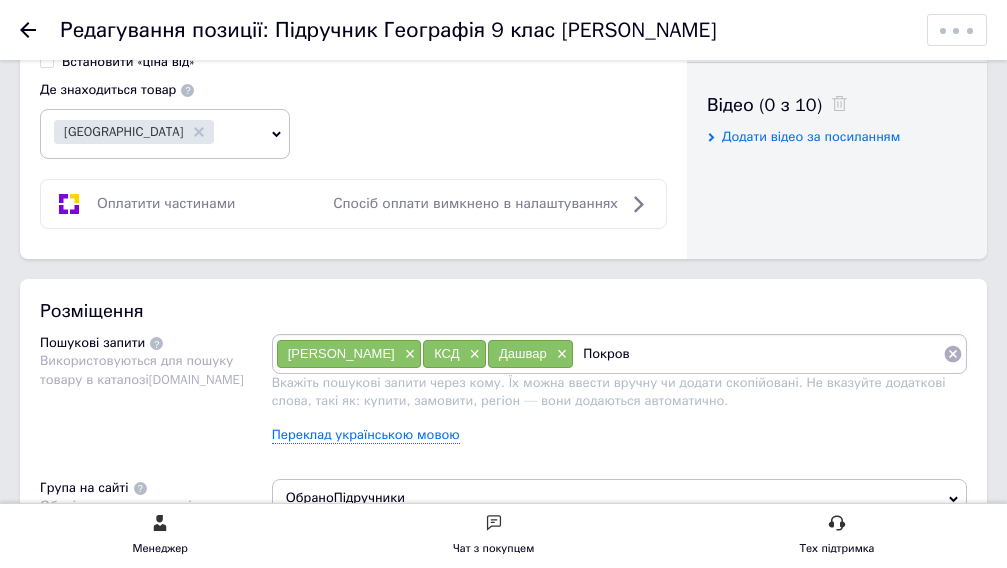 type 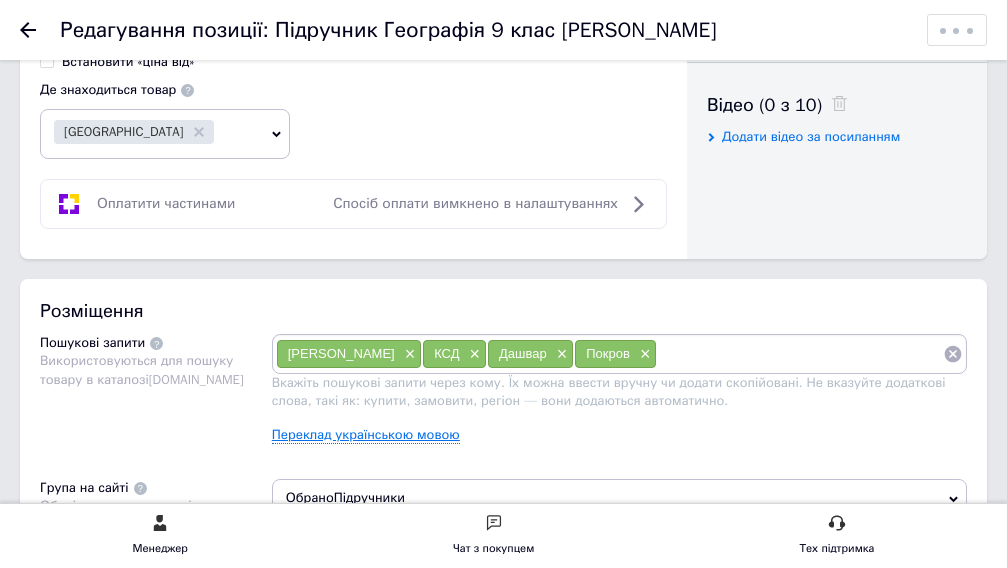 click on "Переклад українською мовою" at bounding box center (366, 435) 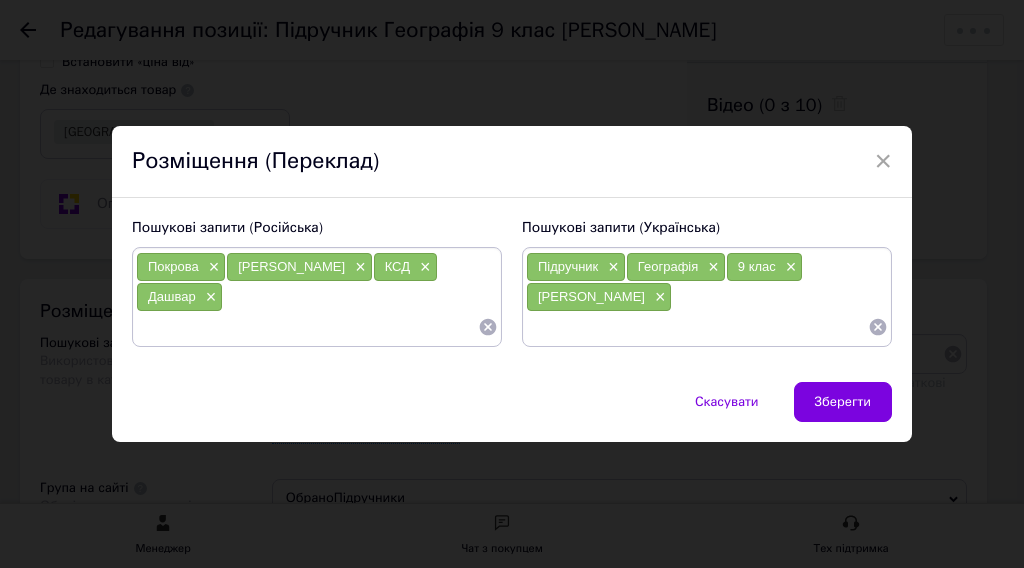 click on "Скасувати" at bounding box center [727, 402] 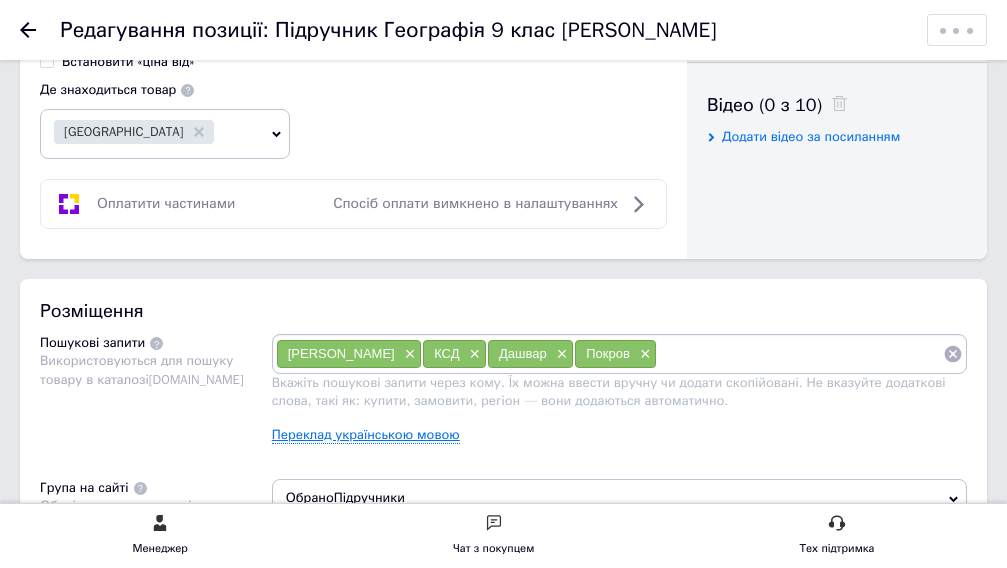 click on "Переклад українською мовою" at bounding box center (366, 435) 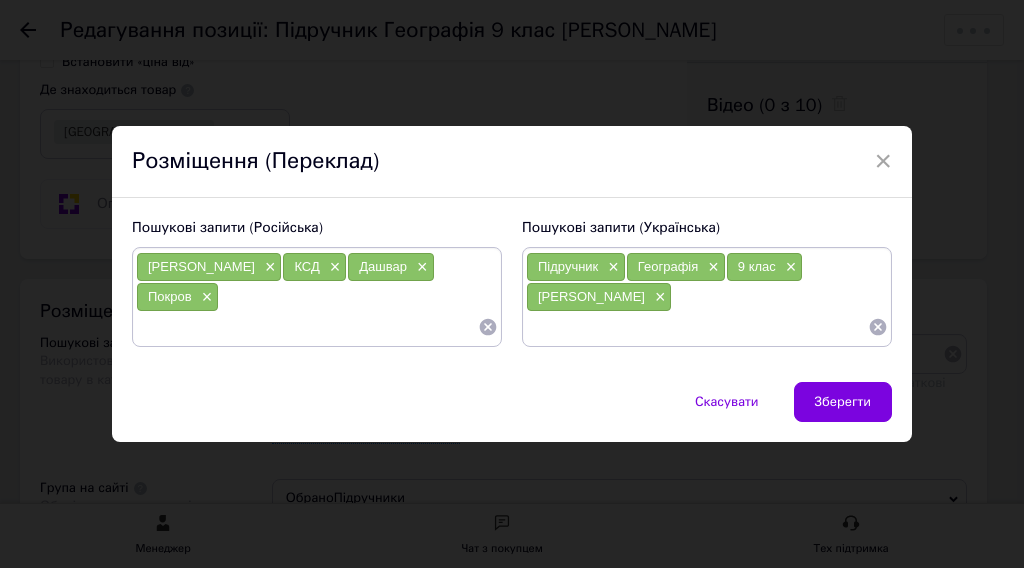 click 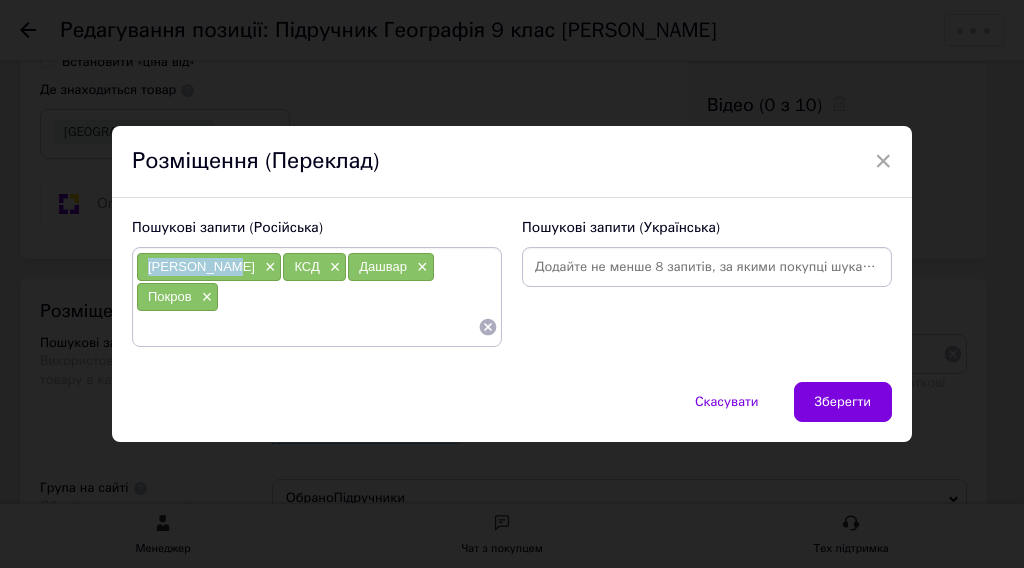 drag, startPoint x: 143, startPoint y: 282, endPoint x: 231, endPoint y: 286, distance: 88.09086 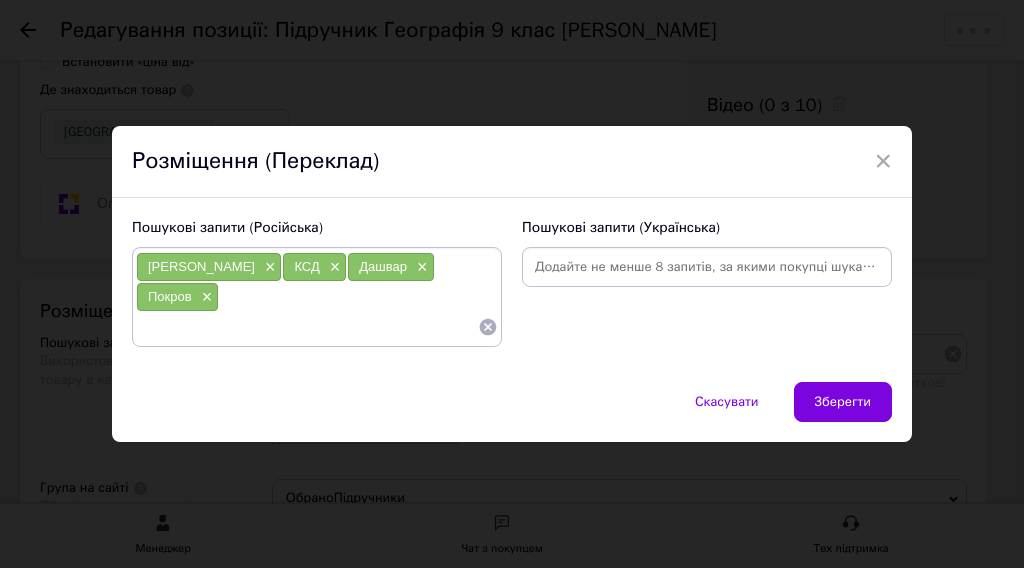 click at bounding box center (707, 267) 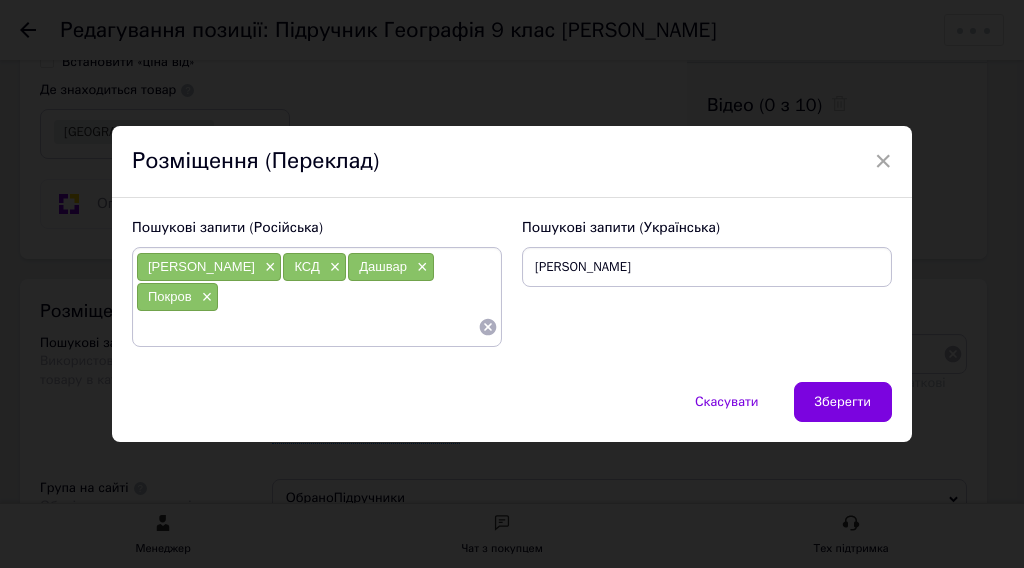 type on "[PERSON_NAME]" 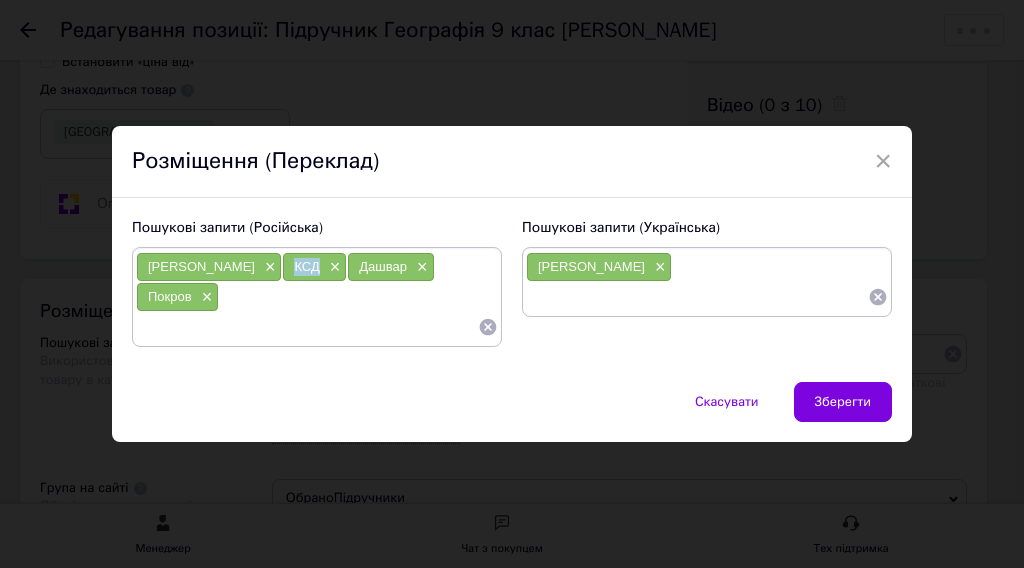 drag, startPoint x: 264, startPoint y: 286, endPoint x: 293, endPoint y: 290, distance: 29.274563 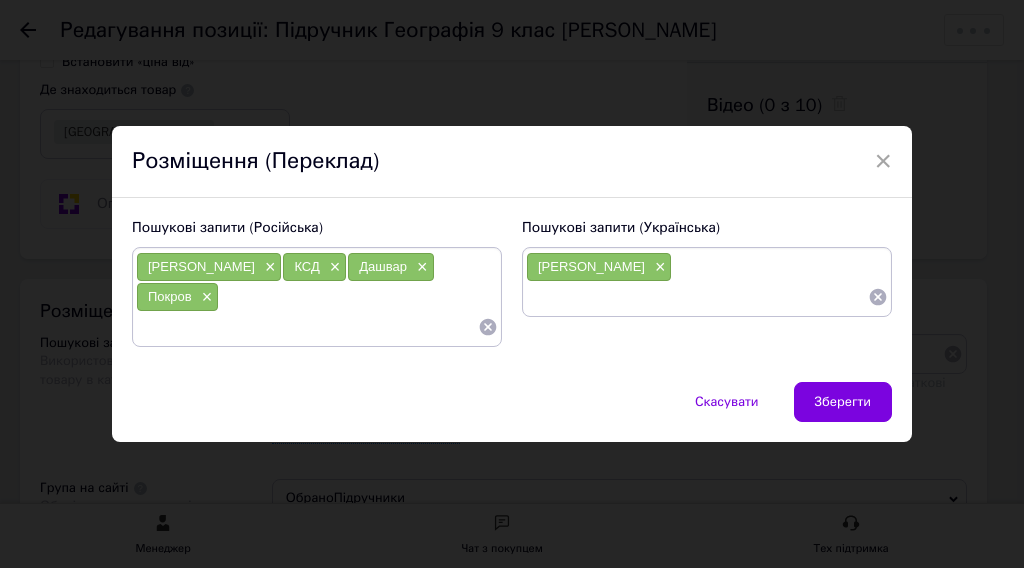 click at bounding box center (697, 297) 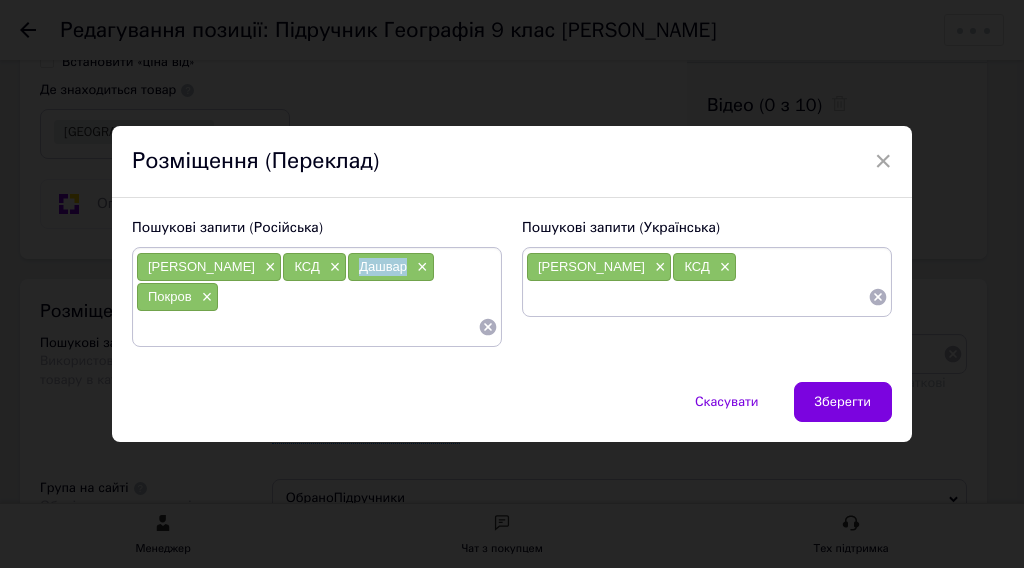 drag, startPoint x: 332, startPoint y: 286, endPoint x: 379, endPoint y: 288, distance: 47.042534 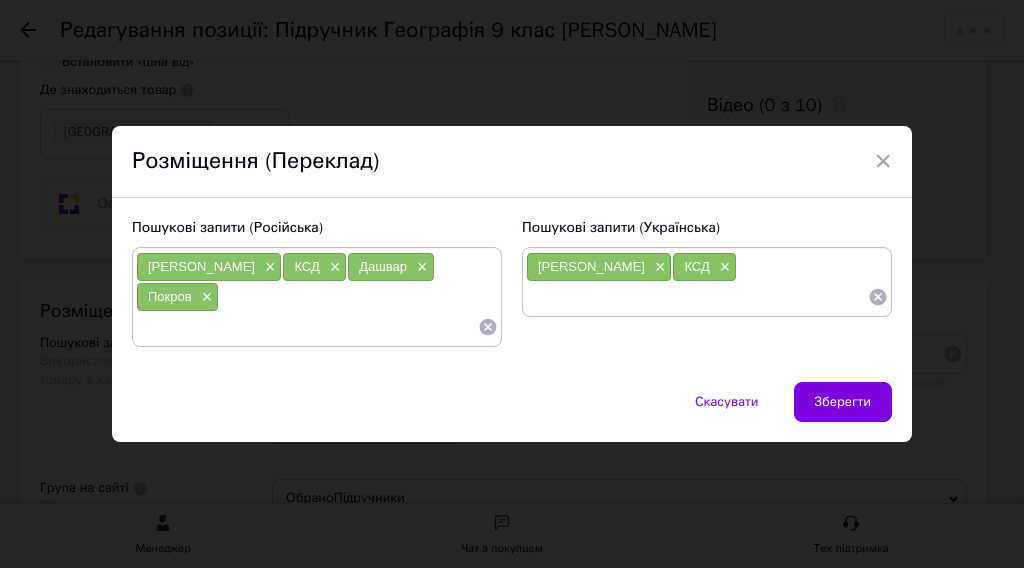 click at bounding box center [697, 297] 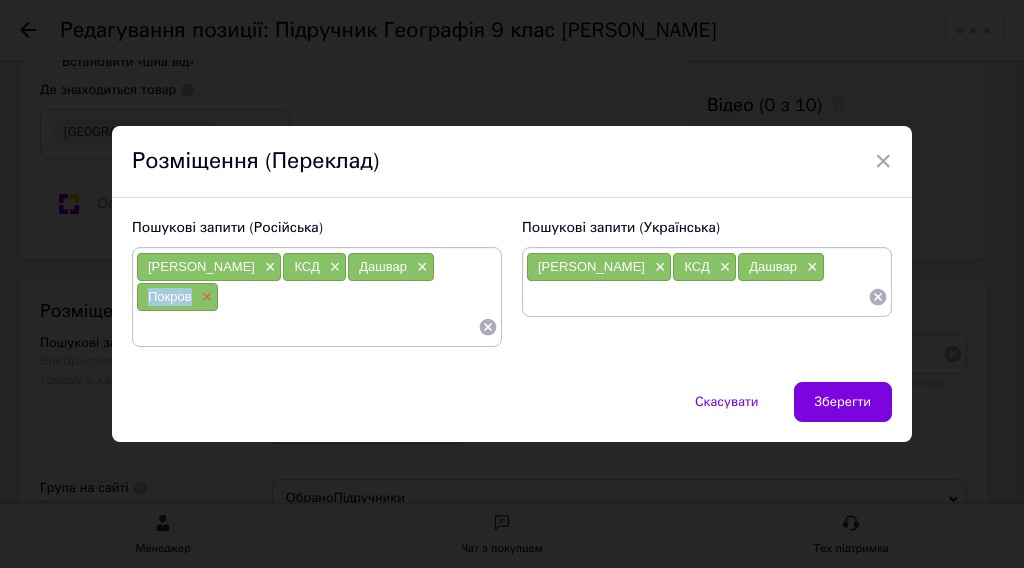 drag, startPoint x: 425, startPoint y: 286, endPoint x: 467, endPoint y: 289, distance: 42.107006 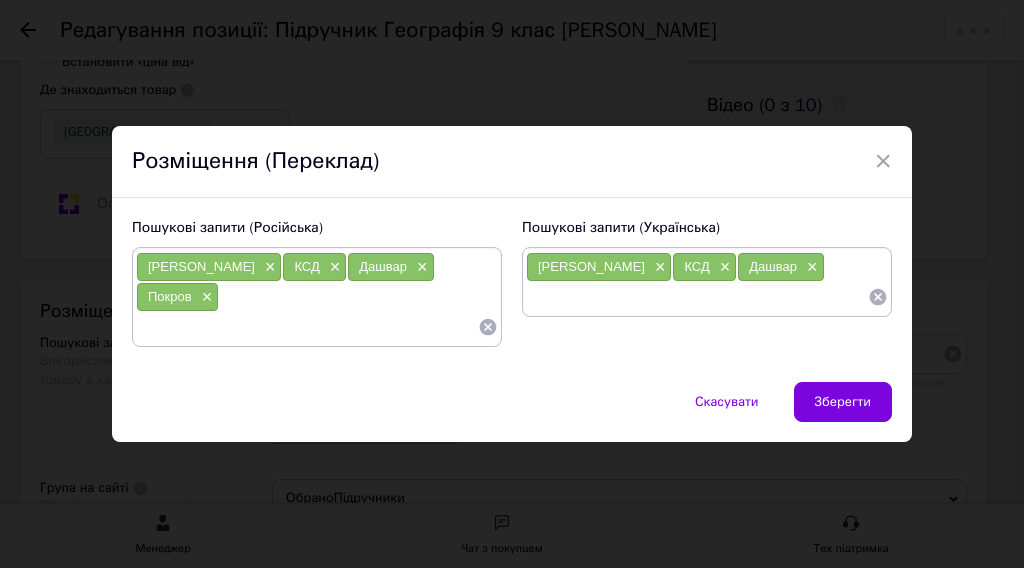 click at bounding box center (697, 297) 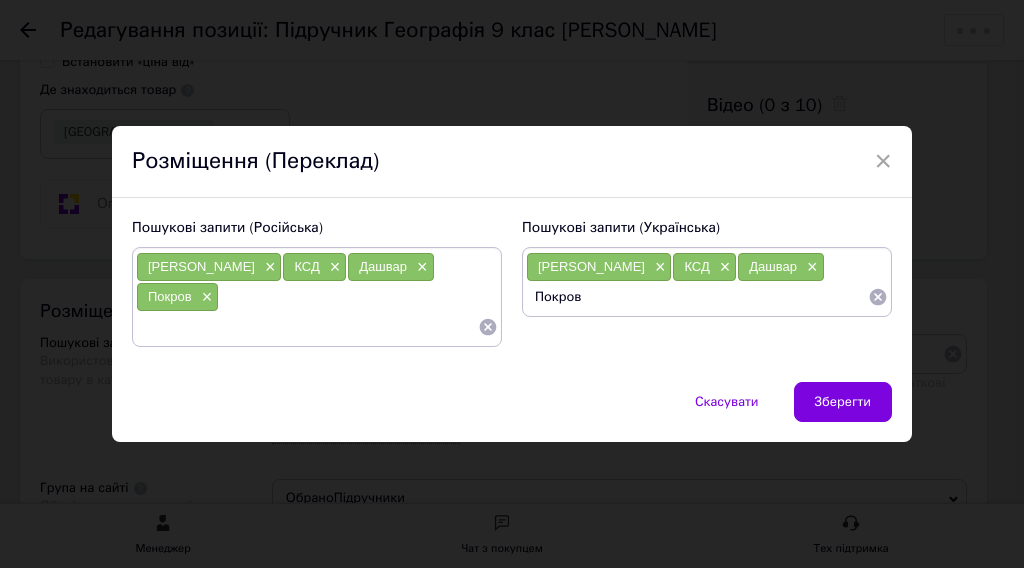type 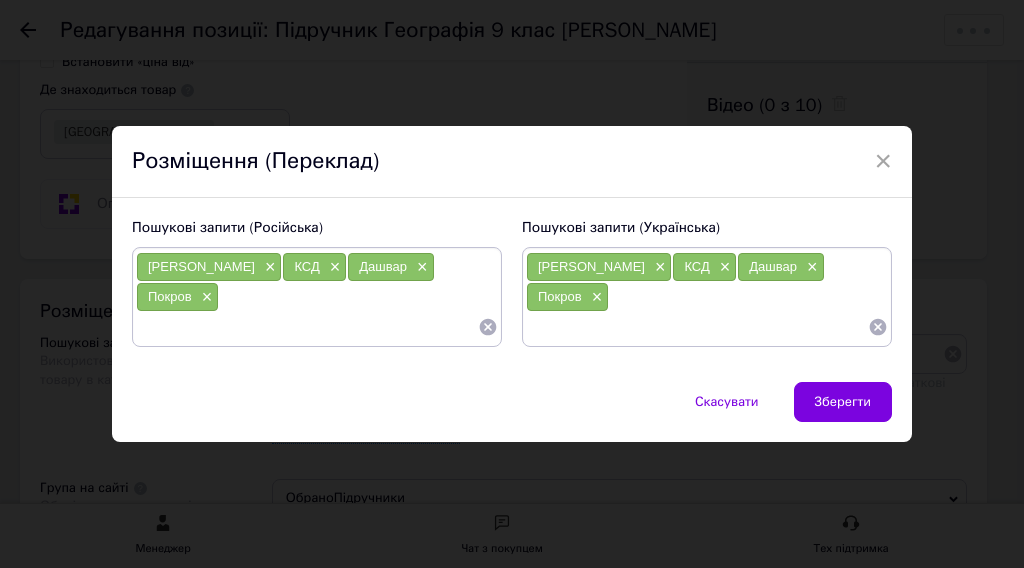 click on "Скасувати   Зберегти" at bounding box center (512, 412) 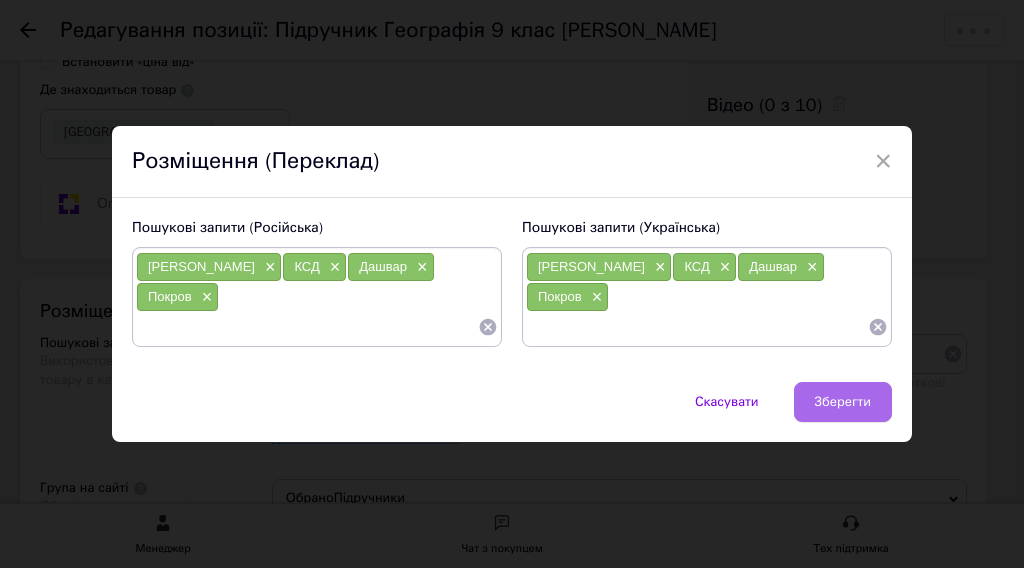 click on "Зберегти" at bounding box center (843, 402) 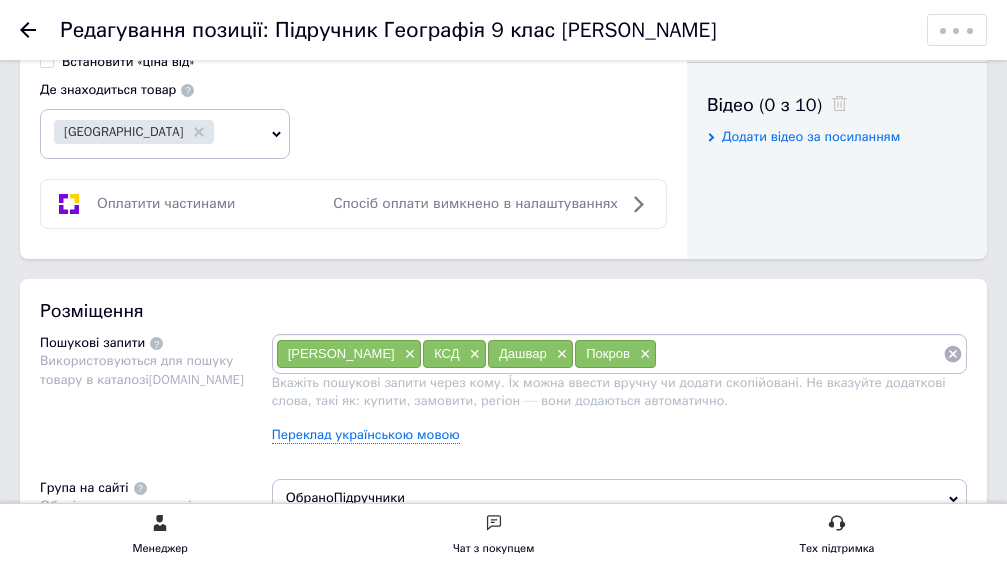 scroll, scrollTop: 1300, scrollLeft: 0, axis: vertical 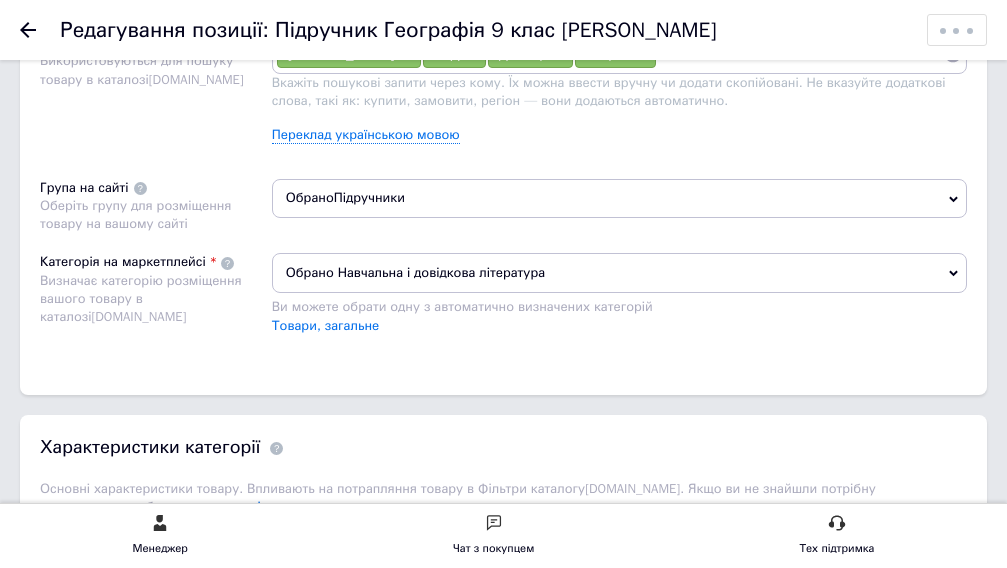 click on "Обрано  Підручники" at bounding box center [619, 198] 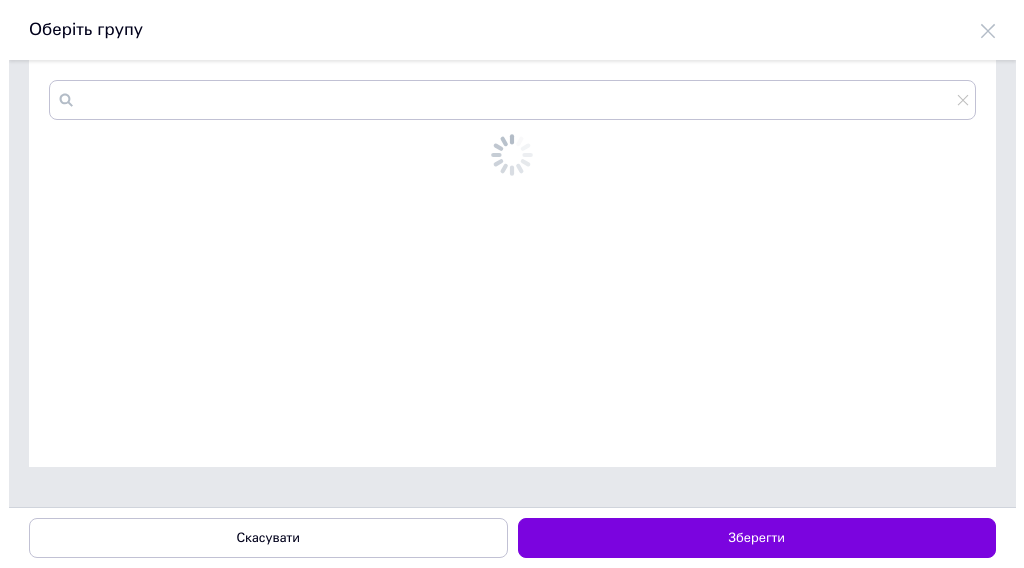 scroll, scrollTop: 0, scrollLeft: 0, axis: both 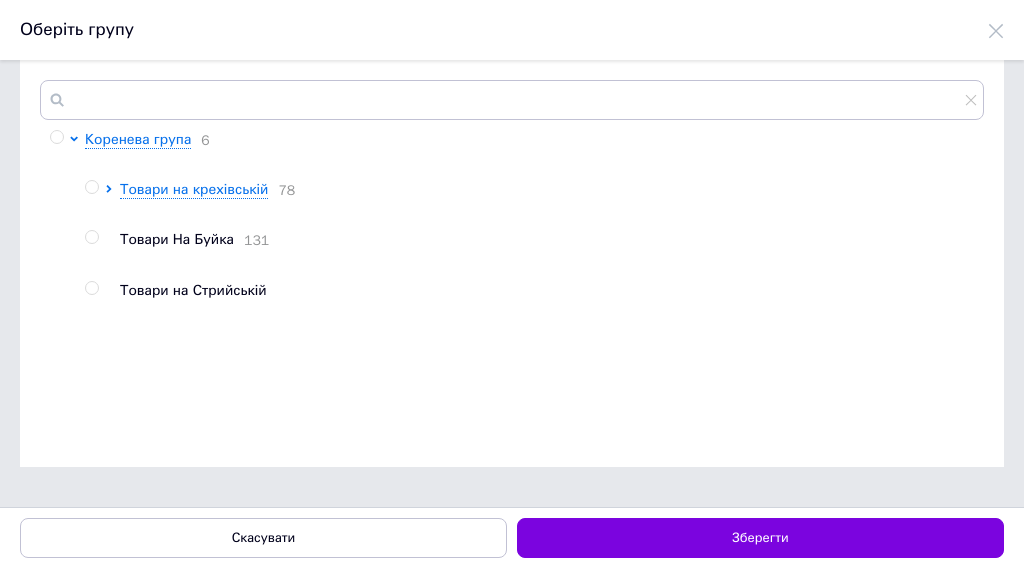 click at bounding box center (91, 237) 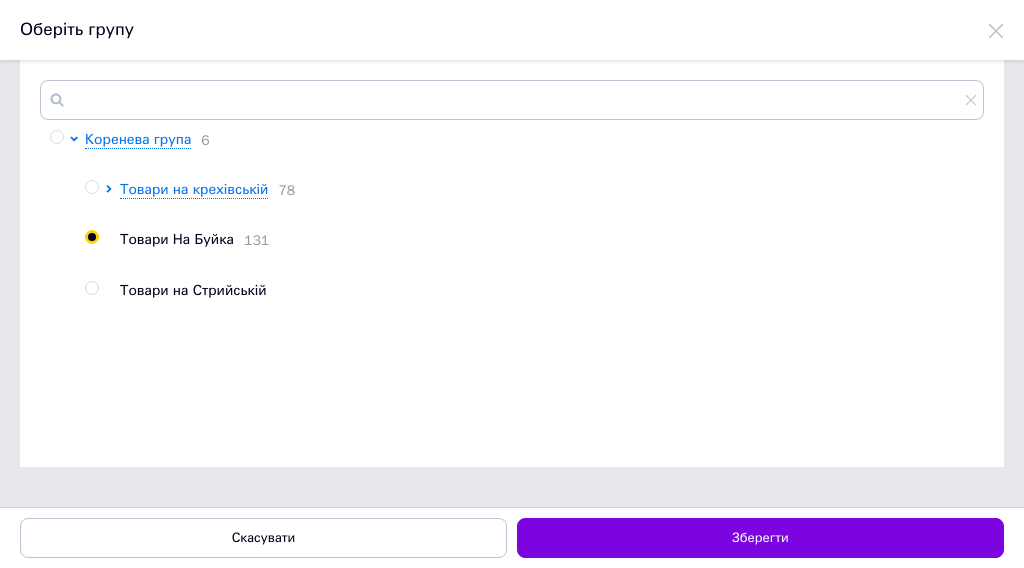 radio on "true" 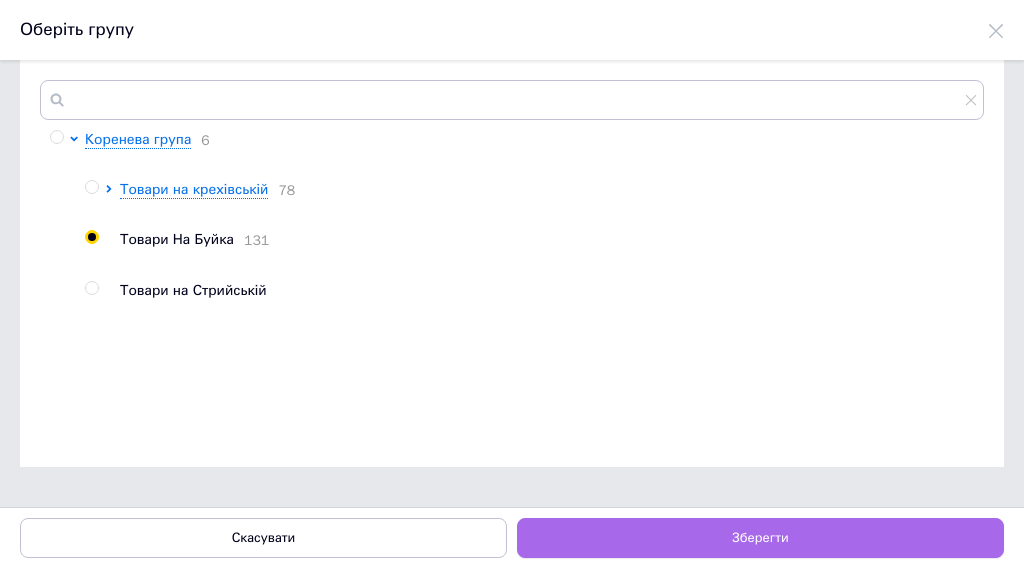 click on "Зберегти" at bounding box center [760, 538] 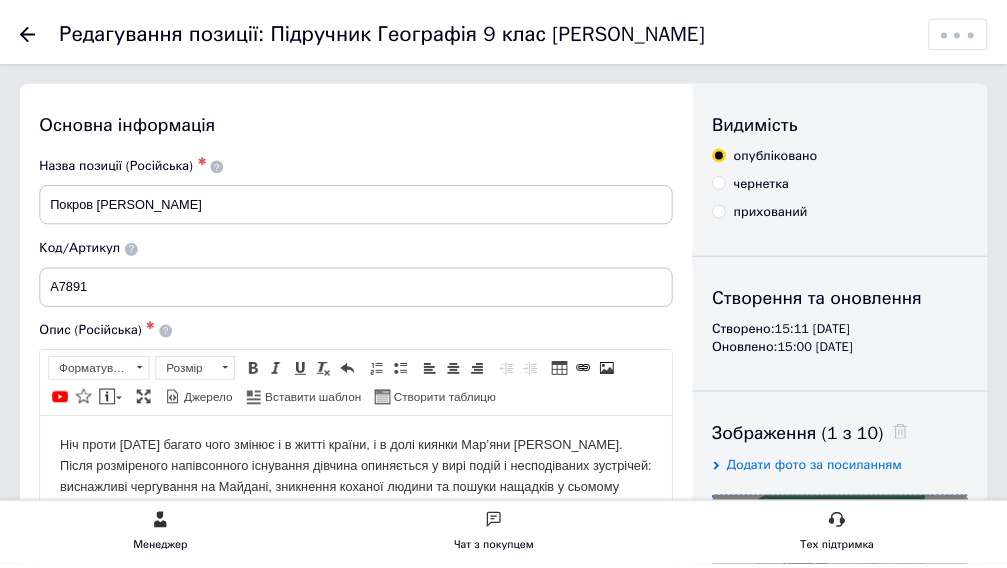 scroll, scrollTop: 1300, scrollLeft: 0, axis: vertical 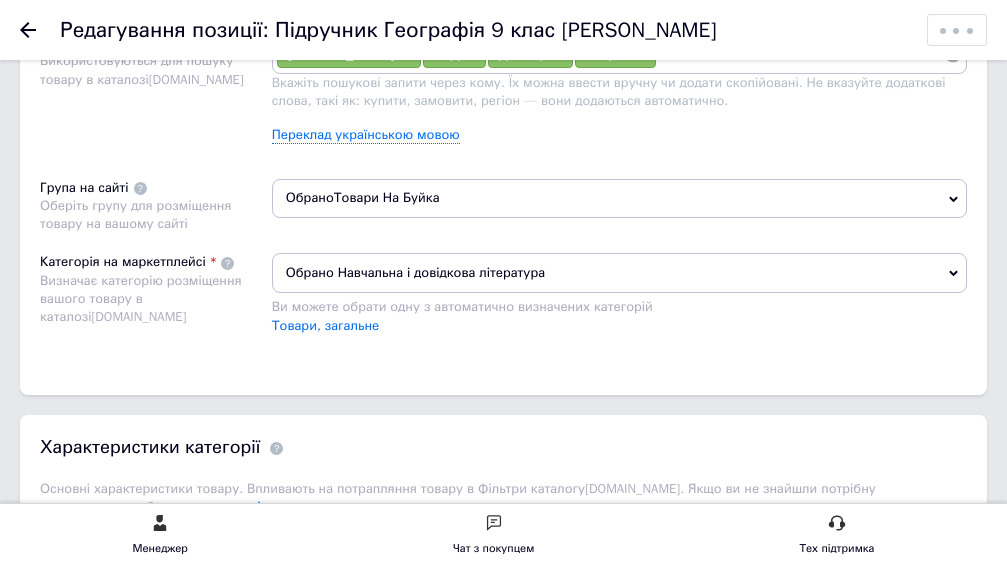 click on "Обрано Навчальна і довідкова література" at bounding box center (619, 273) 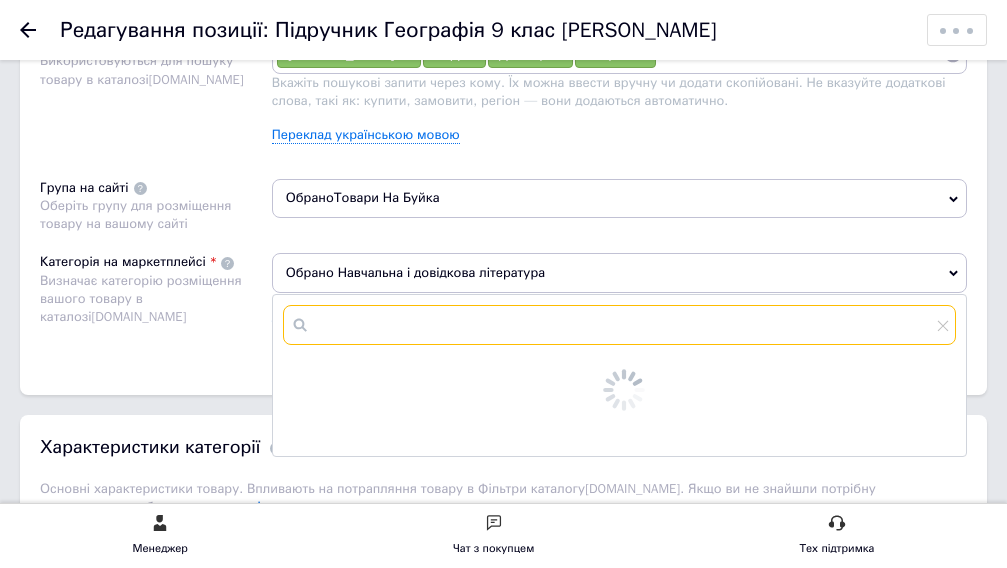 click at bounding box center [619, 325] 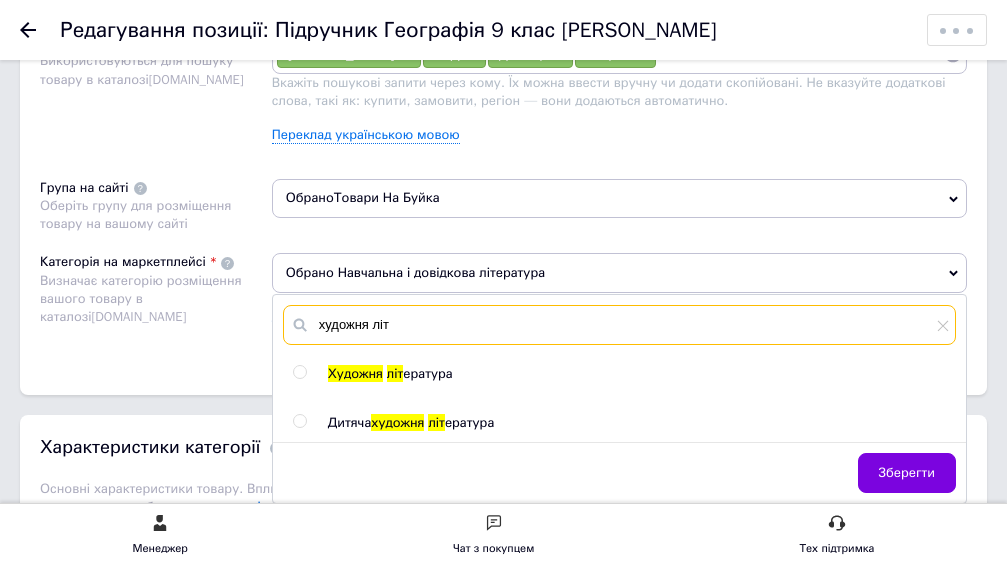 type on "художня літ" 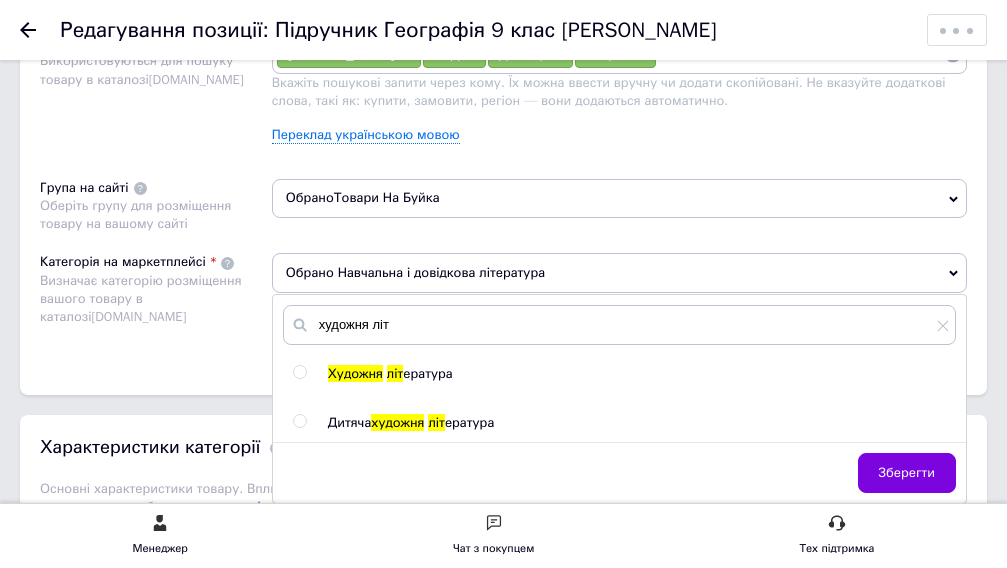 click at bounding box center [299, 372] 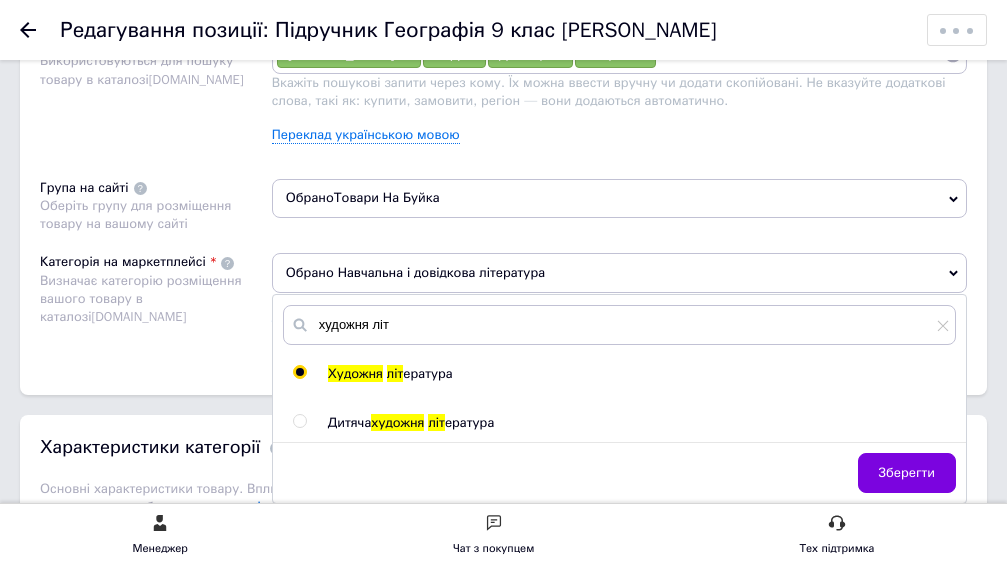 radio on "true" 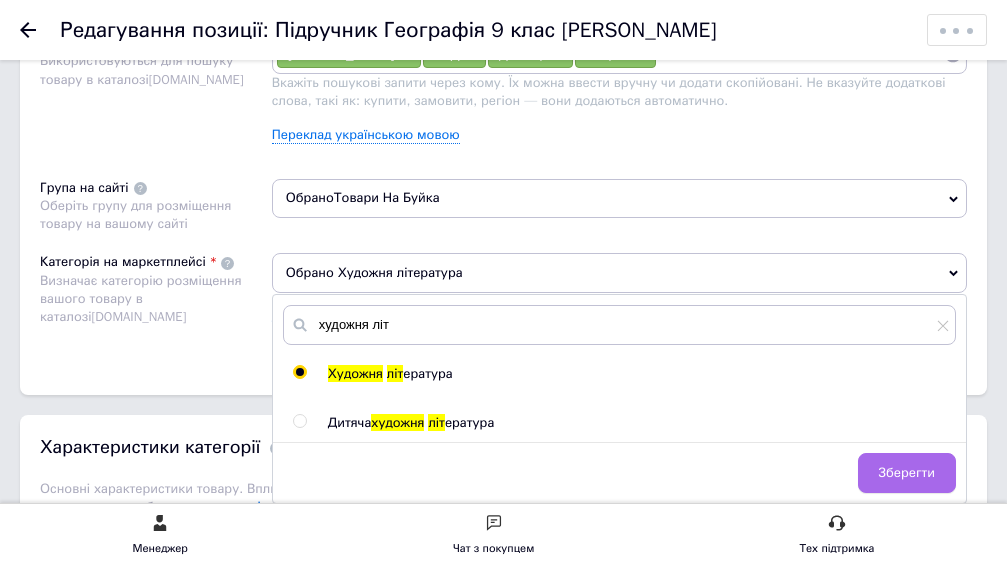click on "Зберегти" at bounding box center [907, 473] 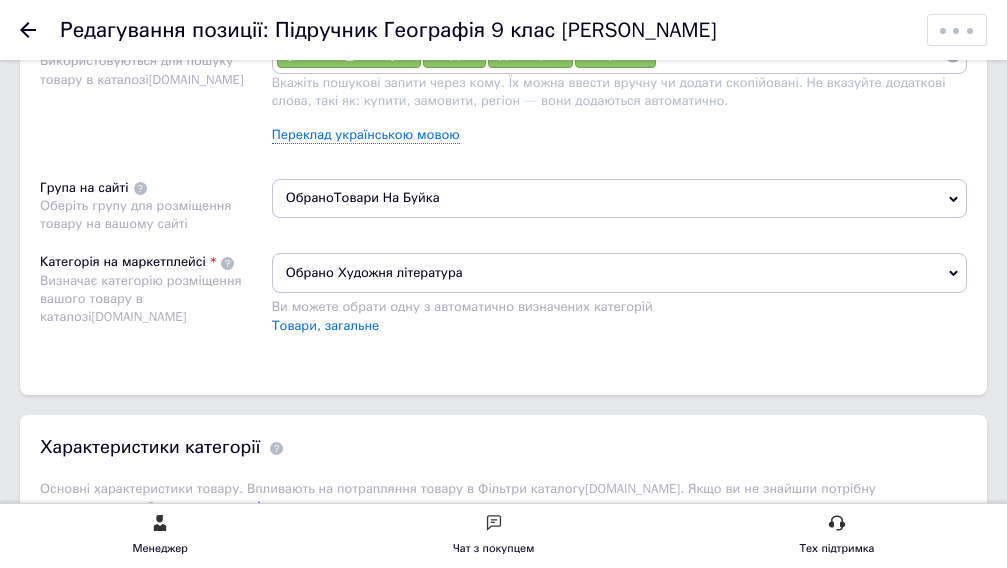 scroll, scrollTop: 1600, scrollLeft: 0, axis: vertical 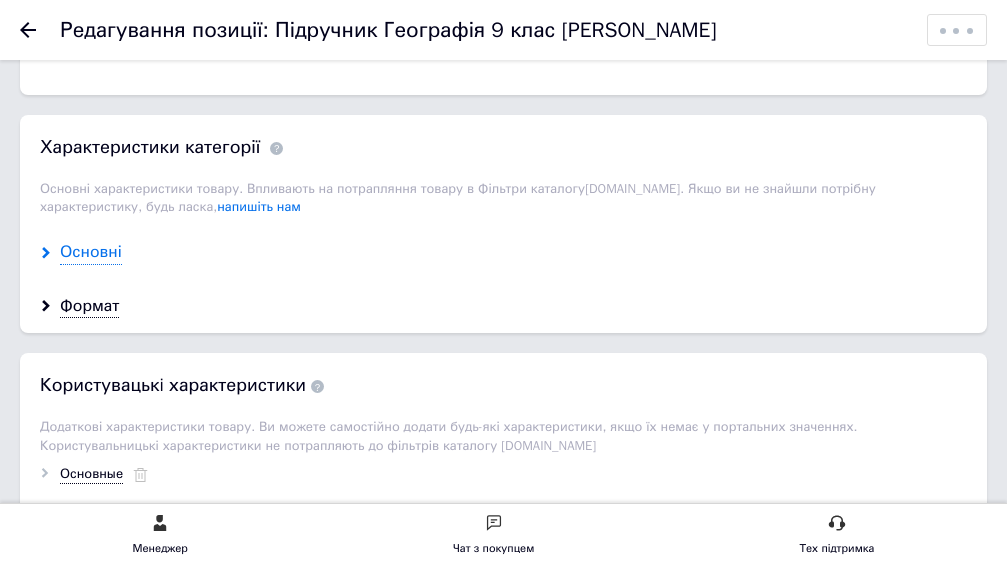 click on "Основні" at bounding box center (91, 252) 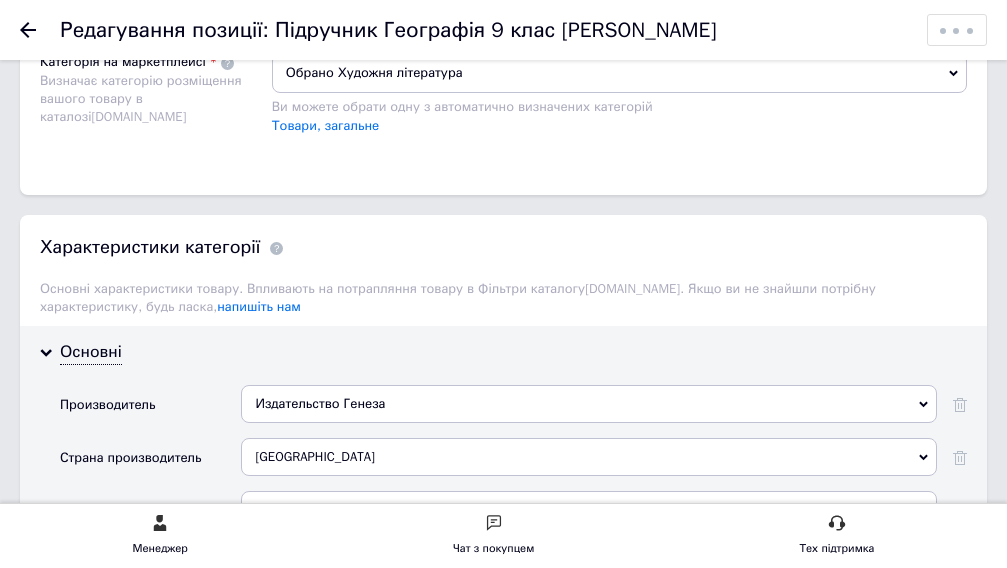 scroll, scrollTop: 1700, scrollLeft: 0, axis: vertical 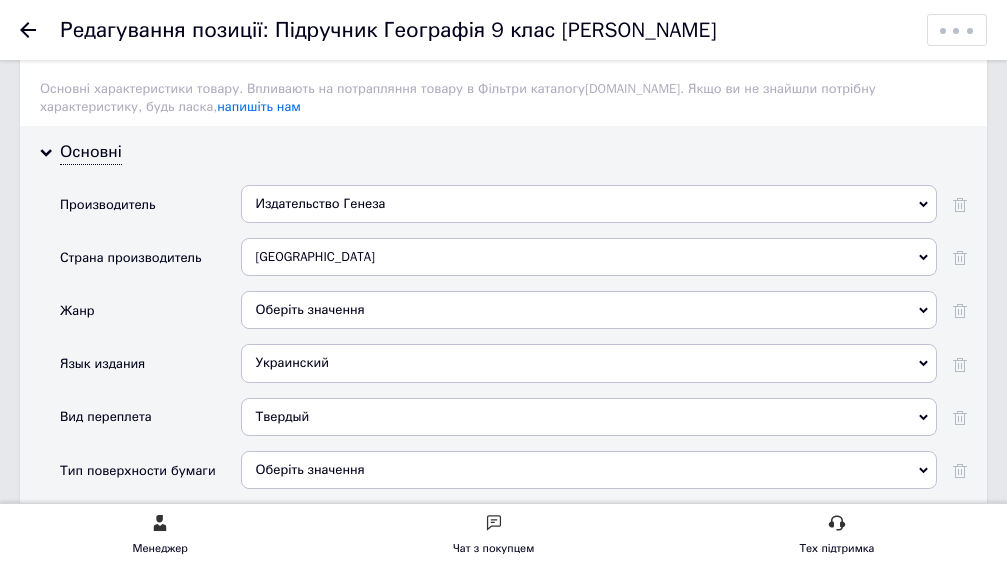 click on "Издательство Генеза" at bounding box center [589, 204] 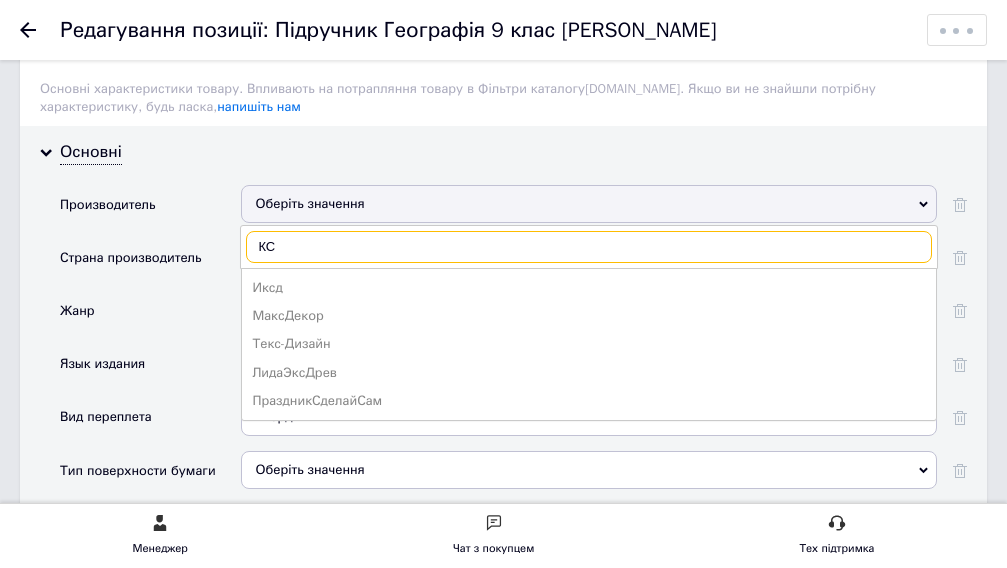 type on "К" 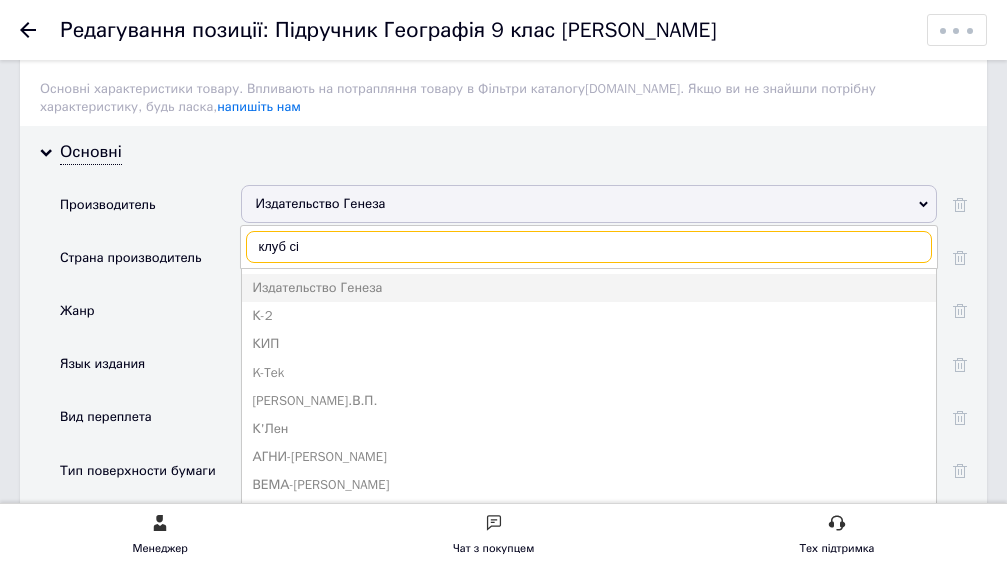 type on "клуб сім" 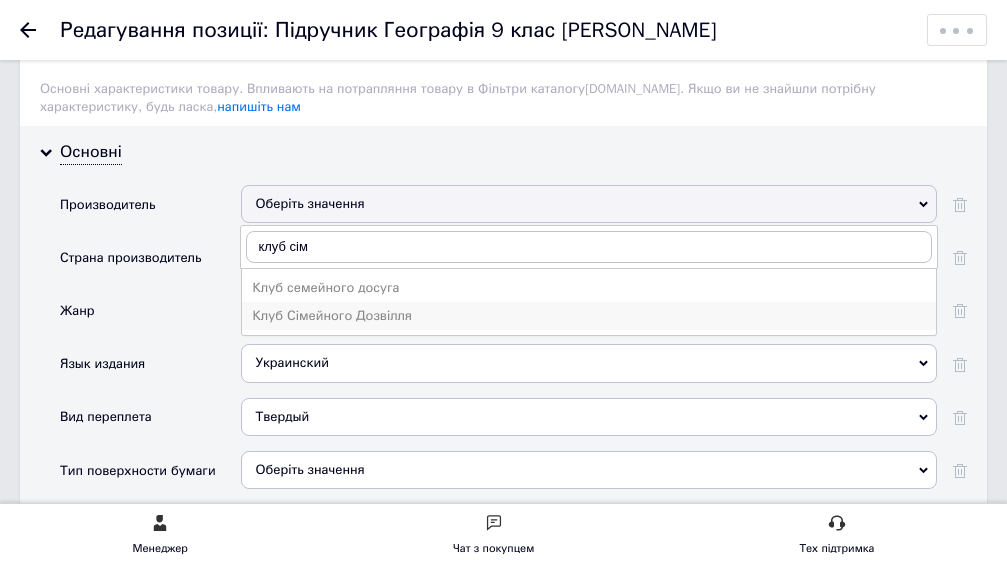 click on "Клуб Сімейного Дозвілля" at bounding box center [589, 316] 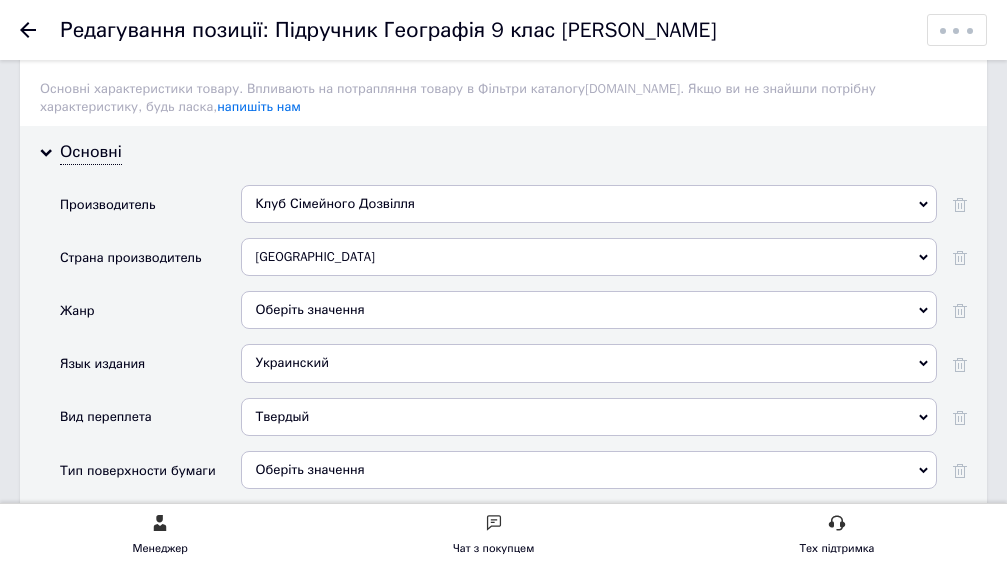 click on "Оберіть значення" at bounding box center [589, 310] 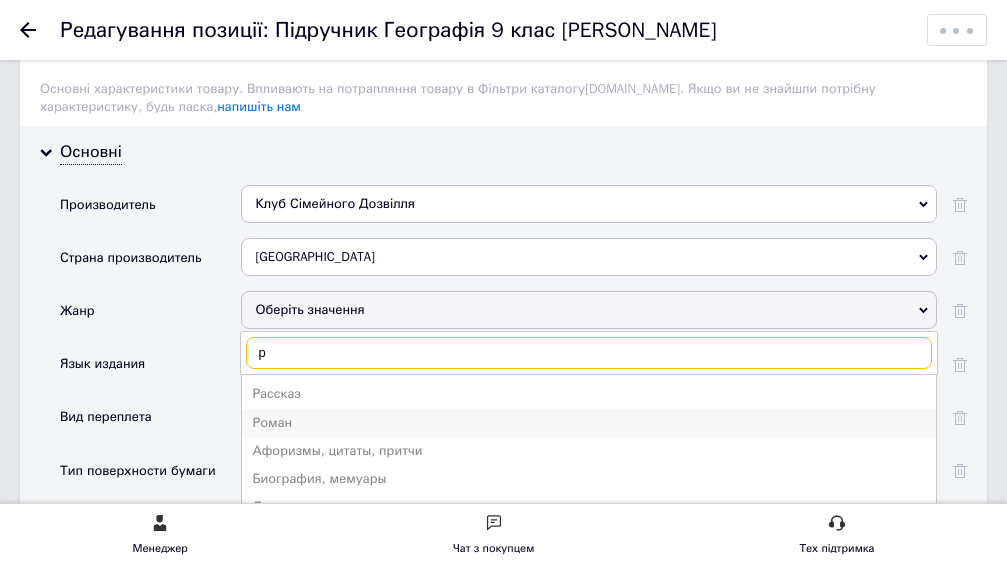 type on "р" 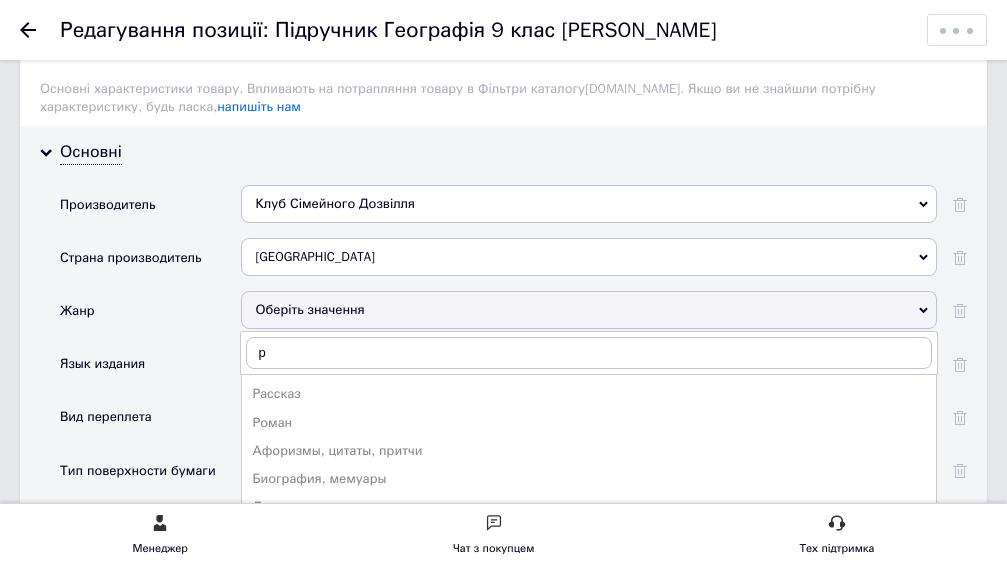 click on "Роман" at bounding box center (589, 423) 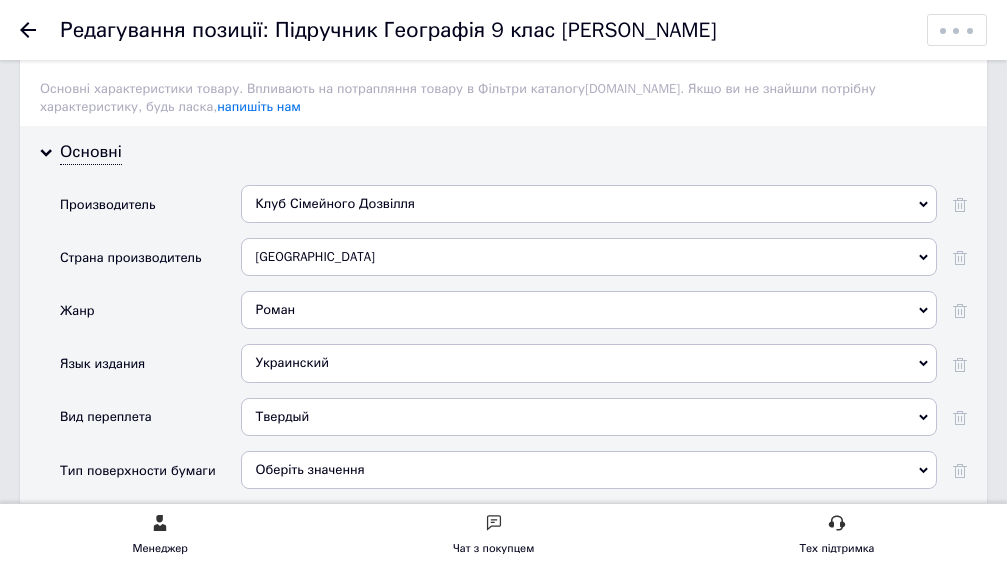scroll, scrollTop: 1900, scrollLeft: 0, axis: vertical 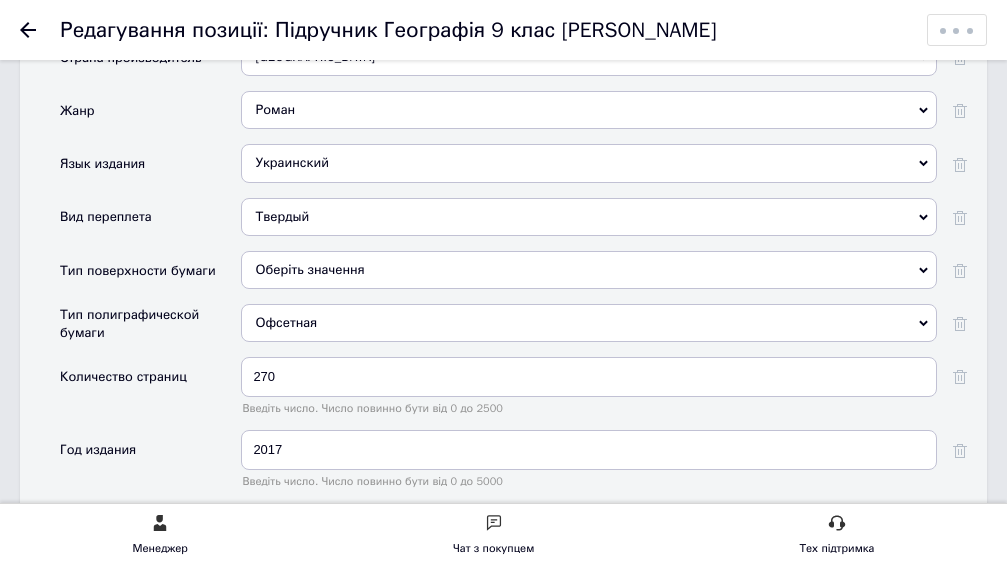 click on "Оберіть значення" at bounding box center (589, 270) 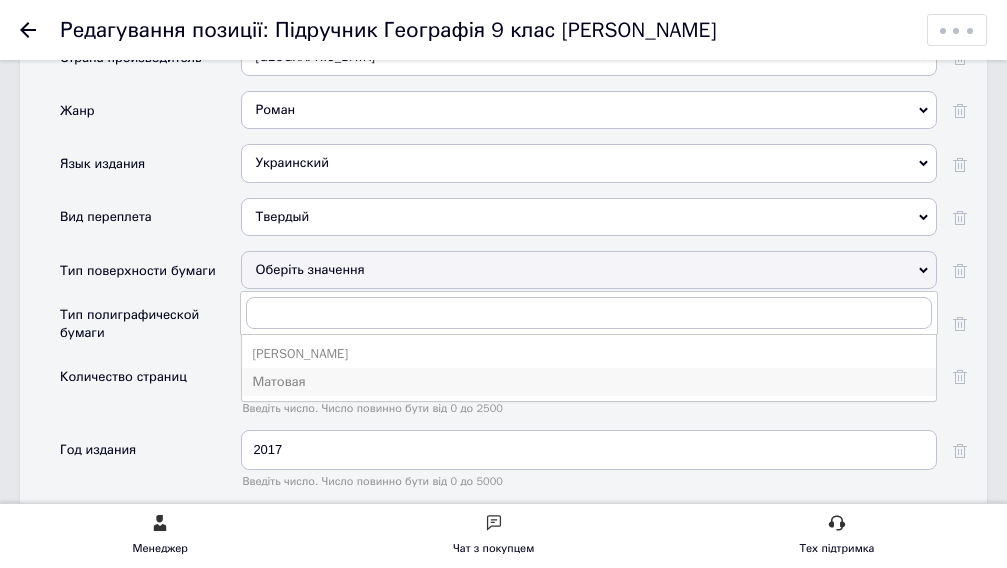 click on "Матовая" at bounding box center (589, 382) 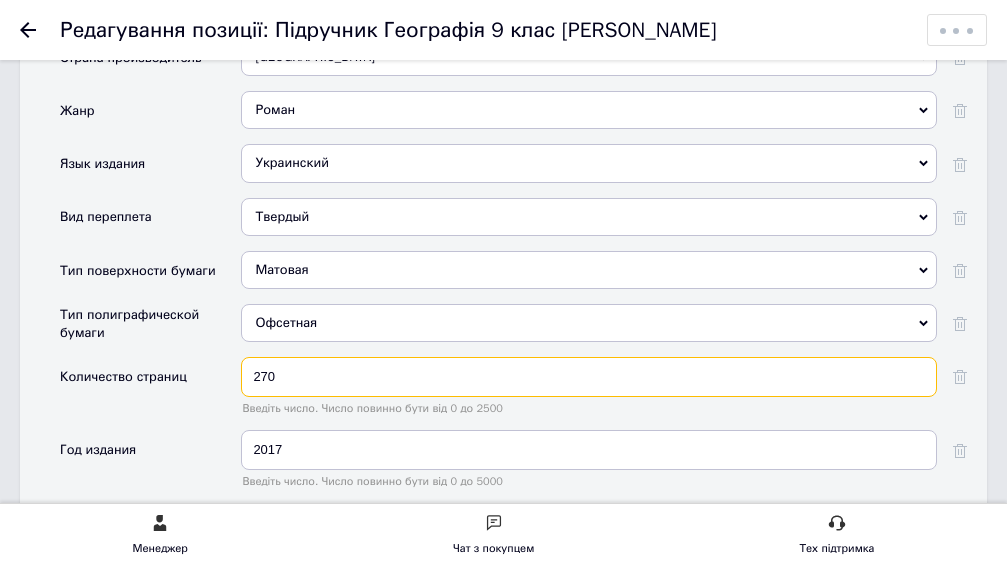 click on "Количество страниц 270 Введіть число. Число повинно бути від 0 до 2500" at bounding box center (513, 393) 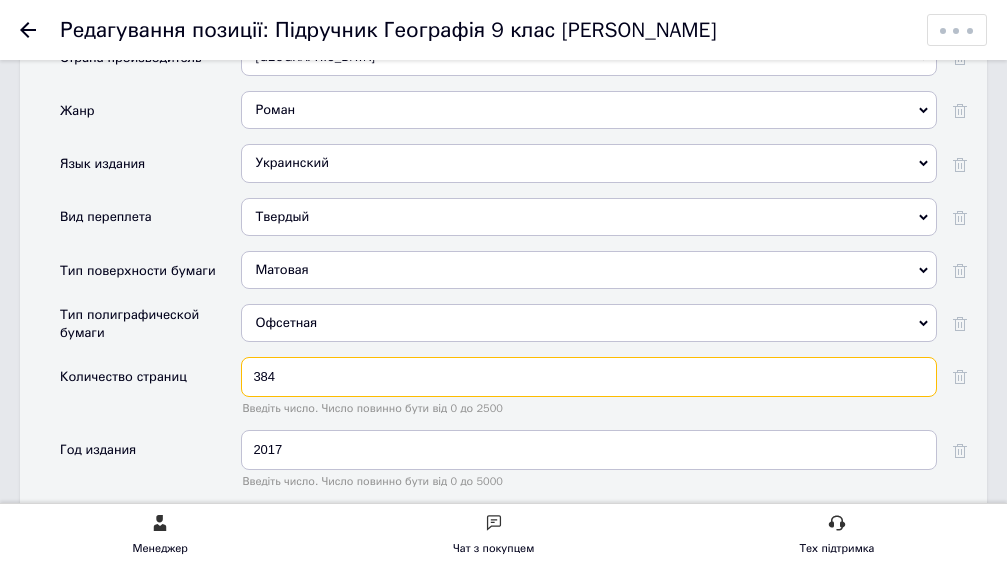 type on "384" 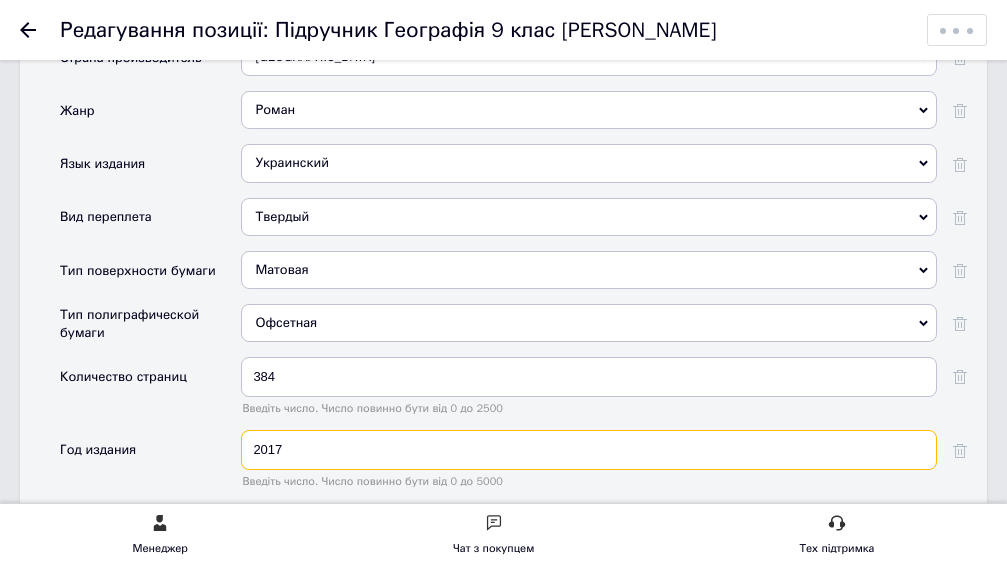 click on "Основна інформація Назва позиції (Російська) ✱ Покров [PERSON_NAME] КСД Код/Артикул А7891 Опис (Російська) ✱ Розширений текстовий редактор, 86FC7301-9621-4A5B-901E-9E93DD83DF8C Панель інструментів редактора Форматування Форматування Розмір Розмір   Жирний  Сполучення клавіш Ctrl+B   Курсив  Сполучення клавіш Ctrl+I   Підкреслений  Сполучення клавіш Ctrl+U   Видалити форматування   Повернути  Сполучення клавіш Ctrl+Z   Вставити/видалити нумерований список   Вставити/видалити маркований список   По лівому краю   По центру   По правому краю   Зменшити відступ   Збільшити відступ" at bounding box center [503, 65] 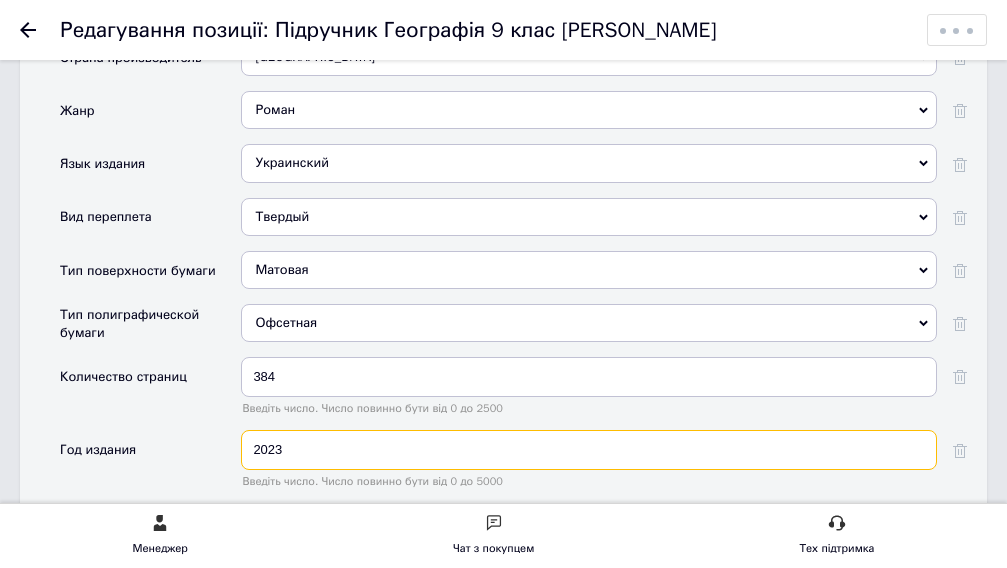scroll, scrollTop: 2100, scrollLeft: 0, axis: vertical 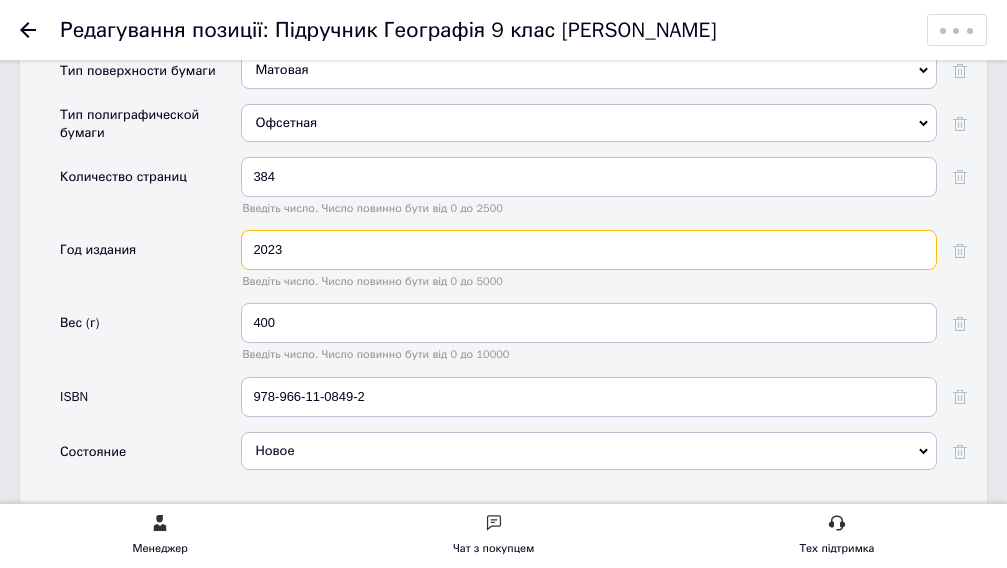 type on "2023" 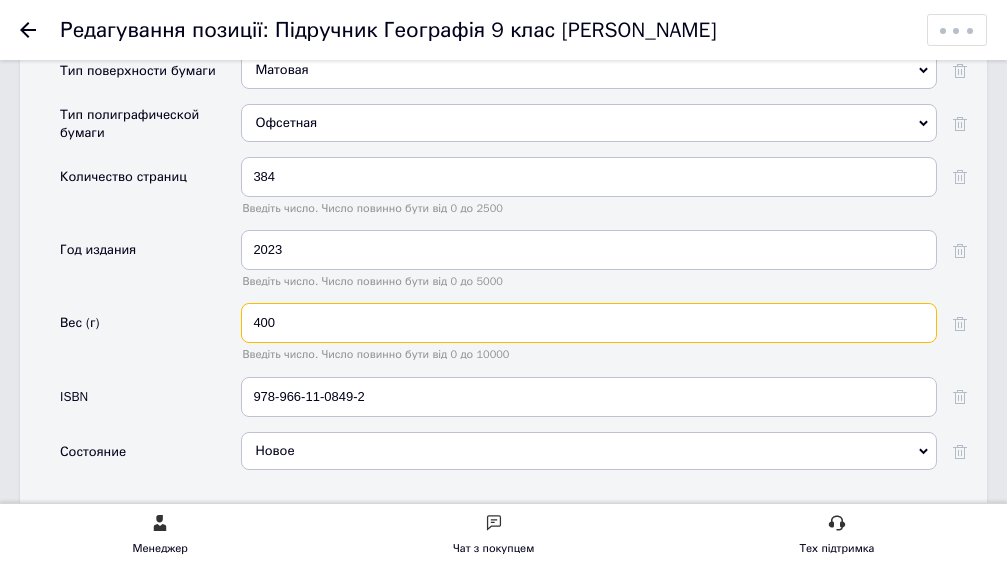 drag, startPoint x: 311, startPoint y: 324, endPoint x: 238, endPoint y: 325, distance: 73.00685 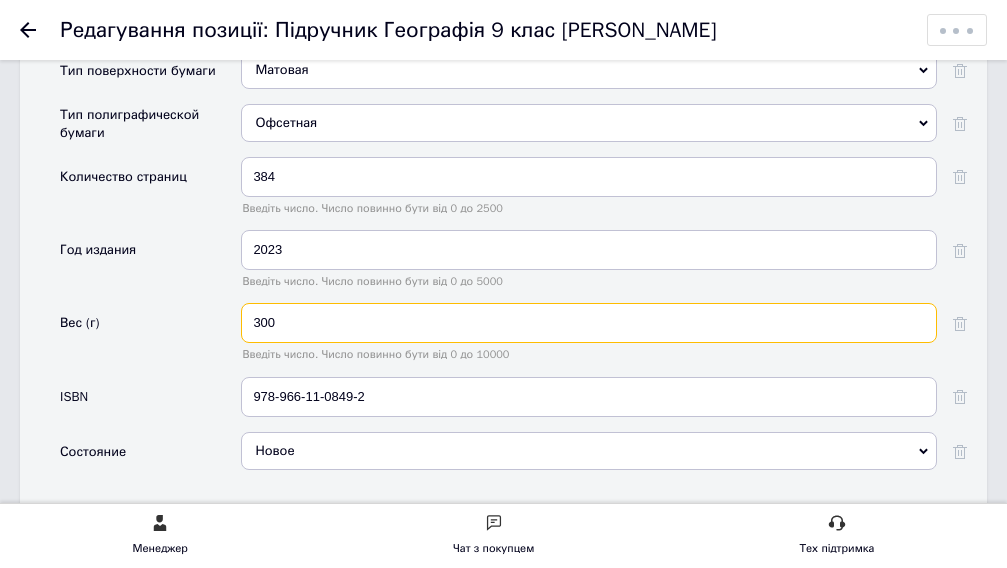 type on "300" 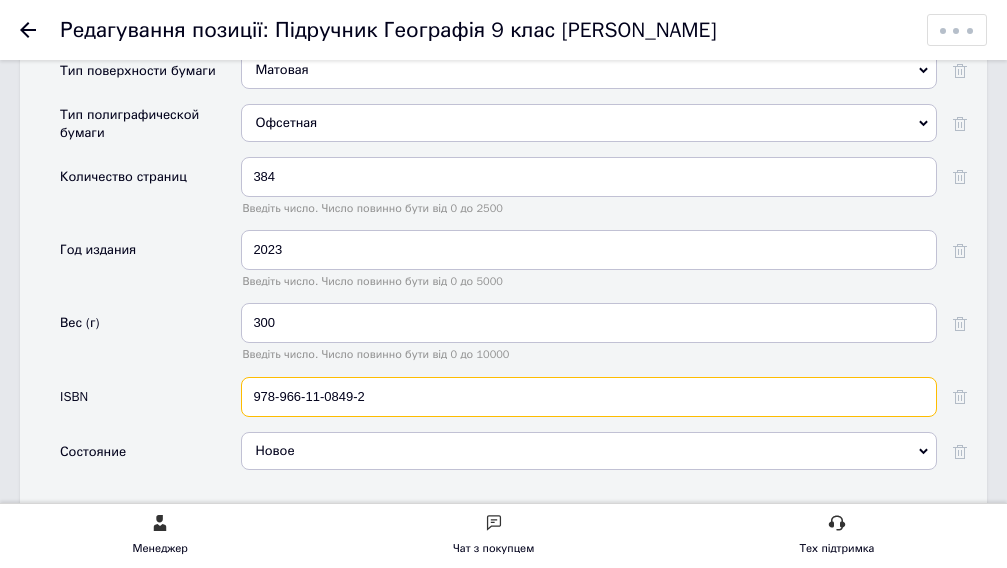 drag, startPoint x: 402, startPoint y: 394, endPoint x: 0, endPoint y: 382, distance: 402.17908 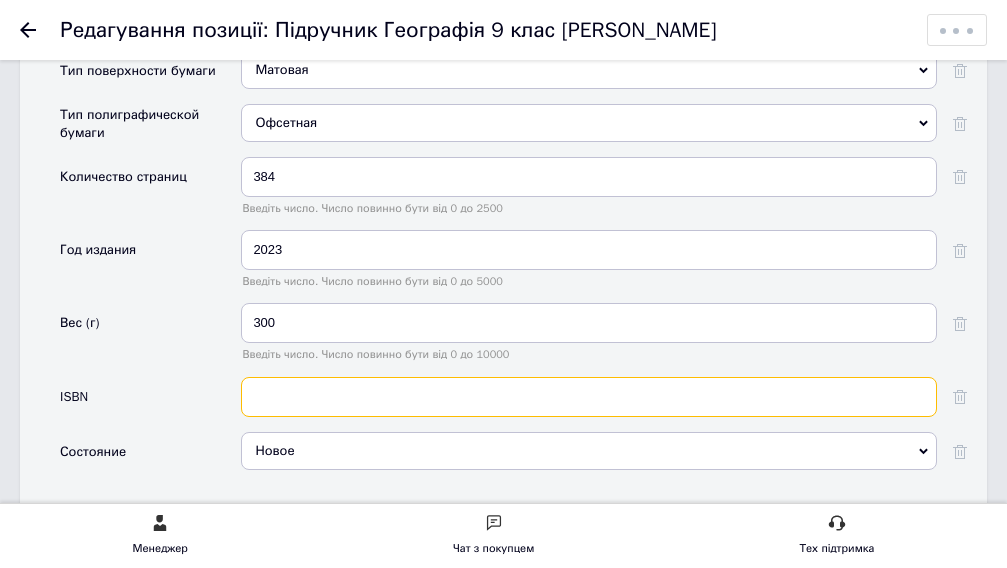 paste on "978-617-12-9312-0" 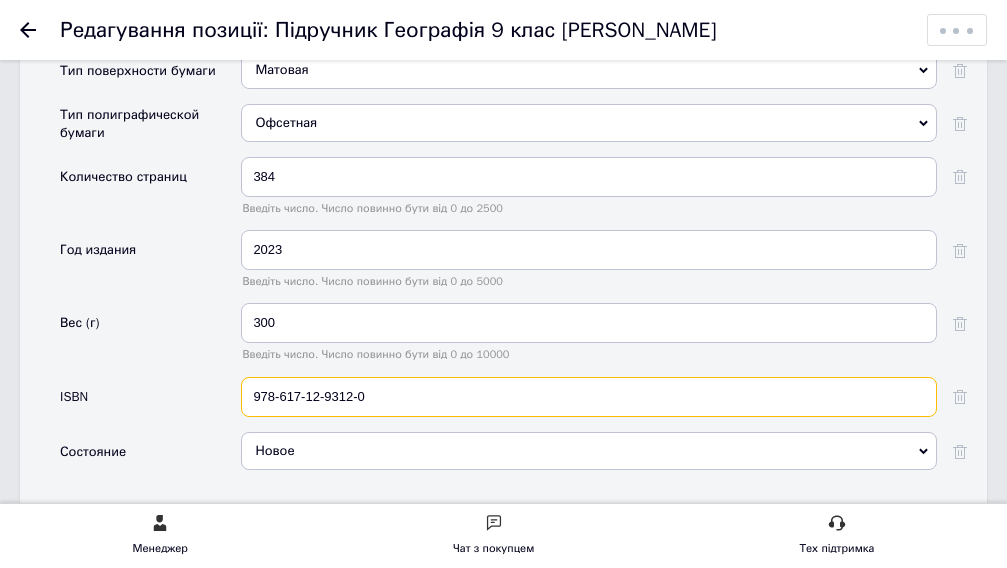scroll, scrollTop: 2300, scrollLeft: 0, axis: vertical 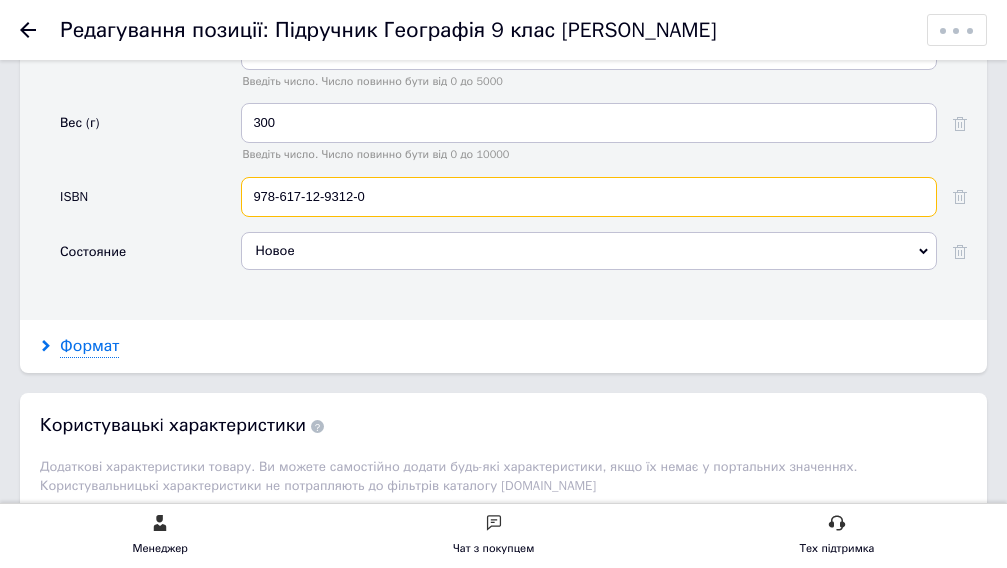 type on "978-617-12-9312-0" 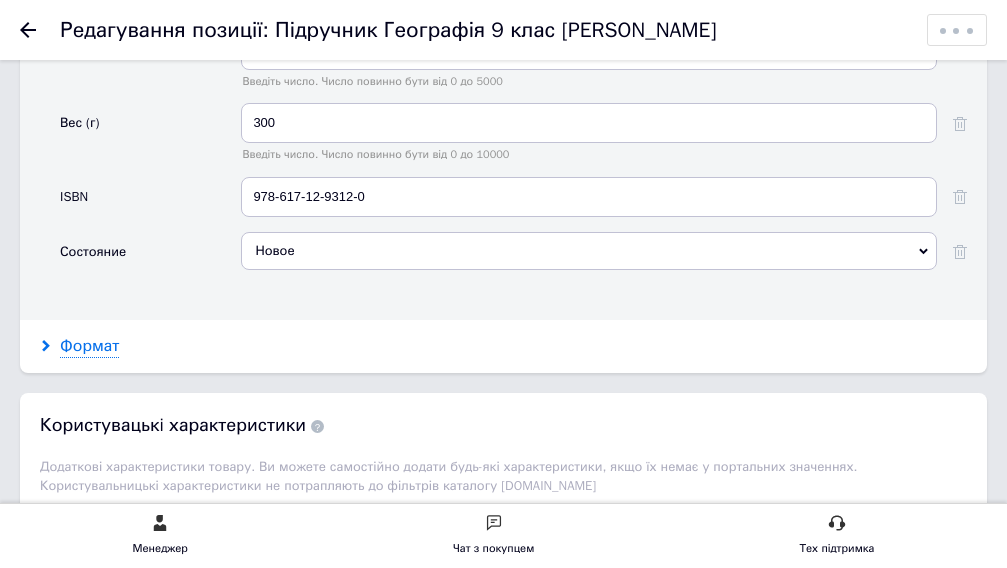 click on "Формат" at bounding box center [89, 346] 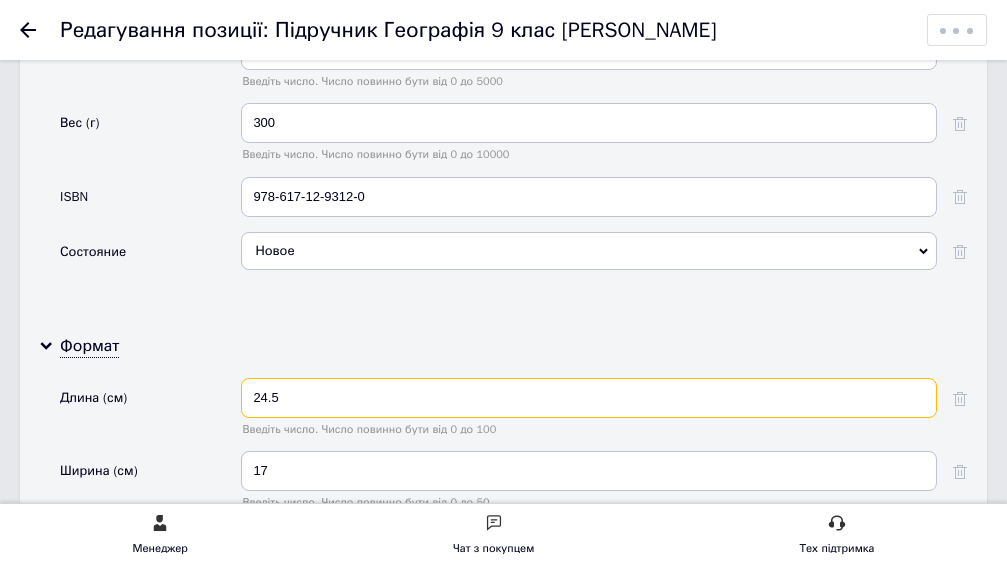 drag, startPoint x: 315, startPoint y: 391, endPoint x: 92, endPoint y: 373, distance: 223.72528 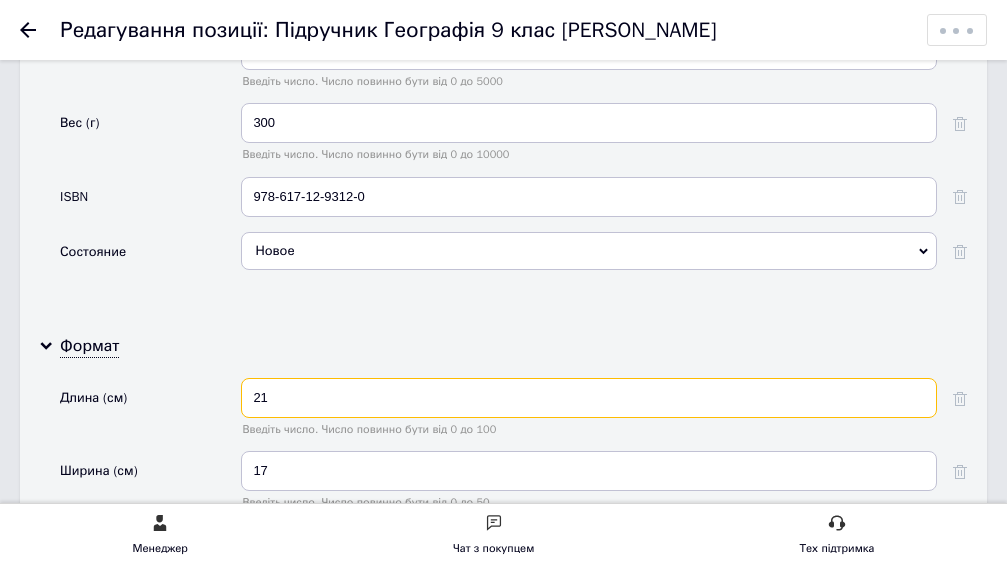 type on "21" 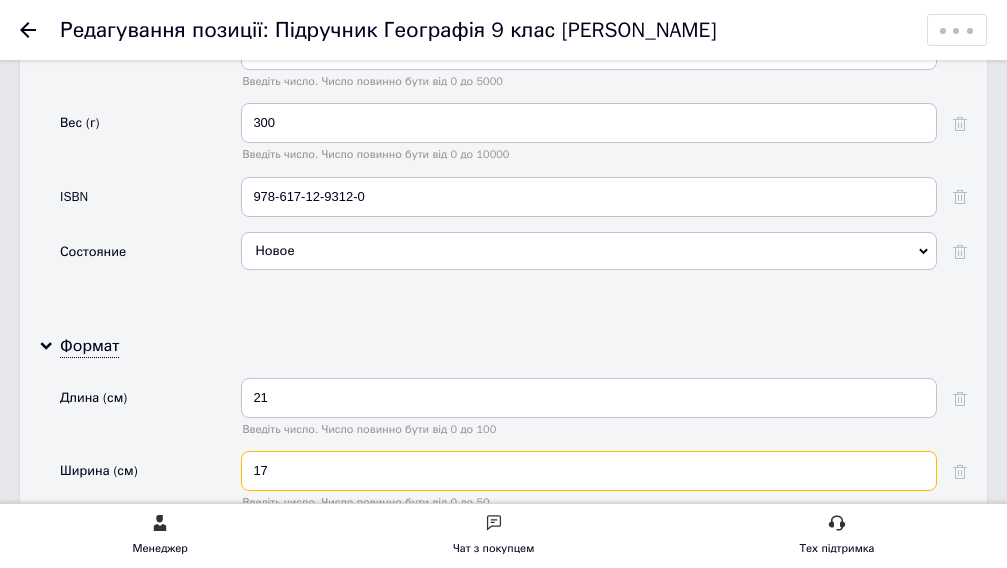 drag, startPoint x: 290, startPoint y: 465, endPoint x: 182, endPoint y: 452, distance: 108.779594 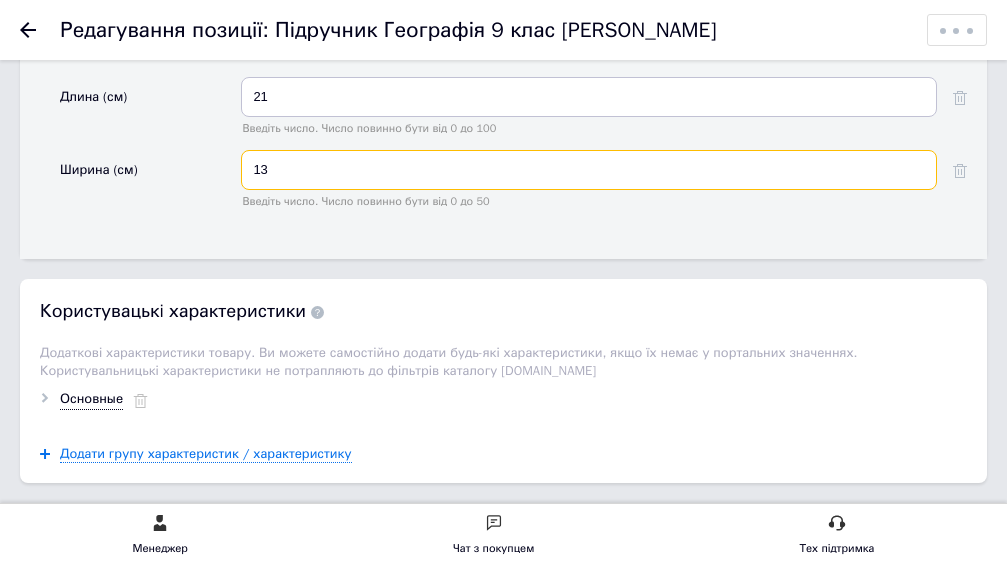 scroll, scrollTop: 3000, scrollLeft: 0, axis: vertical 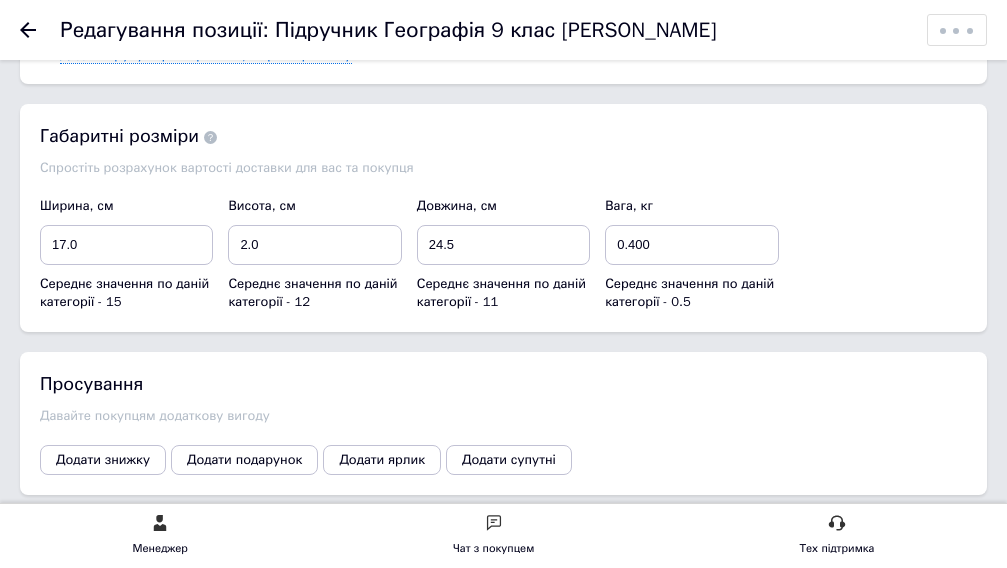 type on "13" 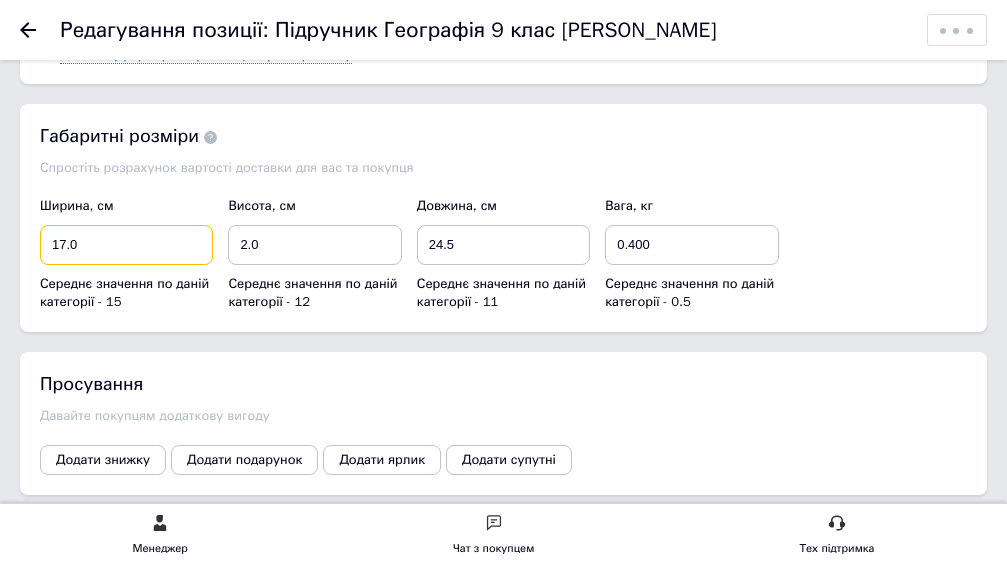 drag, startPoint x: 101, startPoint y: 249, endPoint x: 0, endPoint y: 237, distance: 101.71037 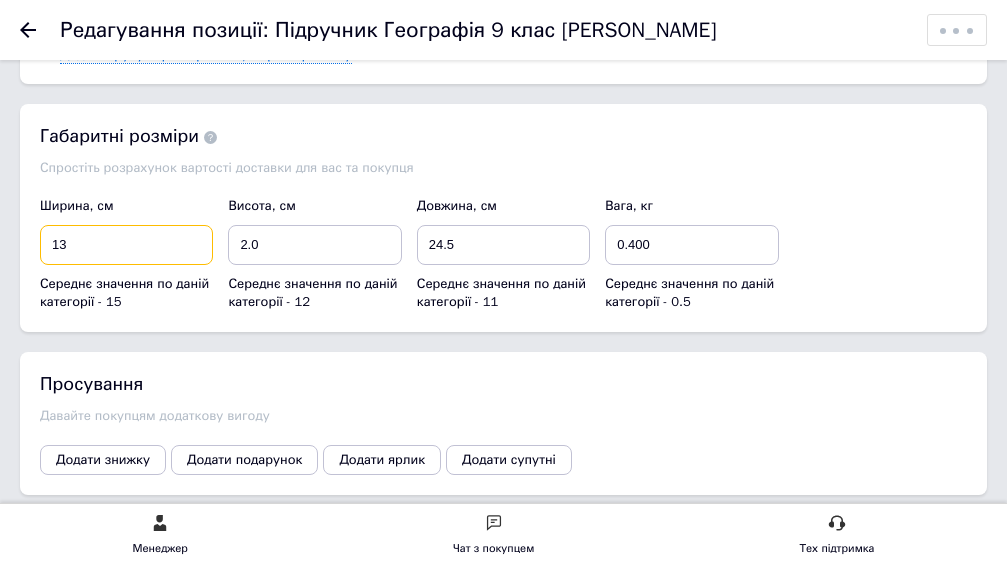 type on "13" 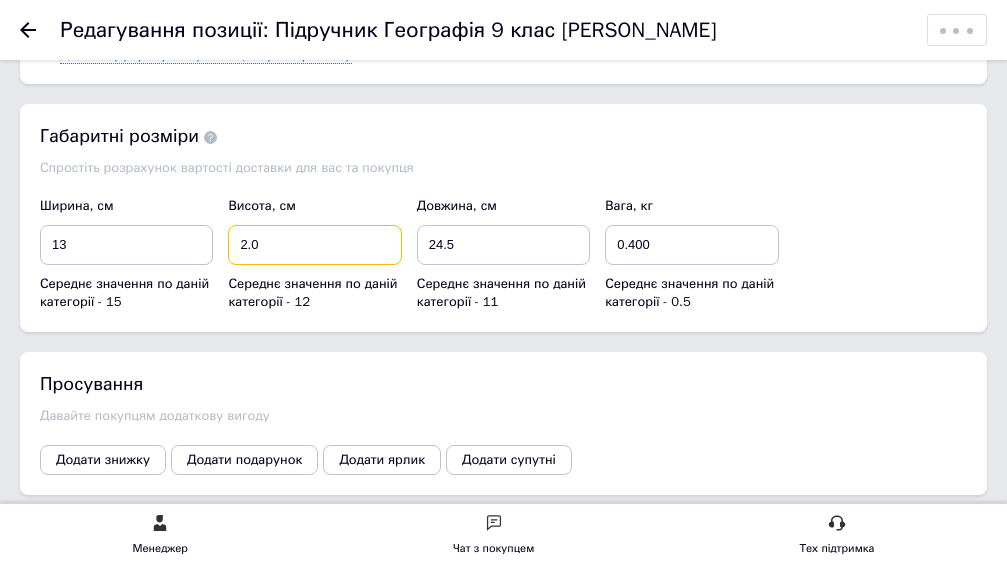 click on "Ширина, см 13 Середнє значення по даній категорії - 15 Висота, см 2.0 Середнє значення по даній категорії - 12 Довжина, см 24.5 Середнє значення по даній категорії - 11 Вага, кг 0.400 Середнє значення по даній категорії - 0.5" at bounding box center (504, 254) 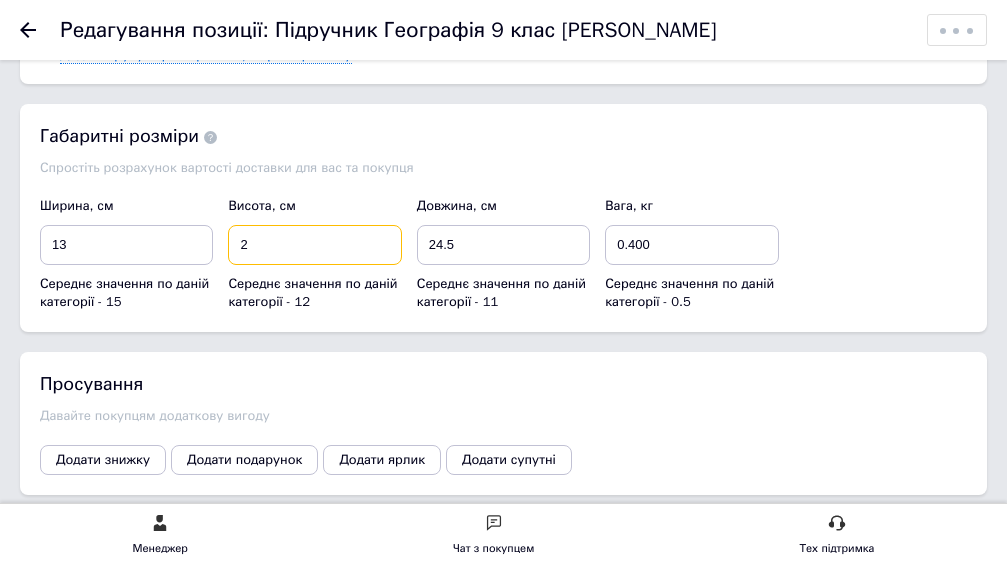 type on "2" 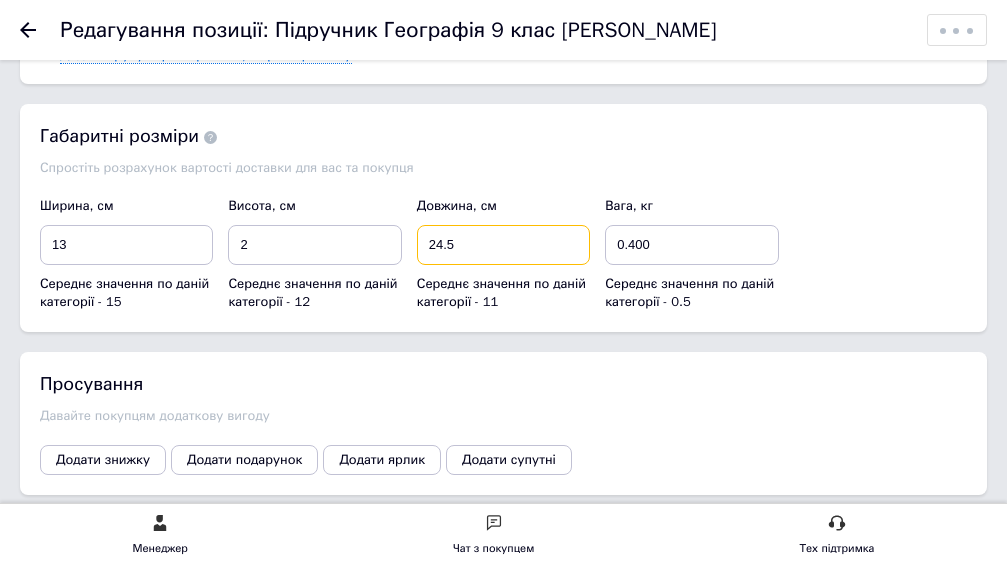 drag, startPoint x: 488, startPoint y: 243, endPoint x: 329, endPoint y: 243, distance: 159 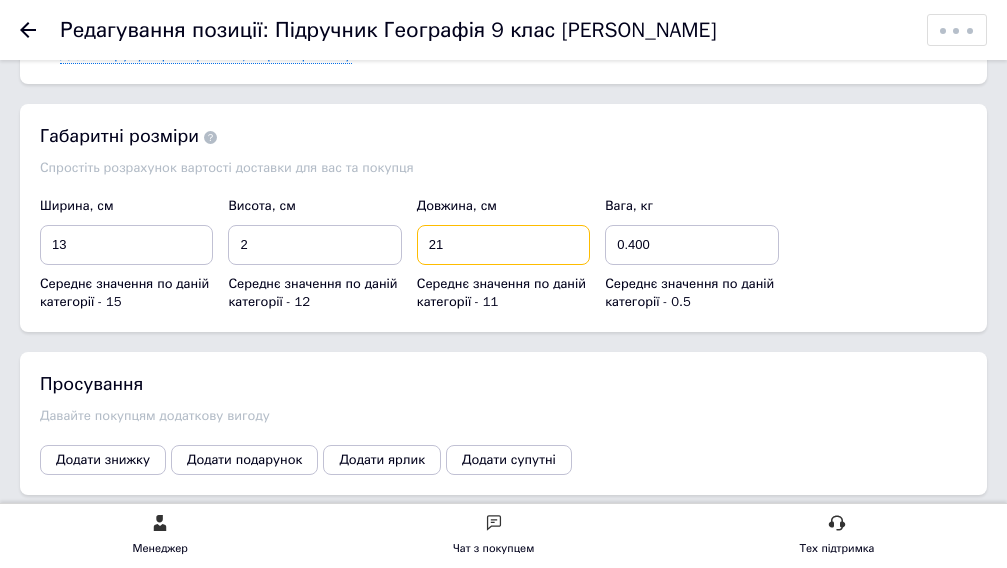 type on "21" 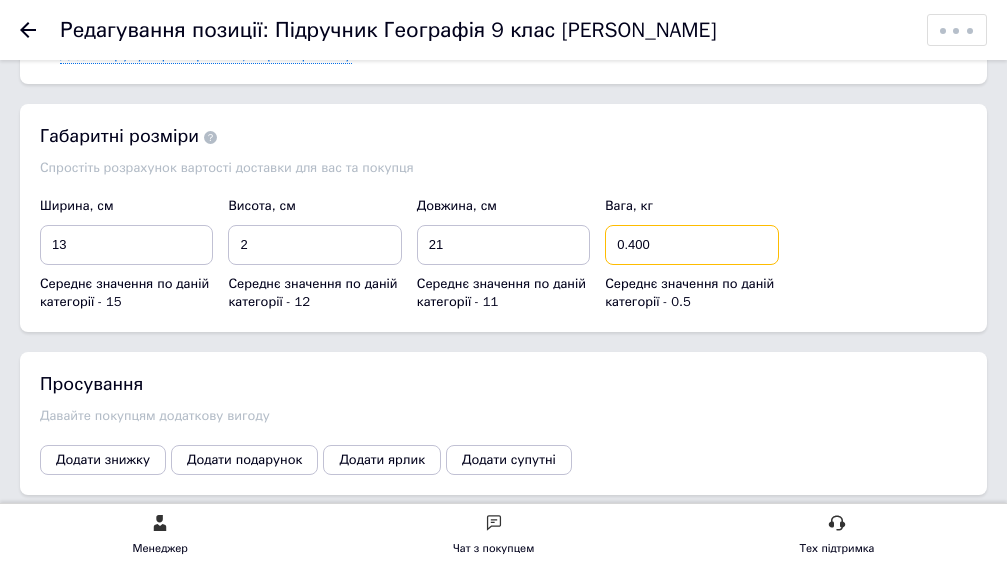 drag, startPoint x: 673, startPoint y: 248, endPoint x: 596, endPoint y: 245, distance: 77.05842 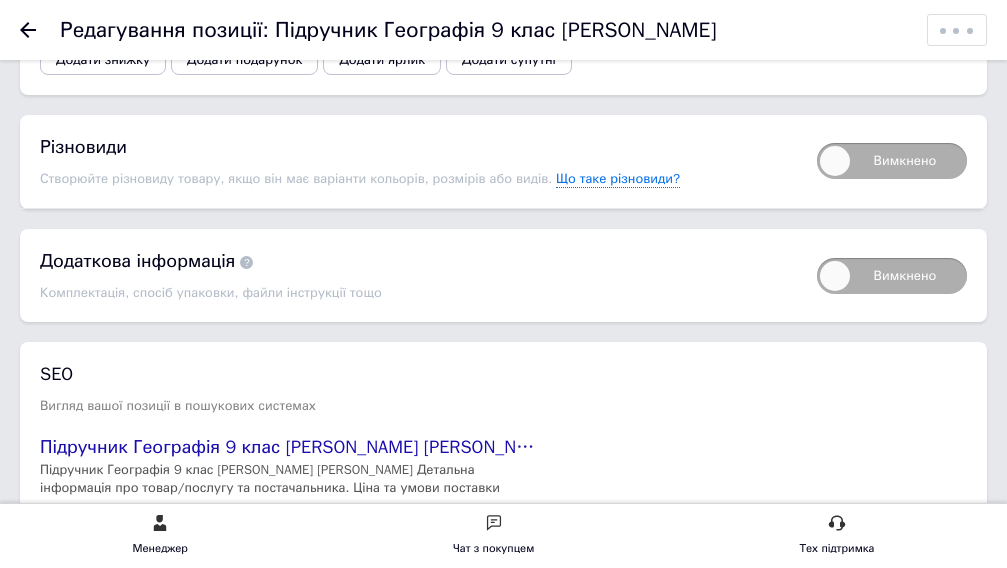 scroll, scrollTop: 3611, scrollLeft: 0, axis: vertical 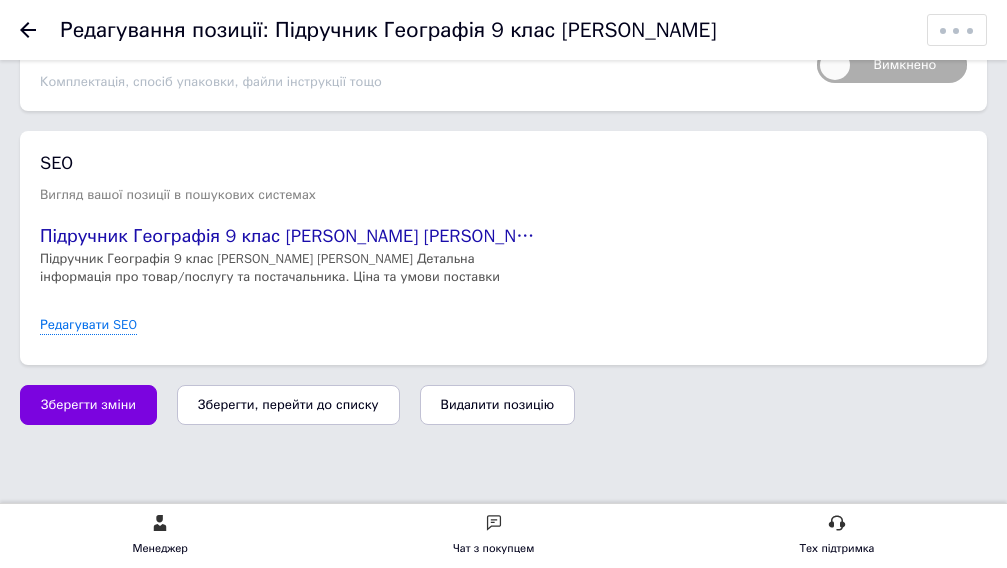 type on "0.3" 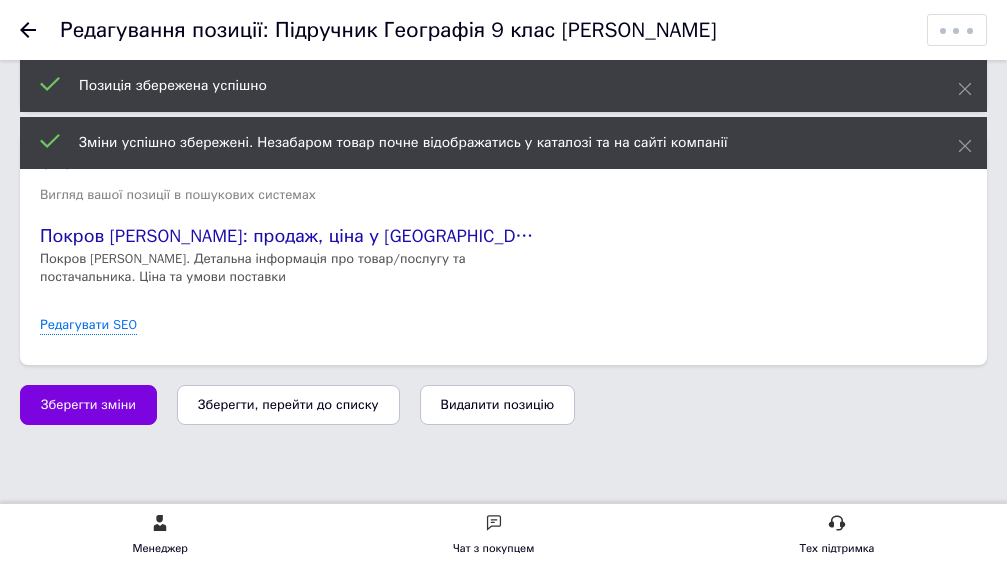 click on "Зберегти, перейти до списку" at bounding box center (288, 404) 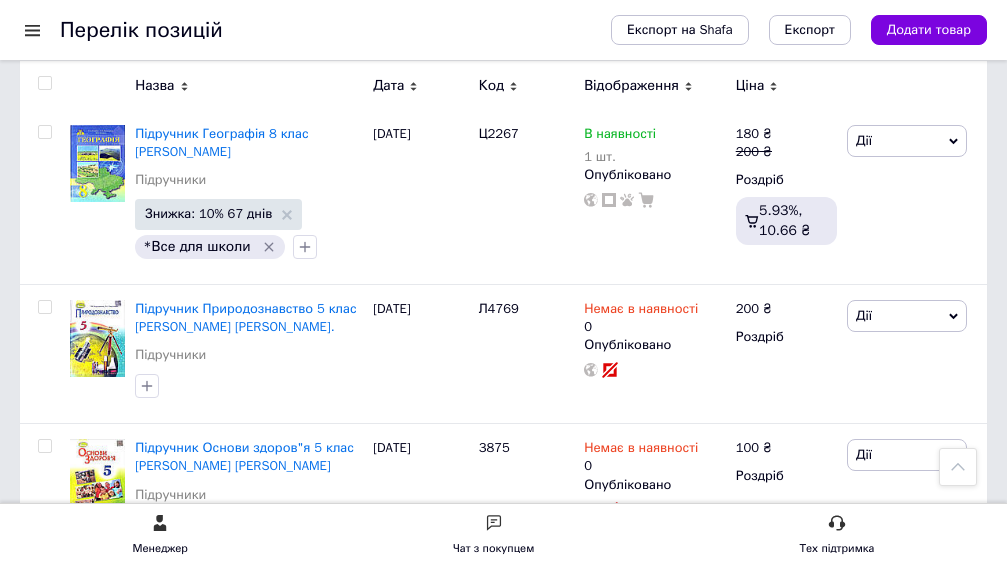 scroll, scrollTop: 1585, scrollLeft: 0, axis: vertical 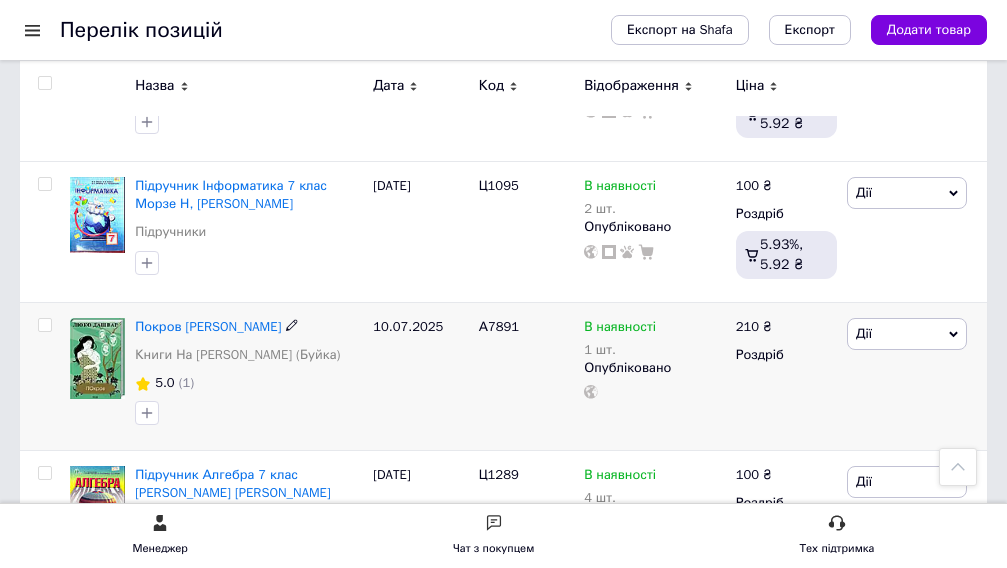 click 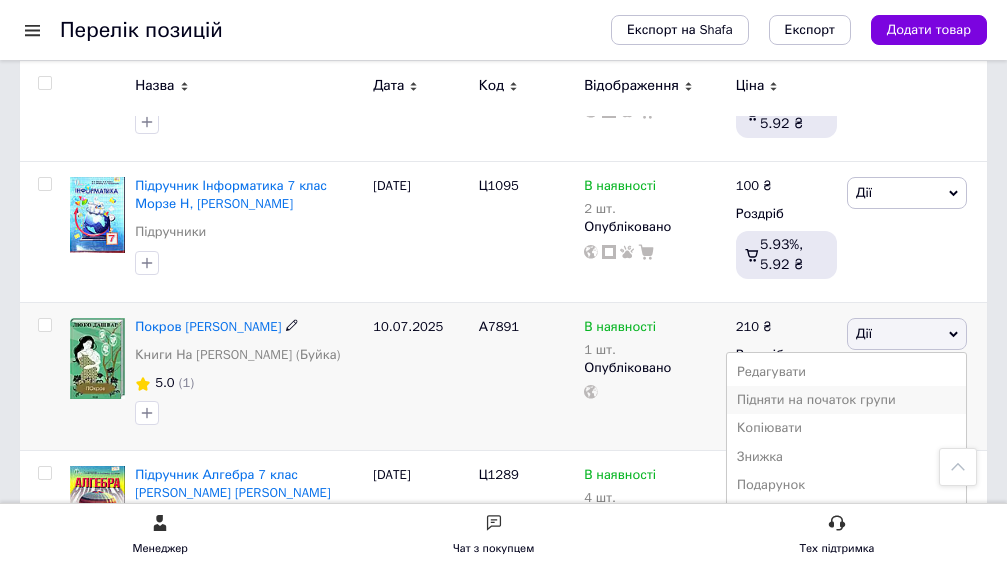 click on "Підняти на початок групи" at bounding box center [846, 400] 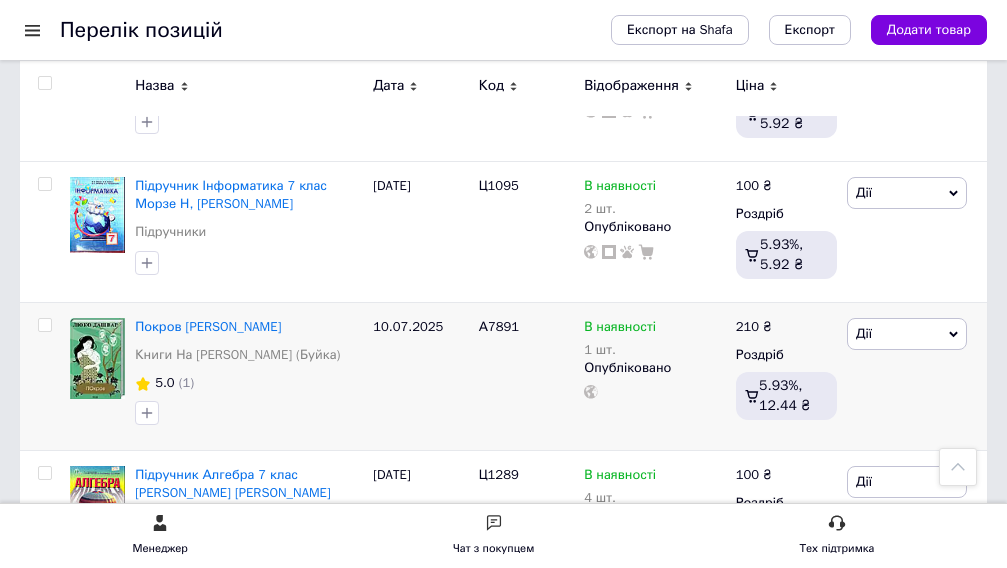 scroll, scrollTop: 1185, scrollLeft: 0, axis: vertical 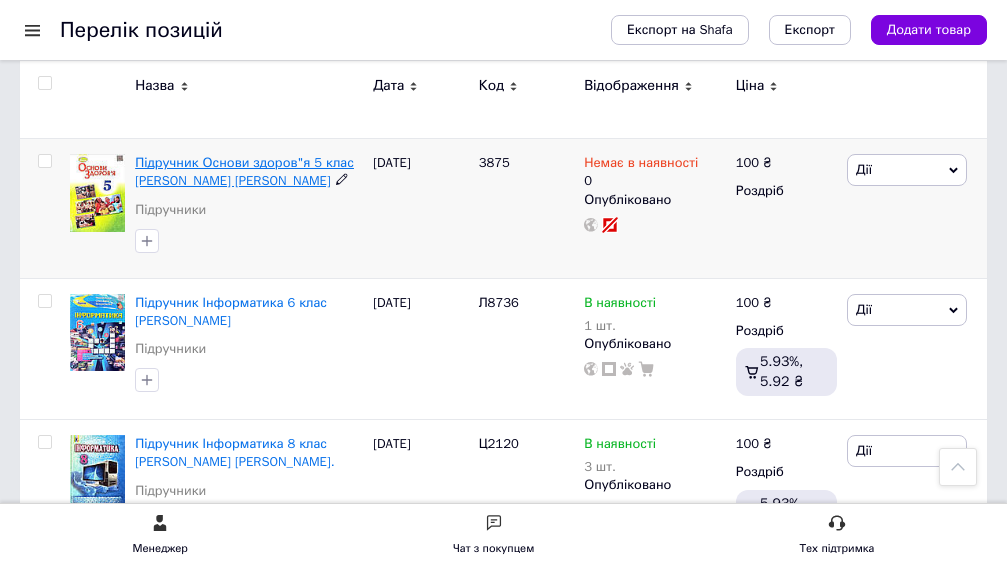 click on "Підручник Основи здоров"я 5 клас [PERSON_NAME] [PERSON_NAME]" at bounding box center (244, 171) 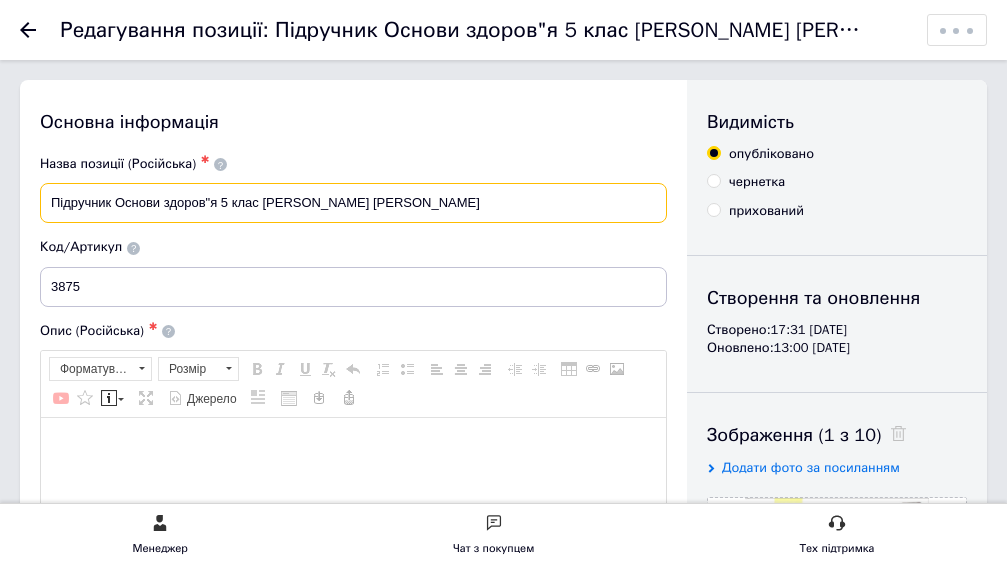 click on "Підручник Основи здоров"я 5 клас [PERSON_NAME] [PERSON_NAME]" at bounding box center (353, 203) 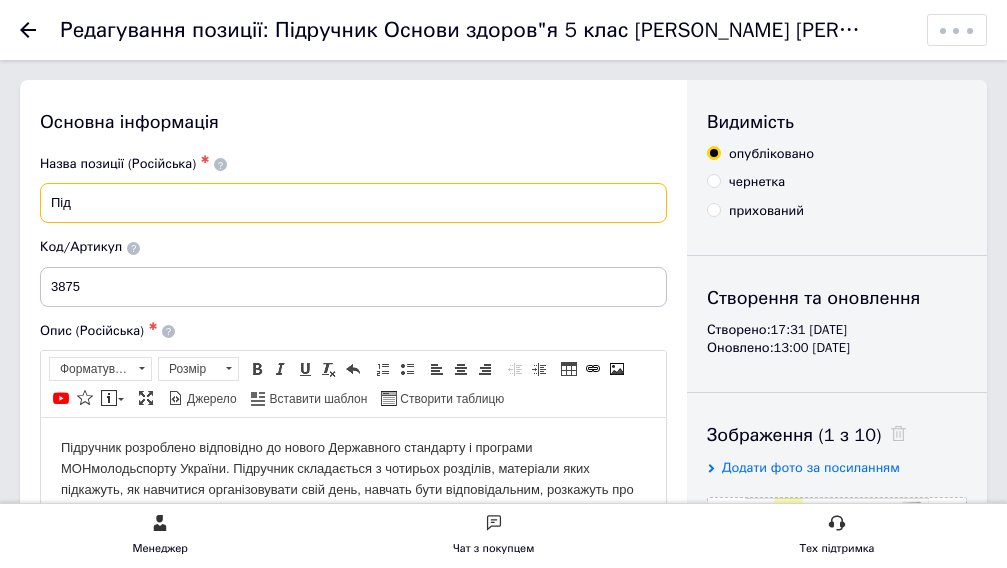 scroll, scrollTop: 0, scrollLeft: 0, axis: both 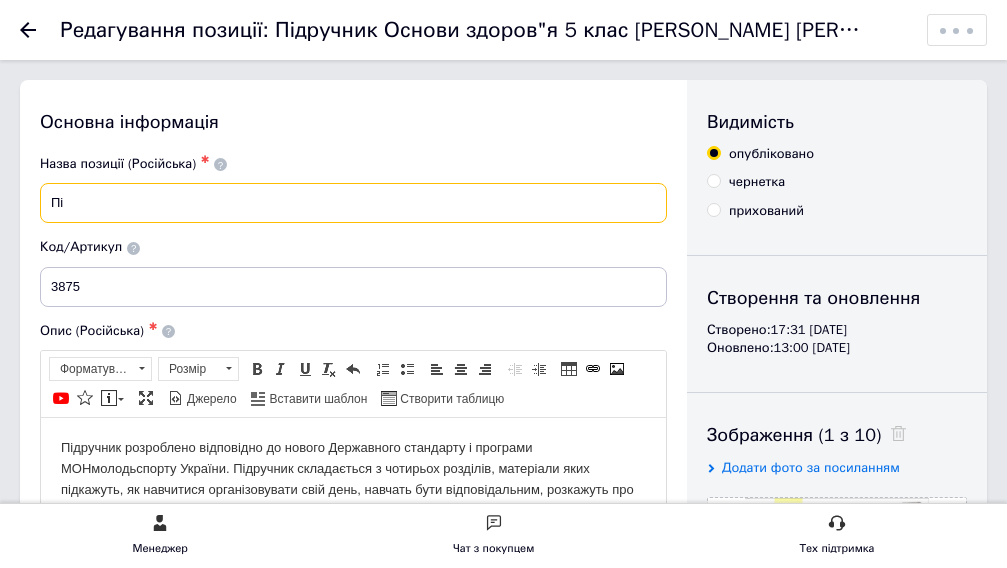 type on "П" 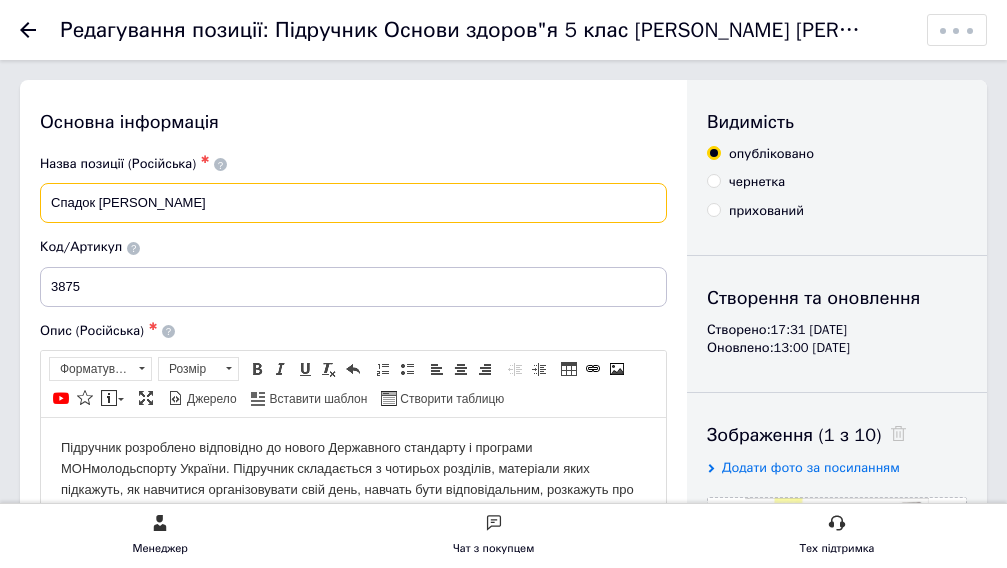 type on "Спадок [PERSON_NAME]" 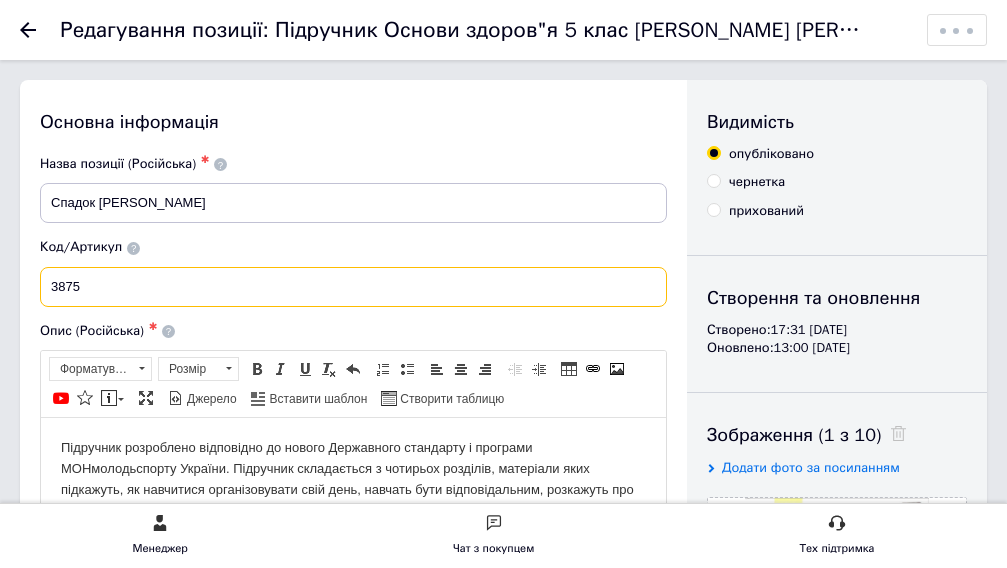 drag, startPoint x: 116, startPoint y: 293, endPoint x: 0, endPoint y: 294, distance: 116.00431 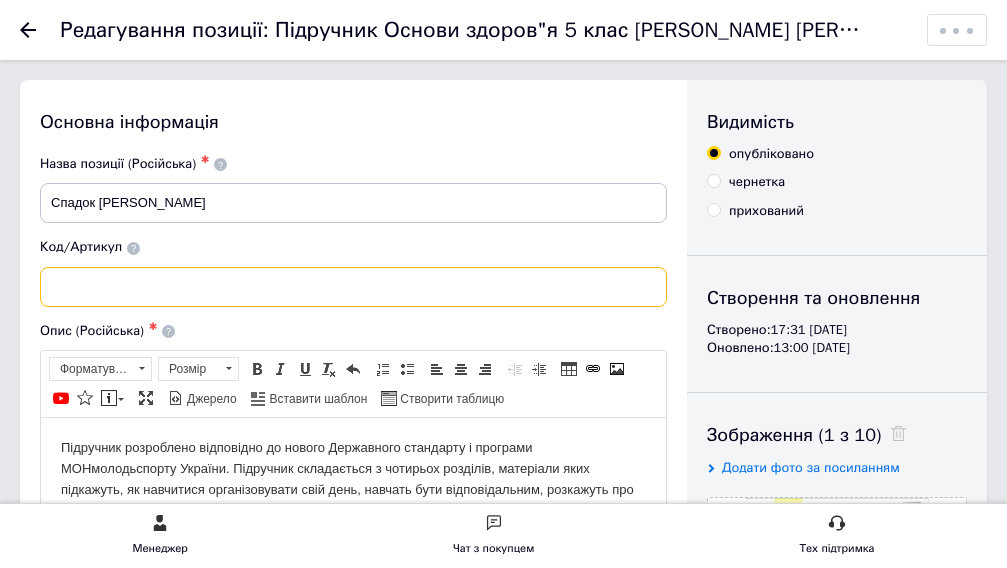 paste on "Ц7079" 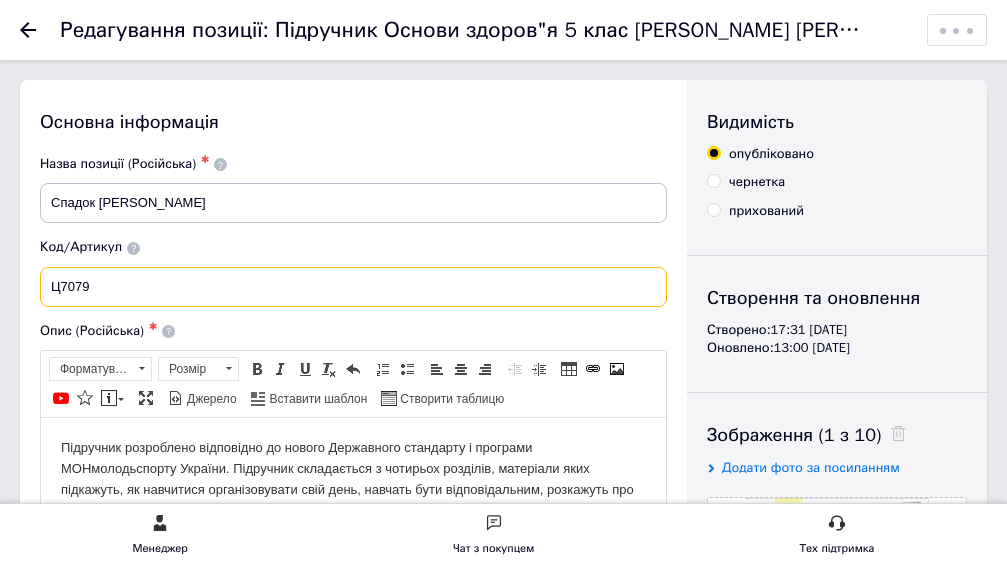 type on "Ц7079" 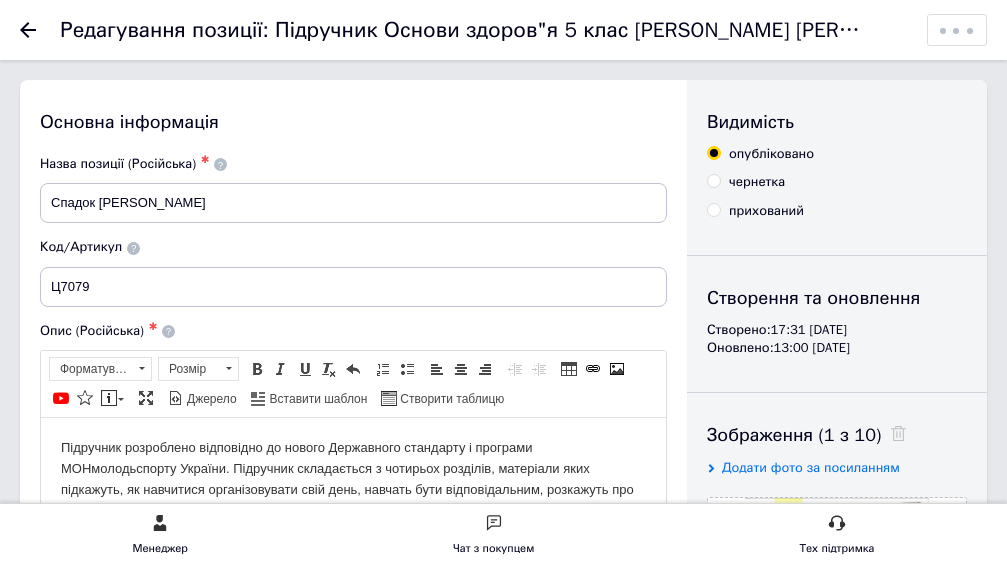 scroll, scrollTop: 300, scrollLeft: 0, axis: vertical 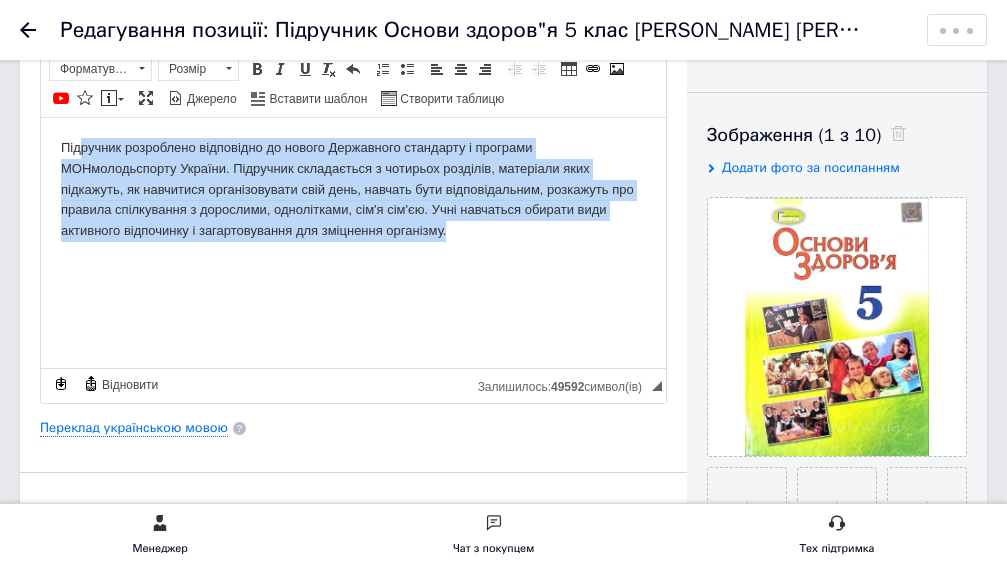 drag, startPoint x: 47, startPoint y: 124, endPoint x: 78, endPoint y: 143, distance: 36.359318 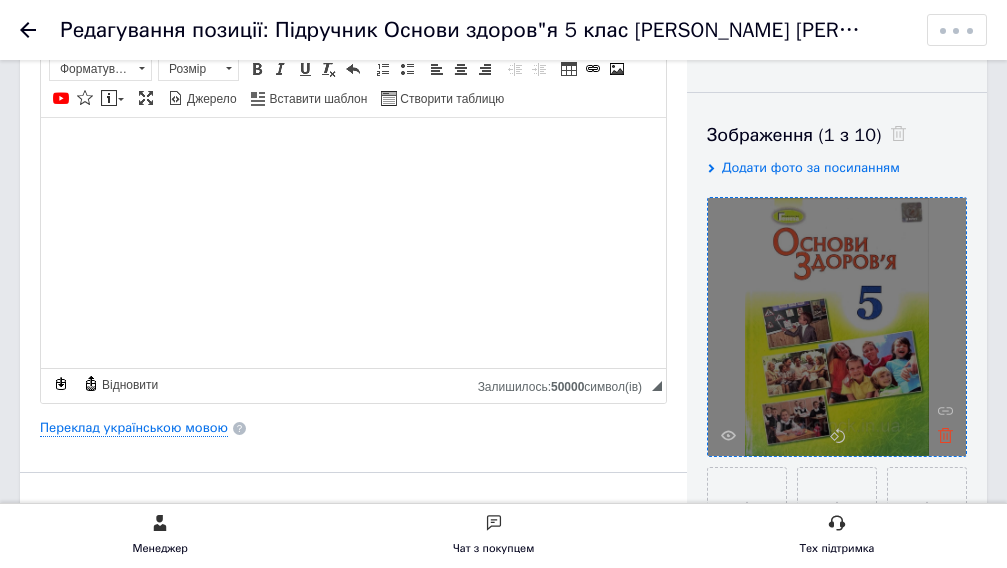 click 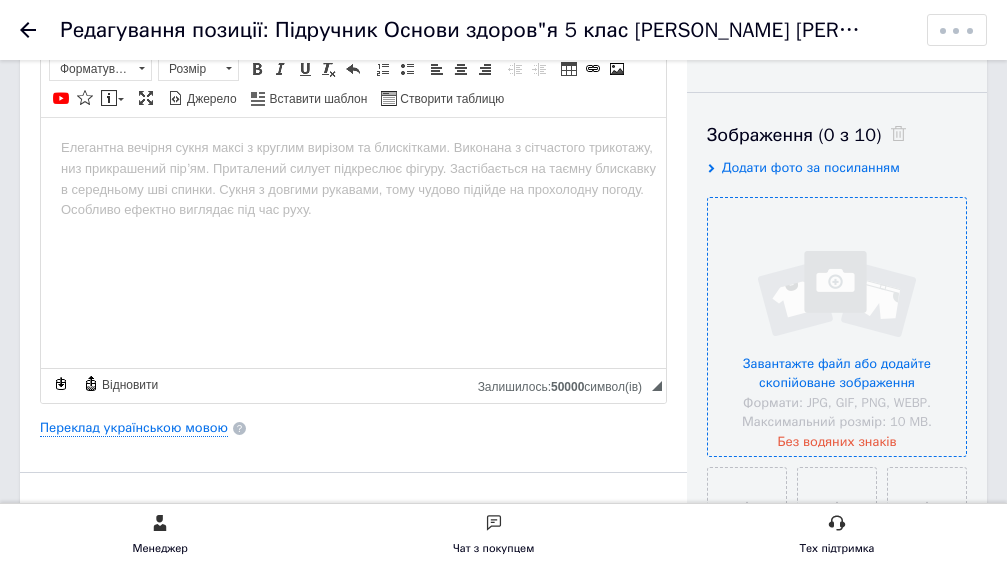 scroll, scrollTop: 200, scrollLeft: 0, axis: vertical 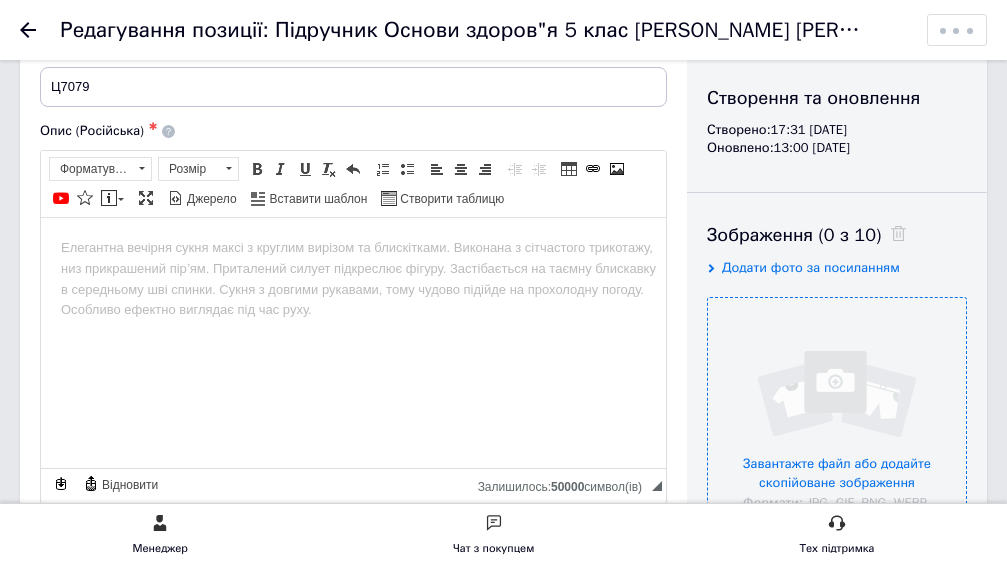 click at bounding box center (353, 247) 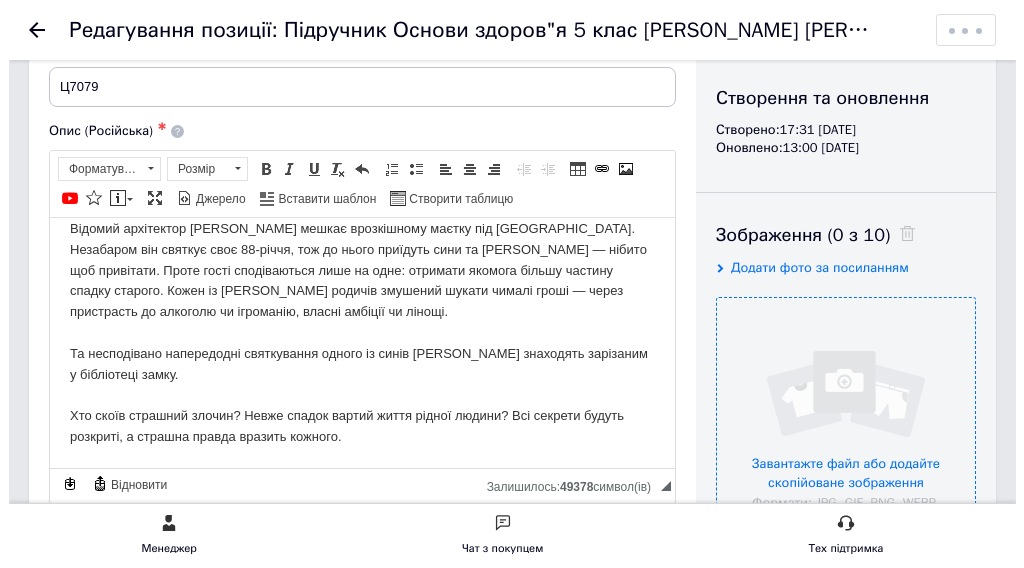 scroll, scrollTop: 500, scrollLeft: 0, axis: vertical 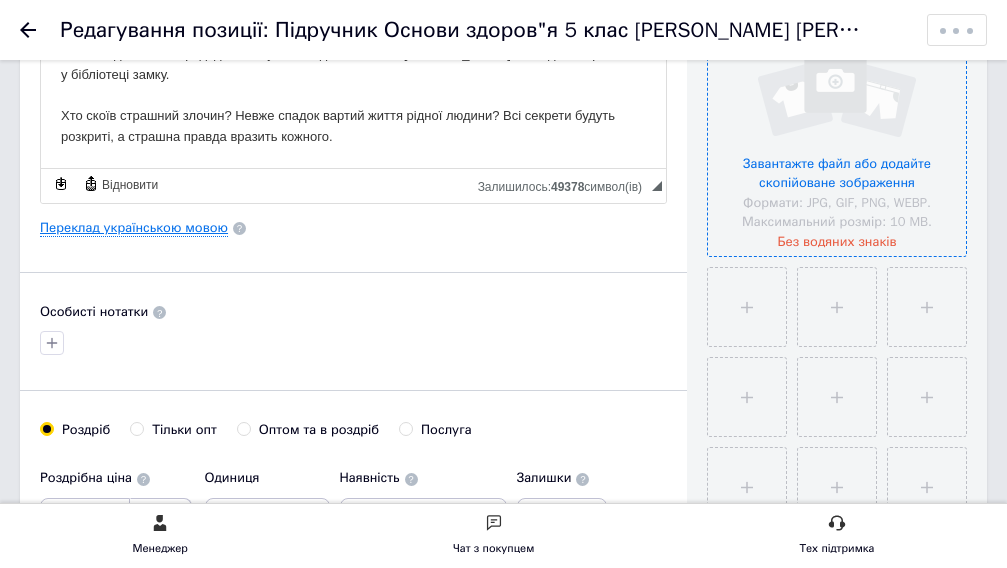 click on "Переклад українською мовою" at bounding box center (134, 228) 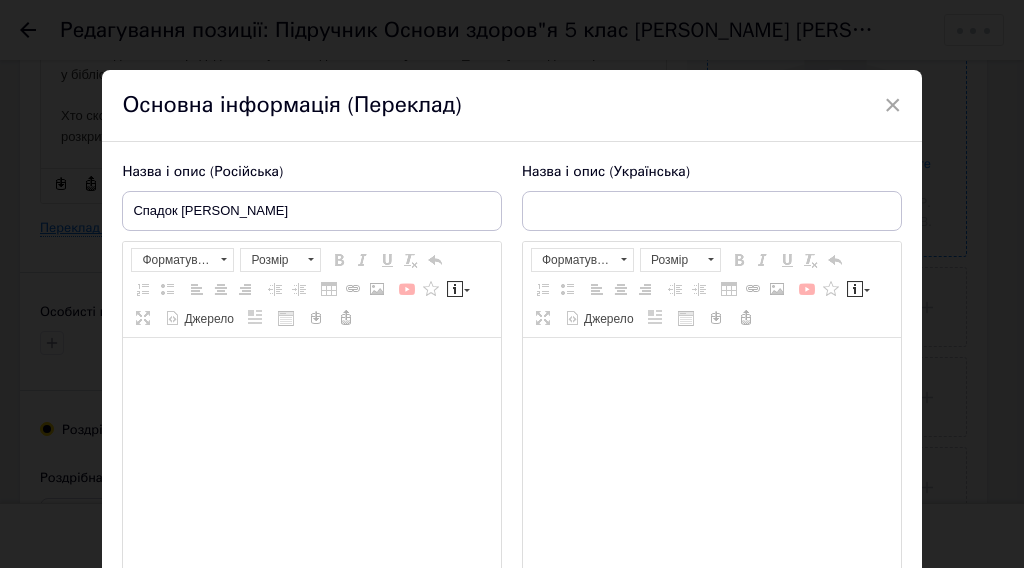 type on "Підручник Основи здоров"я 5 клас [PERSON_NAME] [PERSON_NAME]" 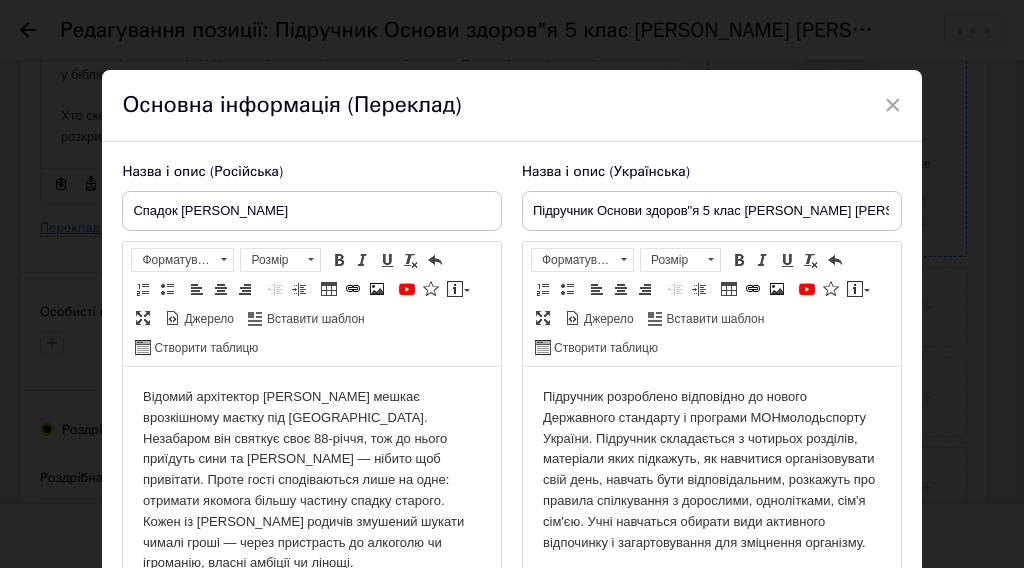 scroll, scrollTop: 0, scrollLeft: 0, axis: both 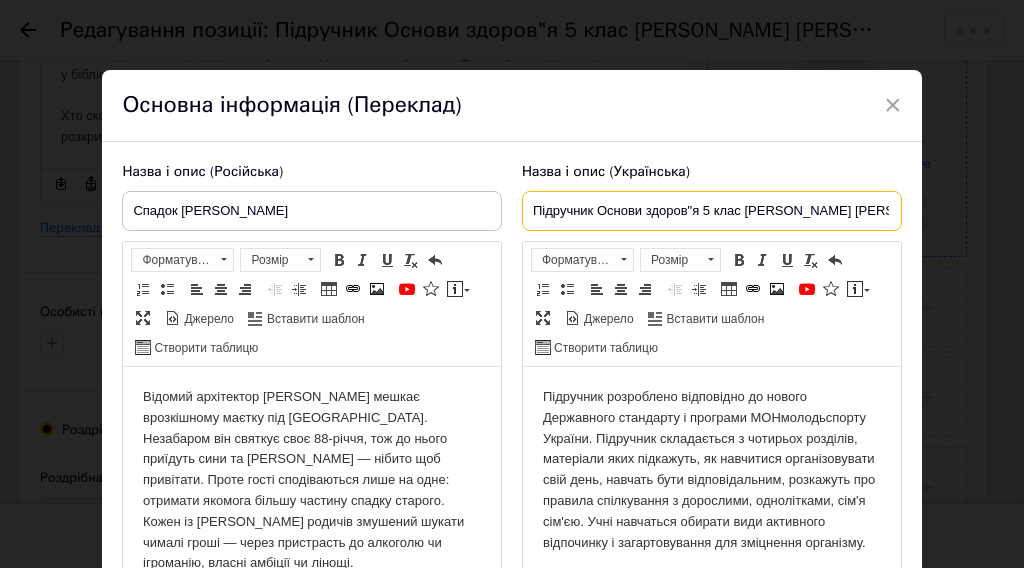 drag, startPoint x: 346, startPoint y: 210, endPoint x: 305, endPoint y: 223, distance: 43.011627 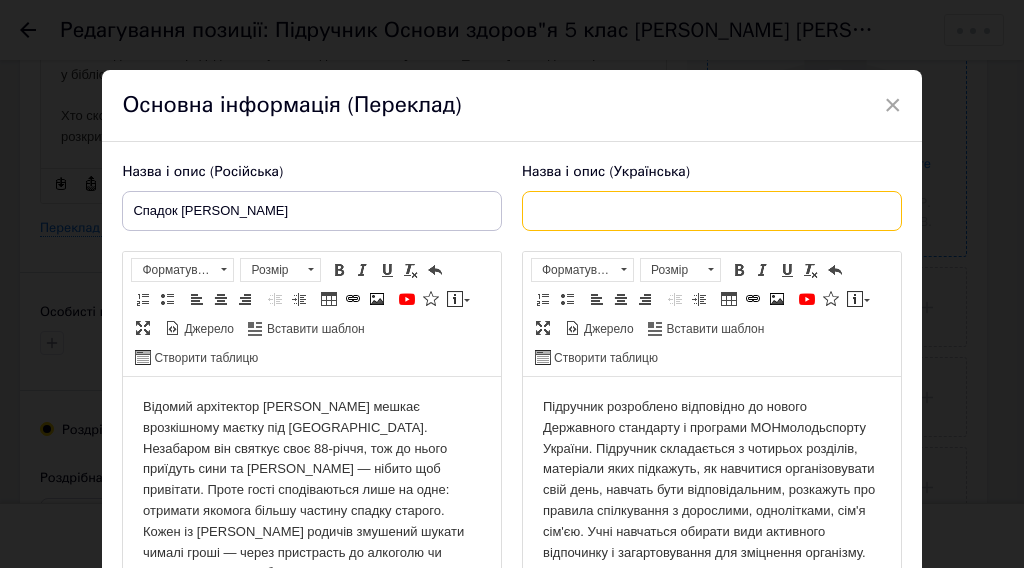 type 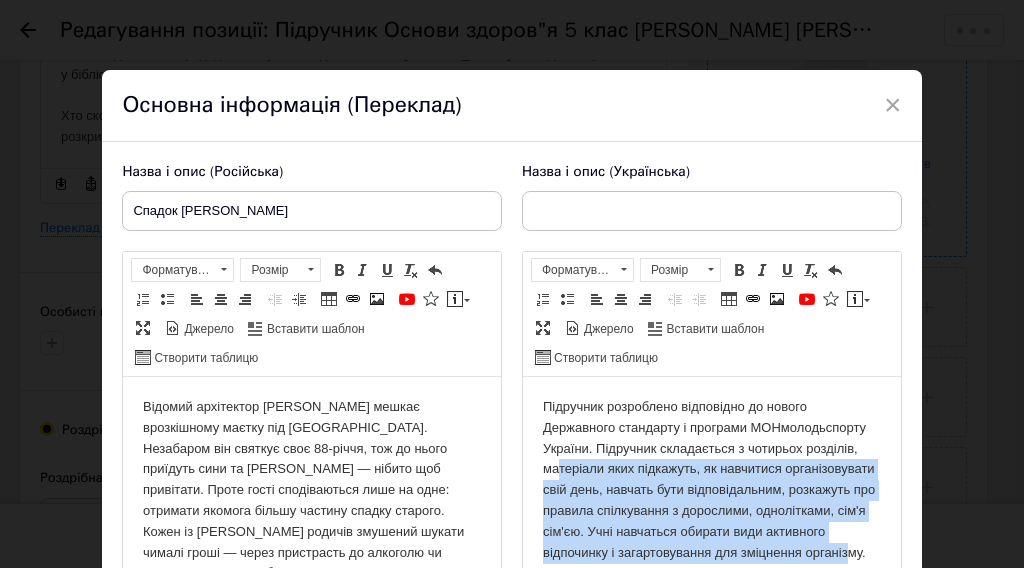 scroll, scrollTop: 250, scrollLeft: 0, axis: vertical 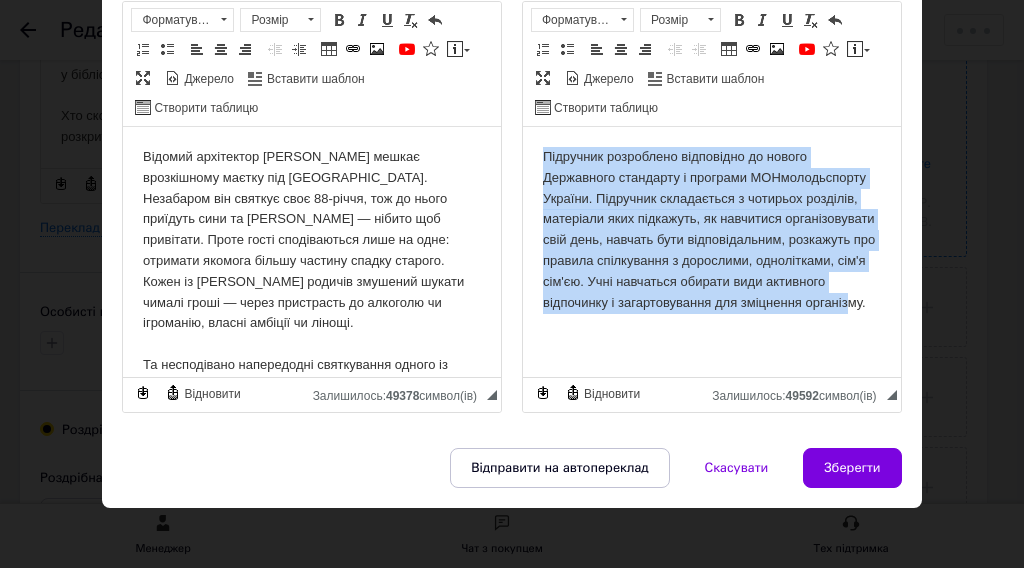 drag, startPoint x: 559, startPoint y: 209, endPoint x: 1032, endPoint y: 265, distance: 476.30347 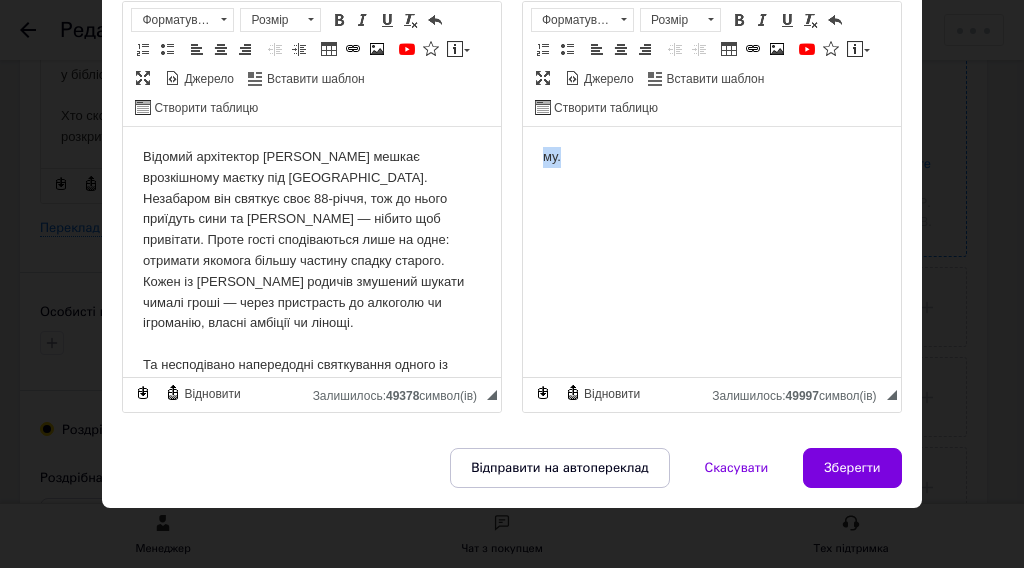 drag, startPoint x: 492, startPoint y: 145, endPoint x: 426, endPoint y: 147, distance: 66.0303 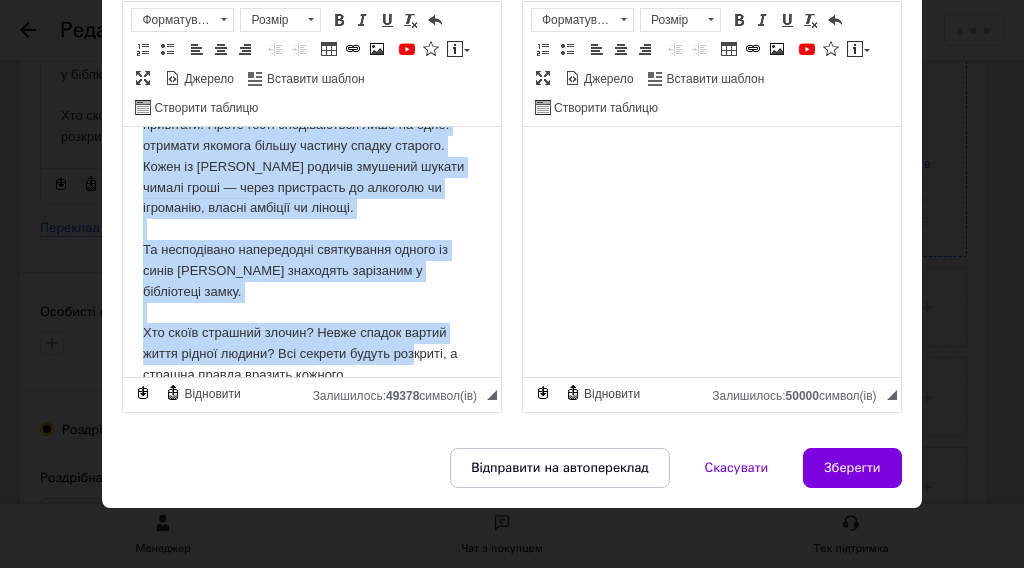 scroll, scrollTop: 144, scrollLeft: 0, axis: vertical 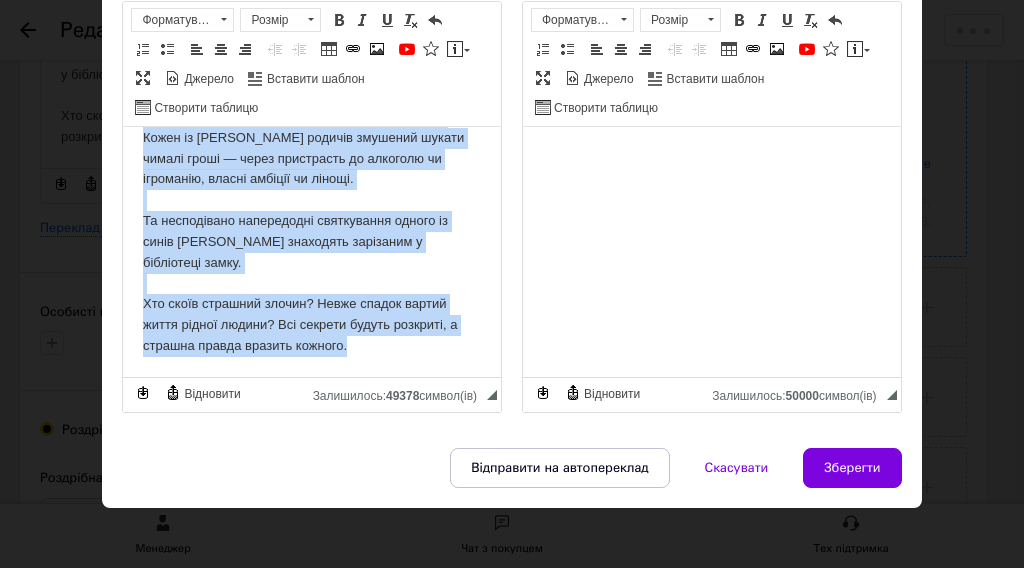 drag, startPoint x: 144, startPoint y: 151, endPoint x: 419, endPoint y: 368, distance: 350.30557 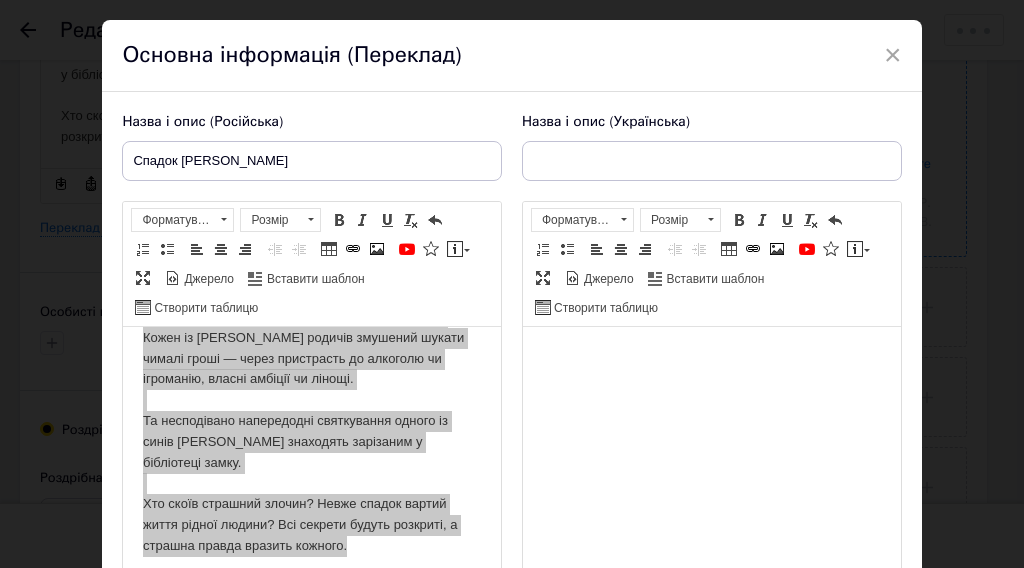 click at bounding box center [712, 357] 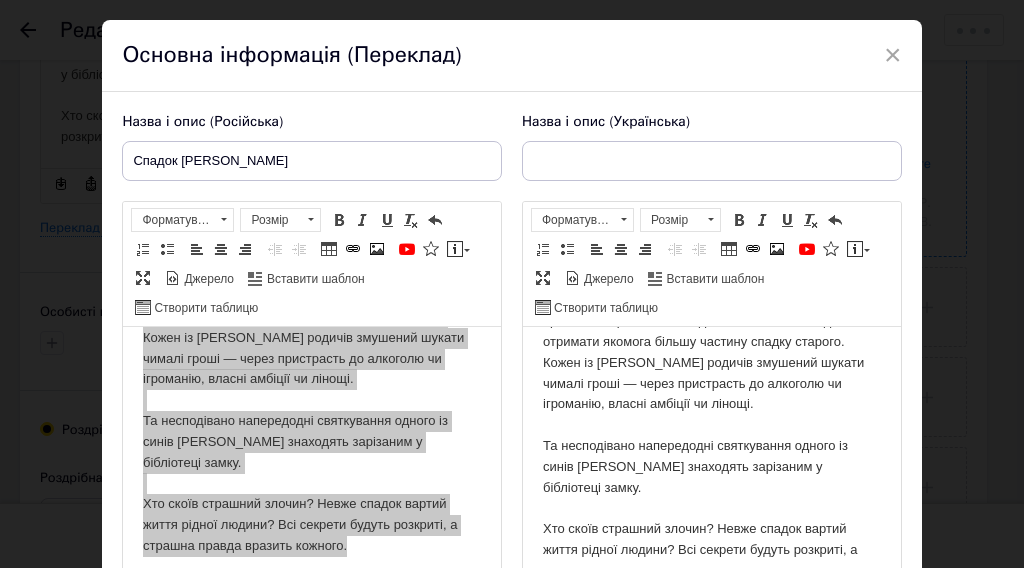 scroll, scrollTop: 60, scrollLeft: 0, axis: vertical 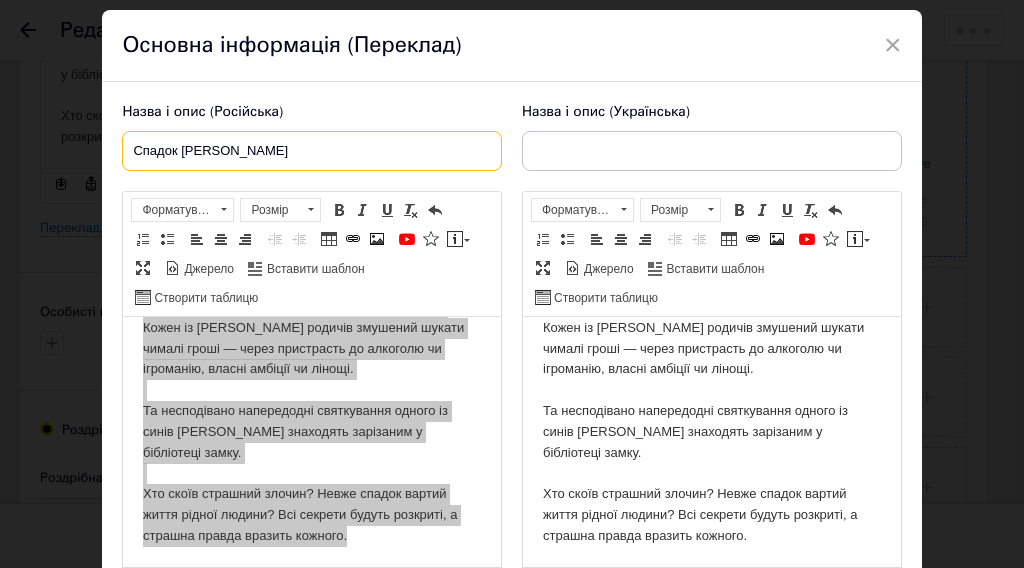drag, startPoint x: 320, startPoint y: 147, endPoint x: 87, endPoint y: 150, distance: 233.01932 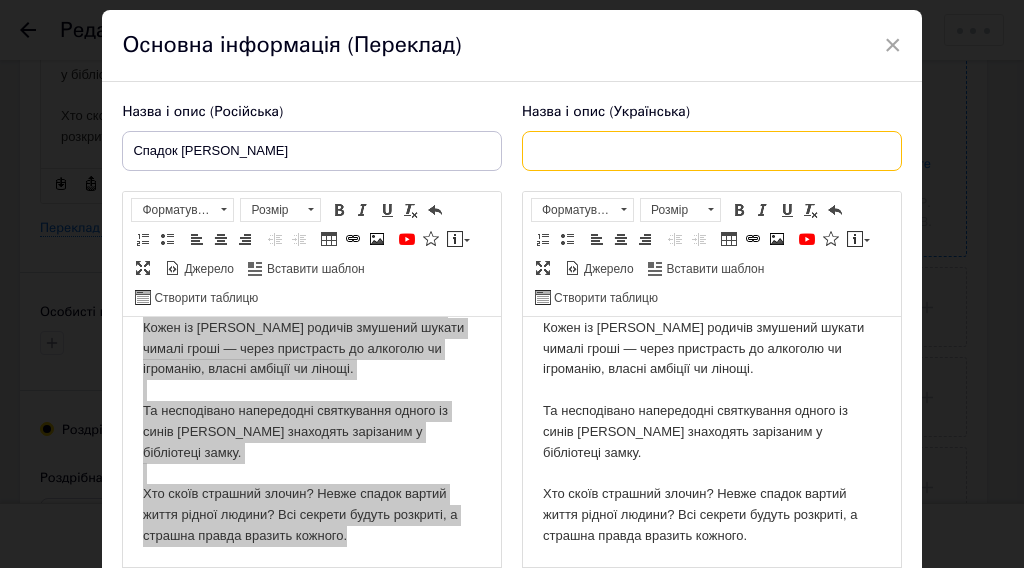 click at bounding box center [712, 151] 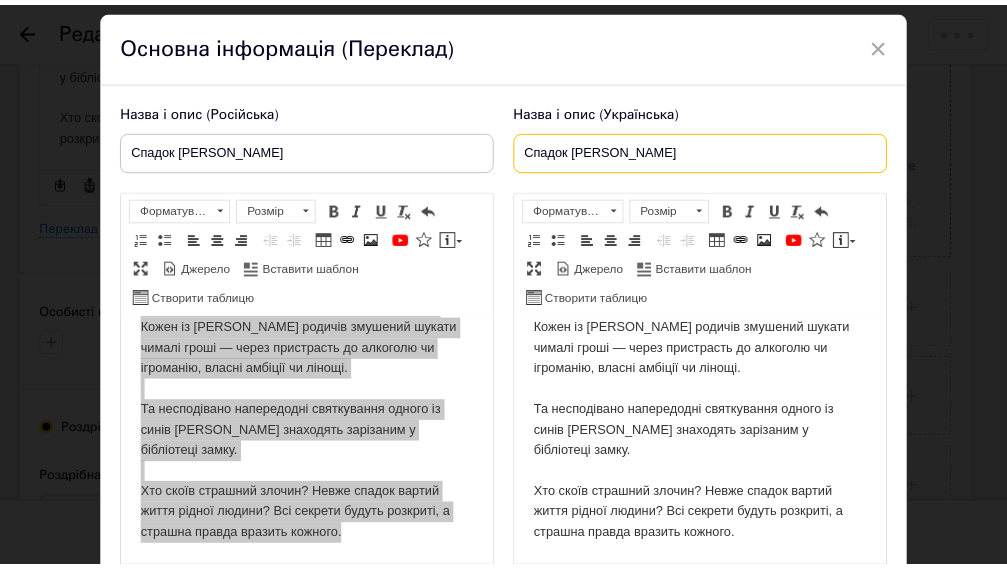 scroll, scrollTop: 260, scrollLeft: 0, axis: vertical 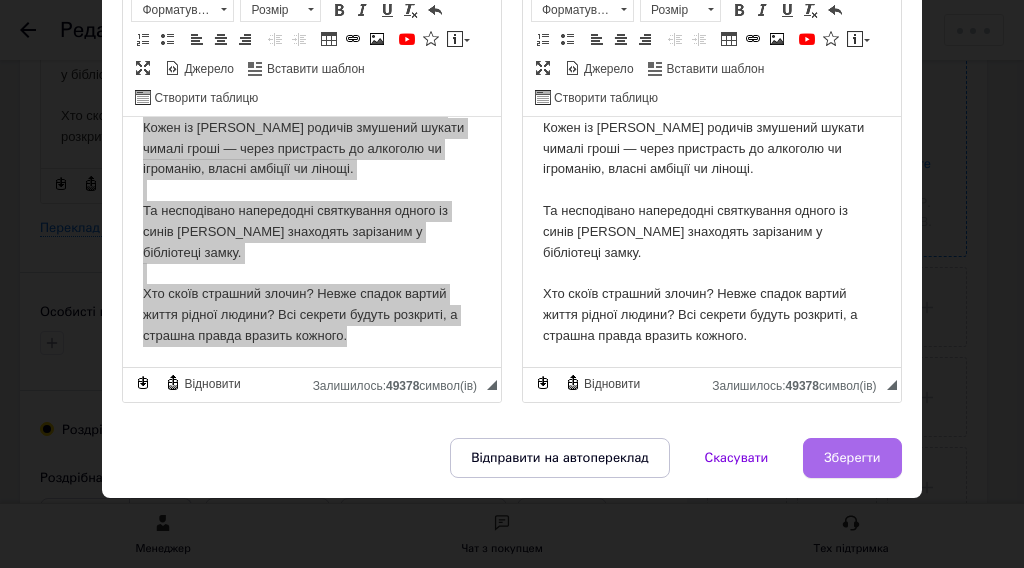 type on "Спадок [PERSON_NAME]" 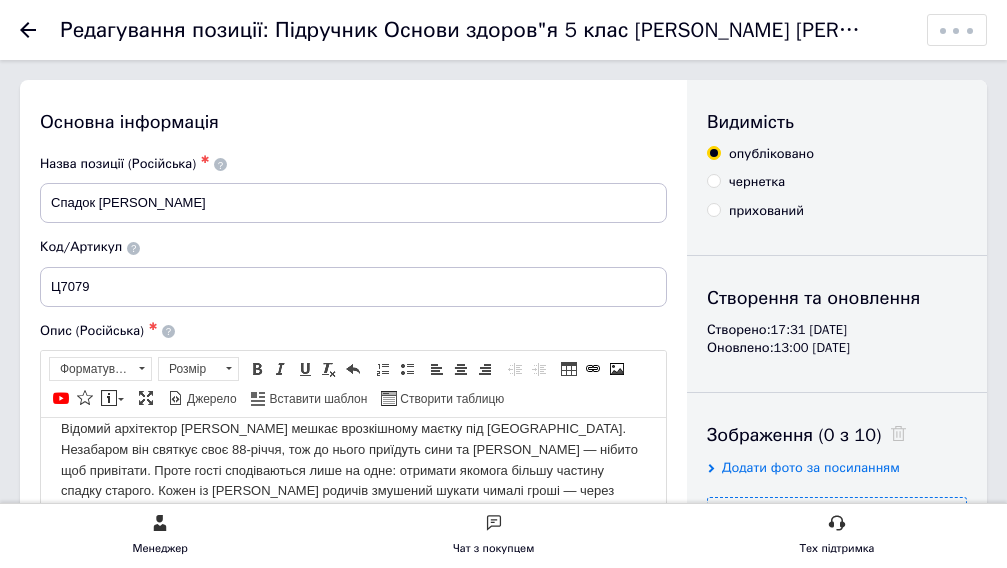 scroll, scrollTop: 300, scrollLeft: 0, axis: vertical 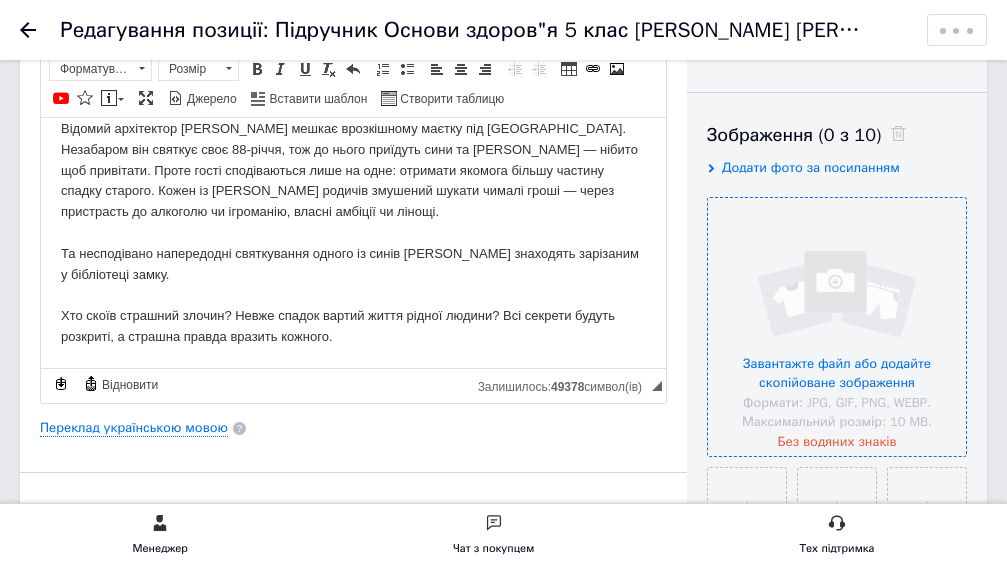 click at bounding box center [837, 327] 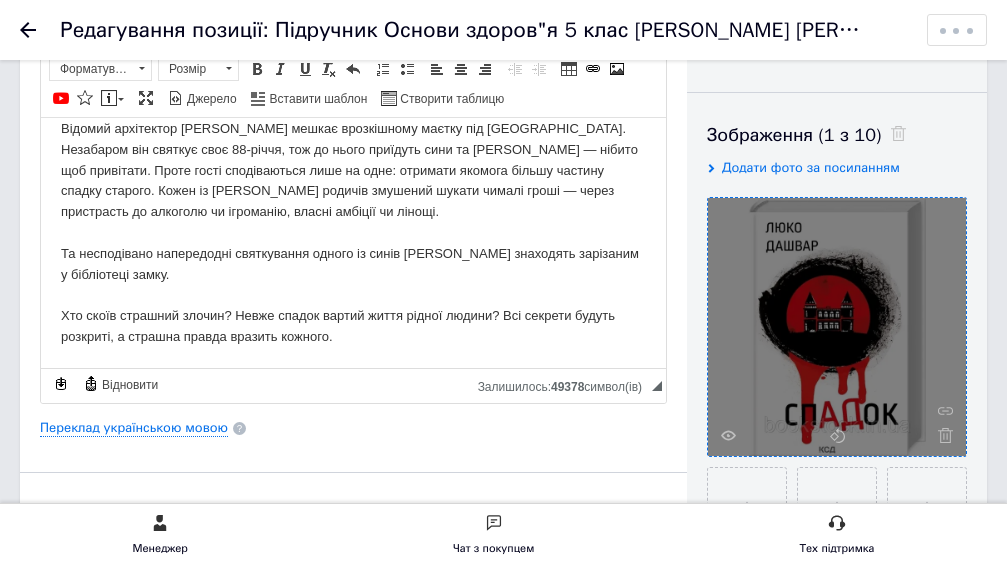 scroll, scrollTop: 600, scrollLeft: 0, axis: vertical 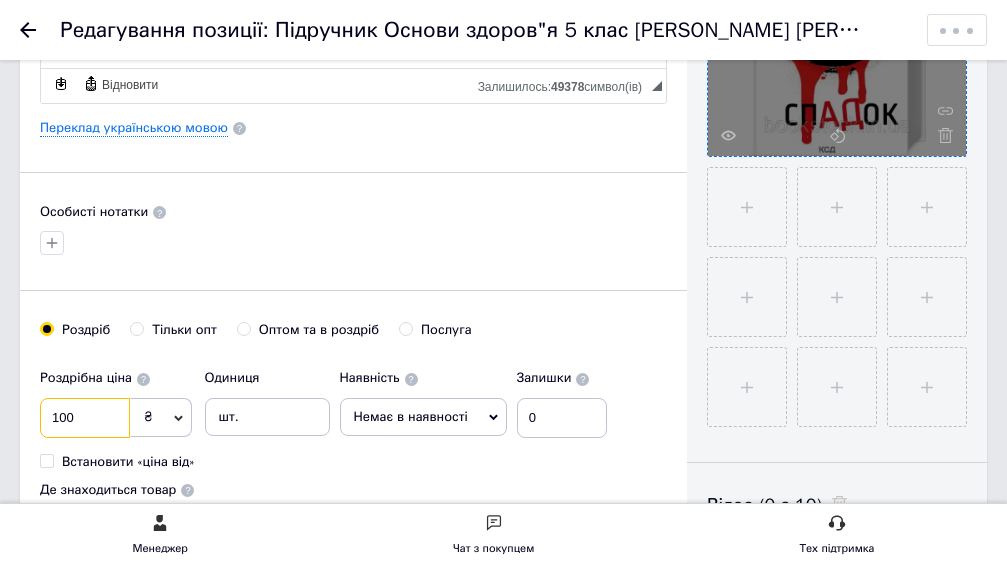 click on "Основна інформація Назва позиції (Російська) ✱ Спадок [PERSON_NAME]/Артикул Ц7079 Опис (Російська) ✱ Відомий архітектор [PERSON_NAME] мешкає врозкішному маєтку під [GEOGRAPHIC_DATA]. Незабаром він святкує своє 88-річчя, тож до нього приїдуть сини та [PERSON_NAME] — нібито щоб привітати. Проте гості сподіваються лише на одне: отримати якомога більшу частину спадку старого. Кожен із [PERSON_NAME] родичів змушений шукати чималі гроші — через пристрасть до алкоголю чи ігроманію, власні амбіції чи лінощі.
Розширений текстовий редактор, 2C535ABB-9142-43BB-B188-3431B150A839 Форматування Розмір" at bounding box center [503, 992] 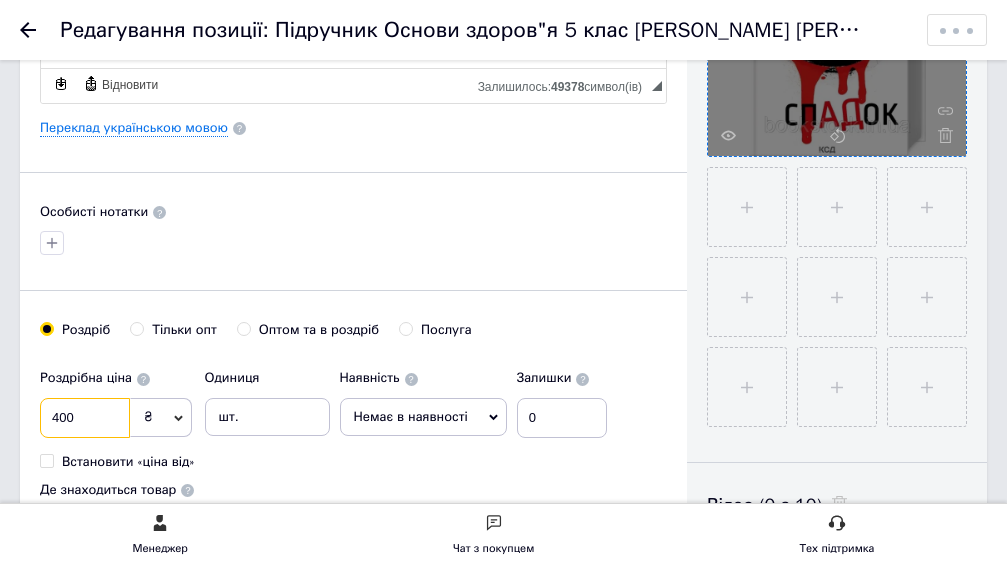 type on "400" 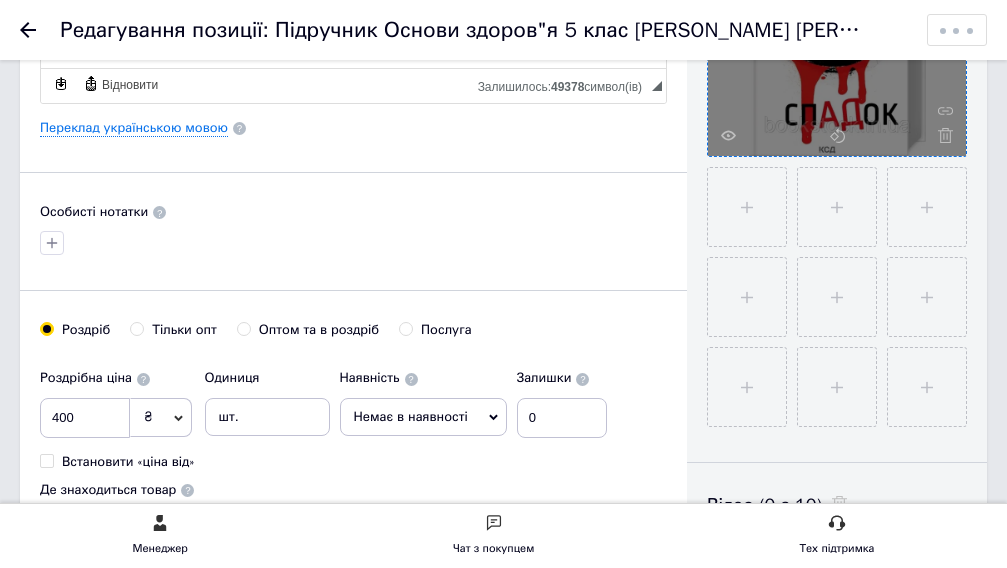 click 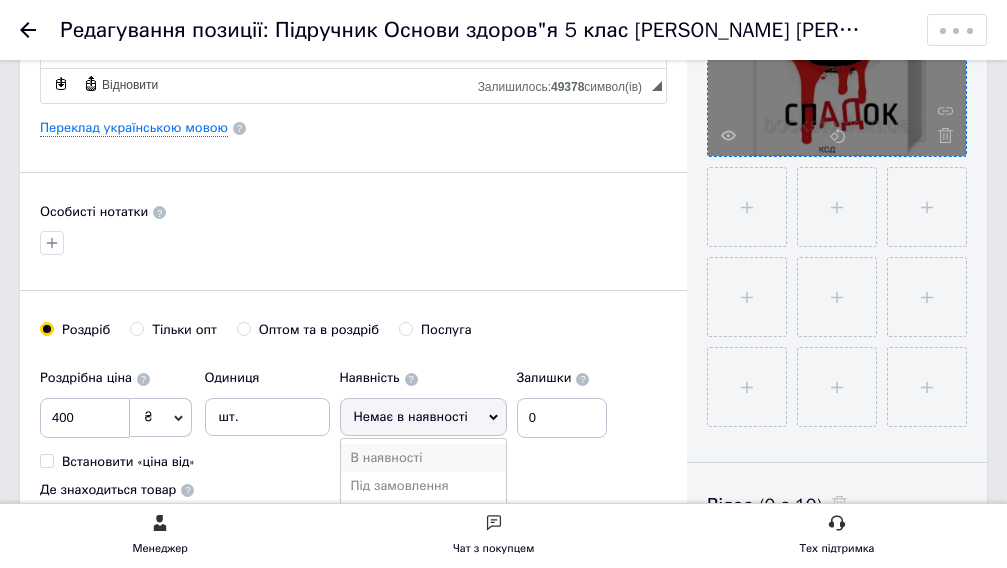 click on "В наявності" at bounding box center [423, 458] 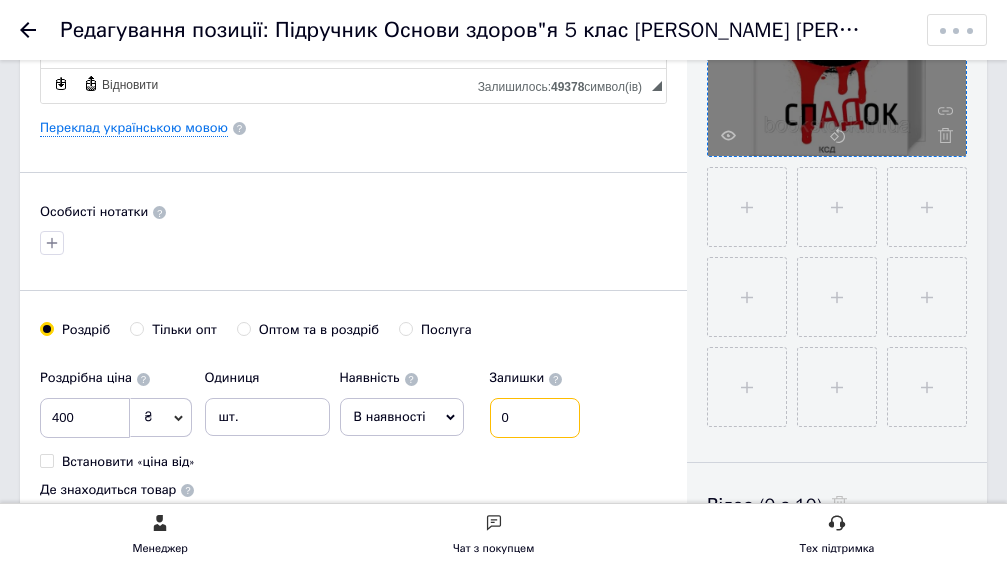 click on "0" at bounding box center [535, 418] 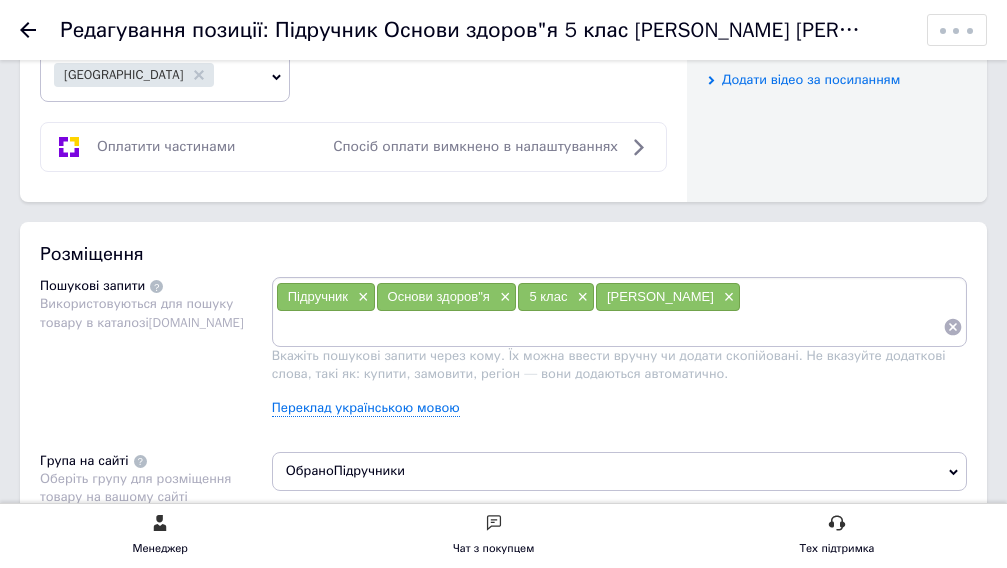 scroll, scrollTop: 1100, scrollLeft: 0, axis: vertical 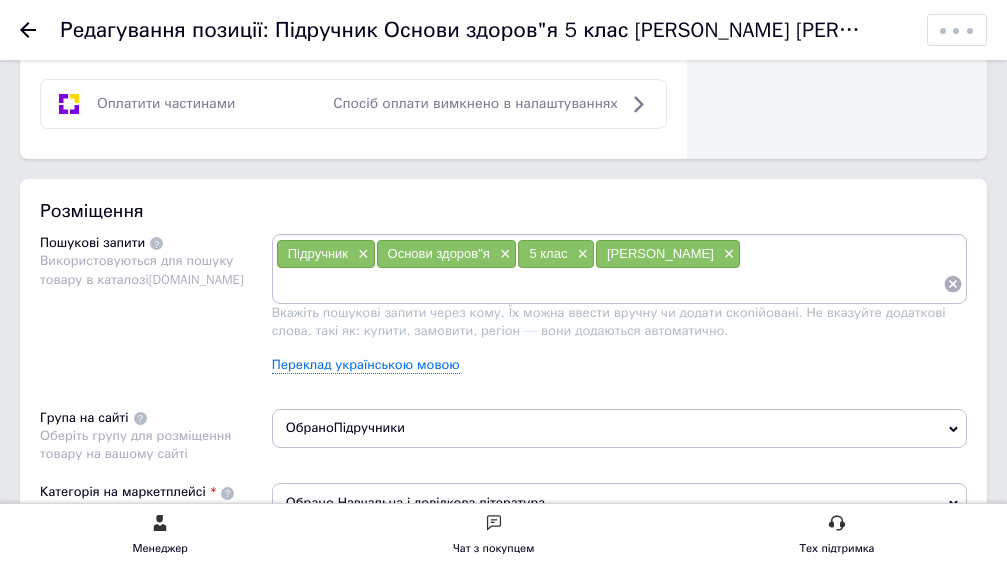 type on "1" 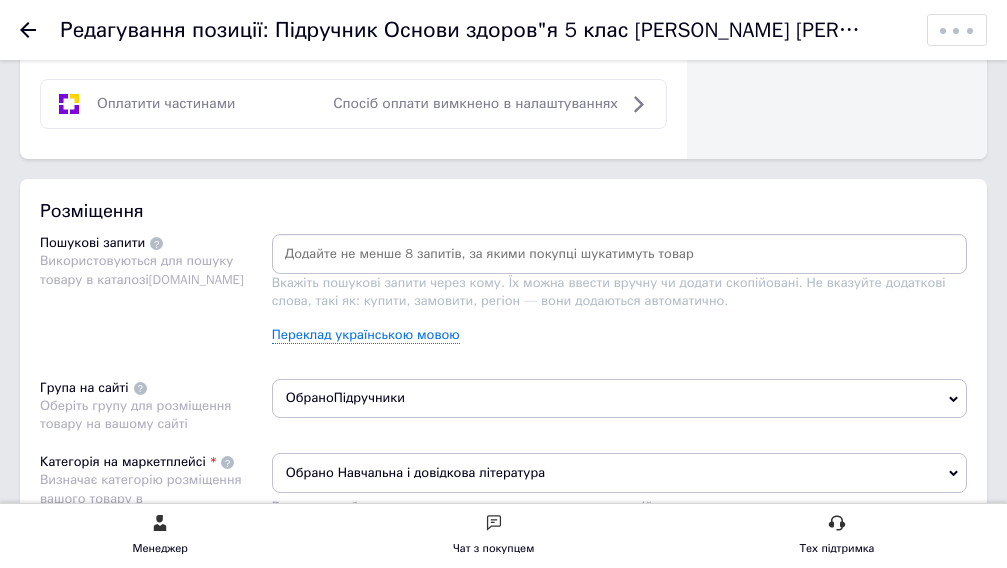 click at bounding box center (619, 254) 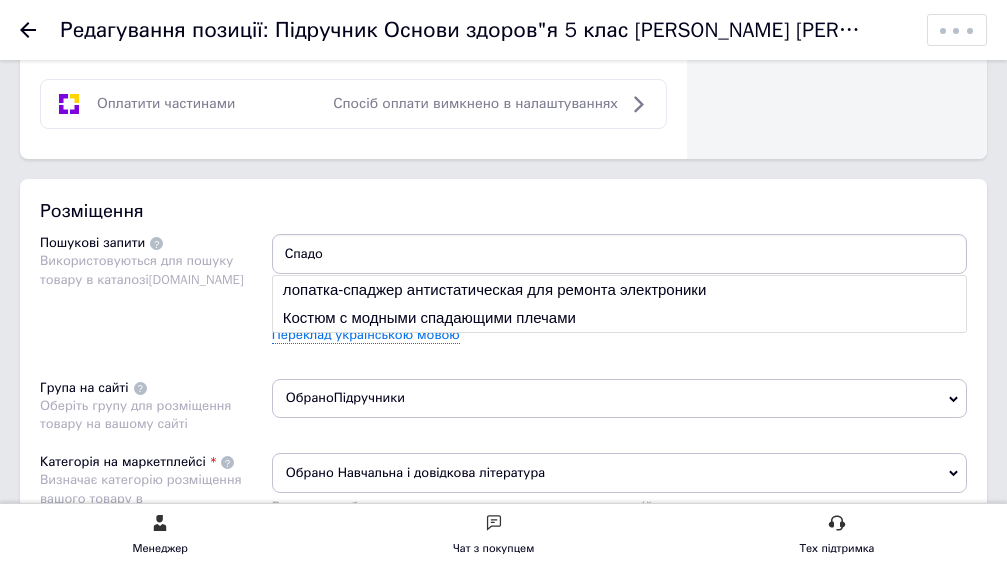 type on "Спадок" 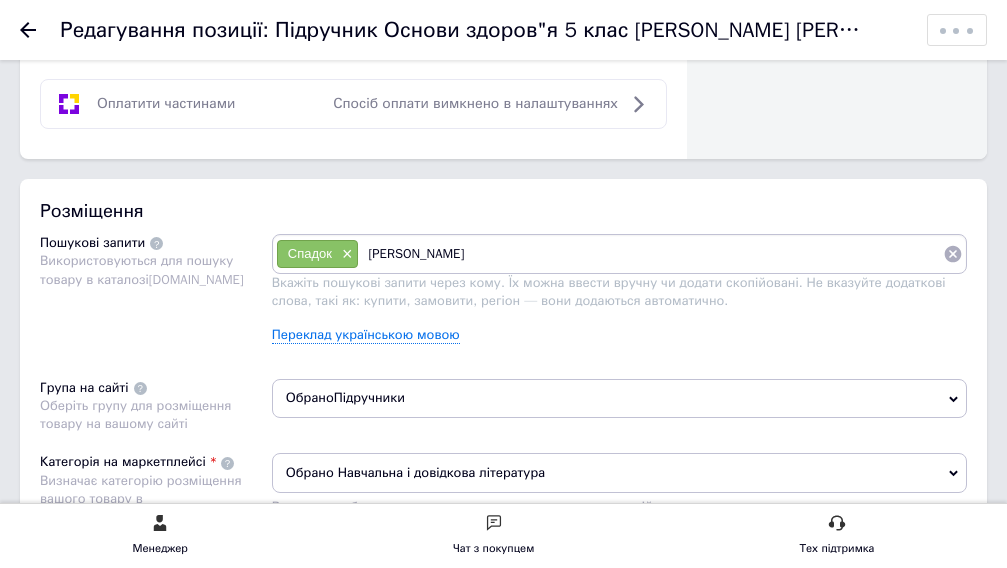 type on "[PERSON_NAME]" 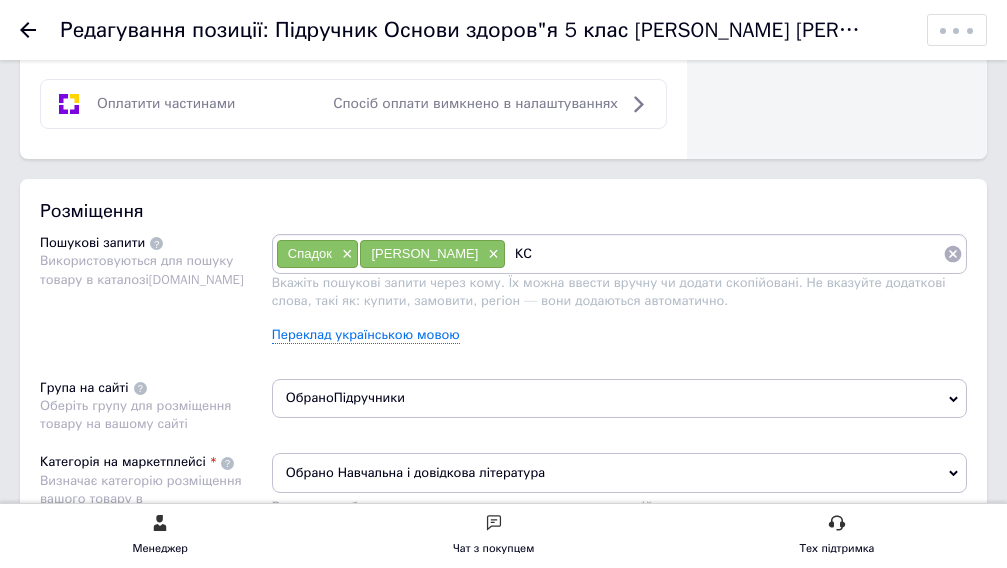 type on "КСД" 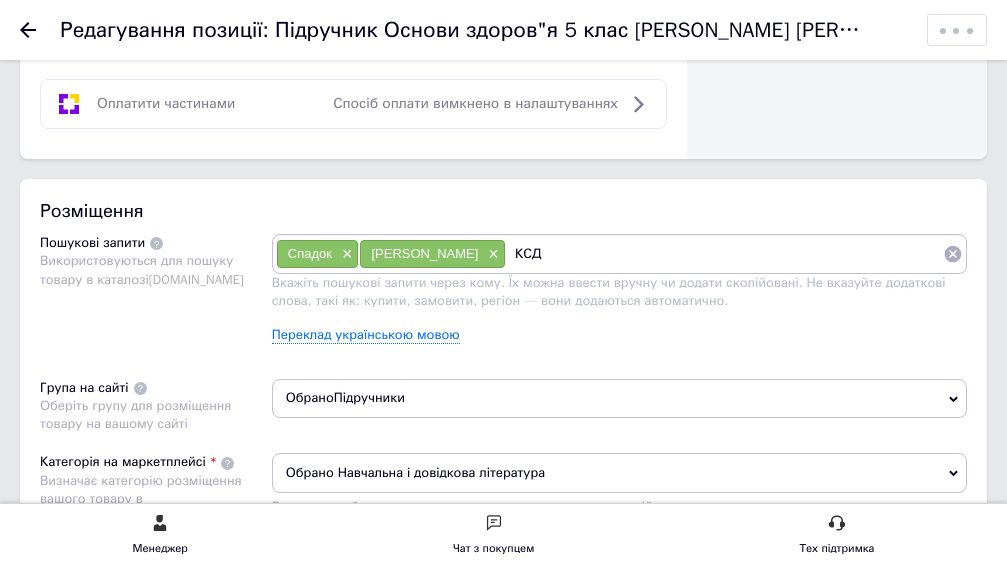 type 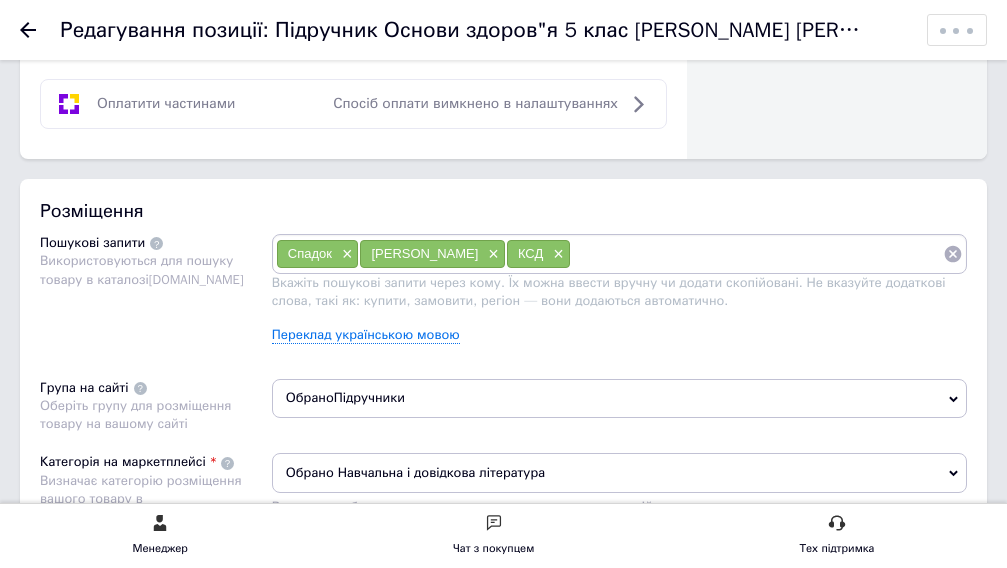 click on "Пошукові запити Використовуються для пошуку товару в каталозі  [DOMAIN_NAME]" at bounding box center (156, 296) 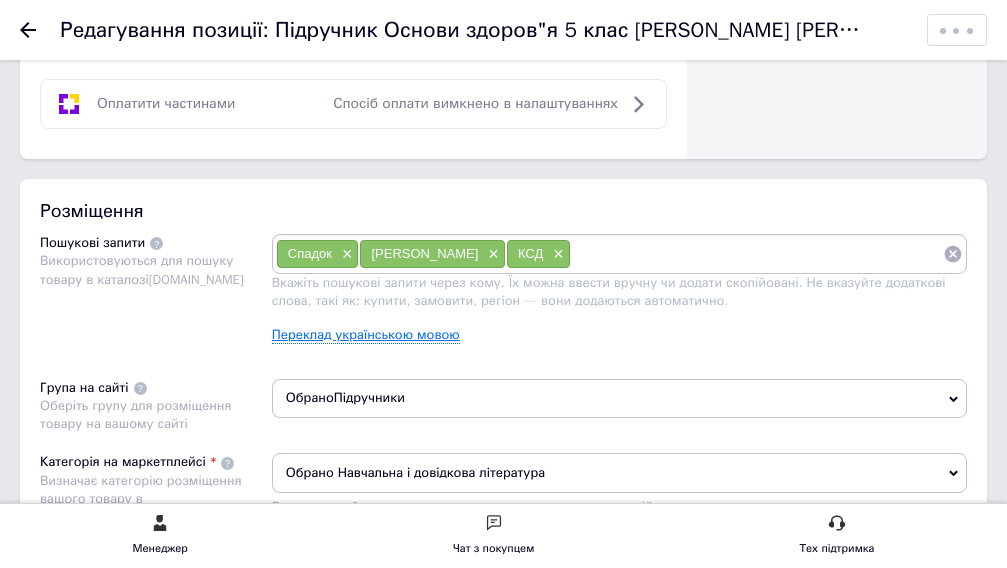 click on "Переклад українською мовою" at bounding box center [366, 335] 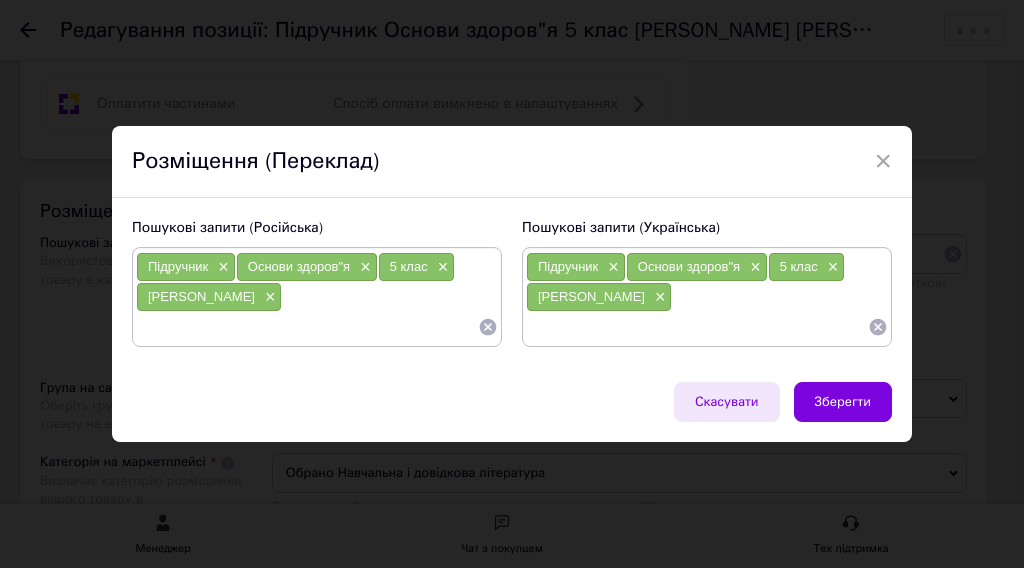 click on "Скасувати" at bounding box center [727, 402] 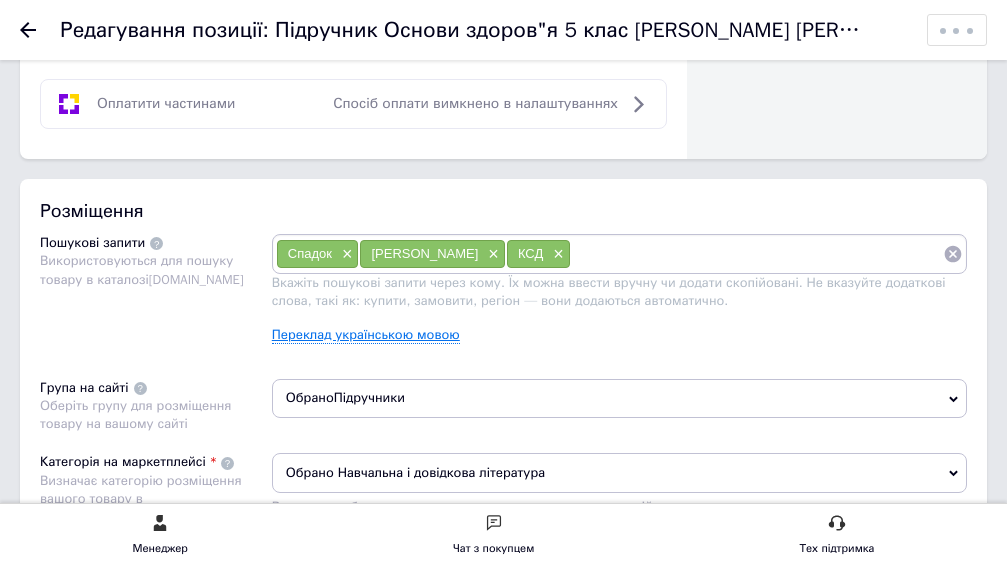 click on "Переклад українською мовою" at bounding box center [366, 335] 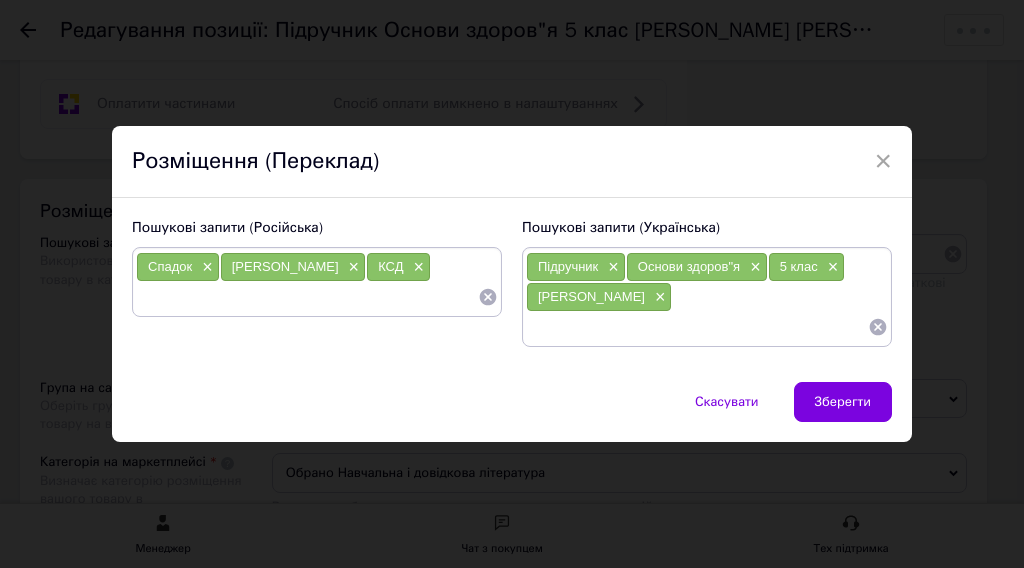 click 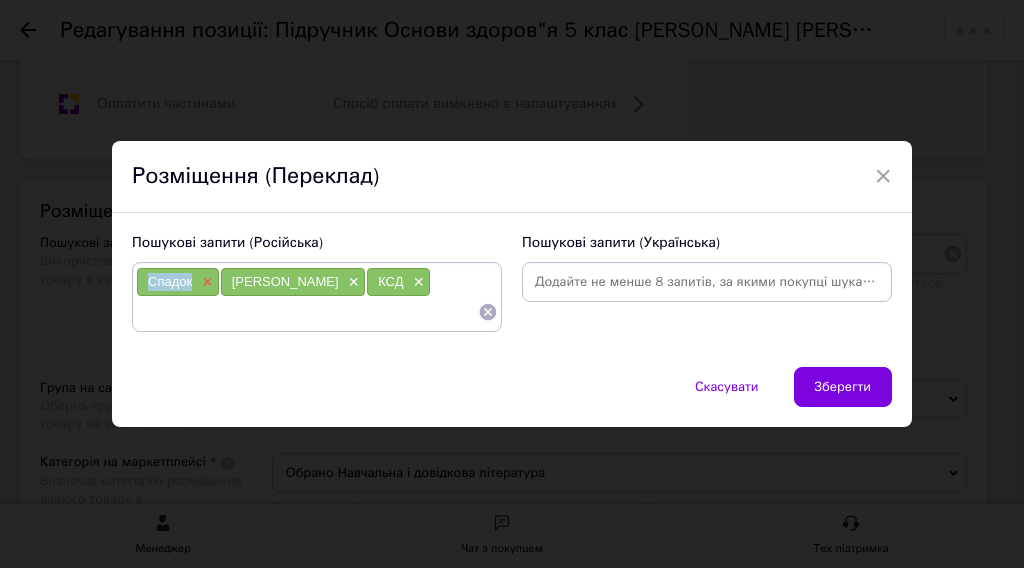 drag, startPoint x: 140, startPoint y: 282, endPoint x: 195, endPoint y: 290, distance: 55.578773 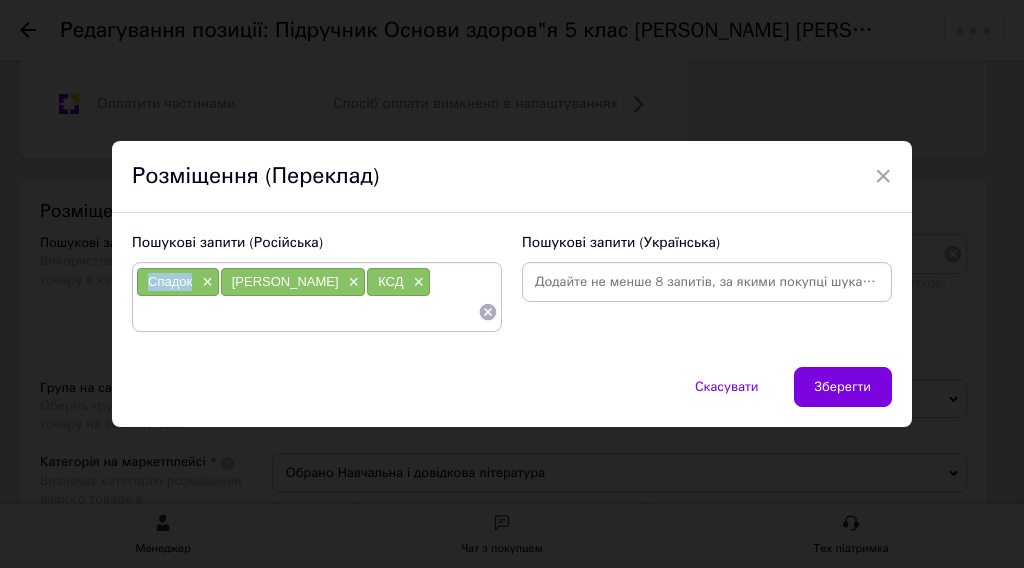copy on "Спадок" 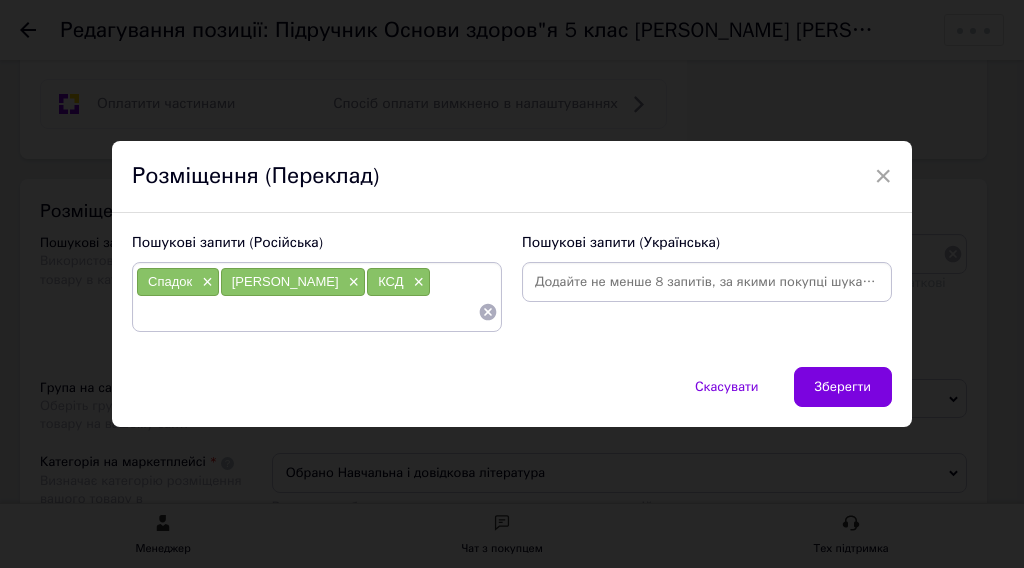 click at bounding box center [707, 282] 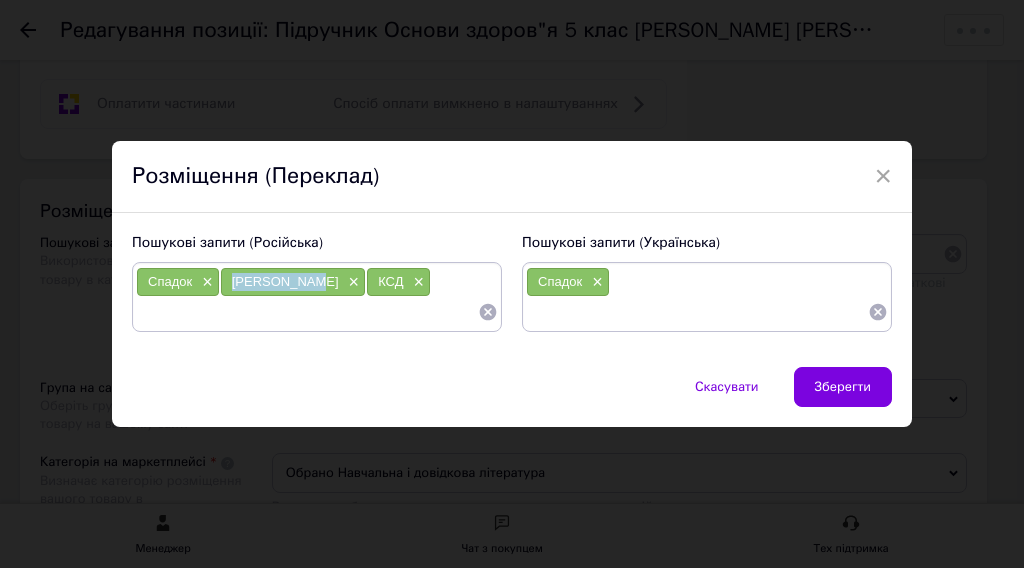 drag, startPoint x: 260, startPoint y: 290, endPoint x: 315, endPoint y: 293, distance: 55.081757 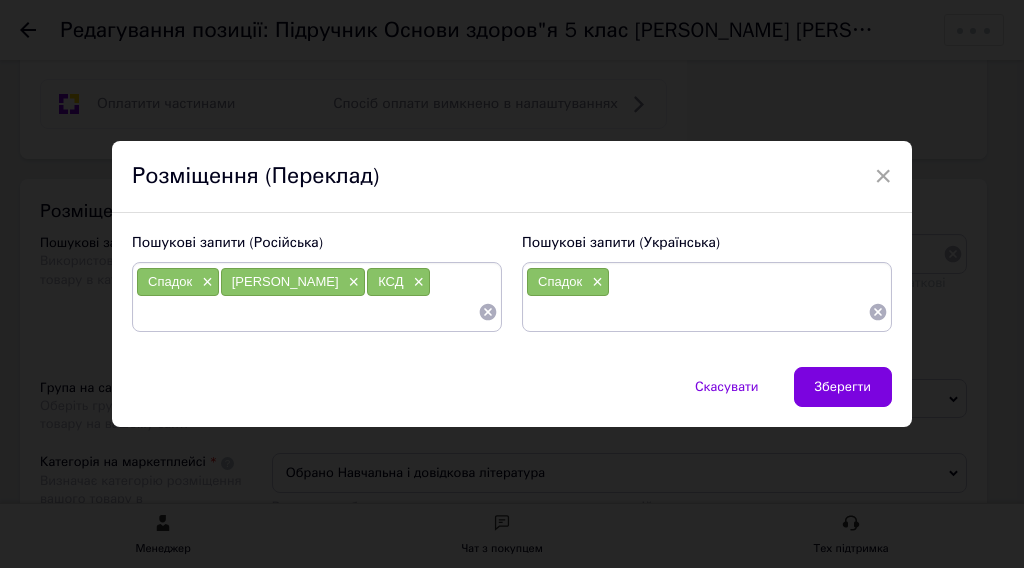 click at bounding box center [697, 312] 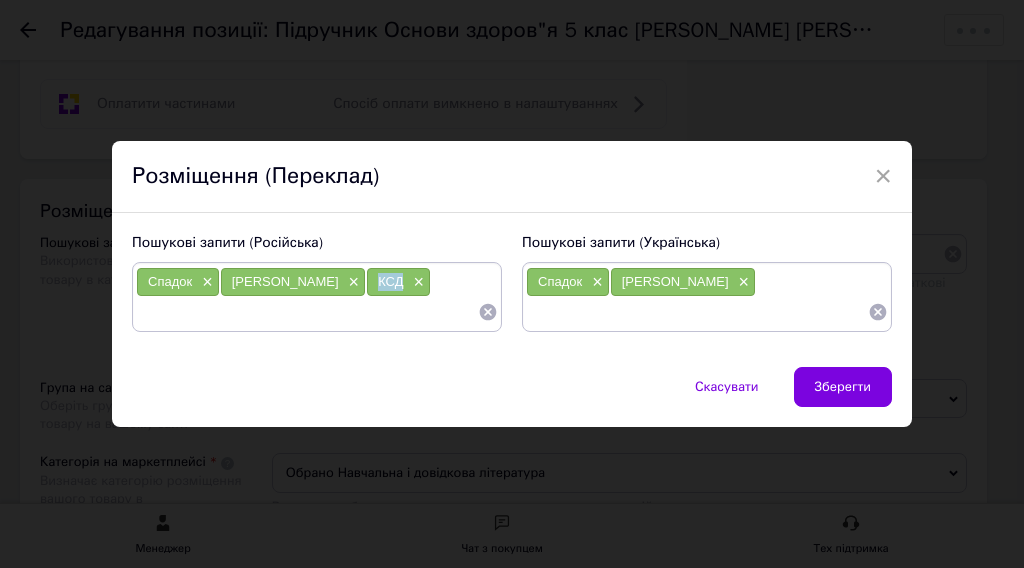 drag, startPoint x: 347, startPoint y: 285, endPoint x: 373, endPoint y: 282, distance: 26.172504 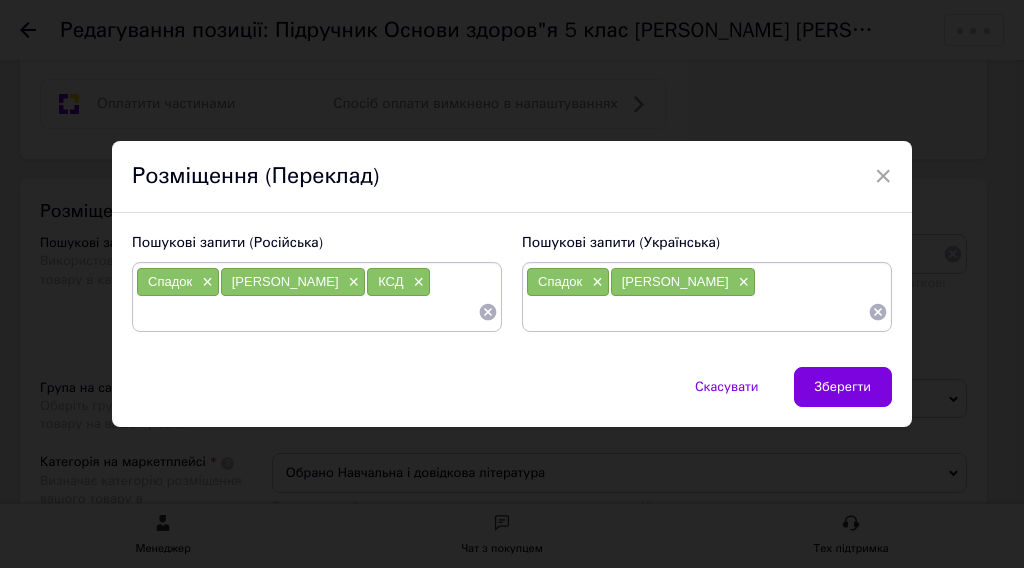 click at bounding box center (697, 312) 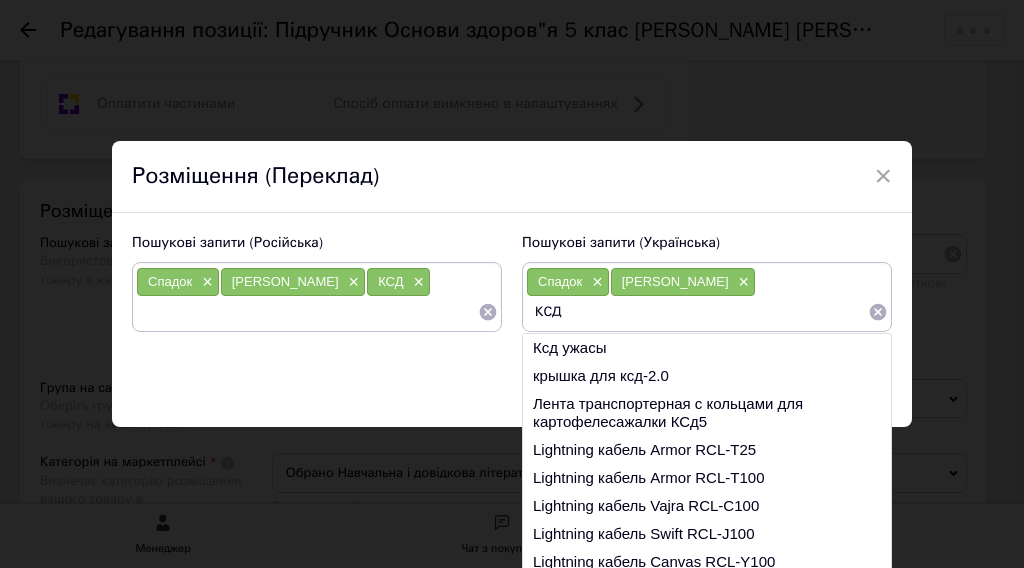 type 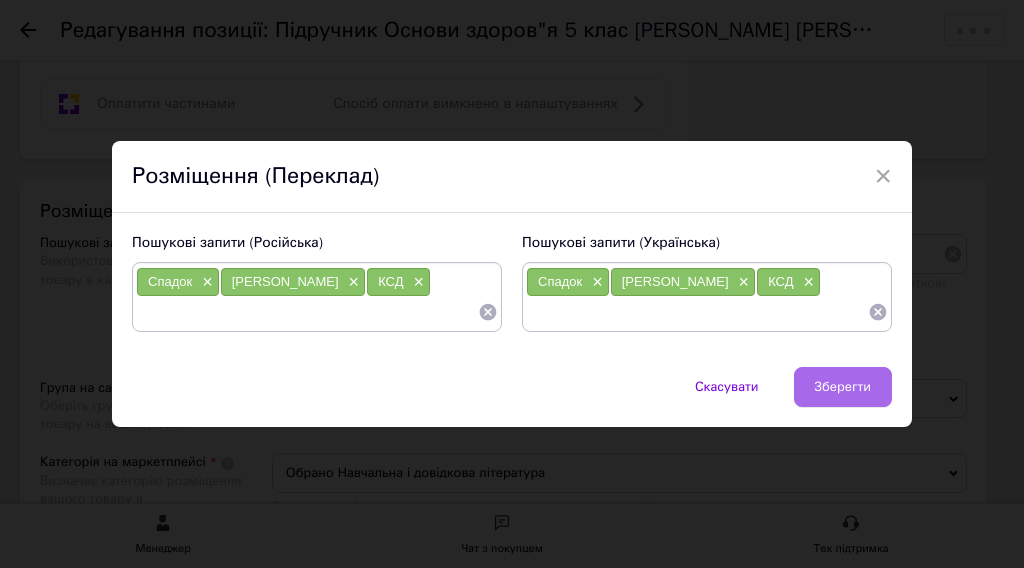 click on "Зберегти" at bounding box center (843, 387) 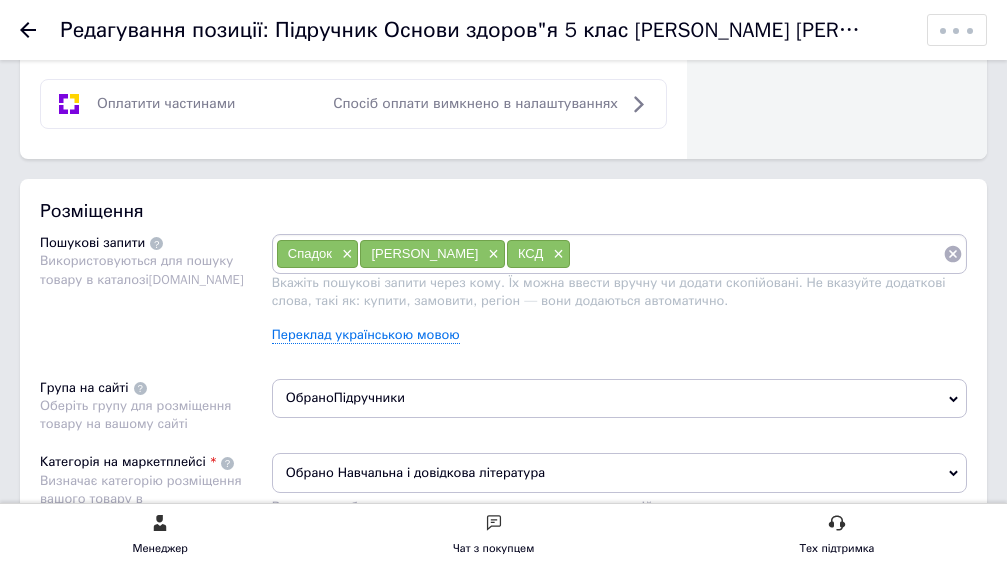 click on "Спадок × [PERSON_NAME] × КСД × Вкажіть пошукові запити через кому. Їх можна ввести вручну чи додати скопійовані. Не вказуйте додаткові слова, такі як: купити, замовити, регіон — вони додаються автоматично. Переклад українською мовою" at bounding box center [619, 296] 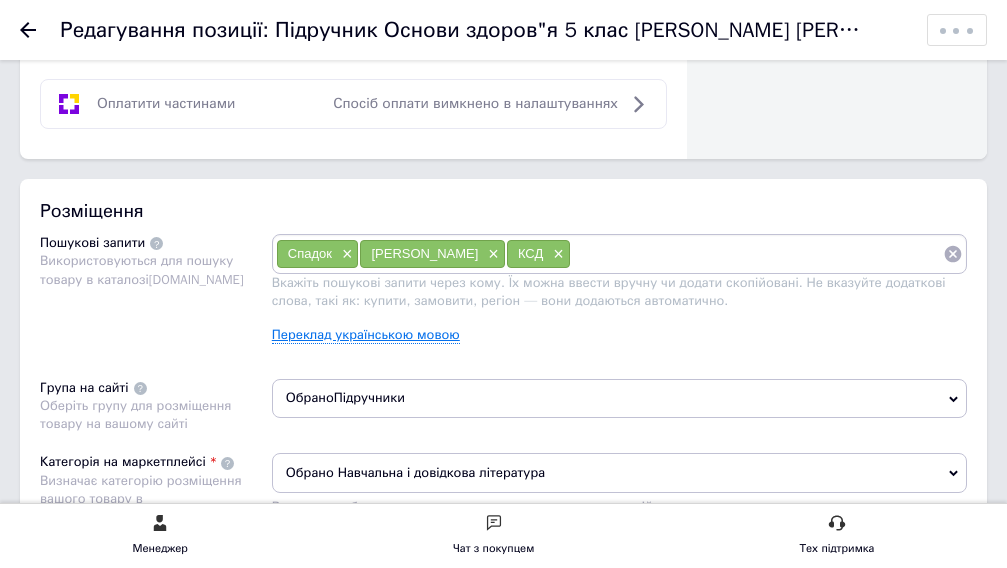 click on "Переклад українською мовою" at bounding box center (366, 335) 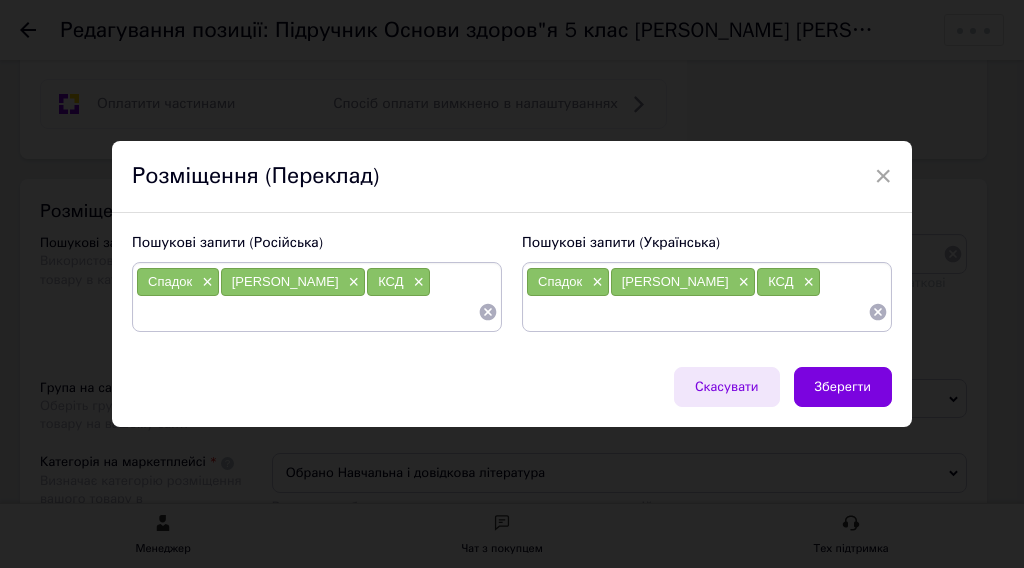 click on "Скасувати" at bounding box center (727, 387) 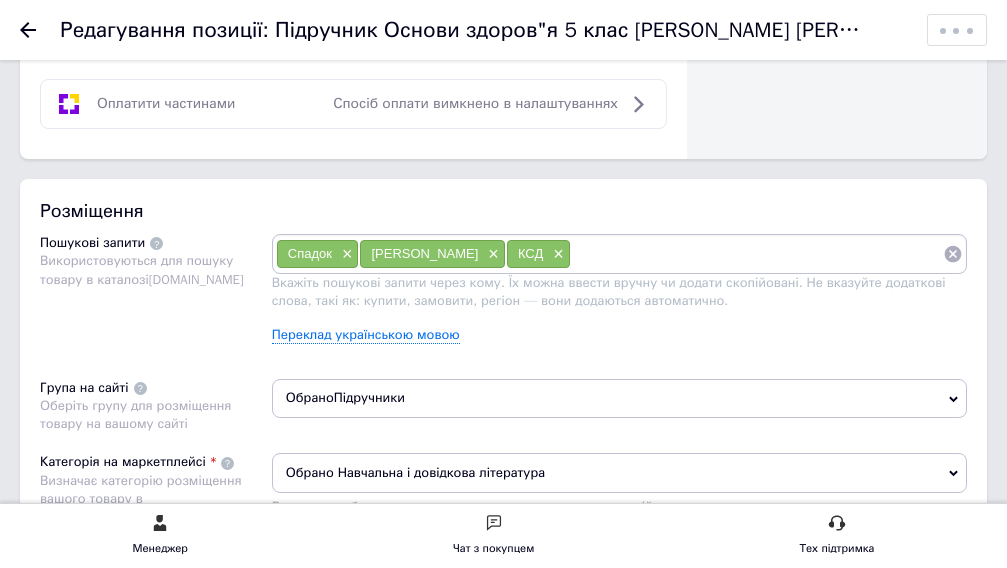 click on "Обрано  Підручники" at bounding box center [619, 398] 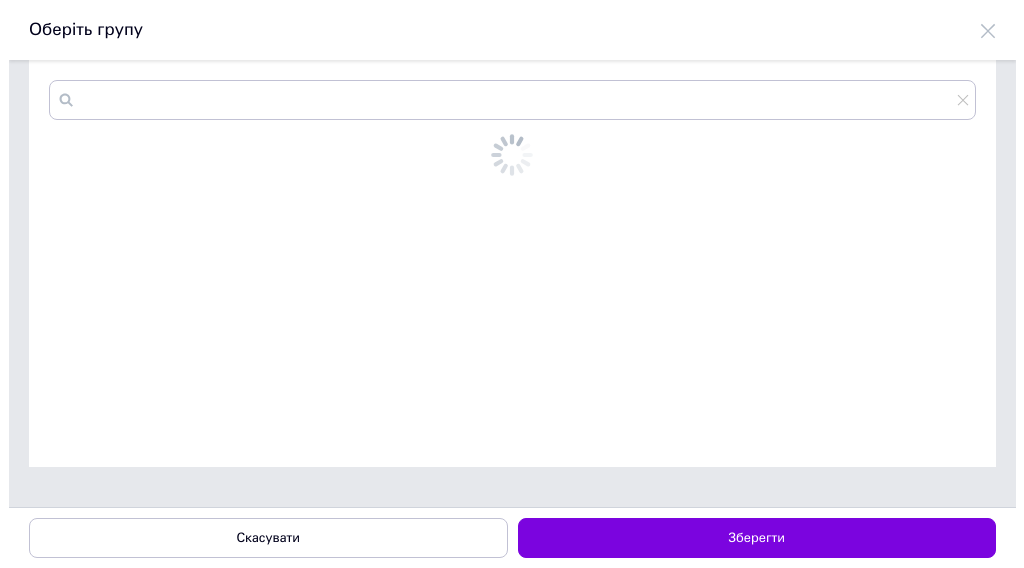 scroll, scrollTop: 0, scrollLeft: 0, axis: both 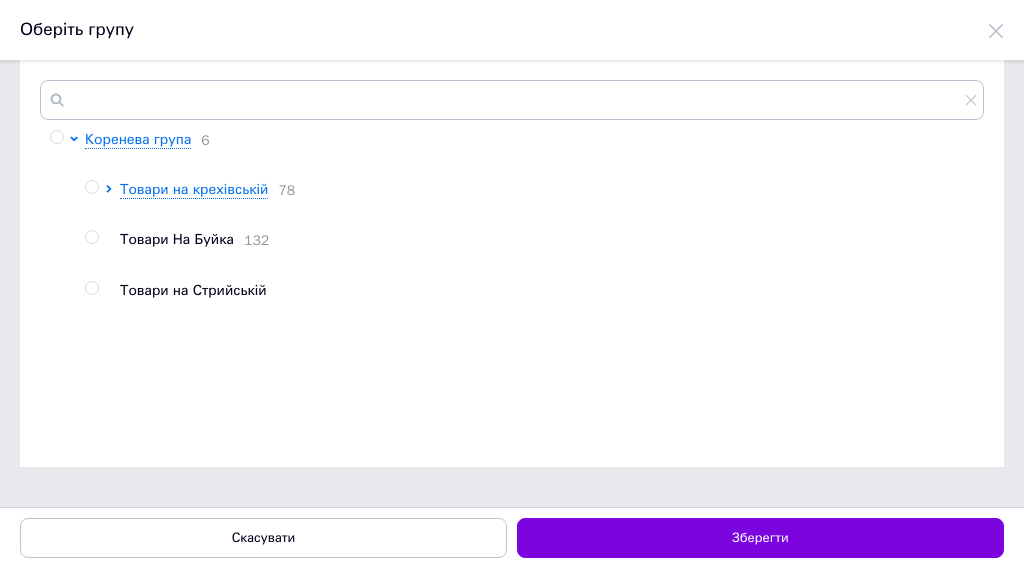 click at bounding box center [91, 237] 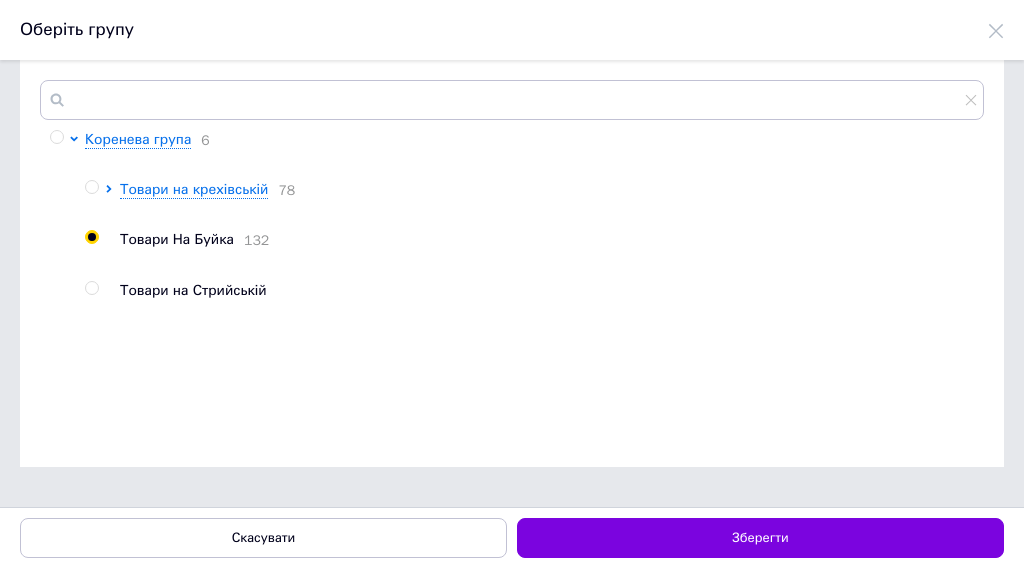 radio on "true" 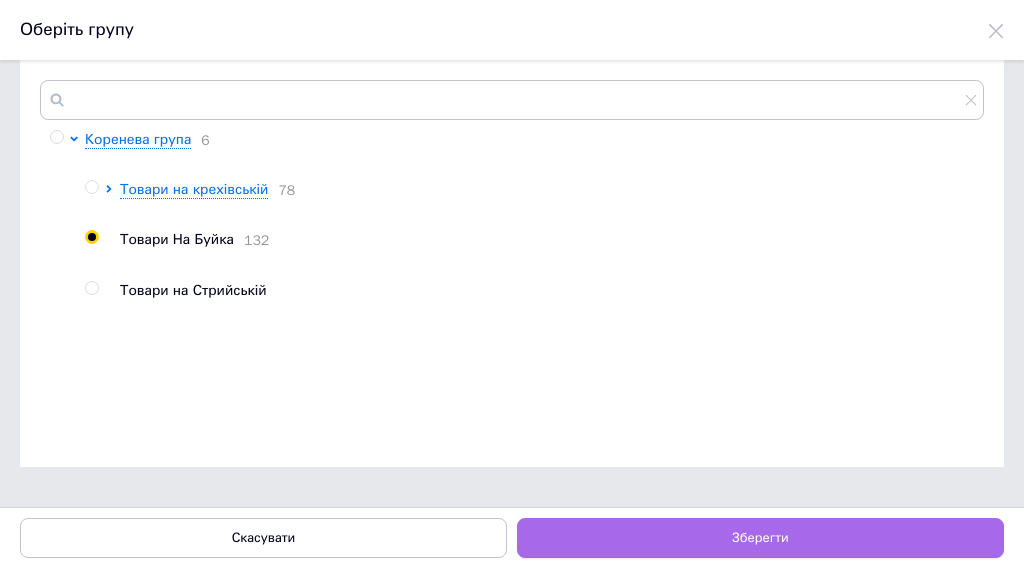 click on "Зберегти" at bounding box center [760, 538] 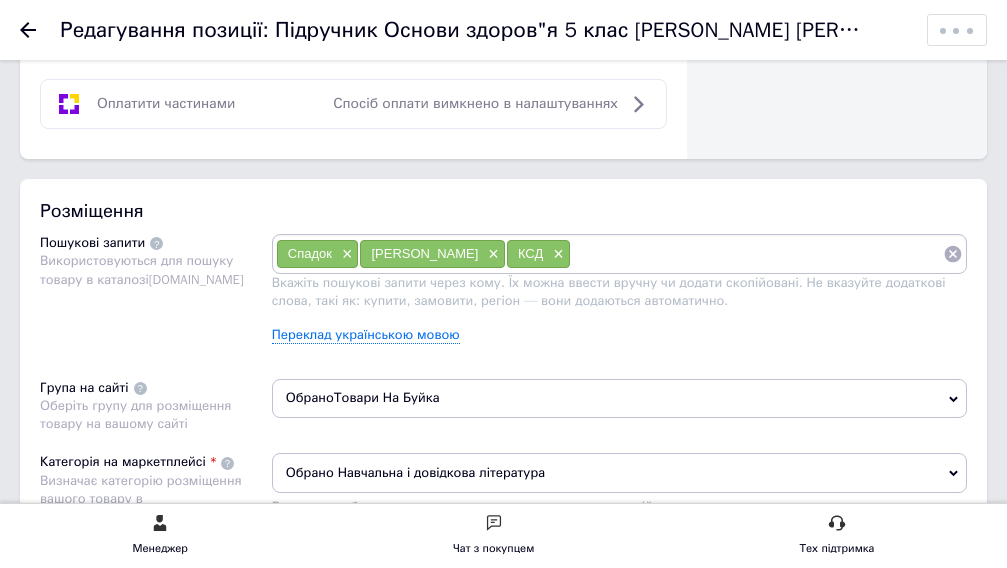 scroll, scrollTop: 1300, scrollLeft: 0, axis: vertical 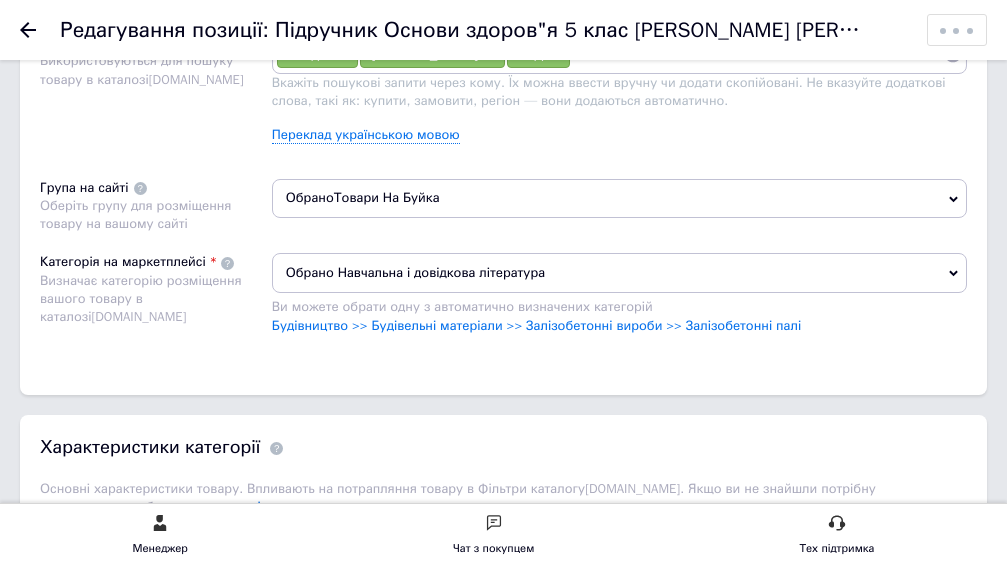 drag, startPoint x: 937, startPoint y: 265, endPoint x: 591, endPoint y: 272, distance: 346.0708 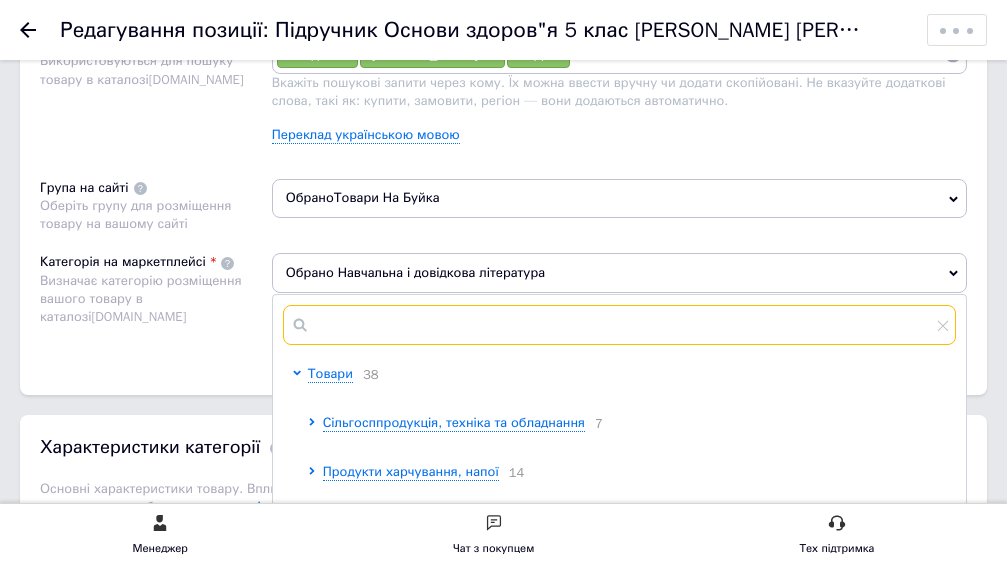 click at bounding box center (619, 325) 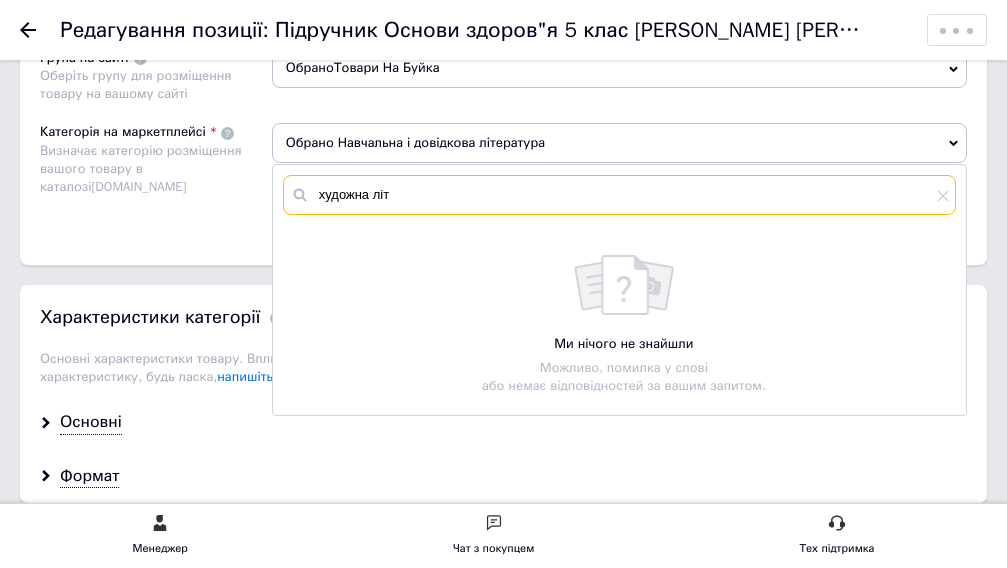 scroll, scrollTop: 1500, scrollLeft: 0, axis: vertical 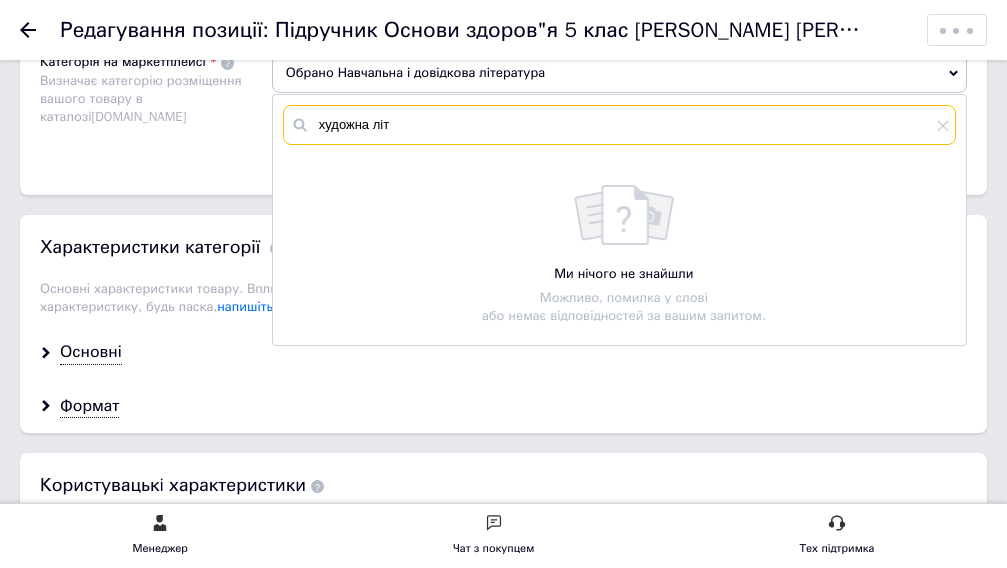 click on "художна літ" at bounding box center (619, 125) 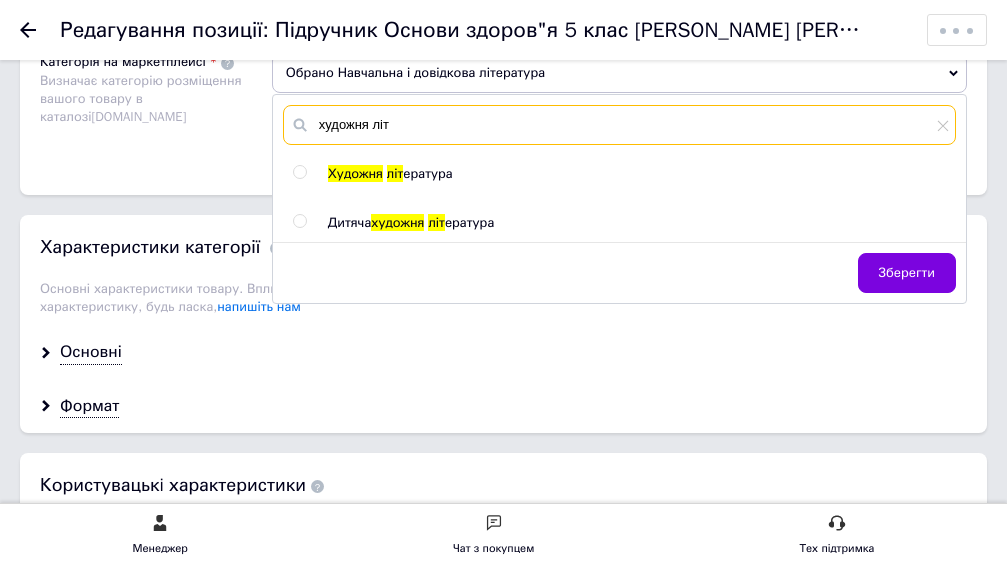 type on "художня літ" 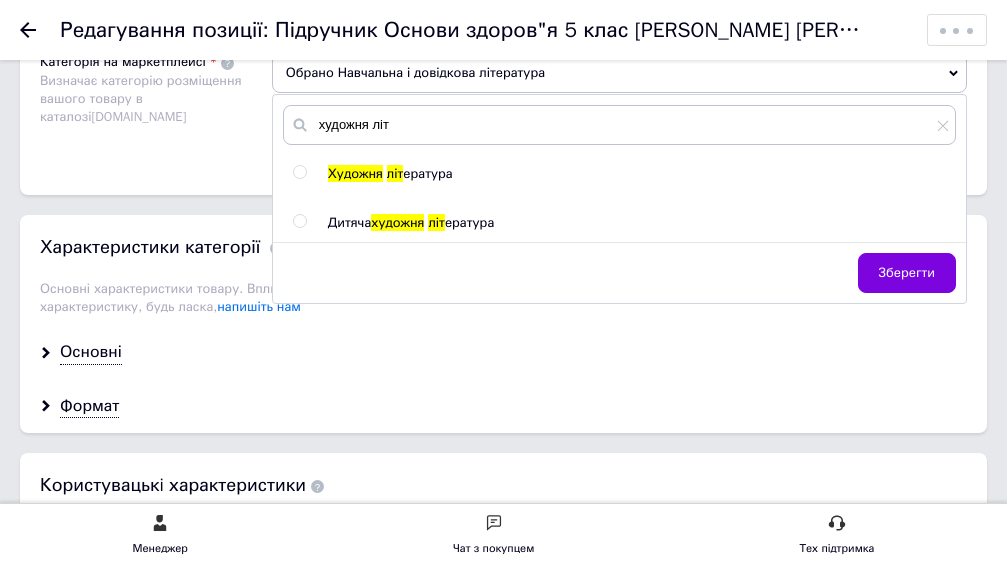 click at bounding box center [299, 172] 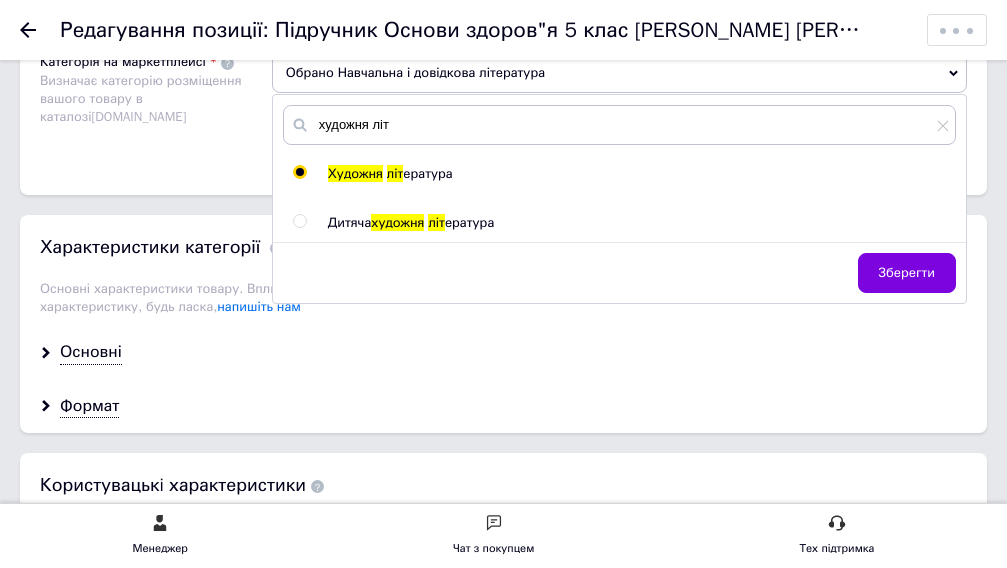 radio on "true" 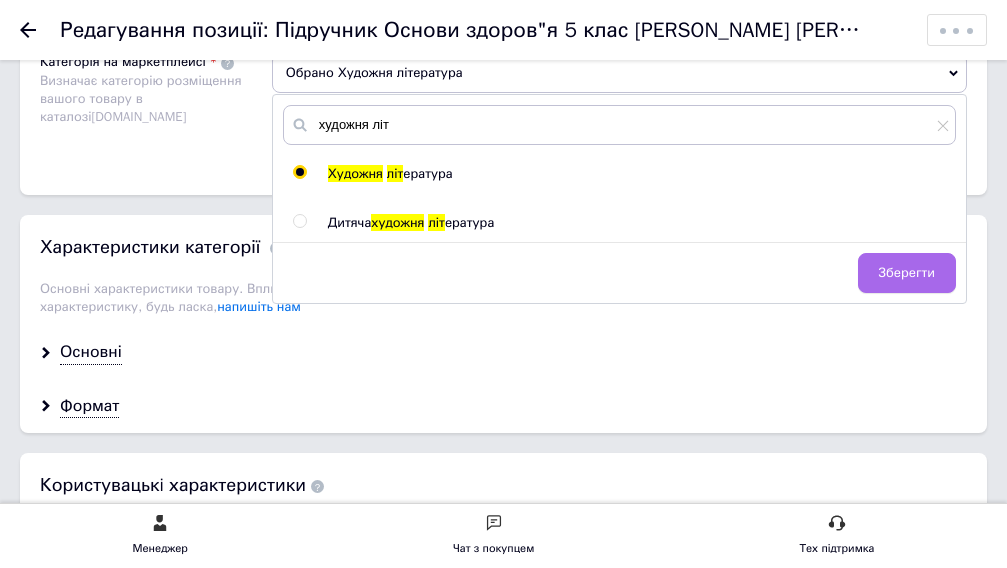 click on "Зберегти" at bounding box center (907, 273) 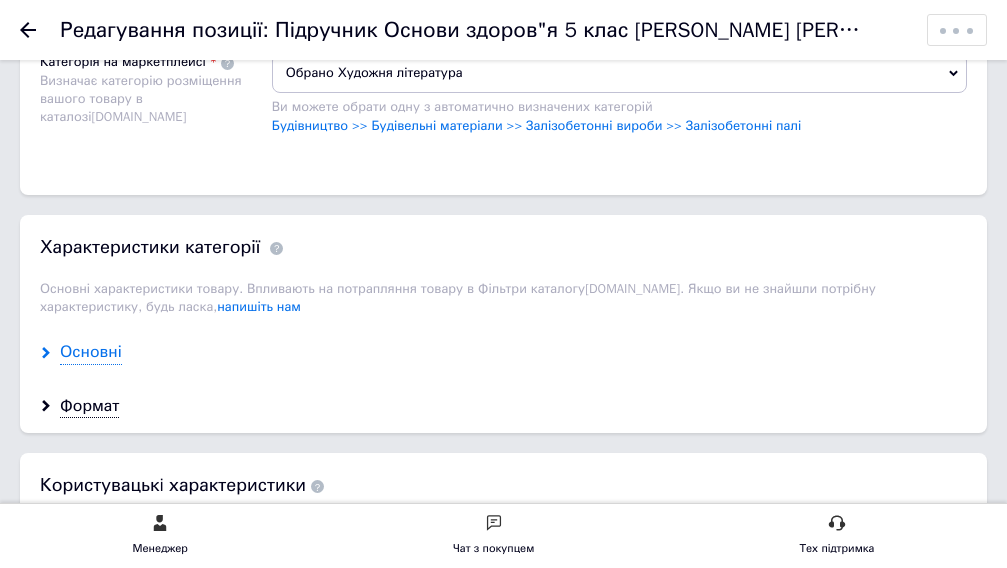 click on "Основні" at bounding box center [91, 352] 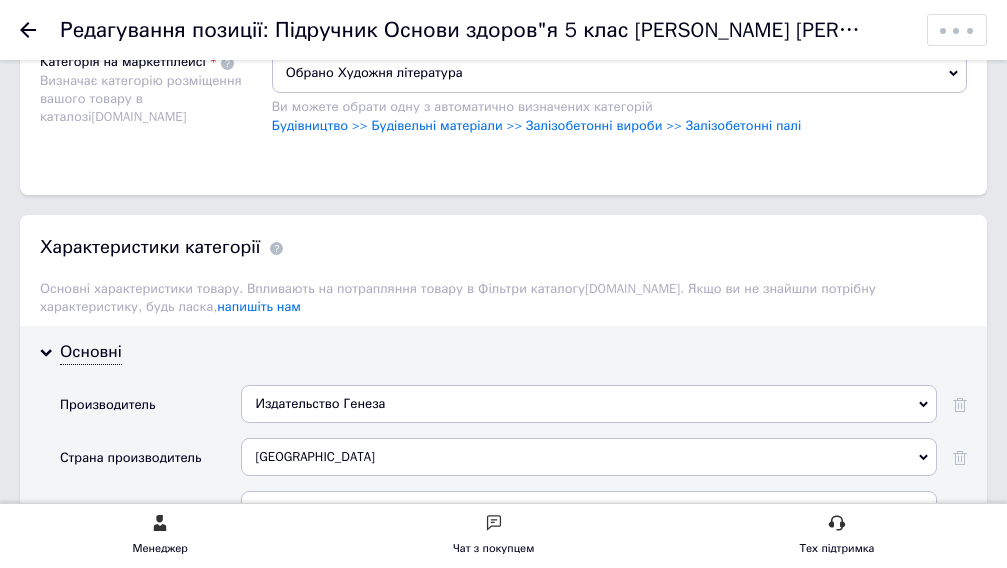 scroll, scrollTop: 1700, scrollLeft: 0, axis: vertical 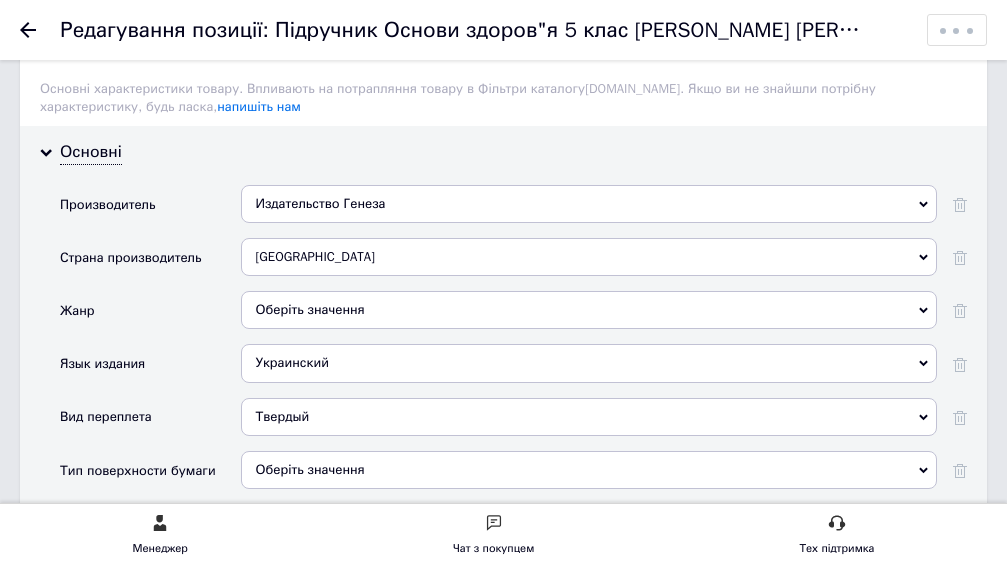 click on "Издательство Генеза" at bounding box center [589, 204] 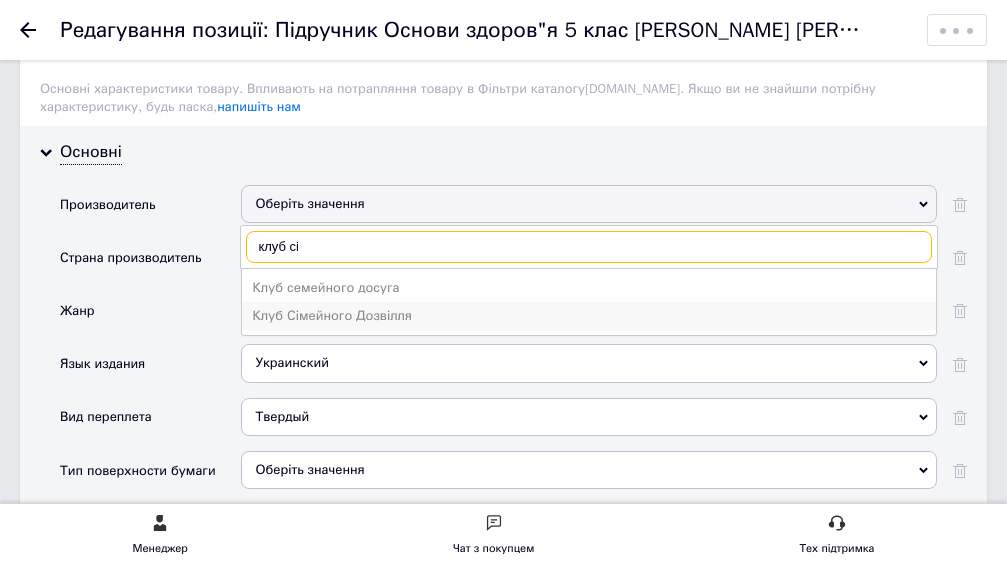 type on "клуб сі" 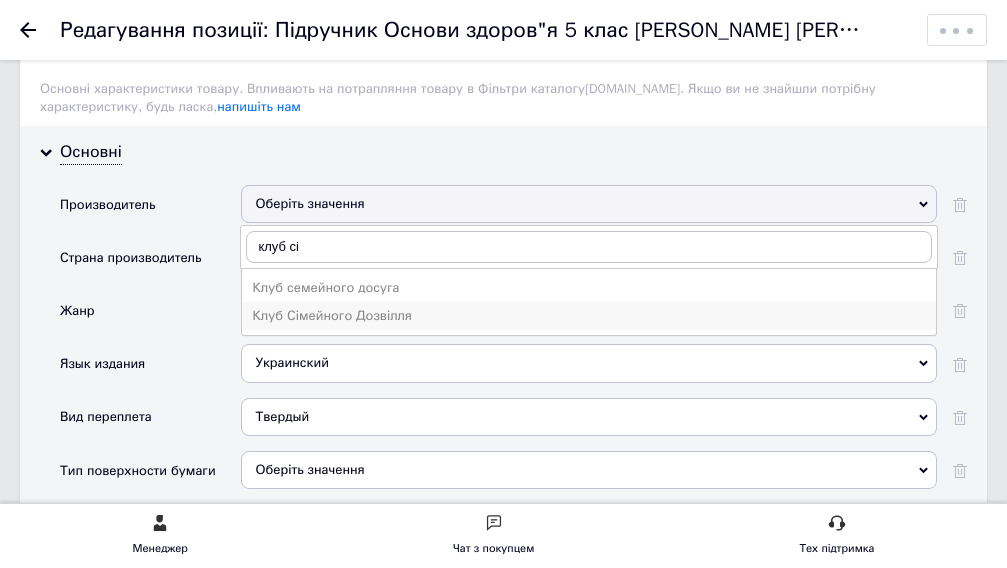 click on "Клуб Сімейного Дозвілля" at bounding box center [589, 316] 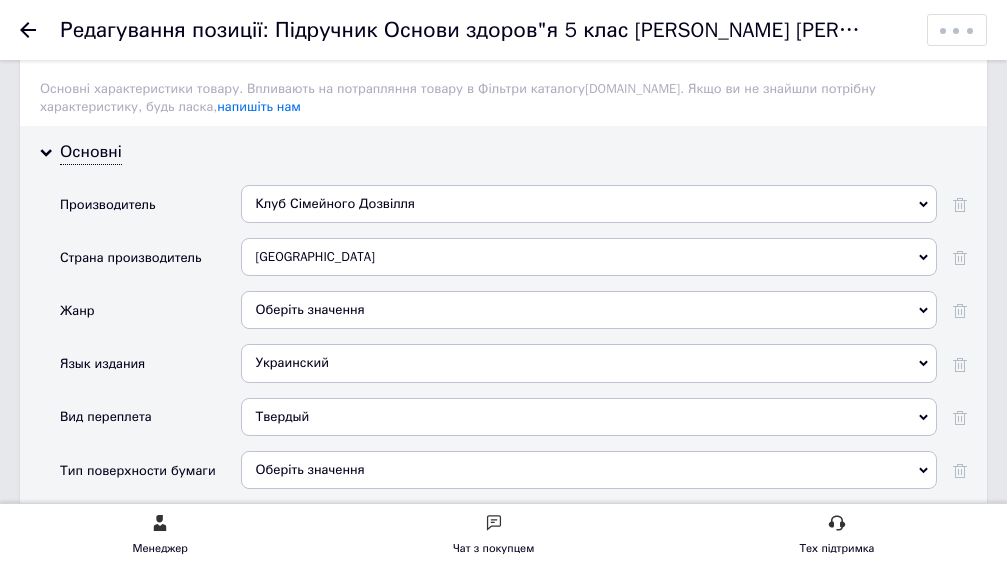 click on "Оберіть значення" at bounding box center (589, 310) 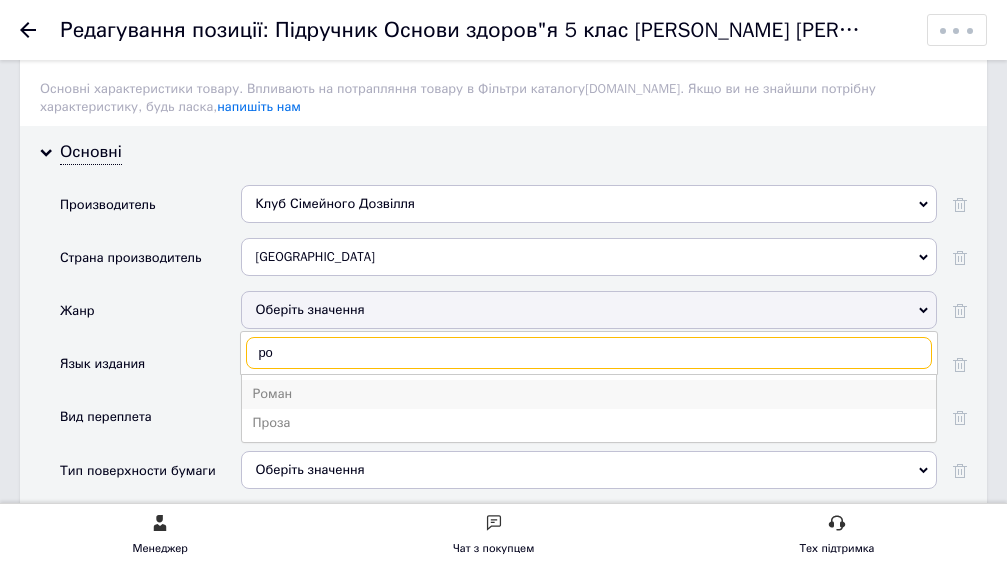 type on "ро" 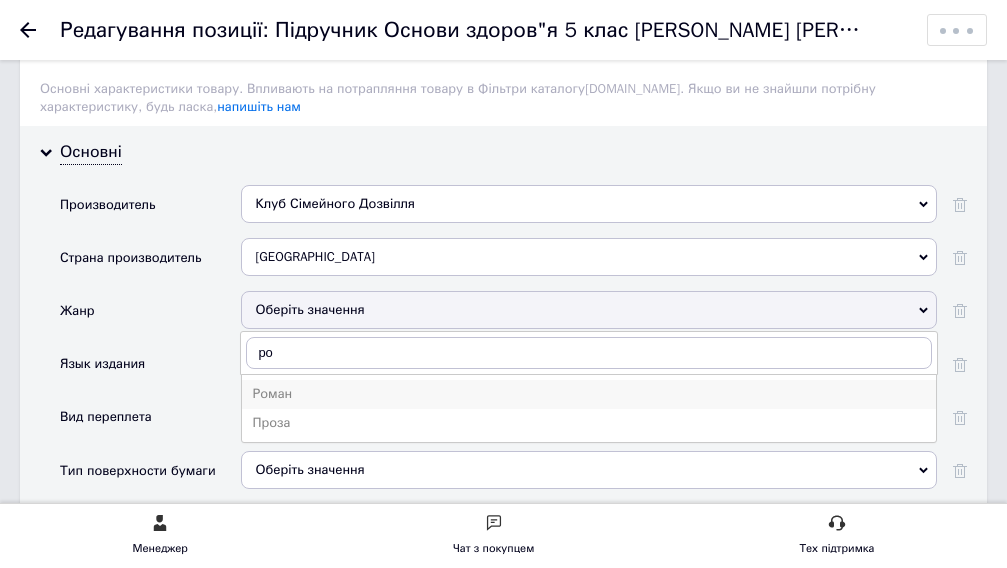 click on "Роман" at bounding box center (589, 394) 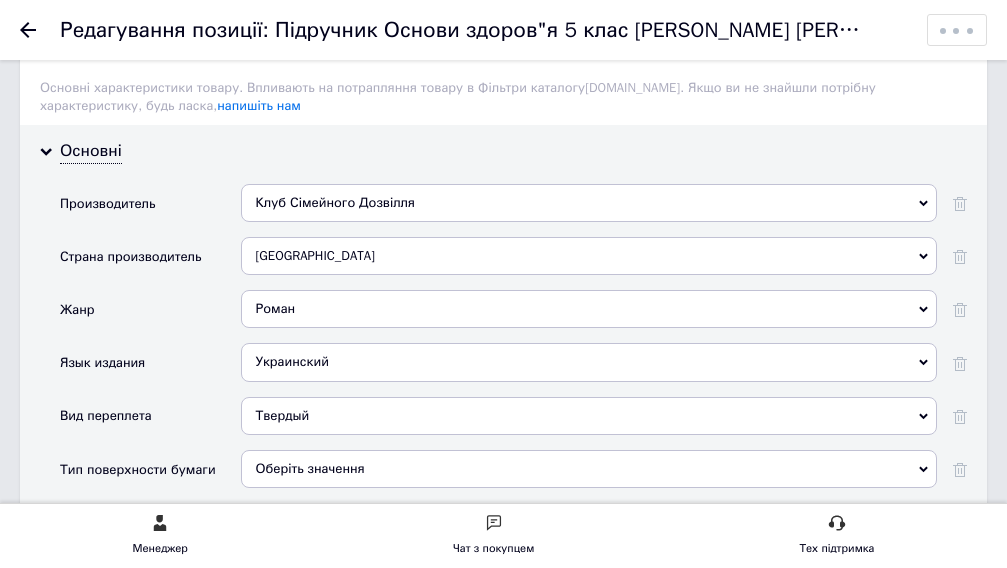 scroll, scrollTop: 1900, scrollLeft: 0, axis: vertical 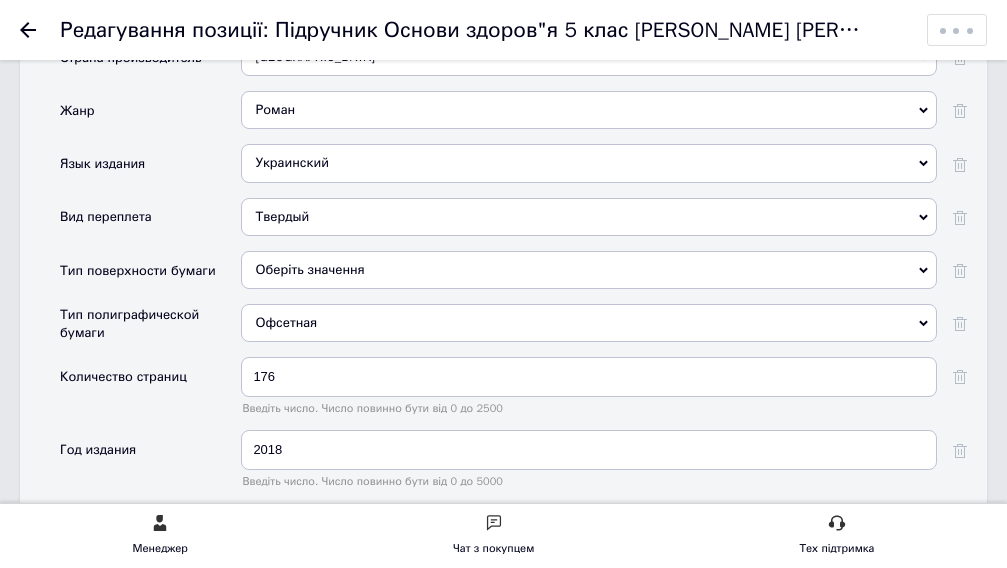 click on "Оберіть значення" at bounding box center [589, 270] 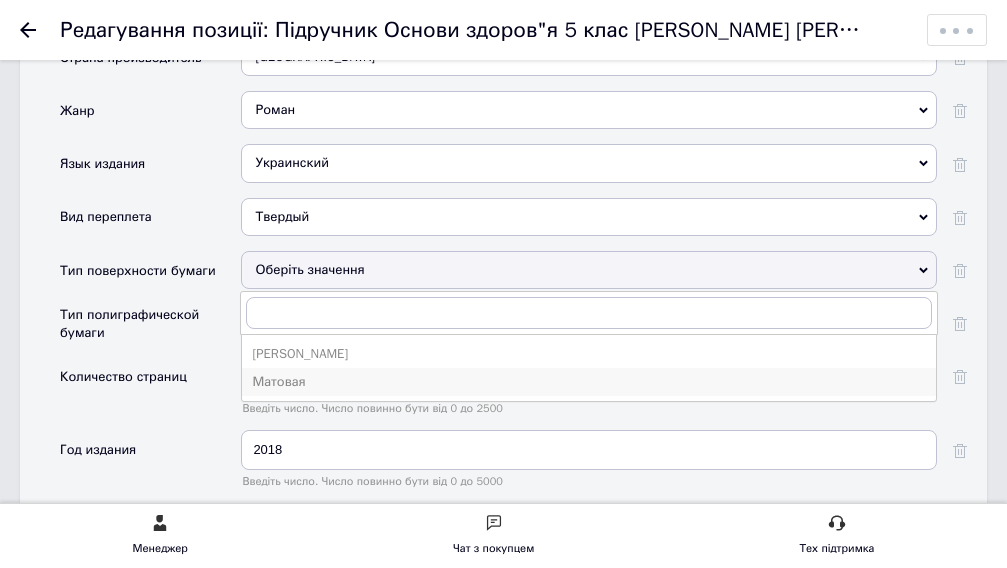 click on "Матовая" at bounding box center [589, 382] 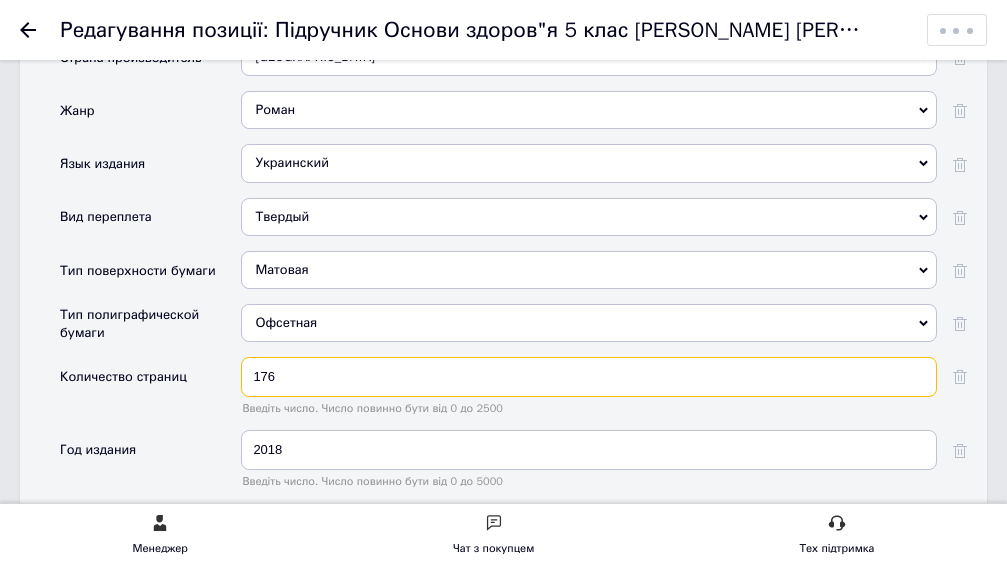 drag, startPoint x: 284, startPoint y: 374, endPoint x: 183, endPoint y: 357, distance: 102.4207 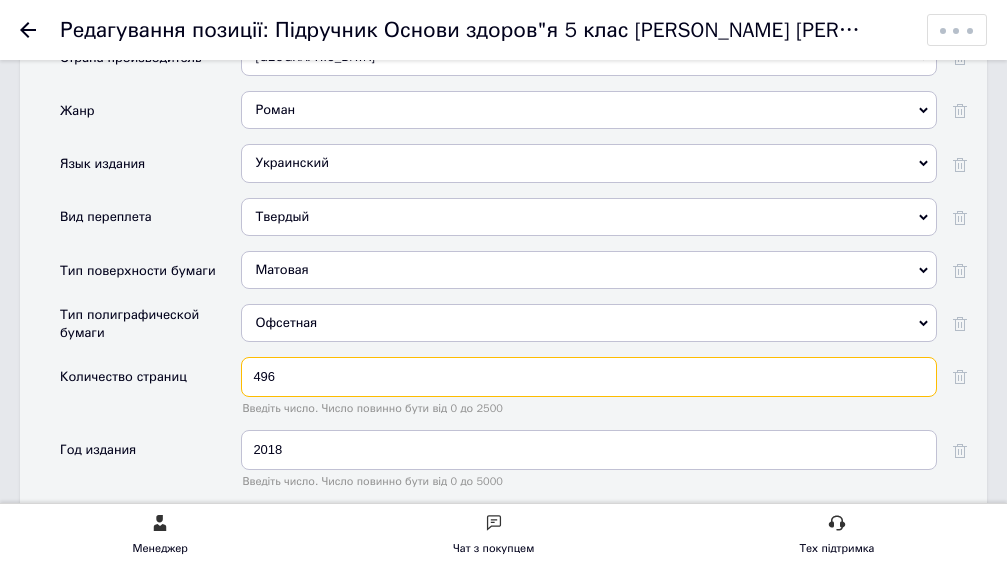 scroll, scrollTop: 2000, scrollLeft: 0, axis: vertical 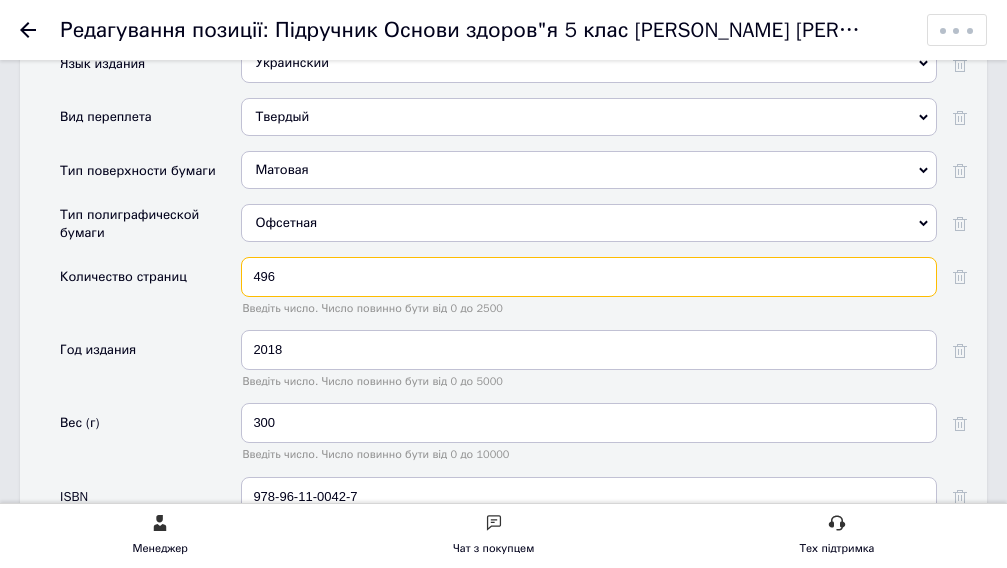 type on "496" 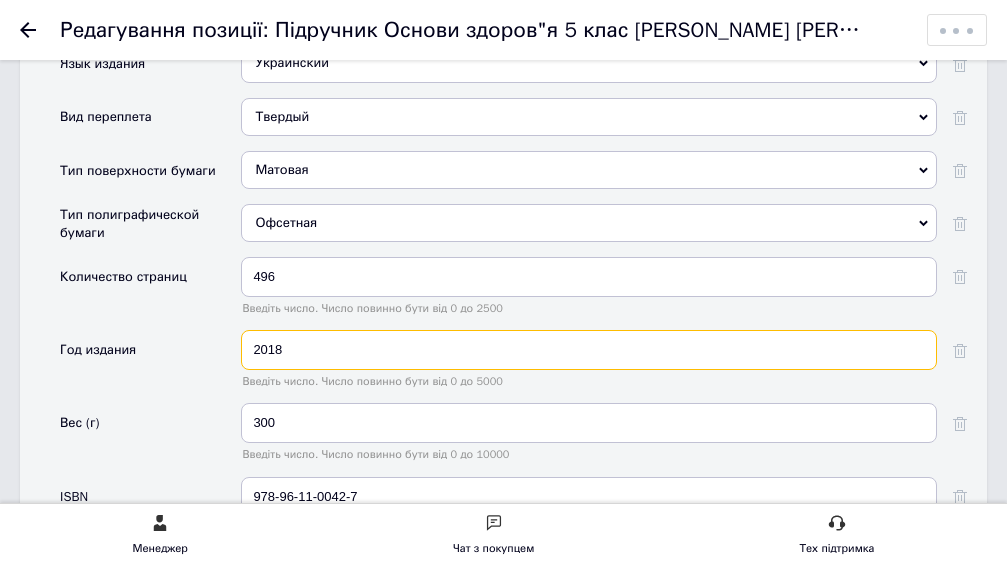 drag, startPoint x: 302, startPoint y: 348, endPoint x: 24, endPoint y: 309, distance: 280.7223 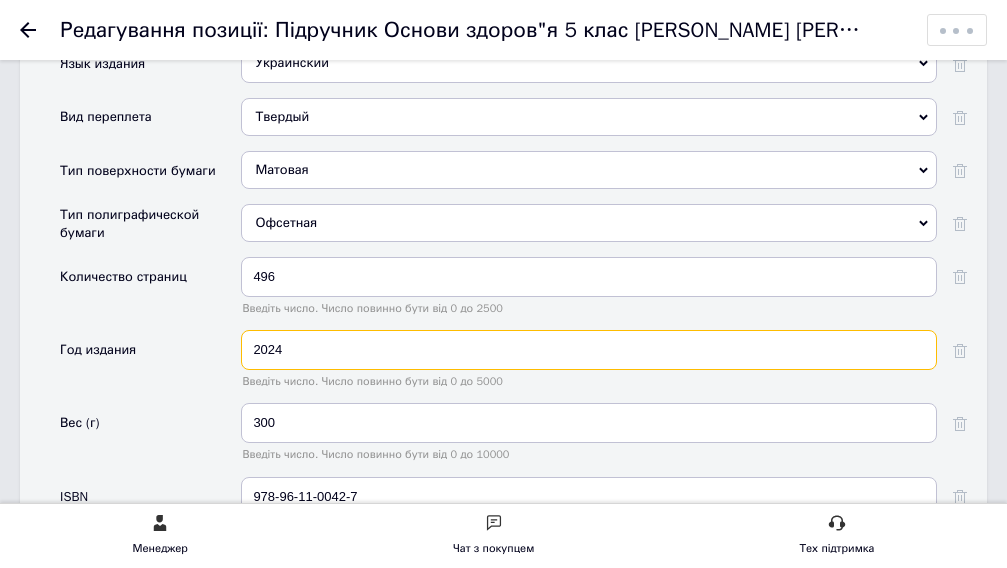 type on "2024" 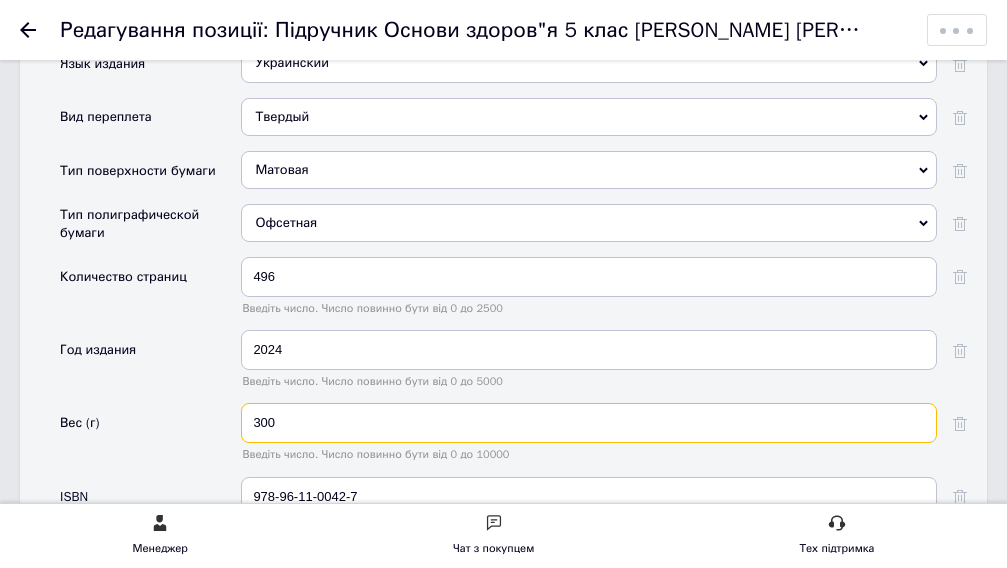 click on "Вес (г) 300 Введіть число. Число повинно бути від 0 до 10000" at bounding box center [513, 439] 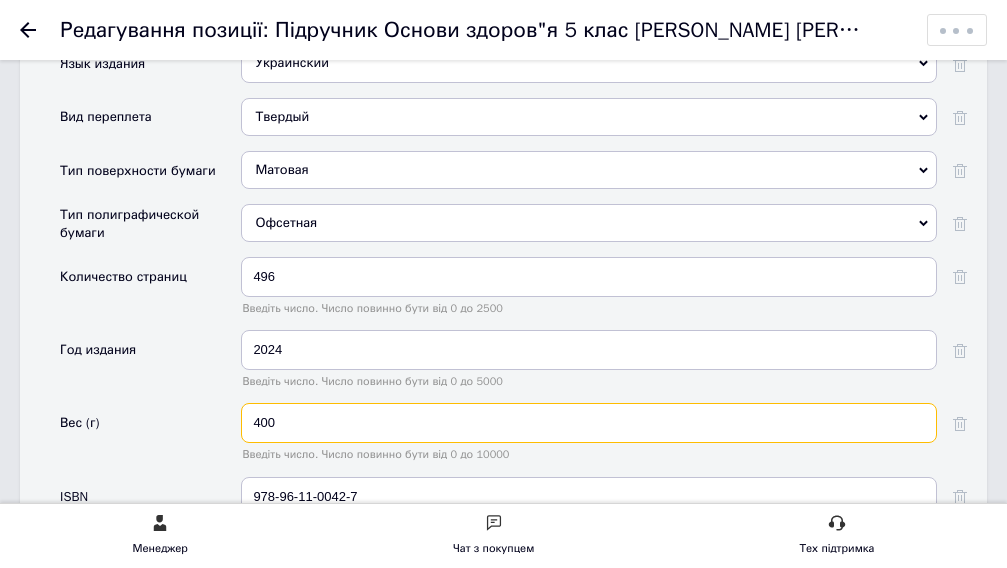 type on "400" 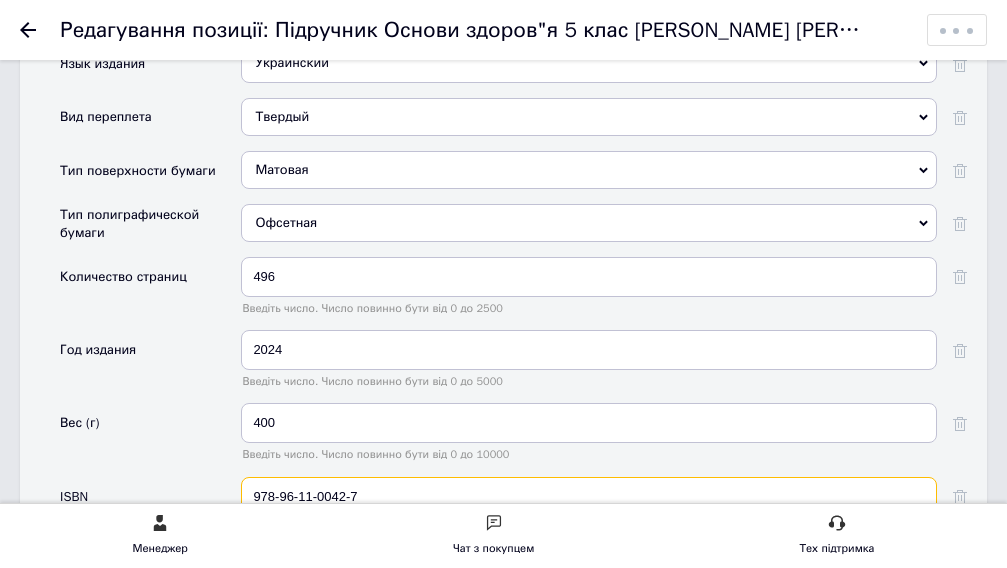 drag, startPoint x: 392, startPoint y: 493, endPoint x: 170, endPoint y: 500, distance: 222.11034 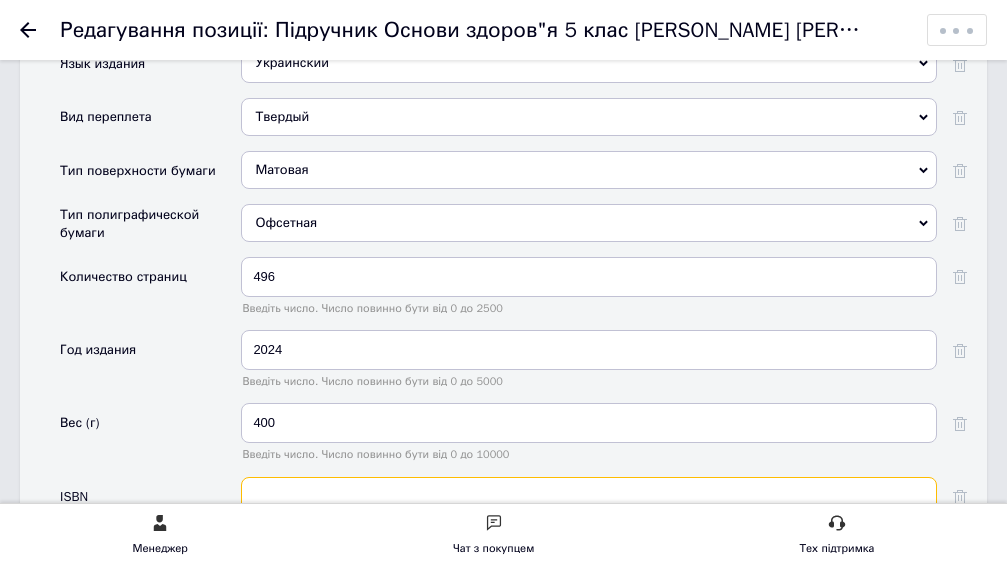 scroll, scrollTop: 2200, scrollLeft: 0, axis: vertical 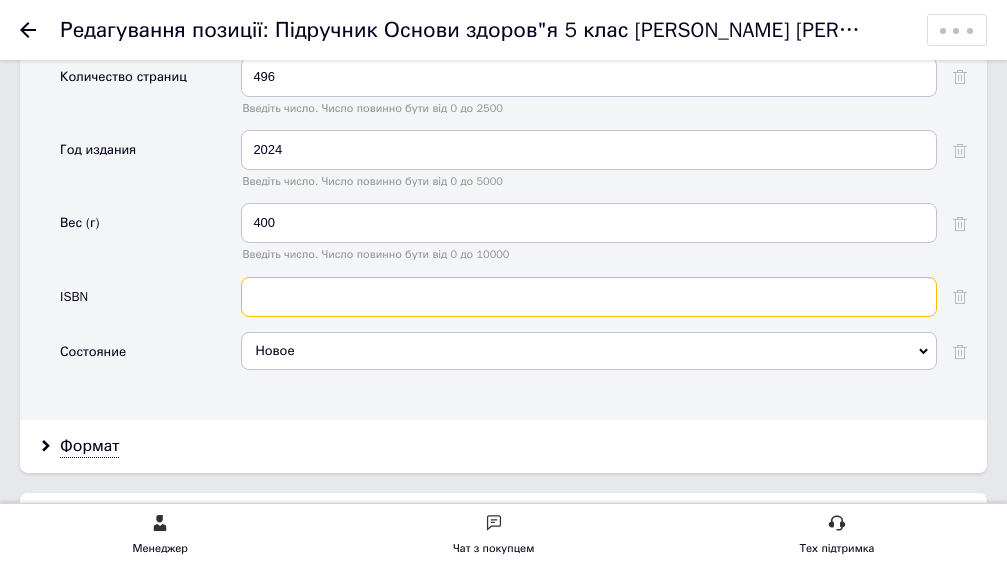 paste on "978-617-15-0397-7" 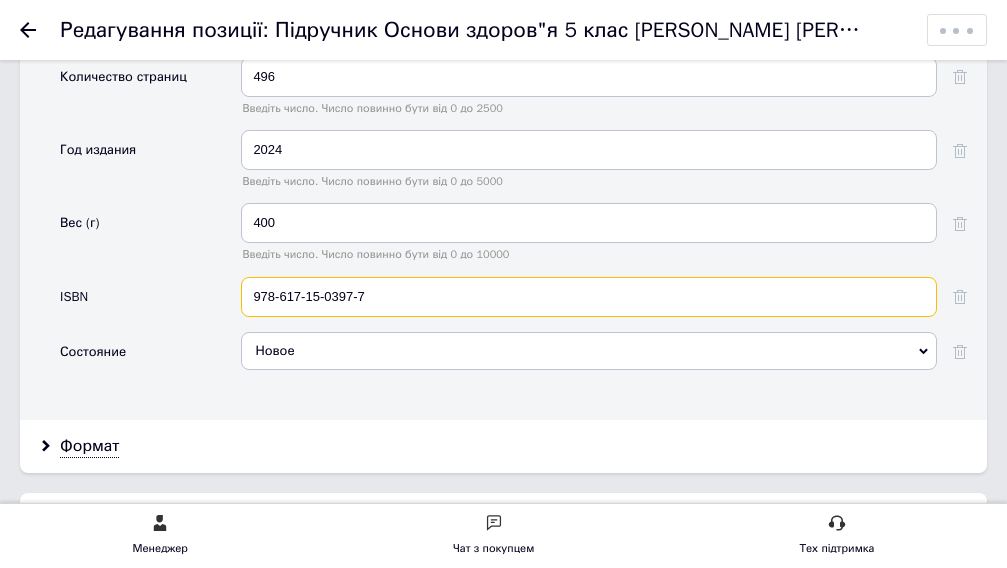 scroll, scrollTop: 2300, scrollLeft: 0, axis: vertical 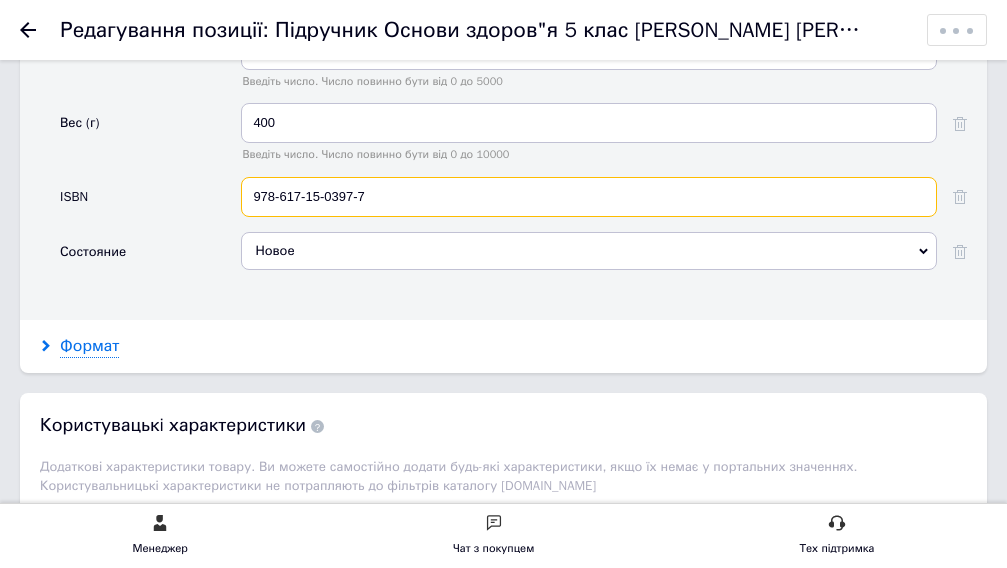 type on "978-617-15-0397-7" 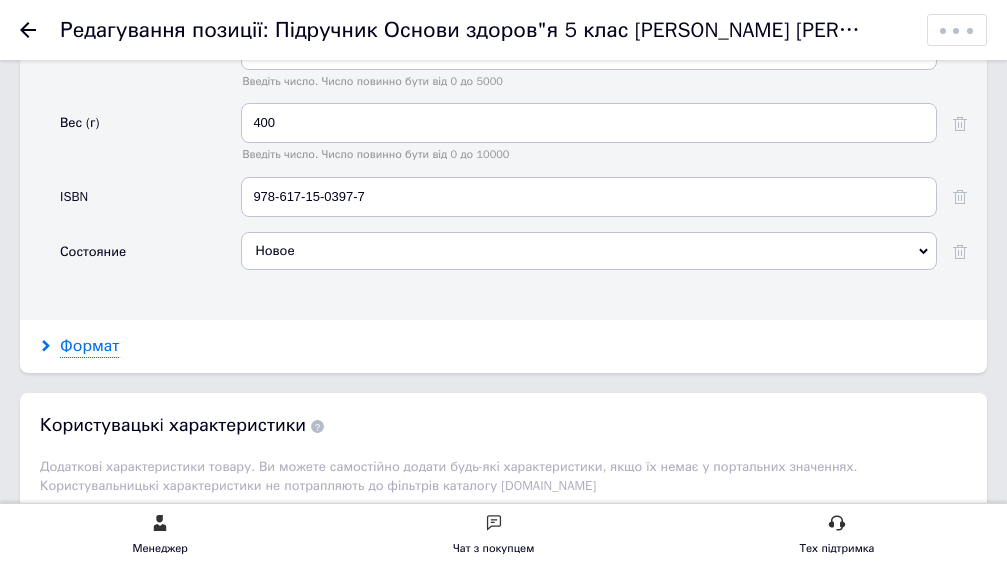 click on "Формат" at bounding box center [89, 346] 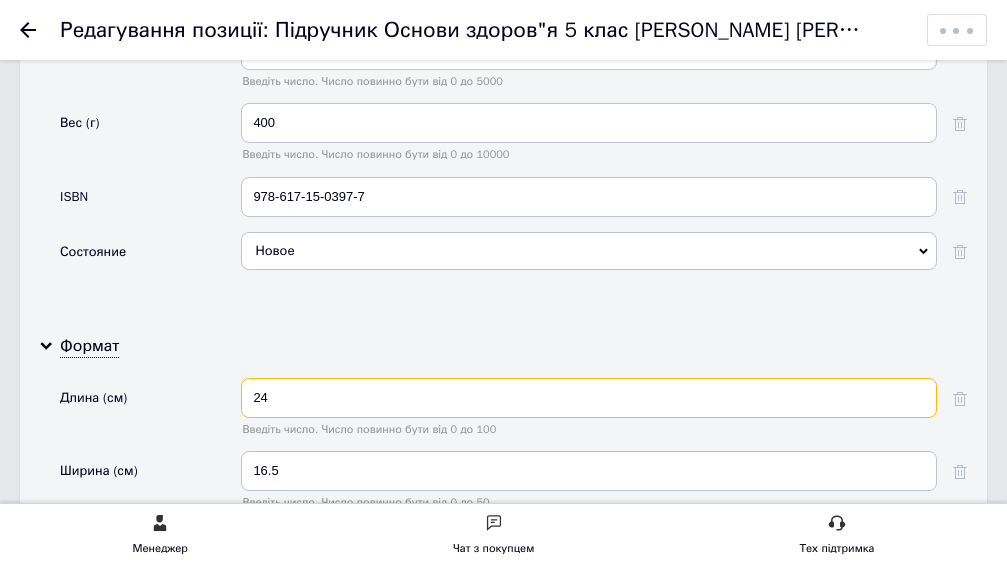 click on "24" at bounding box center (589, 398) 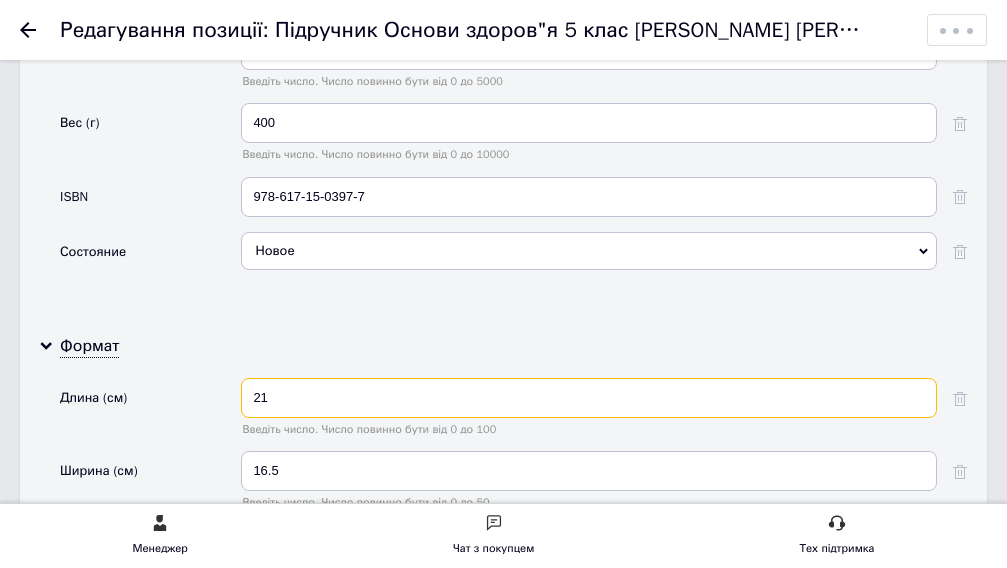 type on "21" 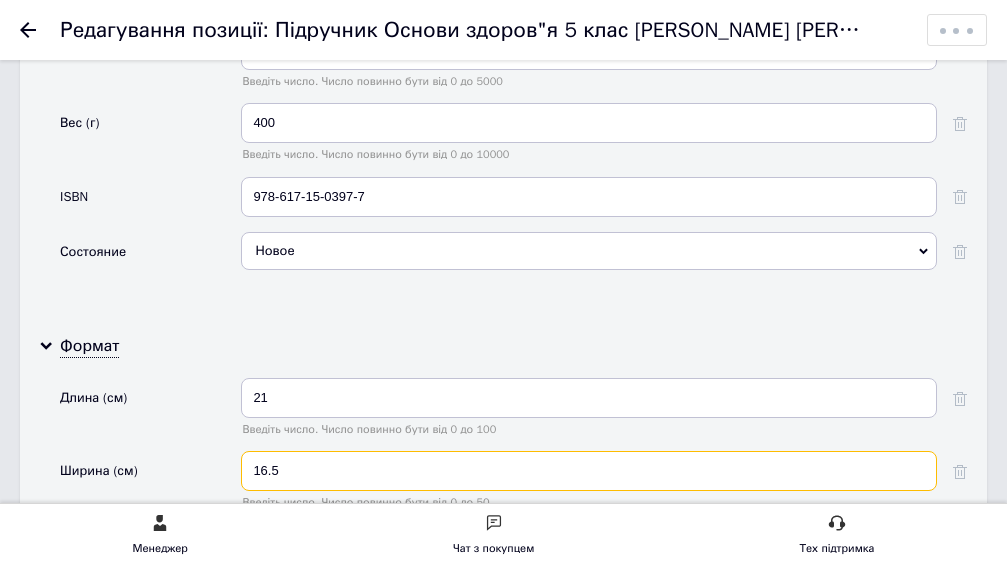 drag, startPoint x: 160, startPoint y: 464, endPoint x: 138, endPoint y: 464, distance: 22 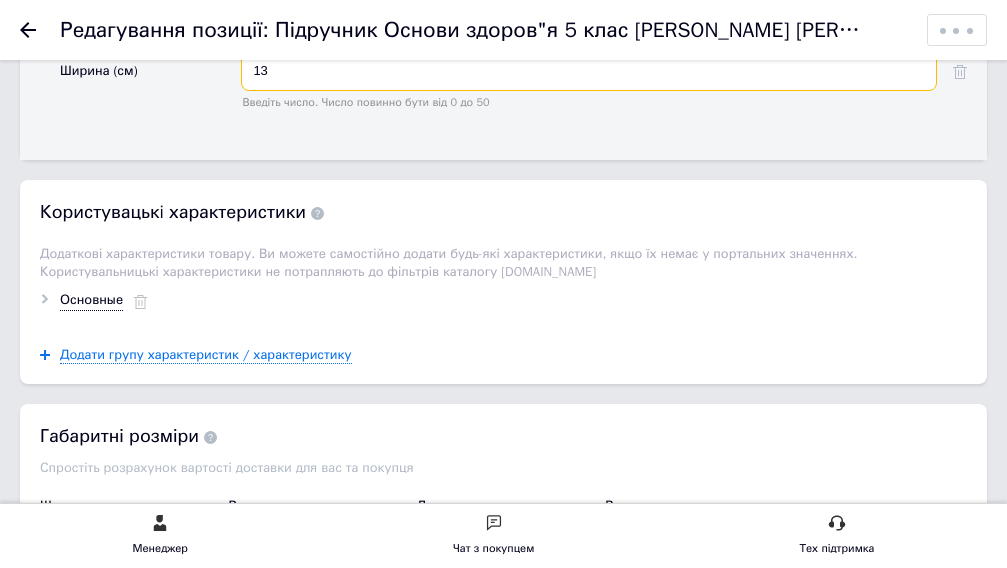 scroll, scrollTop: 2900, scrollLeft: 0, axis: vertical 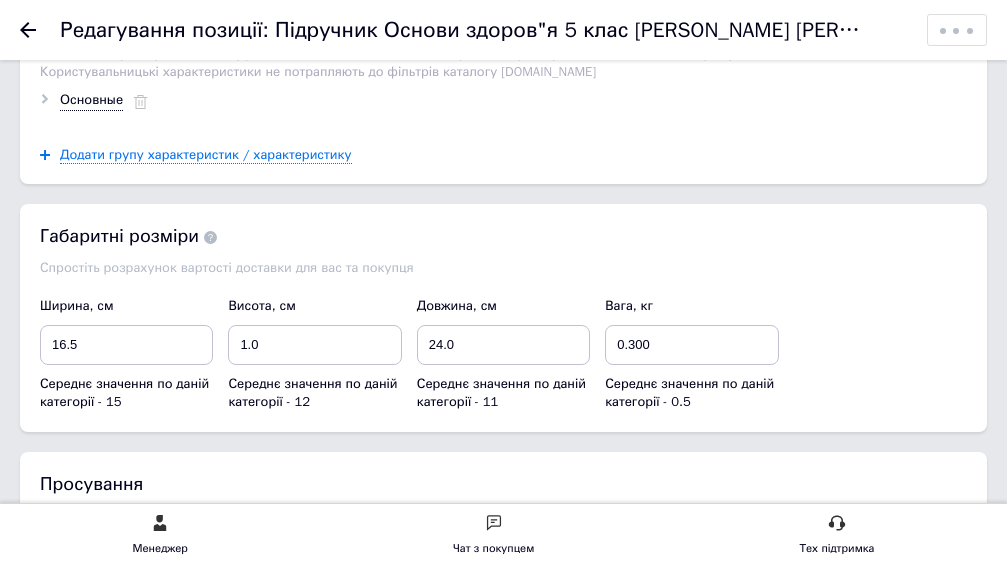 type on "13" 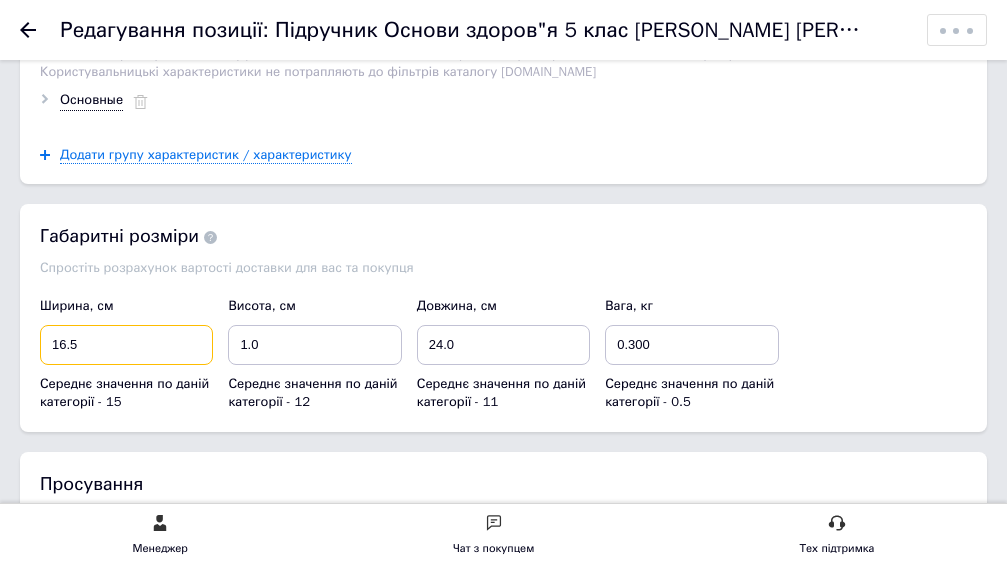 drag, startPoint x: 100, startPoint y: 339, endPoint x: 8, endPoint y: 331, distance: 92.34717 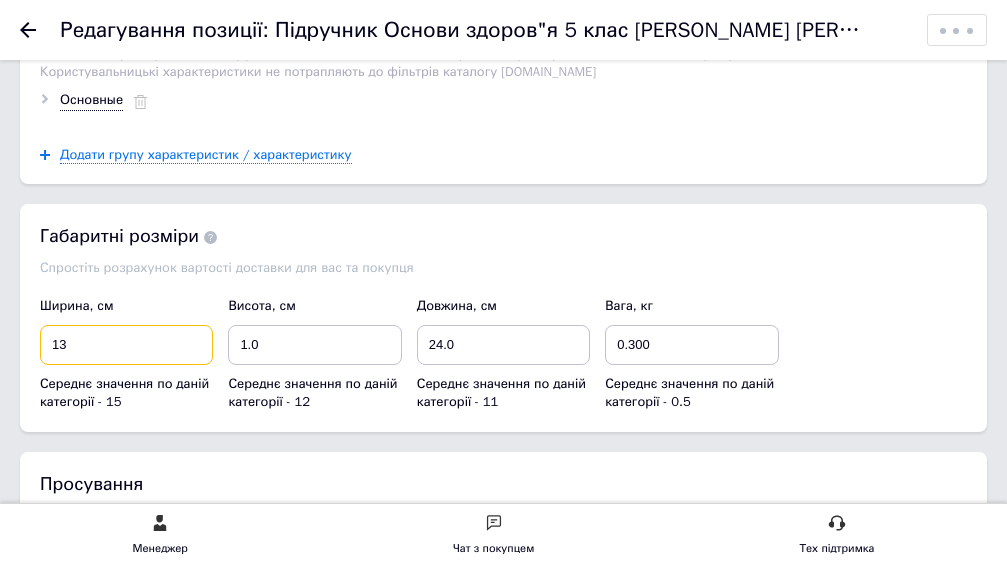 type on "13" 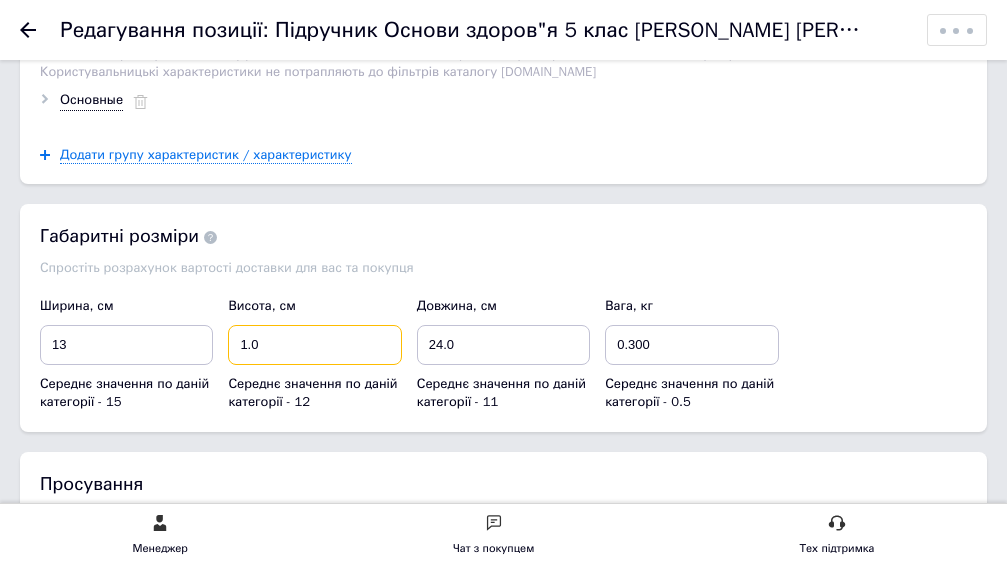 drag, startPoint x: 274, startPoint y: 346, endPoint x: 204, endPoint y: 348, distance: 70.028564 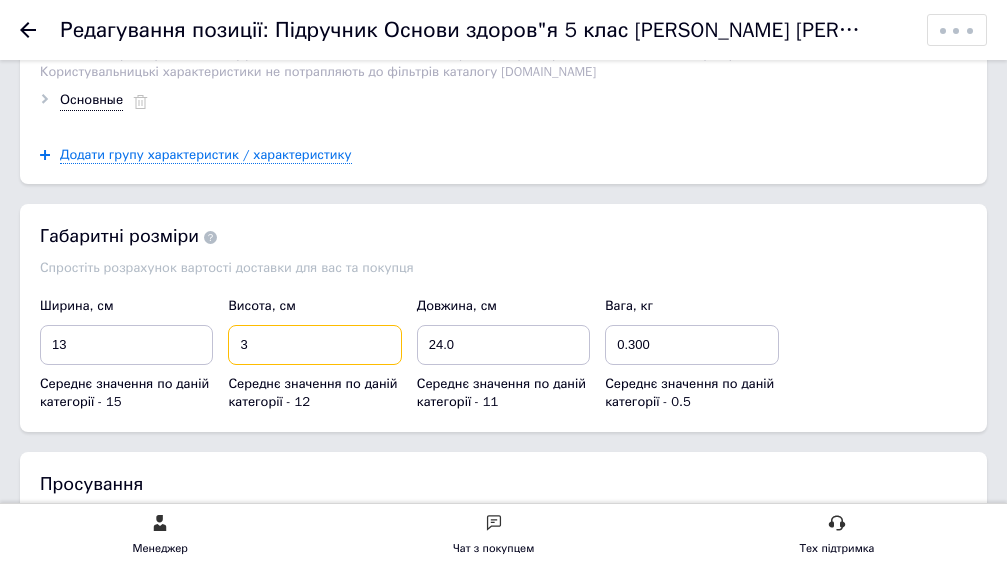 type on "3" 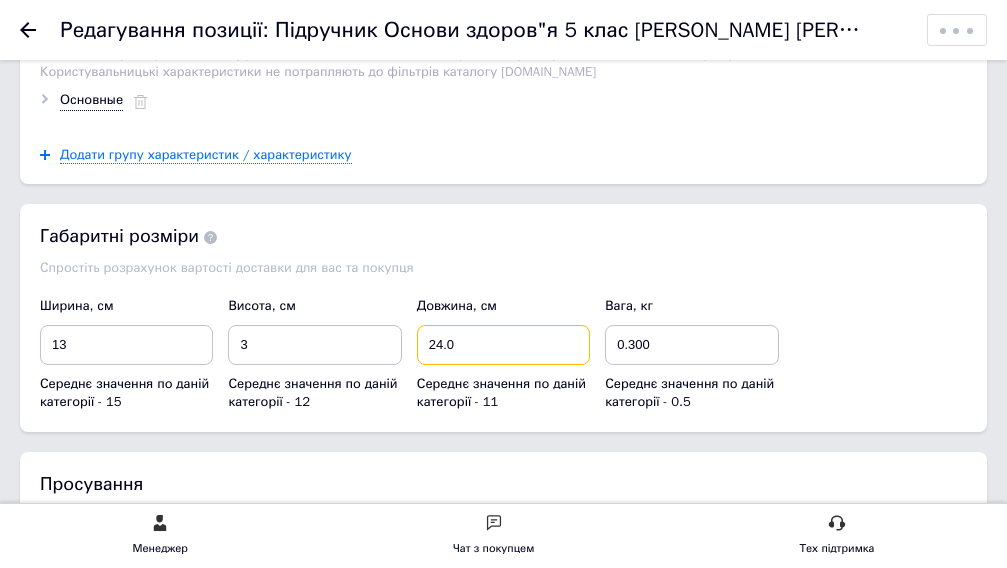 click on "Ширина, см 13 Середнє значення по даній категорії - 15 Висота, см 3 Середнє значення по даній категорії - 12 Довжина, см 24.0 Середнє значення по даній категорії - 11 Вага, кг 0.300 Середнє значення по даній категорії - 0.5" at bounding box center (504, 354) 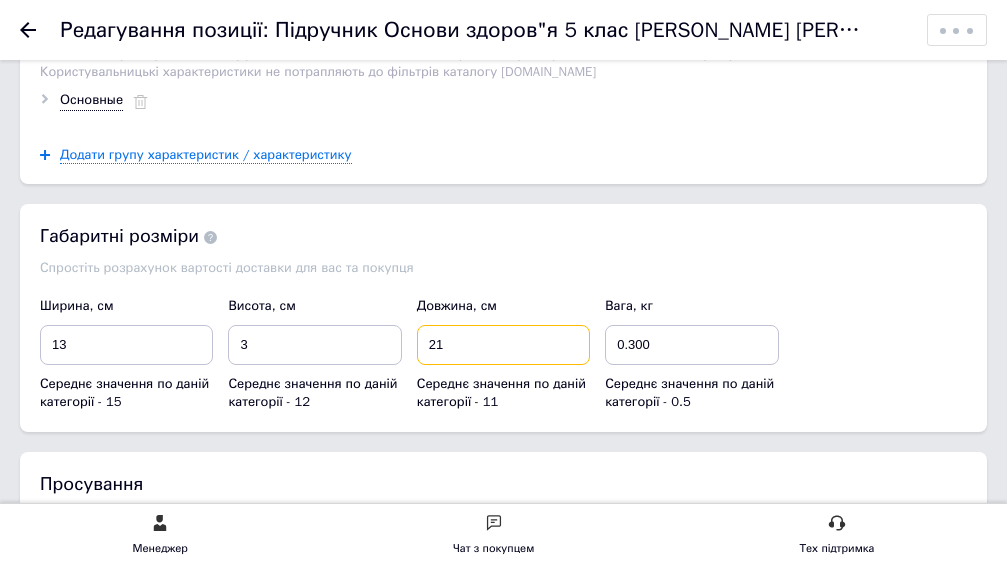 type on "21" 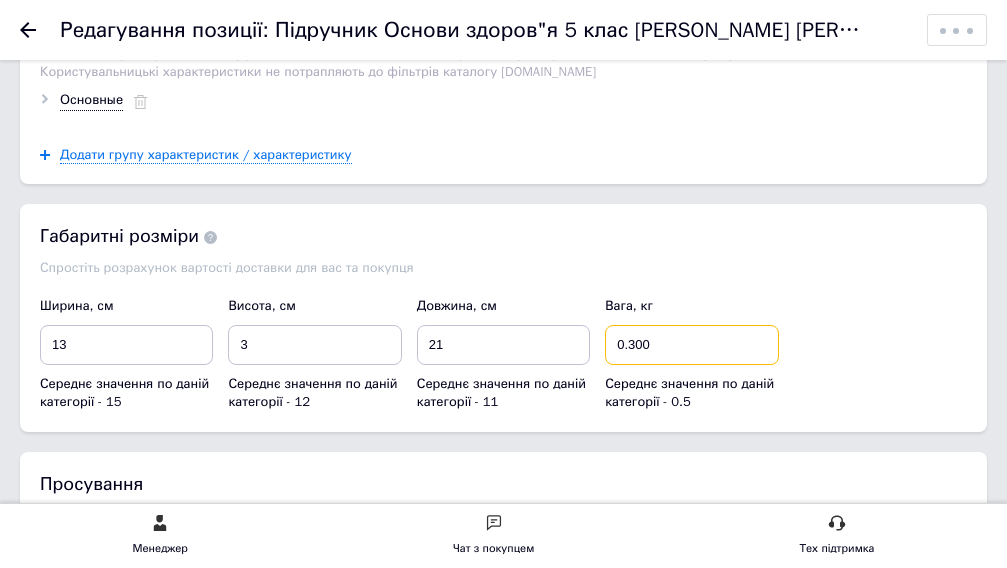 drag, startPoint x: 663, startPoint y: 336, endPoint x: 629, endPoint y: 343, distance: 34.713108 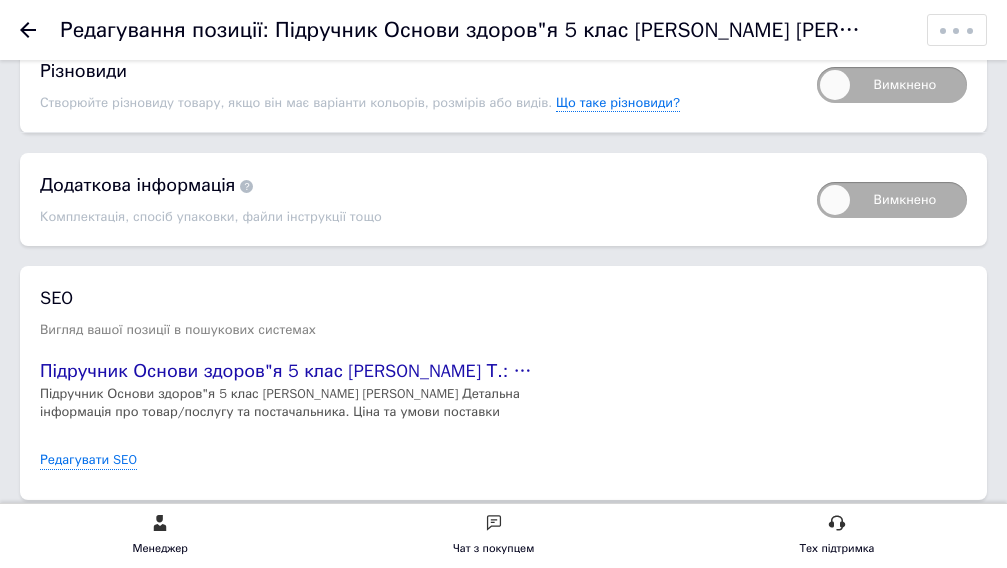 scroll, scrollTop: 3600, scrollLeft: 0, axis: vertical 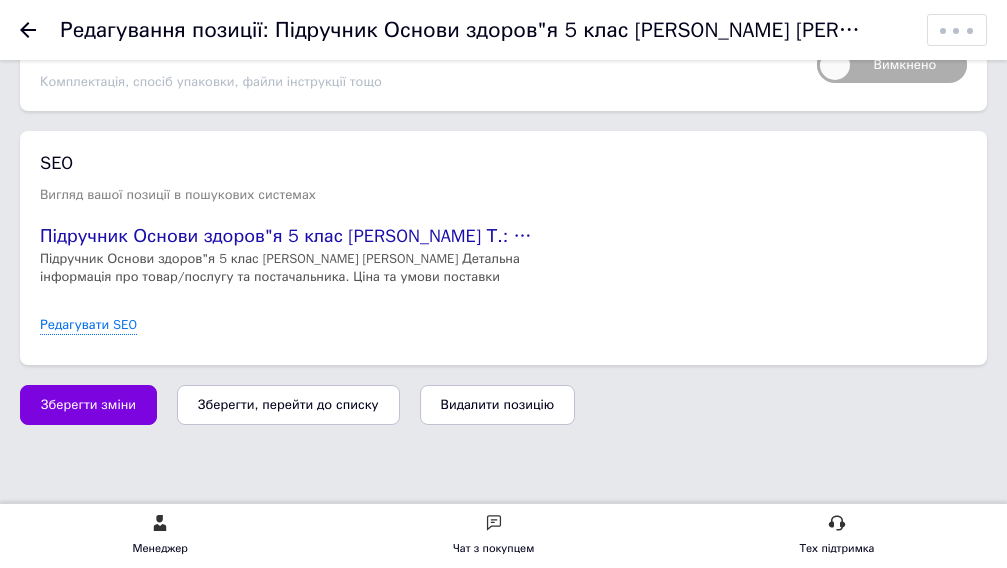type on "0.4" 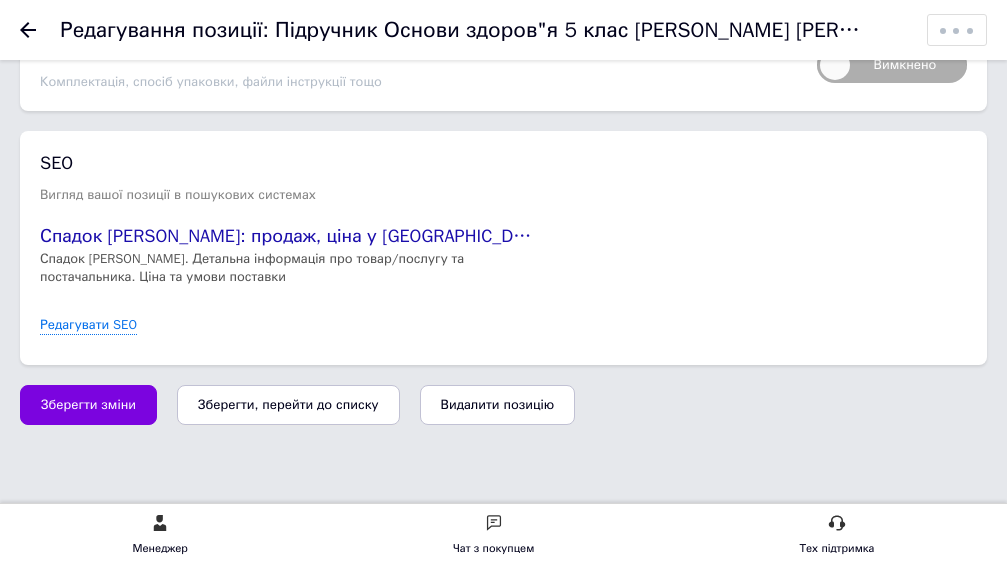 click on "Зберегти, перейти до списку" at bounding box center (288, 404) 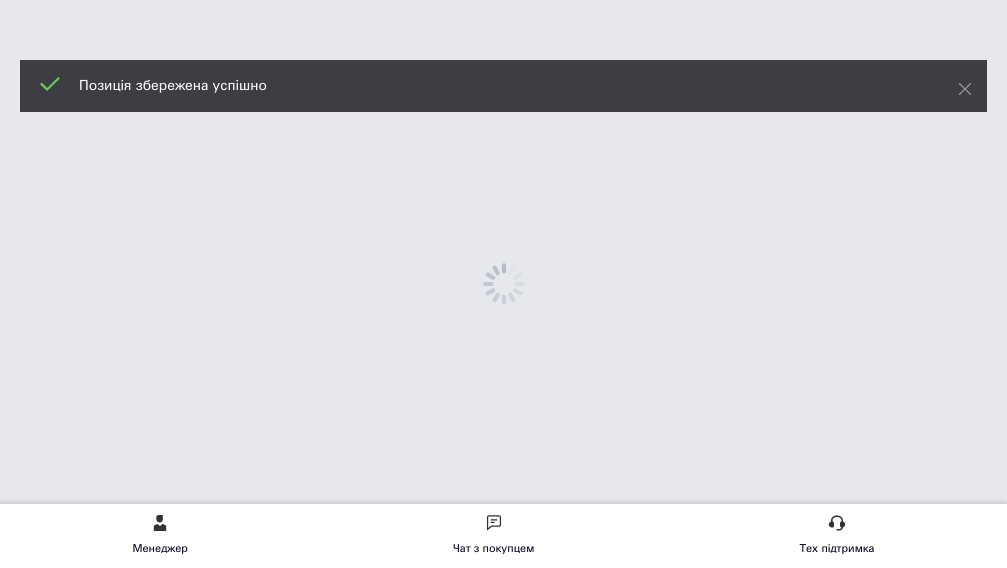 scroll, scrollTop: 0, scrollLeft: 0, axis: both 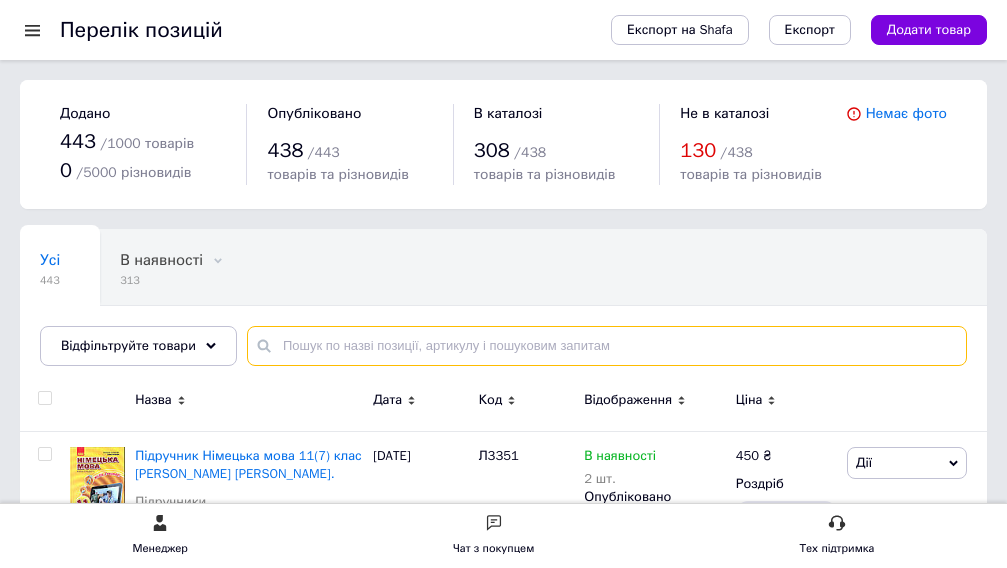 click at bounding box center (607, 346) 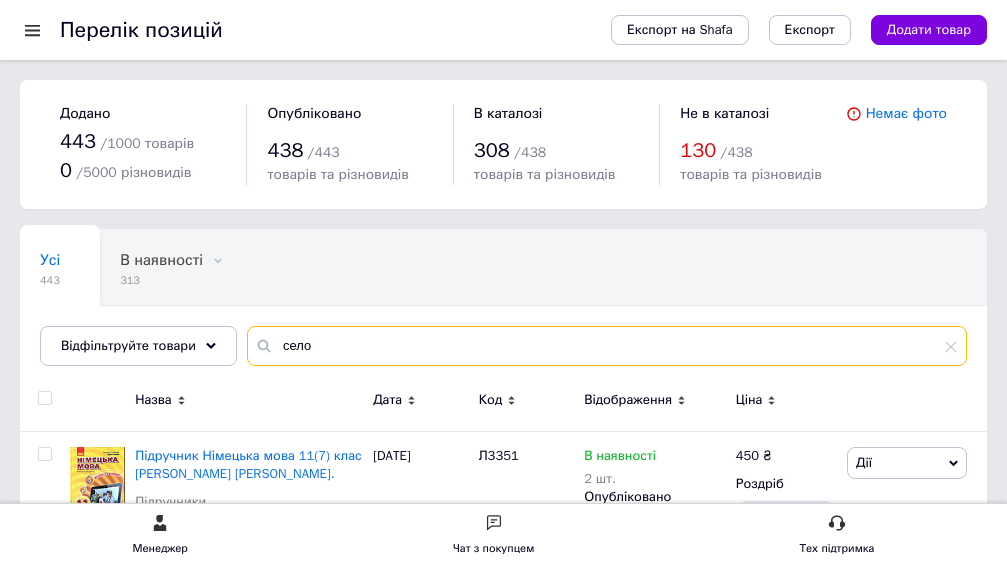 click on "село" at bounding box center (607, 346) 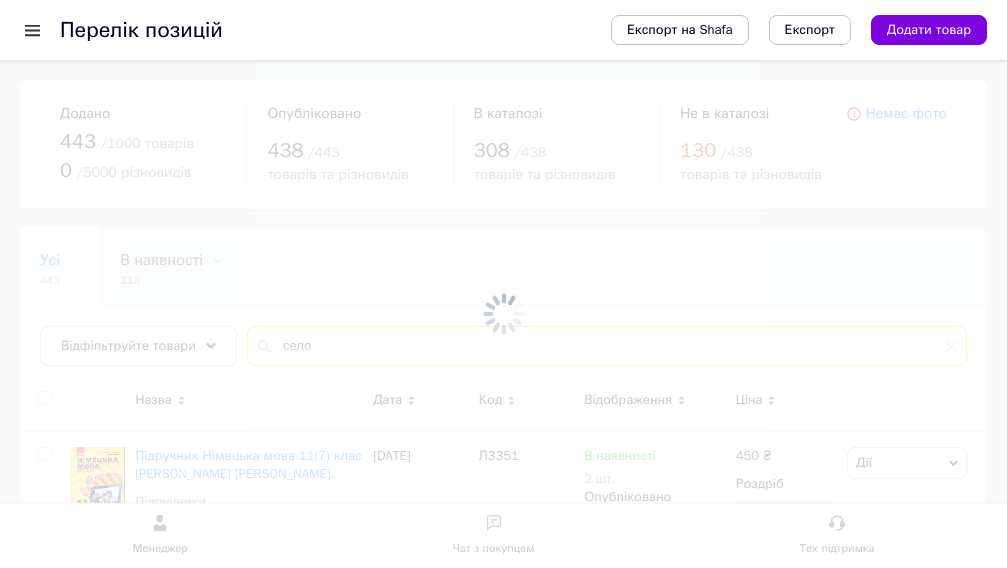 scroll, scrollTop: 200, scrollLeft: 0, axis: vertical 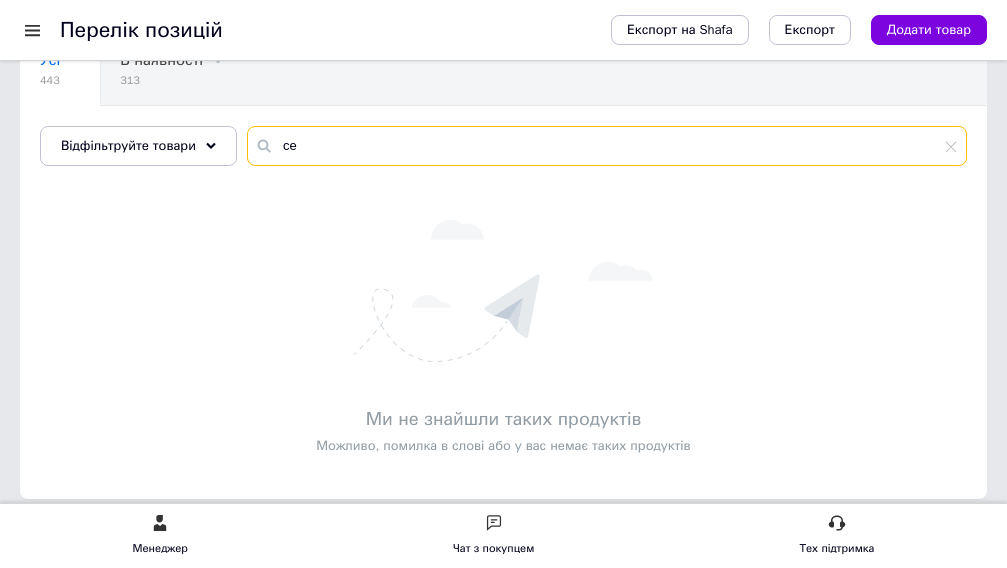 type on "с" 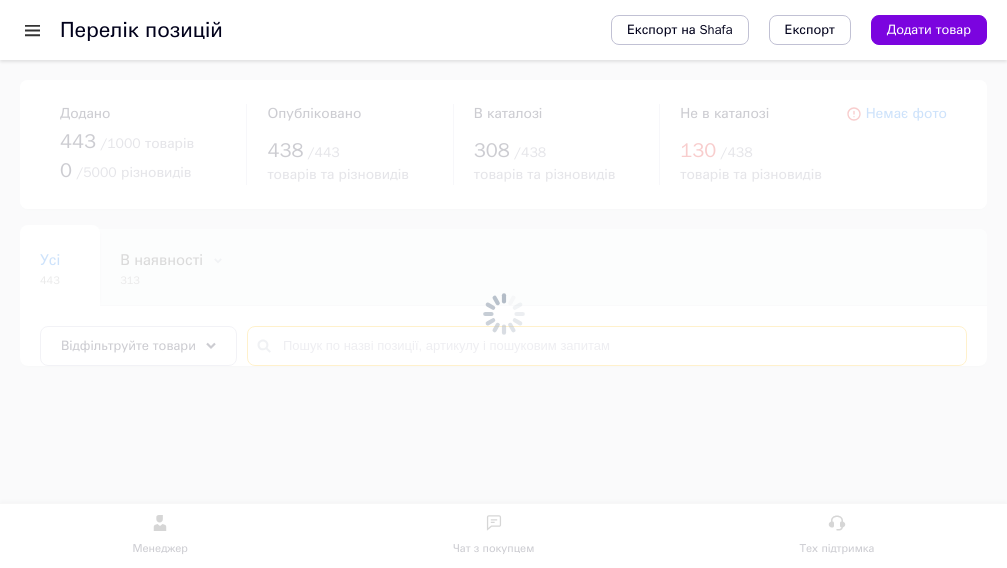 type 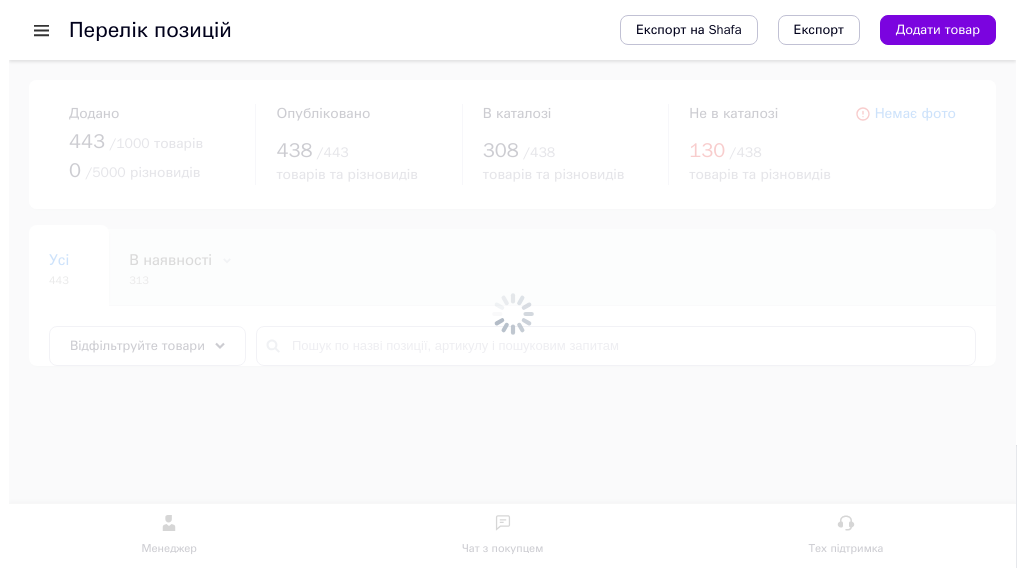 scroll, scrollTop: 0, scrollLeft: 0, axis: both 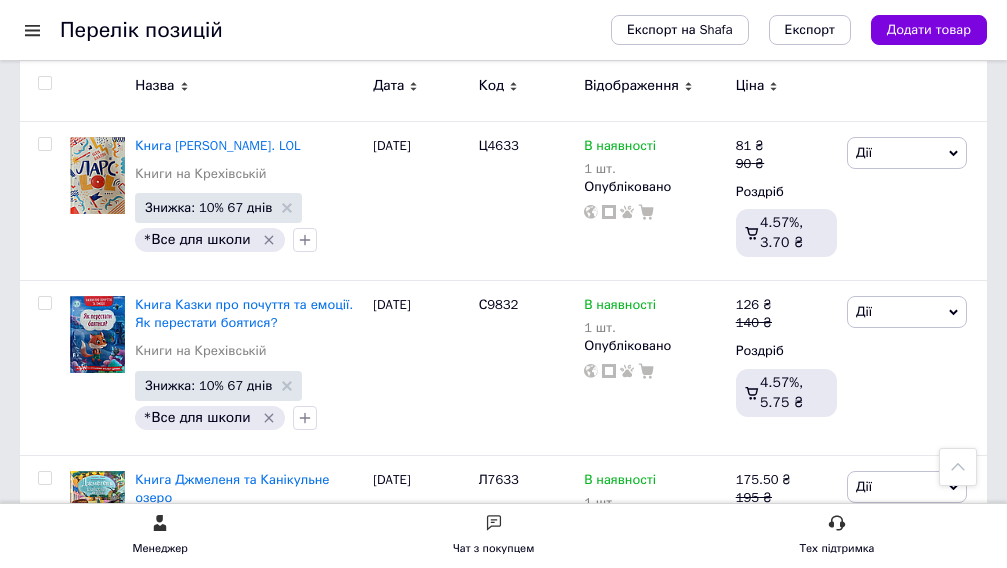 click on "3" at bounding box center [132, 10906] 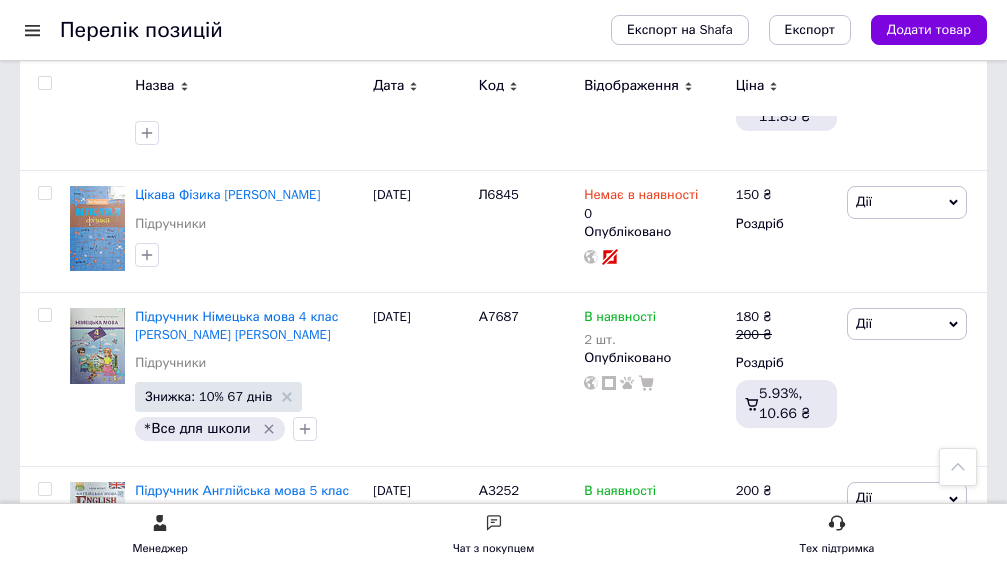 scroll, scrollTop: 11226, scrollLeft: 0, axis: vertical 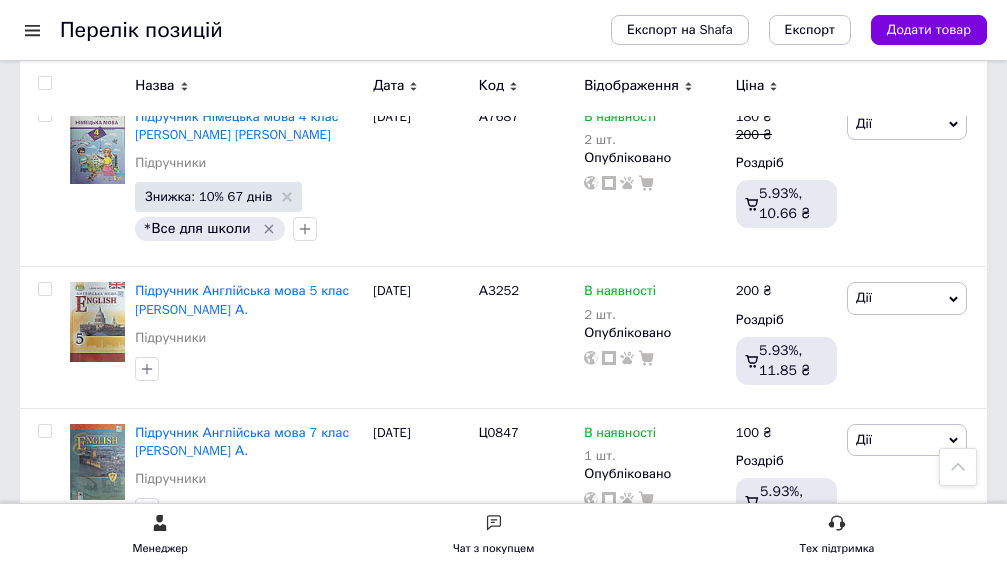 click on "Підручник Всесвітня Історія 7 клас [PERSON_NAME] [PERSON_NAME]." at bounding box center [243, 582] 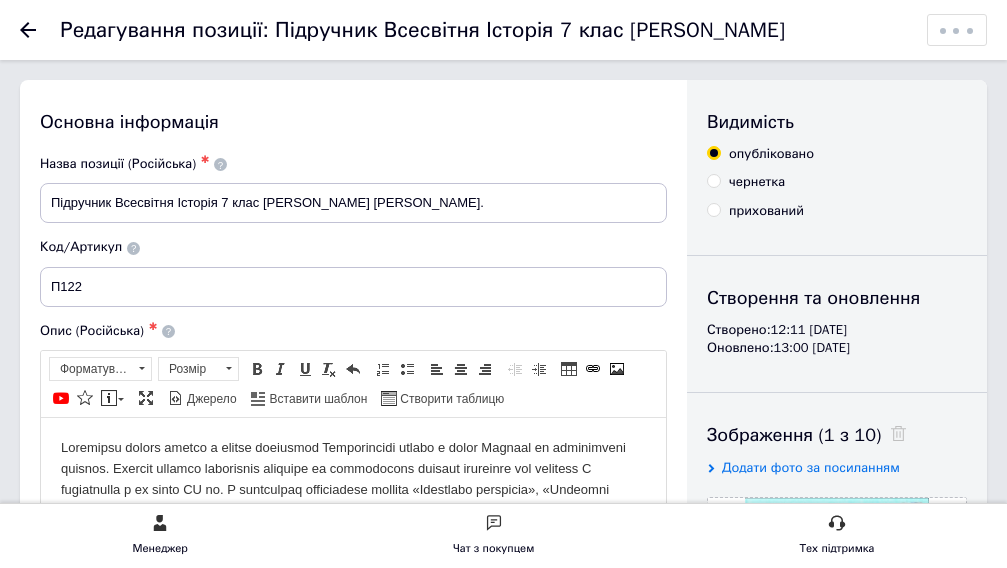 scroll, scrollTop: 0, scrollLeft: 0, axis: both 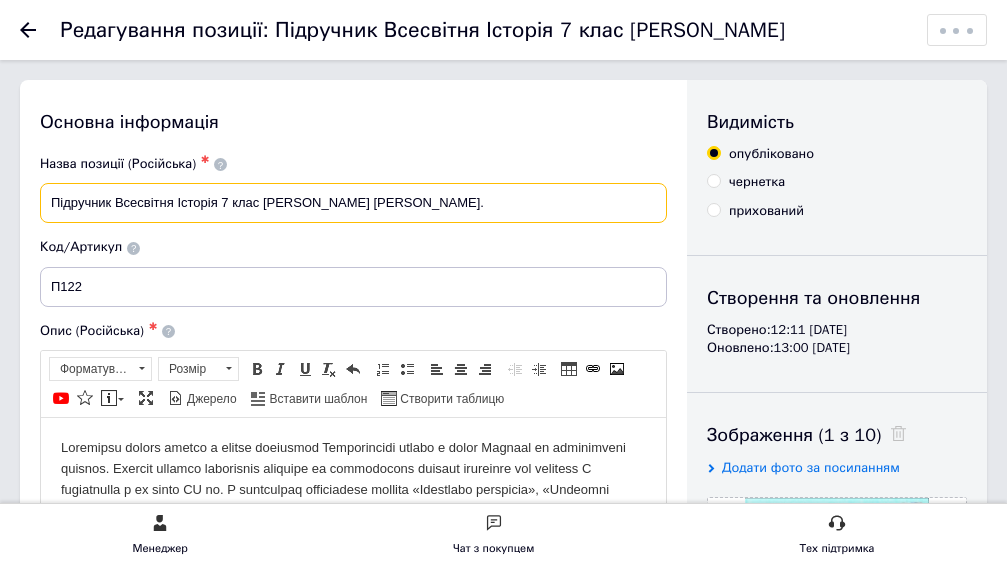 click on "Основна інформація Назва позиції (Російська) ✱ Підручник Всесвітня Історія 7 клас [PERSON_NAME] [PERSON_NAME]. Код/Артикул П122 Опис (Російська) ✱ Розширений текстовий редактор, 24EACB64-C56A-4CB7-851F-633AA494BA8F Панель інструментів редактора Форматування Форматування Розмір Розмір   Жирний  Сполучення клавіш Ctrl+B   Курсив  Сполучення клавіш Ctrl+I   Підкреслений  Сполучення клавіш Ctrl+U   Видалити форматування   Повернути  Сполучення клавіш Ctrl+Z   Вставити/видалити нумерований список   Вставити/видалити маркований список   По лівому краю   По центру   По правому краю   Зменшити відступ" at bounding box center [503, 1581] 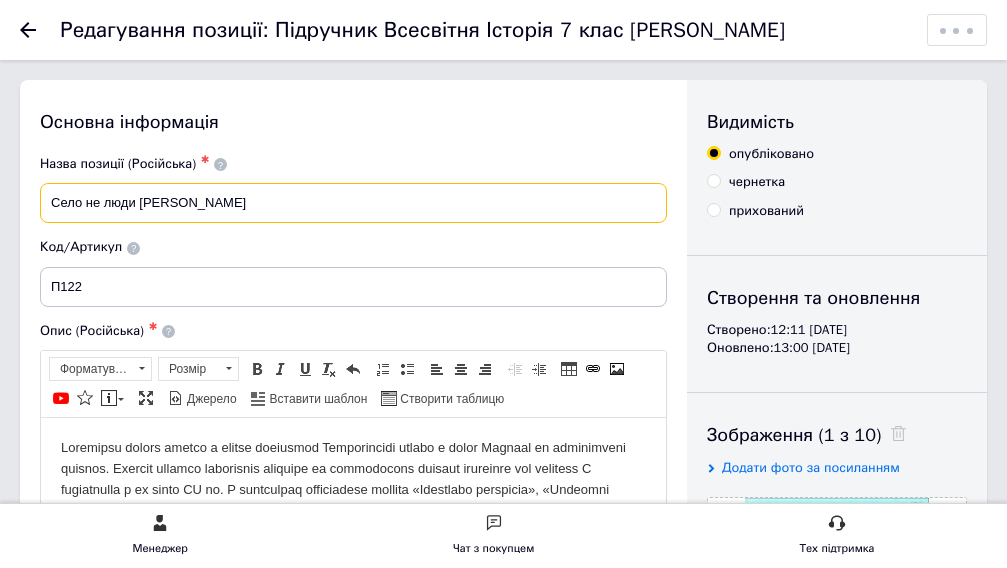 type on "Село не люди [PERSON_NAME]" 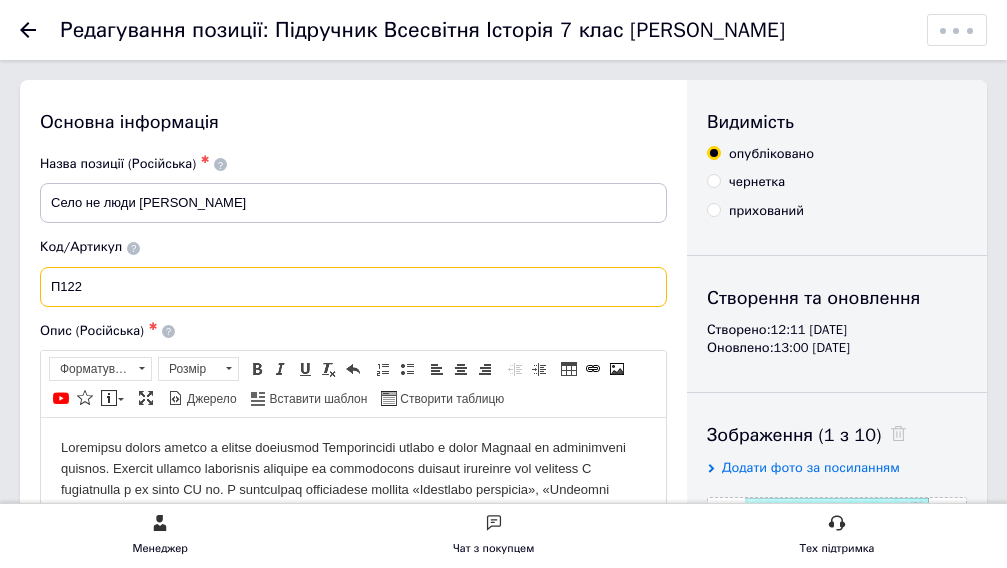 click on "Основна інформація Назва позиції (Російська) ✱ Село не люди [PERSON_NAME] КСД Код/Артикул П122 Опис (Російська) ✱ Розширений текстовий редактор, 24EACB64-C56A-4CB7-851F-633AA494BA8F Панель інструментів редактора Форматування Форматування Розмір Розмір   Жирний  Сполучення клавіш Ctrl+B   Курсив  Сполучення клавіш Ctrl+I   Підкреслений  Сполучення клавіш Ctrl+U   Видалити форматування   Повернути  Сполучення клавіш Ctrl+Z   Вставити/видалити нумерований список   Вставити/видалити маркований список   По лівому краю   По центру   По правому краю   Зменшити відступ     Таблиця         0" at bounding box center [503, 1592] 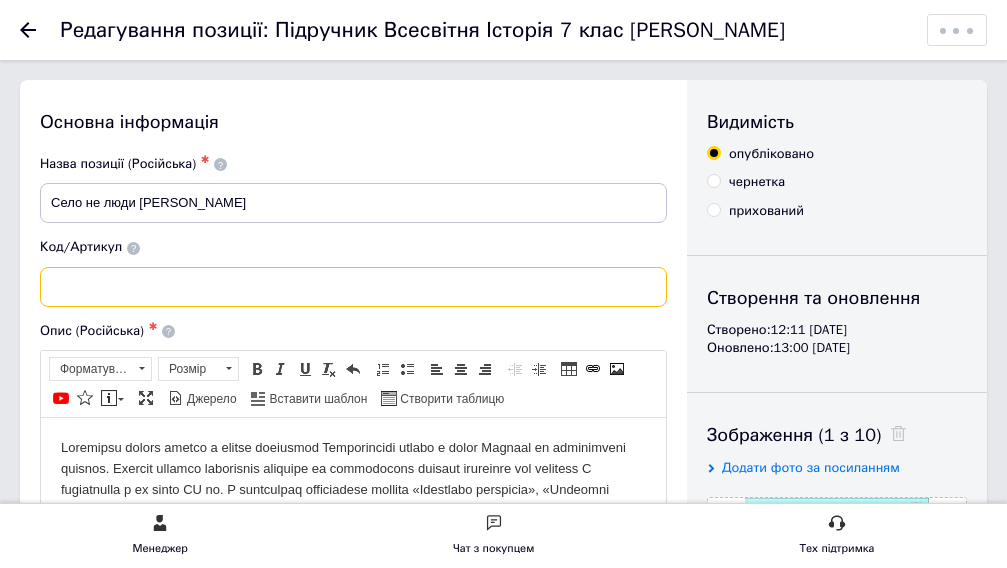 paste on "Л1231" 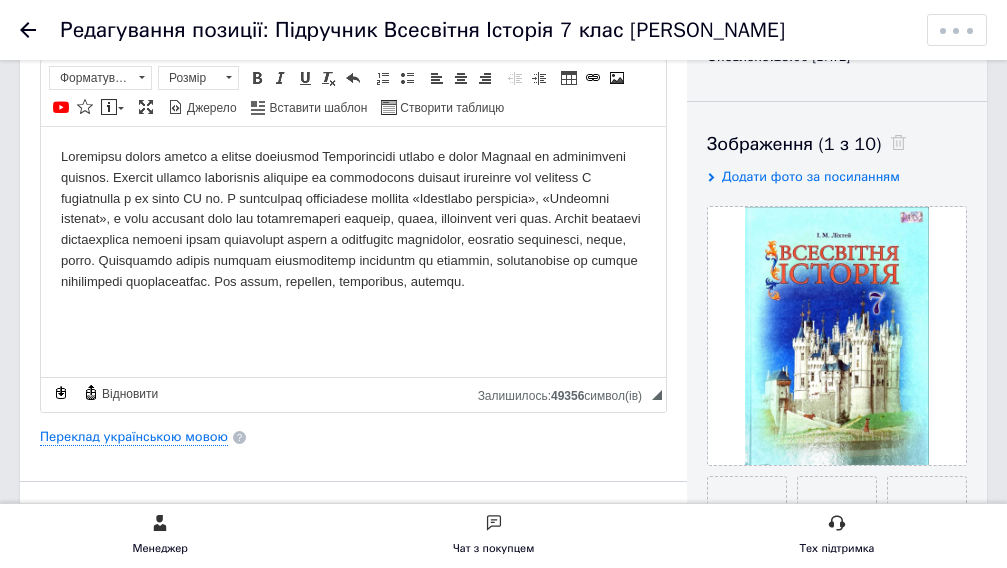 scroll, scrollTop: 300, scrollLeft: 0, axis: vertical 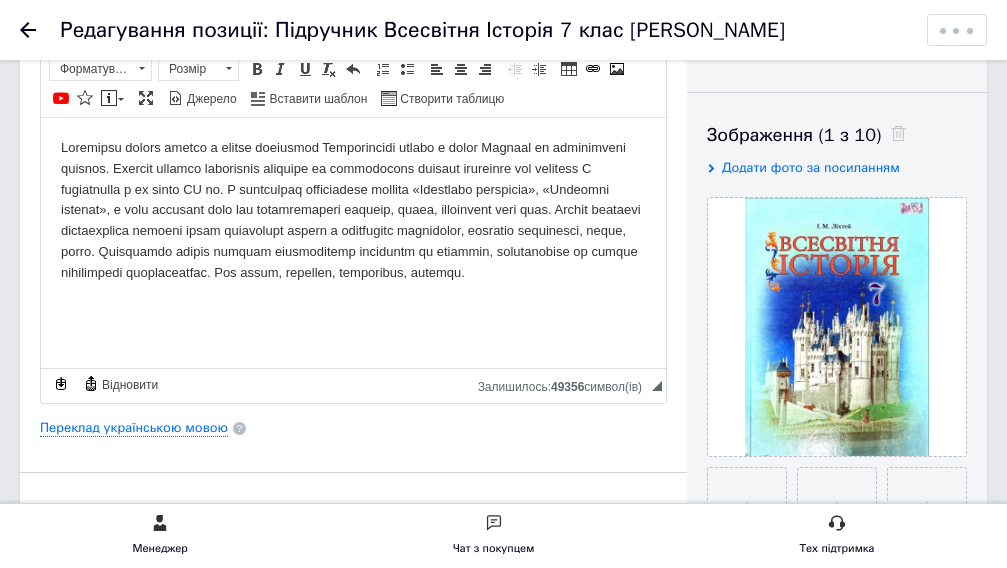 type on "Л1231" 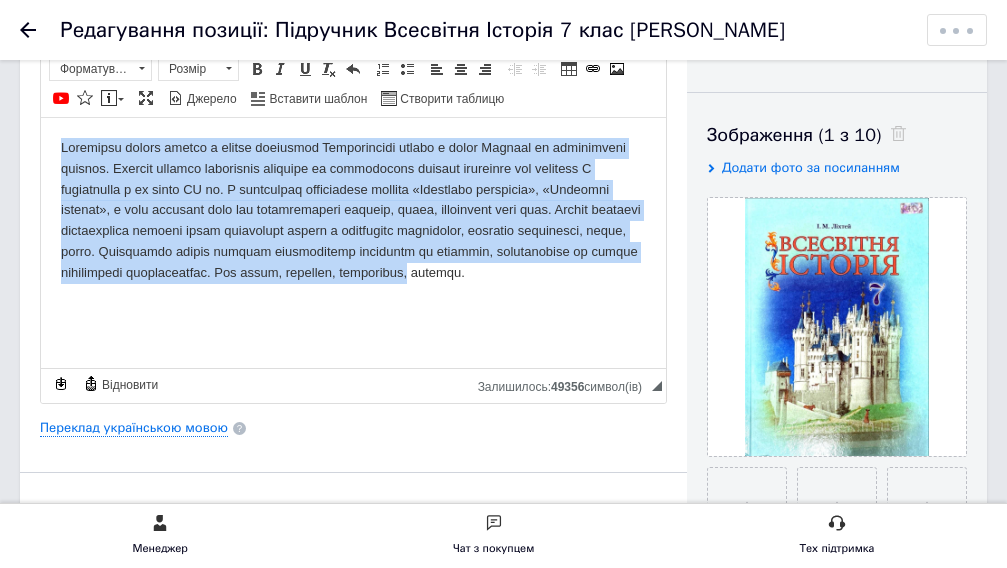 drag, startPoint x: 627, startPoint y: 277, endPoint x: 9, endPoint y: 114, distance: 639.1346 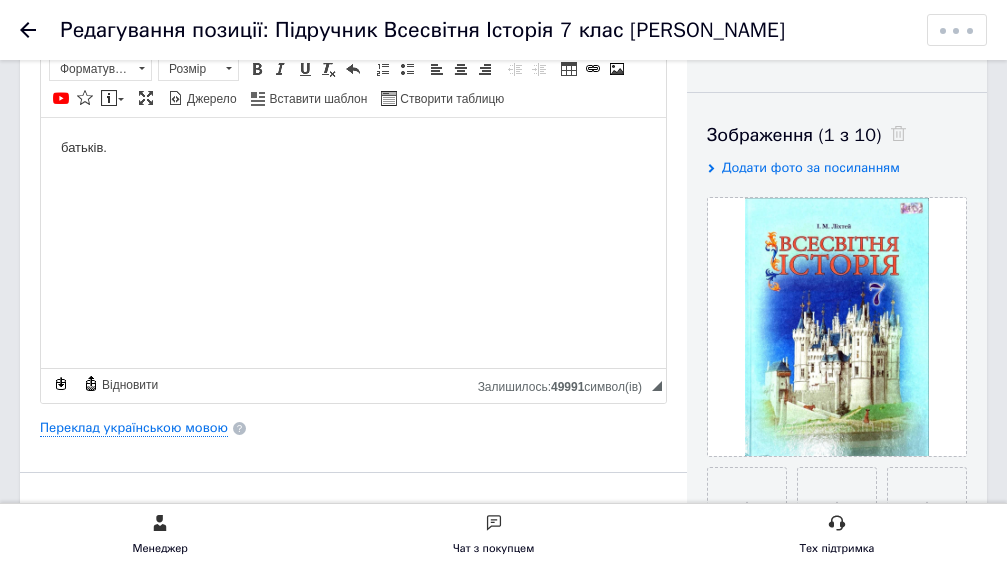 drag, startPoint x: 147, startPoint y: 157, endPoint x: 0, endPoint y: 151, distance: 147.12239 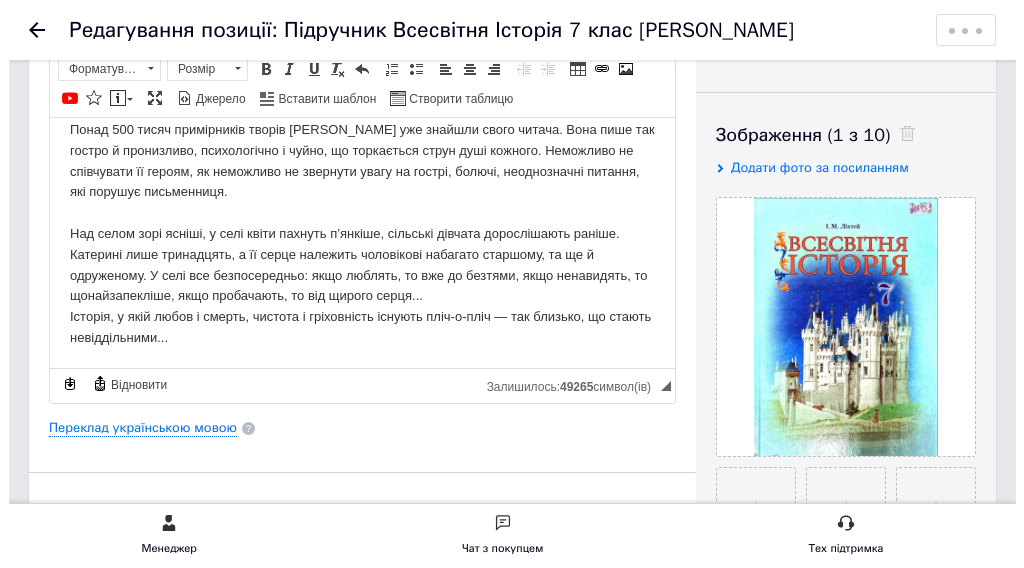 scroll, scrollTop: 19, scrollLeft: 0, axis: vertical 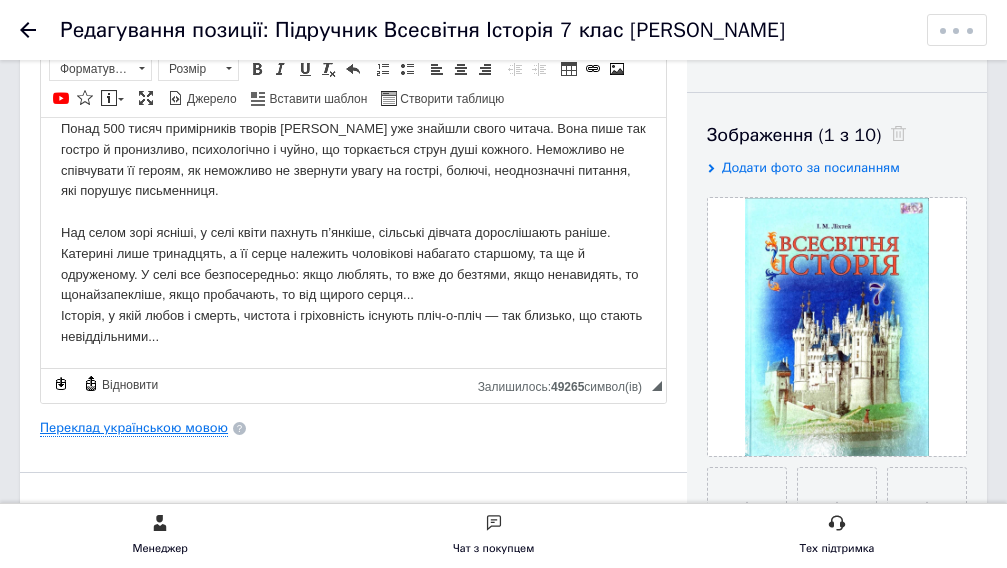 click on "Переклад українською мовою" at bounding box center [134, 428] 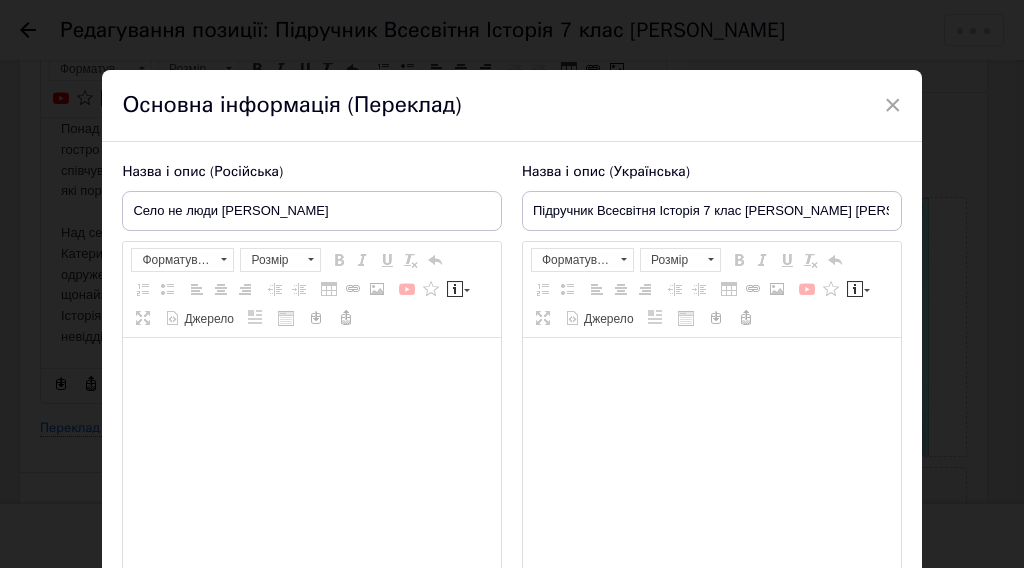 type on "Підручник Всесвітня Історія 7 клас [PERSON_NAME] [PERSON_NAME]." 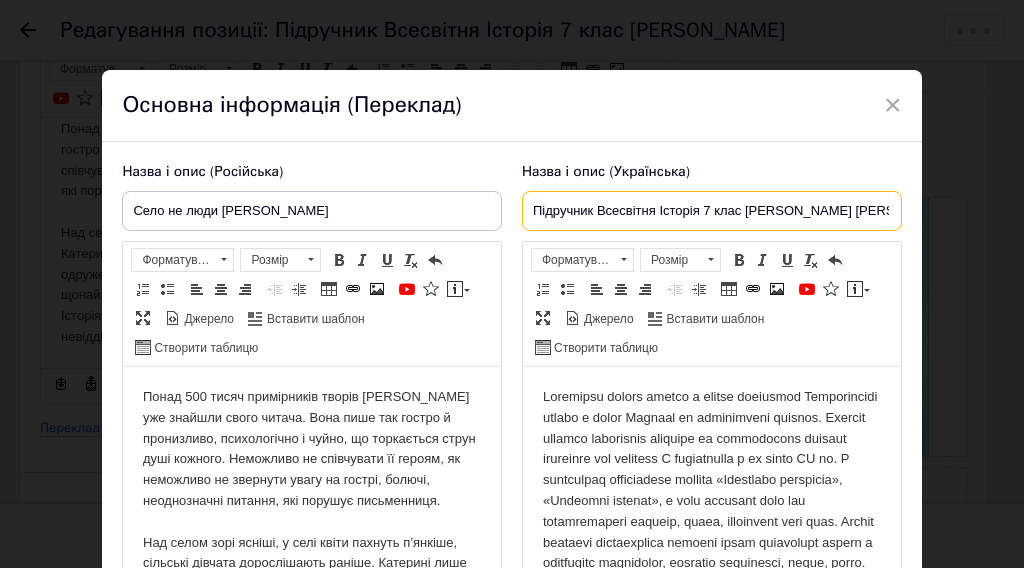 scroll, scrollTop: 0, scrollLeft: 0, axis: both 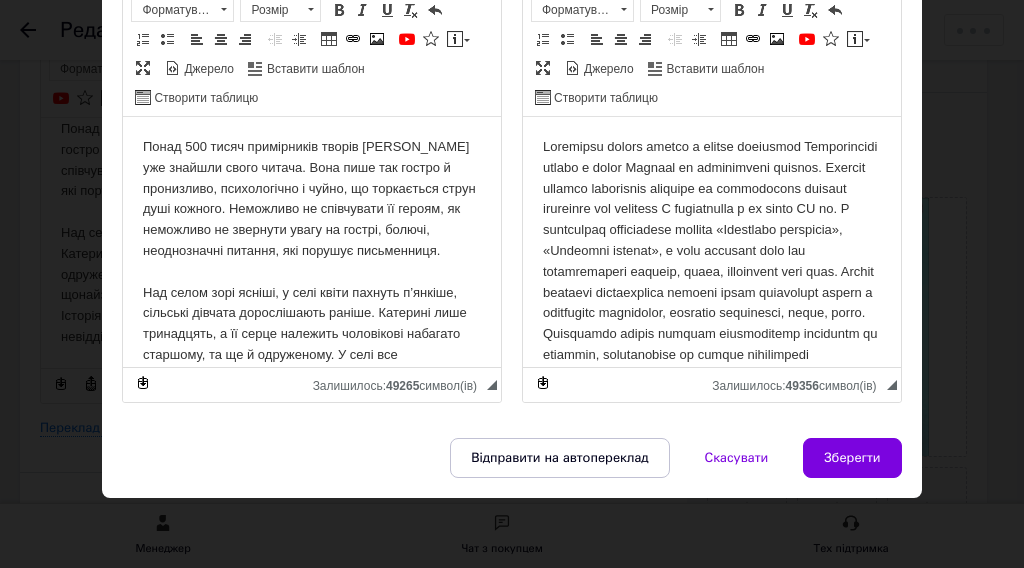 type 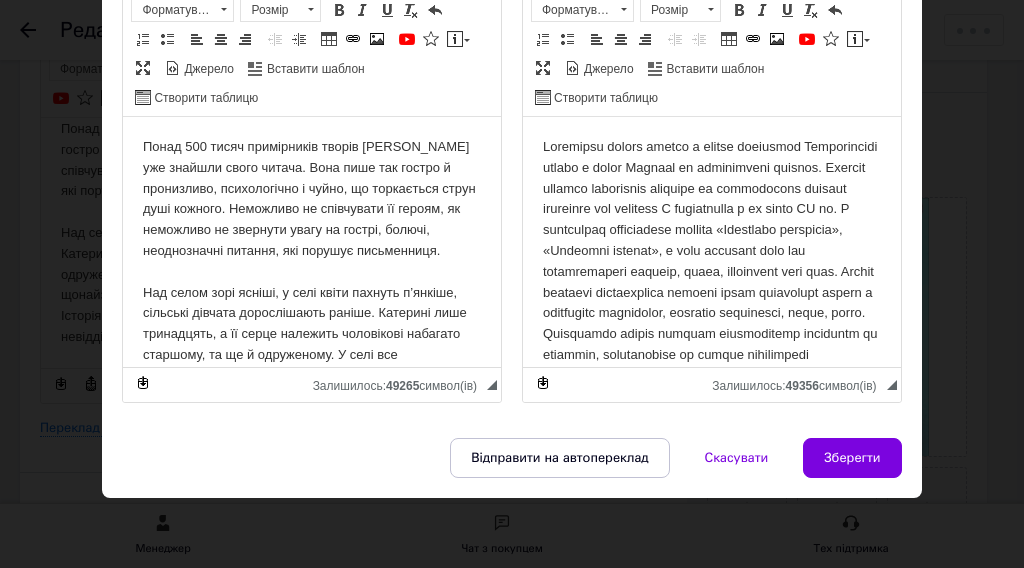 drag, startPoint x: 846, startPoint y: 360, endPoint x: 538, endPoint y: 133, distance: 382.61337 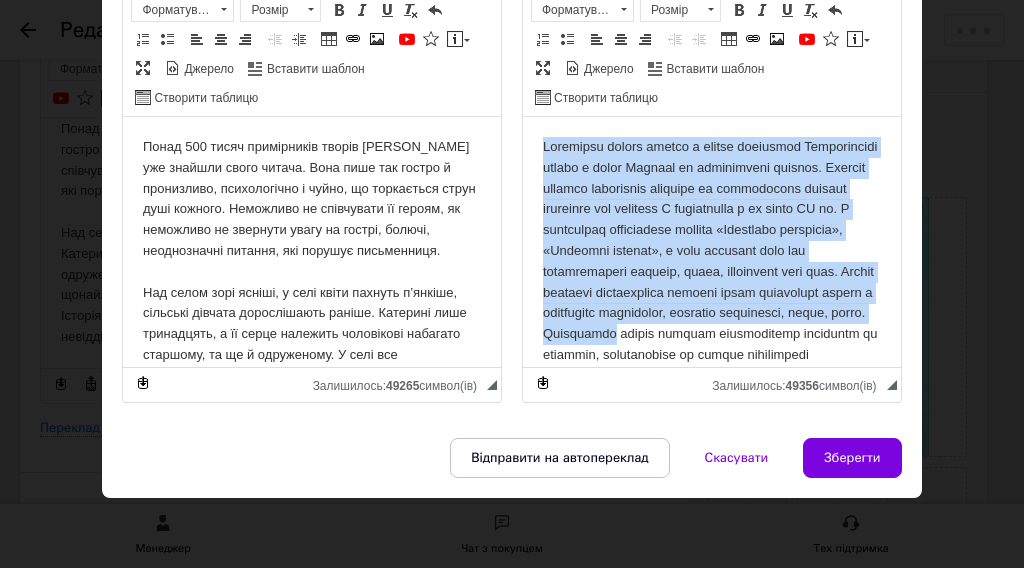 type 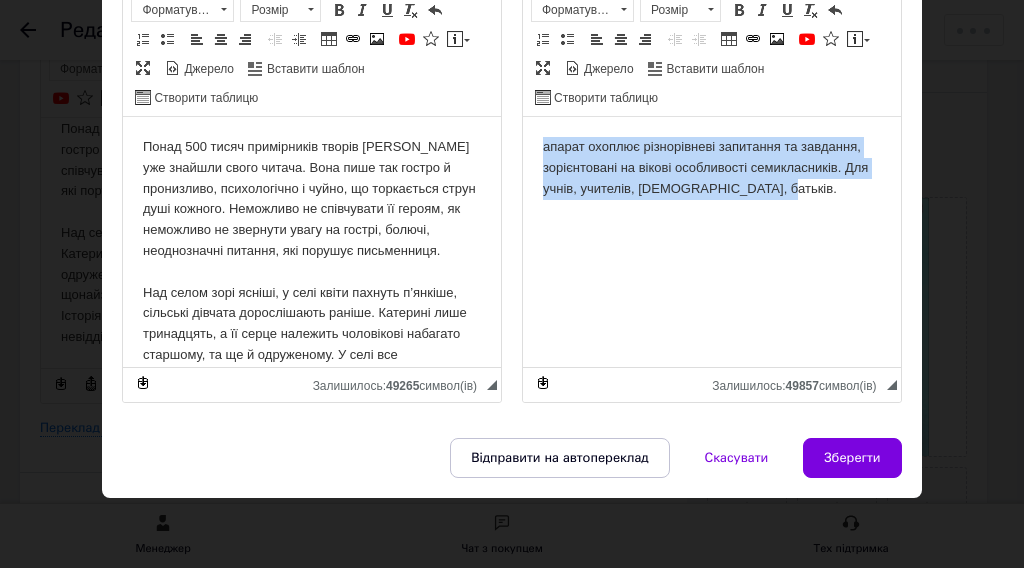 click on "апарат охоплює різнорівневі запитання та завдання, зорієнтовані на вікові особливості семикласників. Для учнів, учителів, [DEMOGRAPHIC_DATA], батьків." at bounding box center (712, 168) 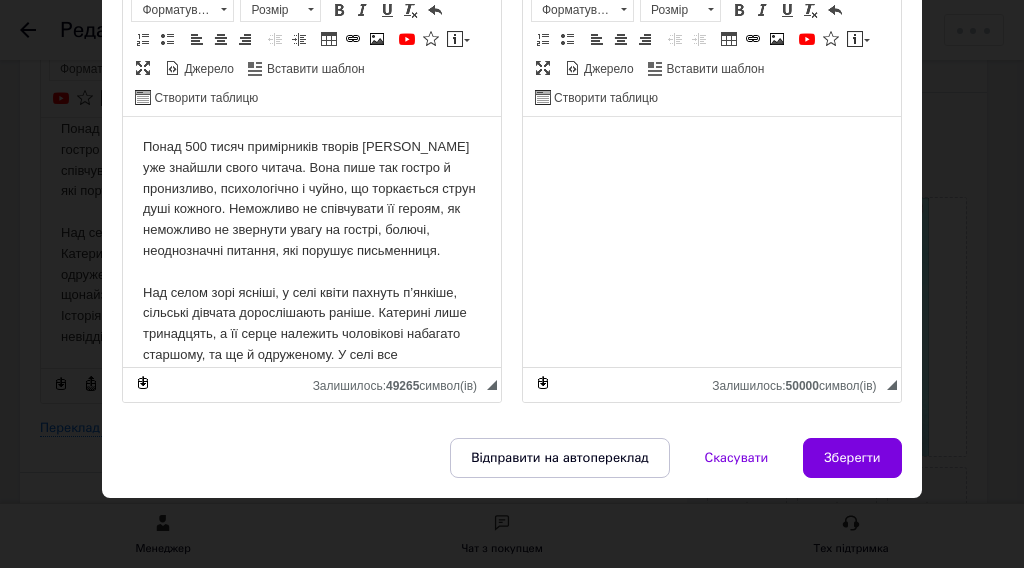 scroll, scrollTop: 60, scrollLeft: 0, axis: vertical 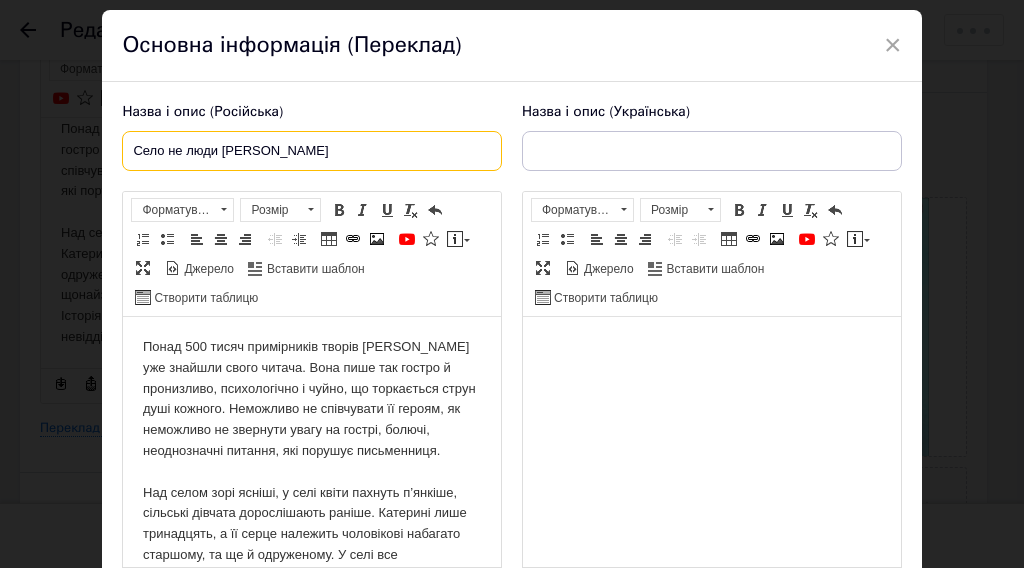 click on "Село не люди [PERSON_NAME]" at bounding box center [312, 151] 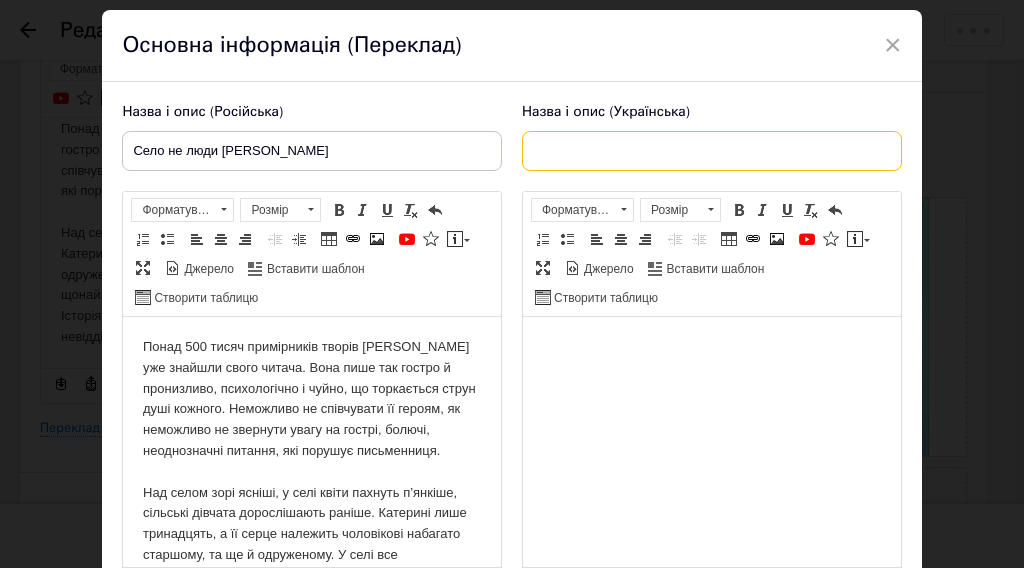 click at bounding box center [712, 151] 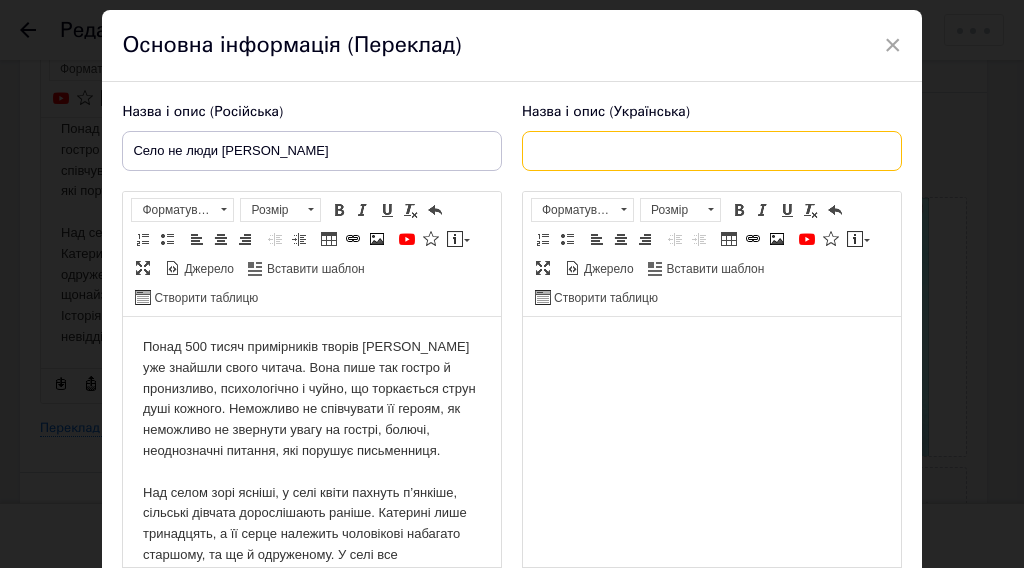 paste on "Село не люди [PERSON_NAME]" 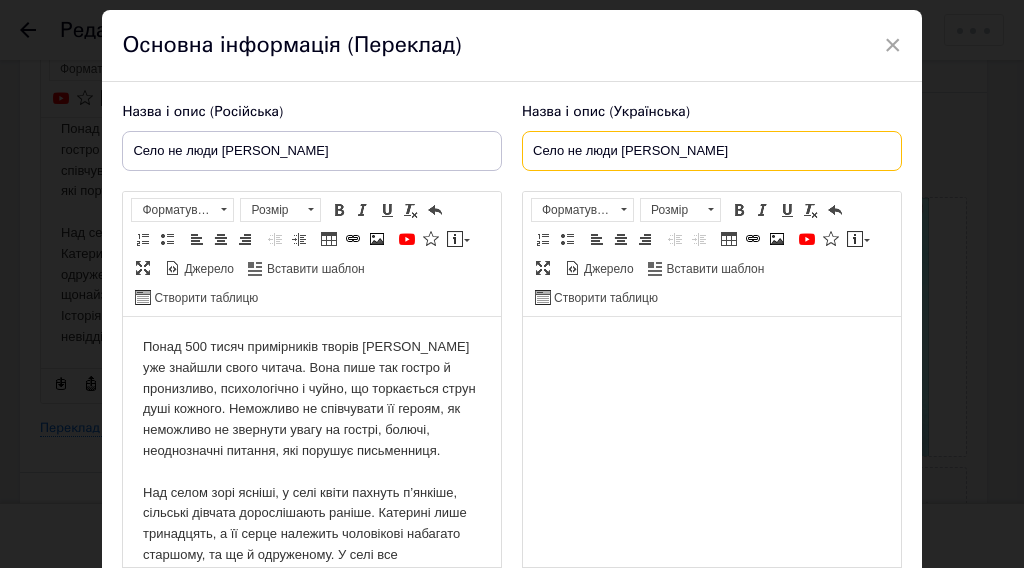scroll, scrollTop: 260, scrollLeft: 0, axis: vertical 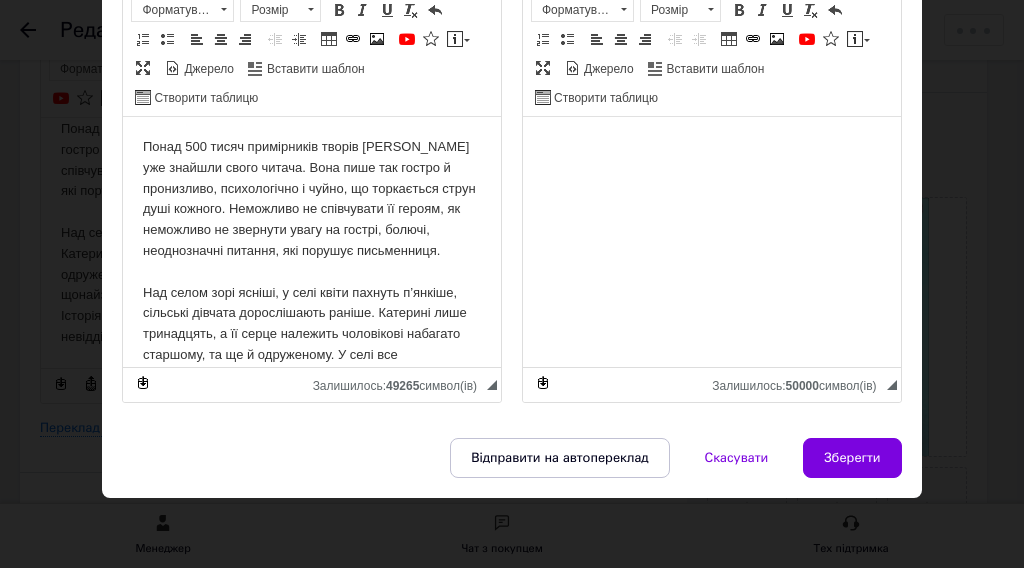 type on "Село не люди [PERSON_NAME]" 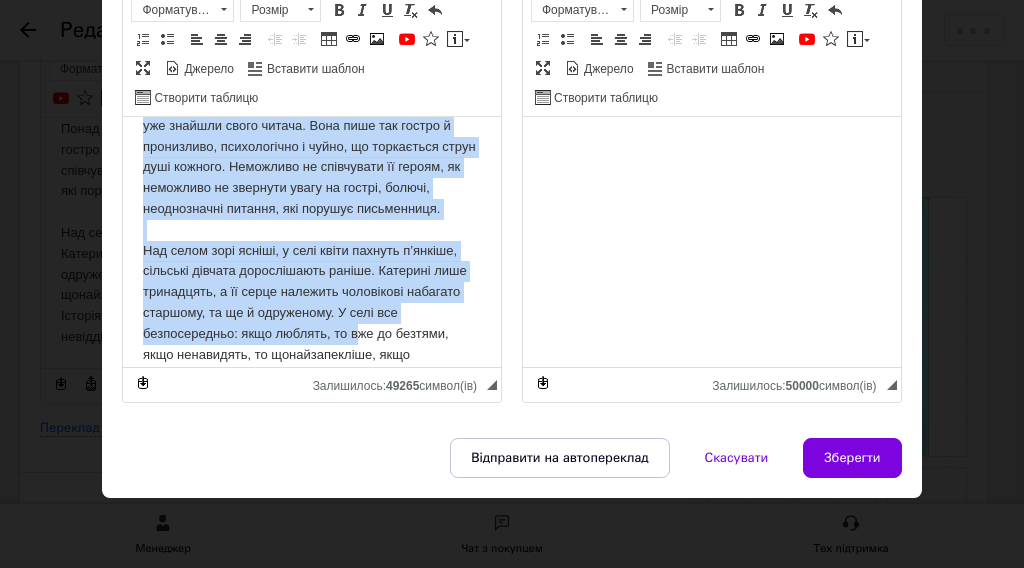 scroll, scrollTop: 164, scrollLeft: 0, axis: vertical 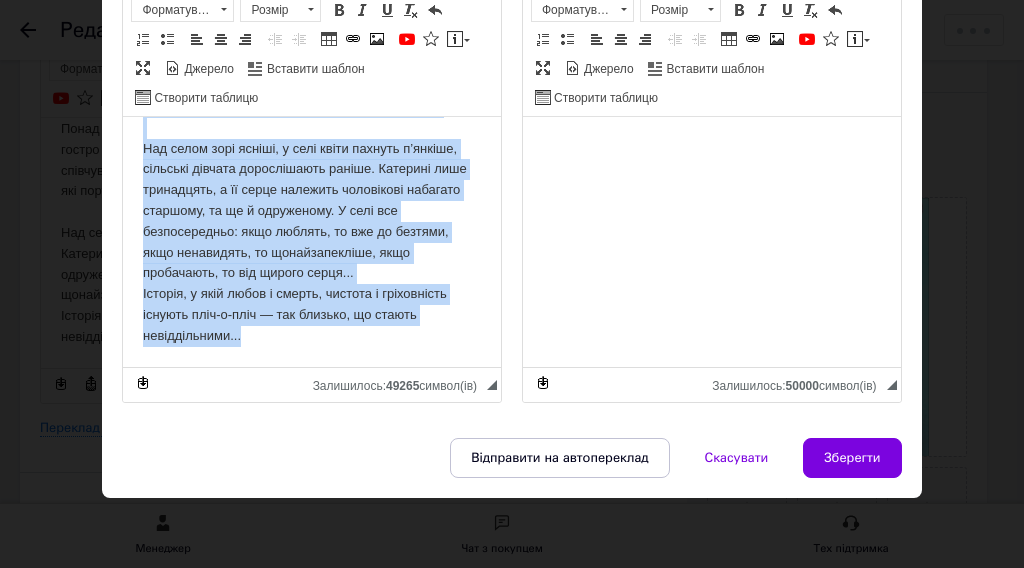 drag, startPoint x: 139, startPoint y: 137, endPoint x: 452, endPoint y: 343, distance: 374.70654 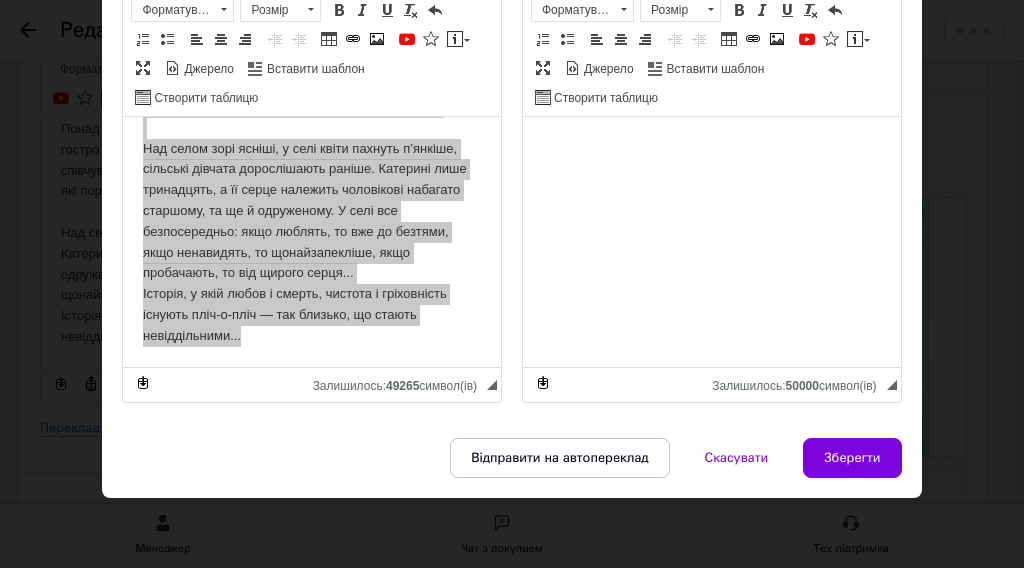click at bounding box center [712, 147] 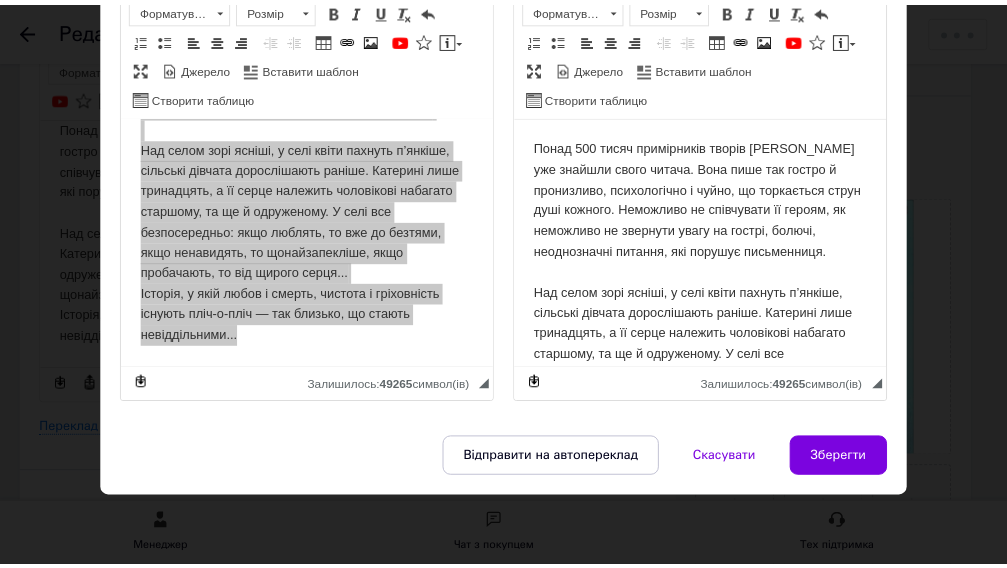 scroll, scrollTop: 140, scrollLeft: 0, axis: vertical 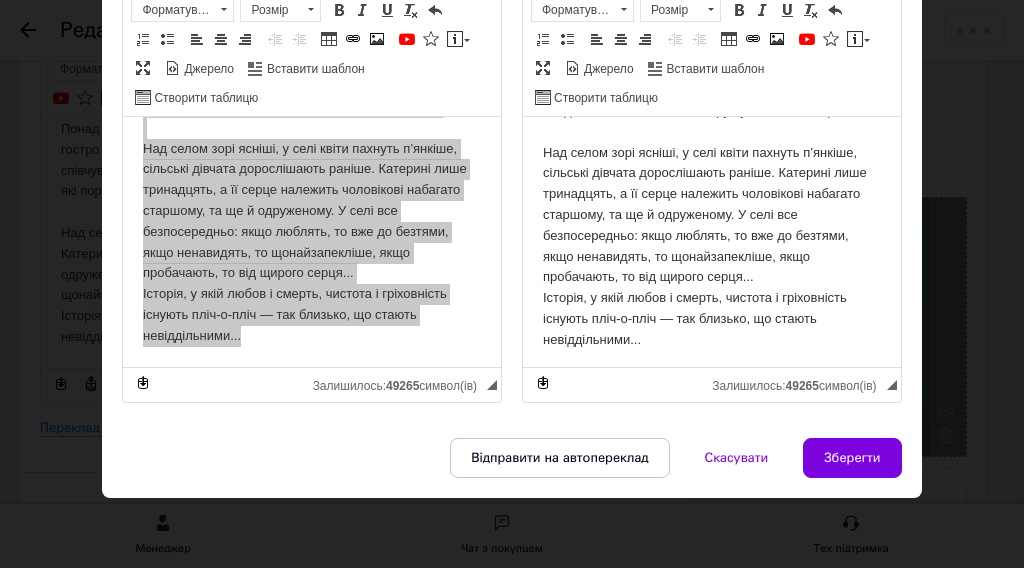 click on "Зберегти" at bounding box center (852, 458) 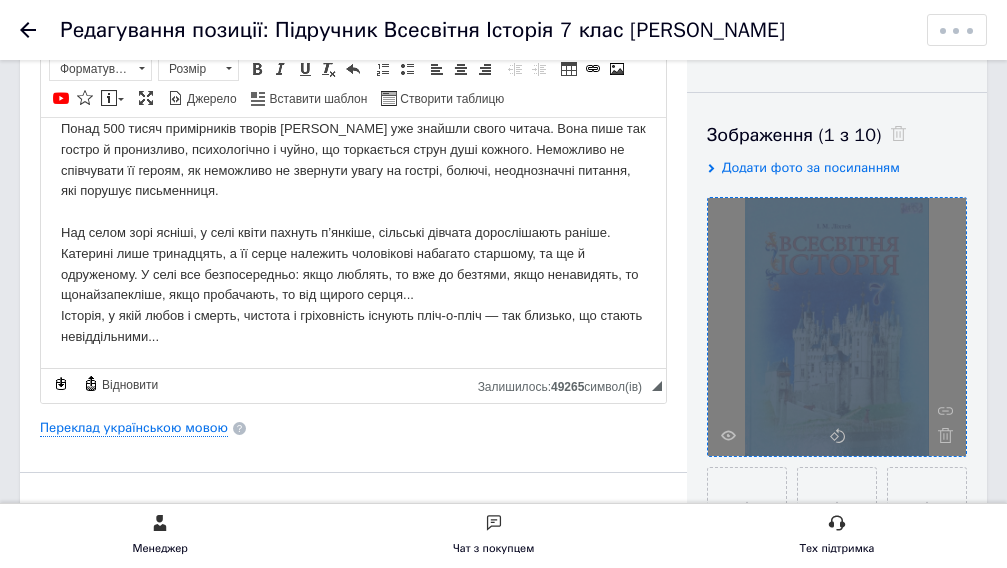 click at bounding box center (837, 327) 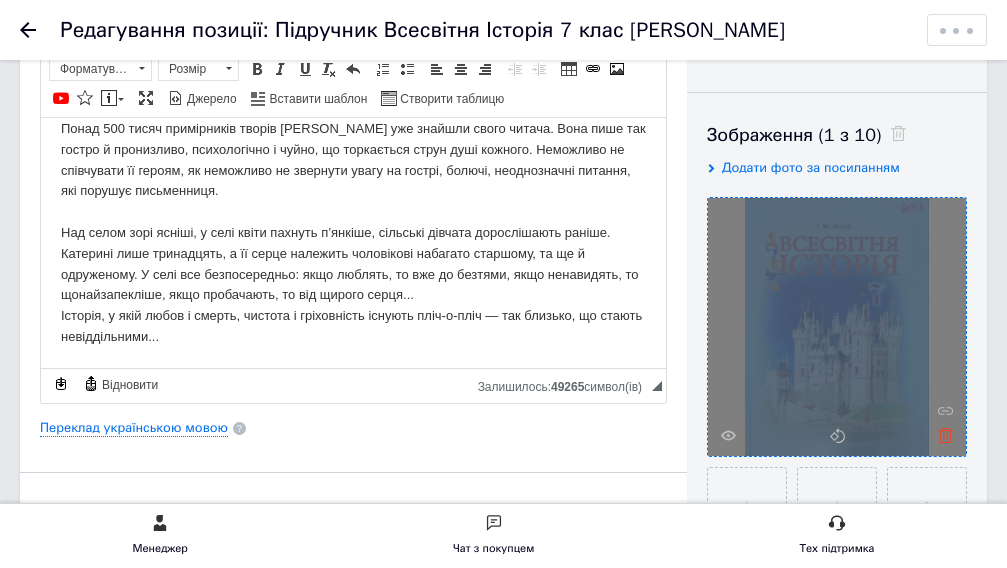 click 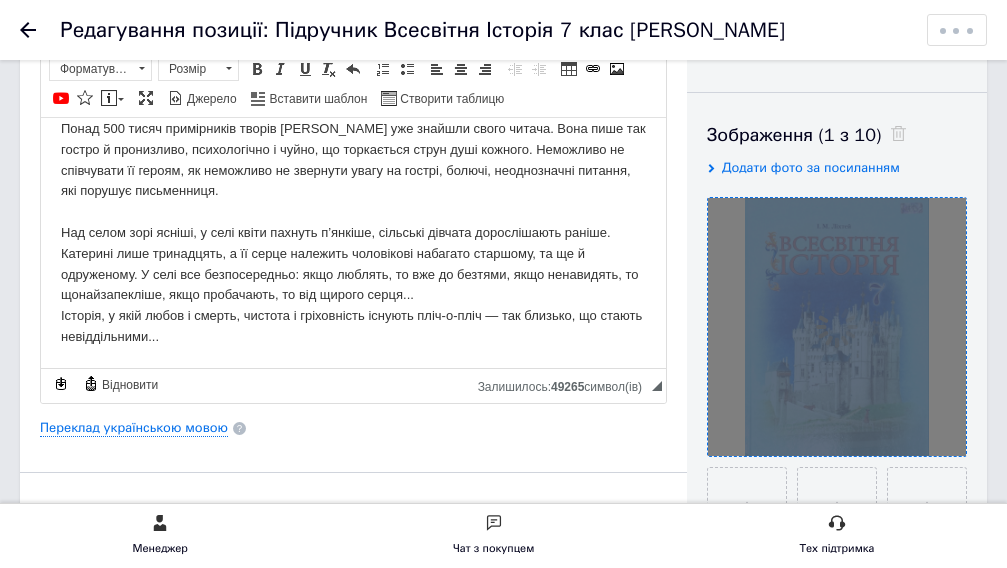 click on "Видимість опубліковано чернетка прихований Створення та оновлення Створено:  12:11 [DATE] Оновлено:  13:00 [DATE] Зображення (1 з 10) Додати фото за посиланням Відео (0 з 10) Додати відео за посиланням" at bounding box center (837, 369) 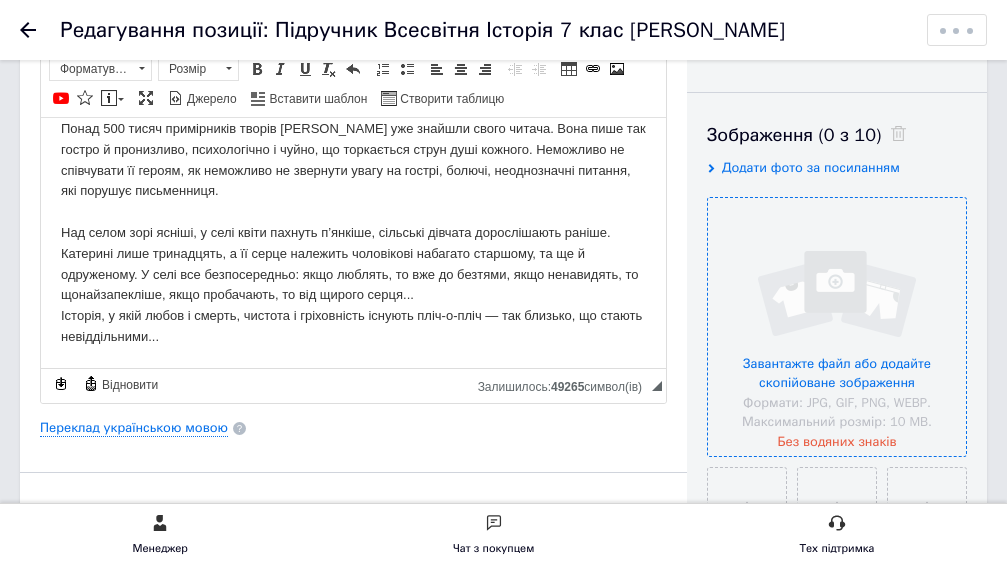 click at bounding box center [837, 327] 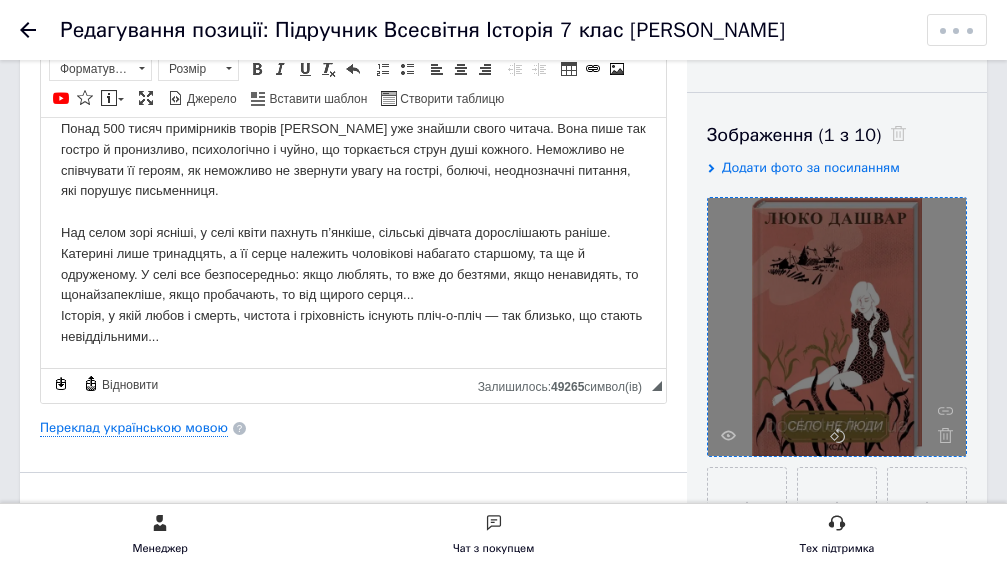 scroll, scrollTop: 700, scrollLeft: 0, axis: vertical 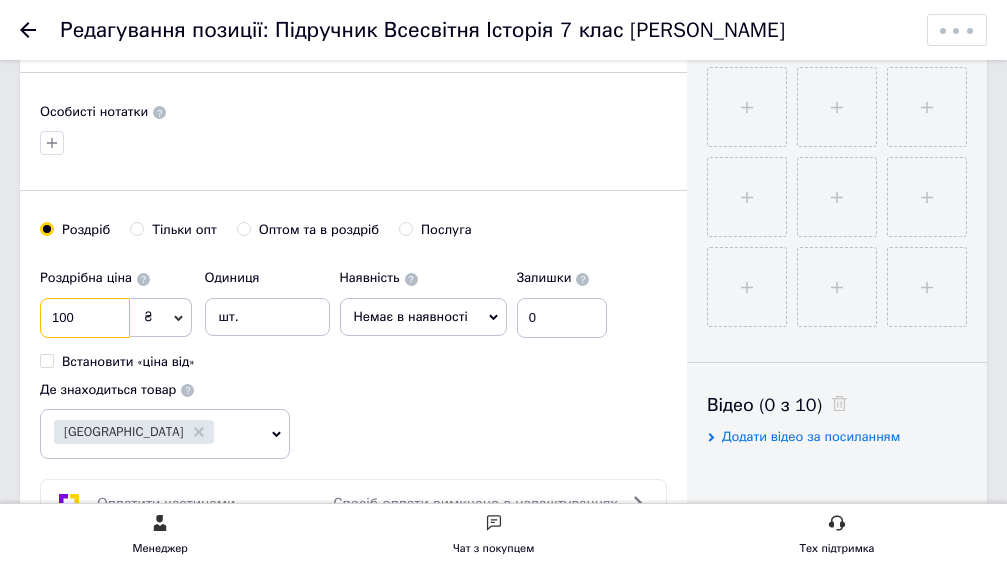 drag, startPoint x: 81, startPoint y: 310, endPoint x: 0, endPoint y: 307, distance: 81.055534 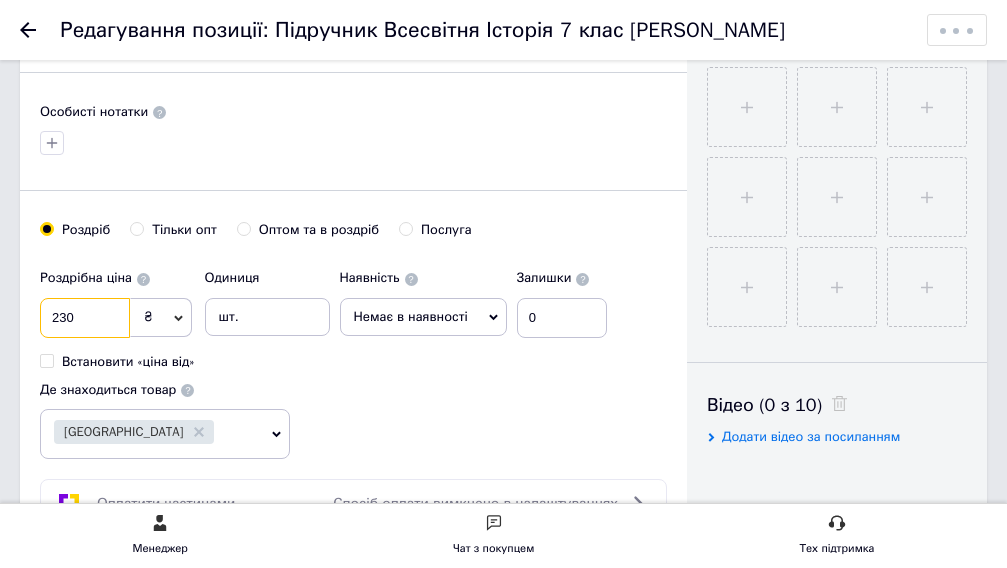 type on "230" 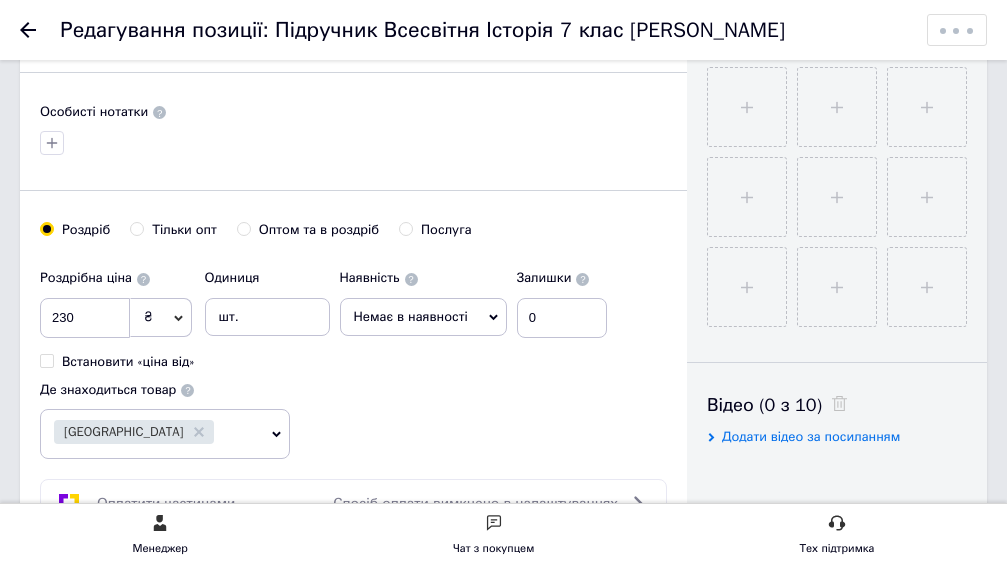 click on "Немає в наявності" at bounding box center (423, 317) 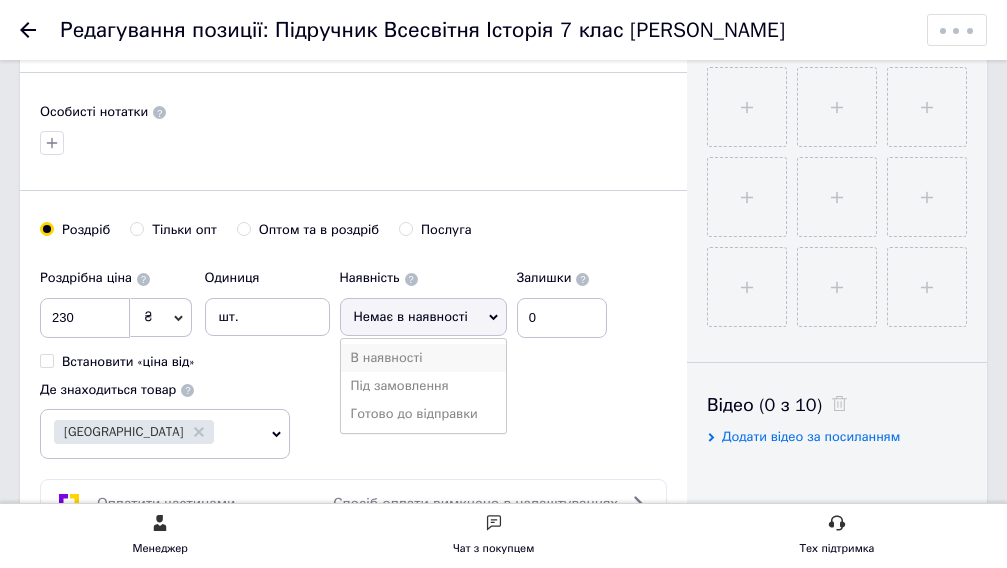 click on "В наявності" at bounding box center (423, 358) 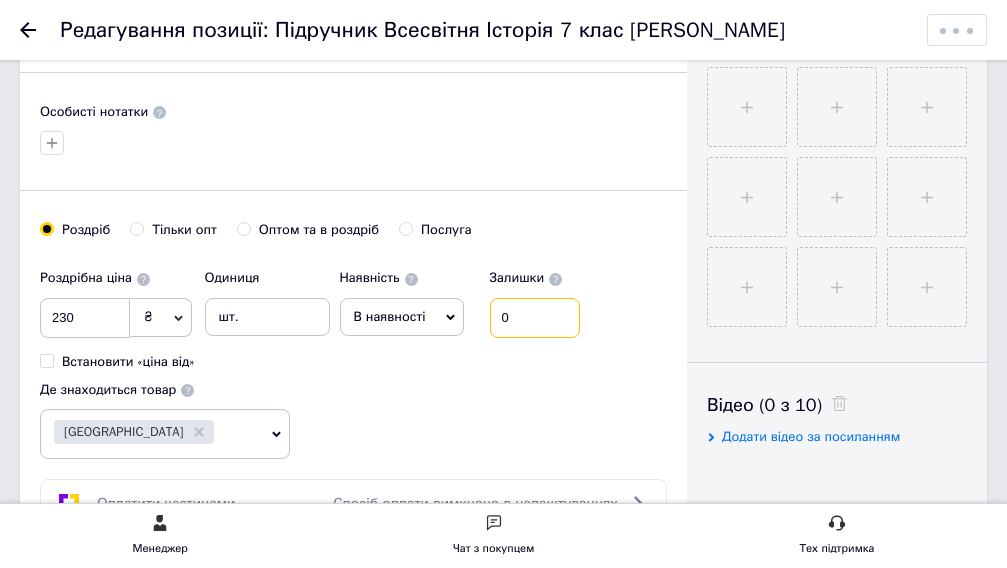 click on "0" at bounding box center [535, 318] 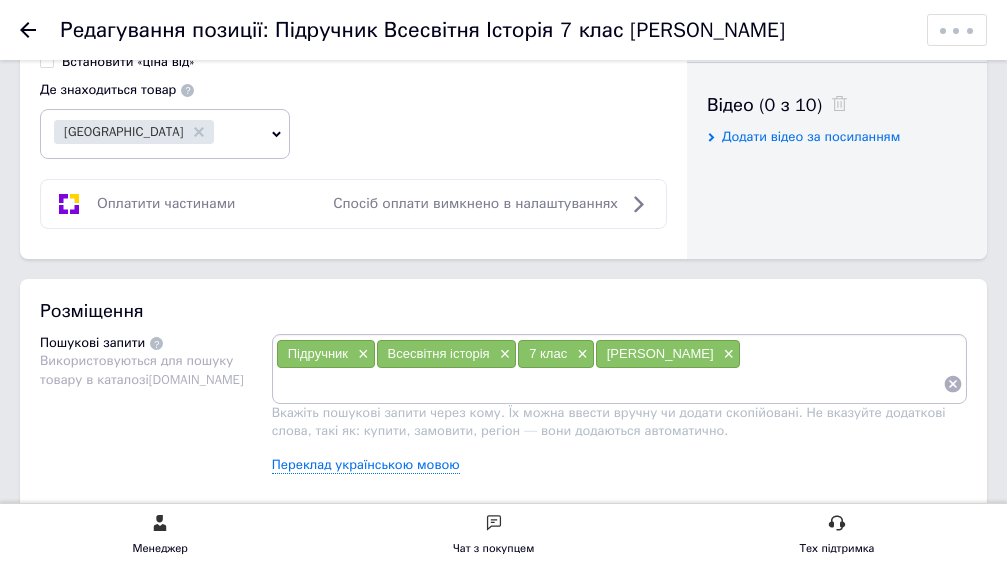 scroll, scrollTop: 1200, scrollLeft: 0, axis: vertical 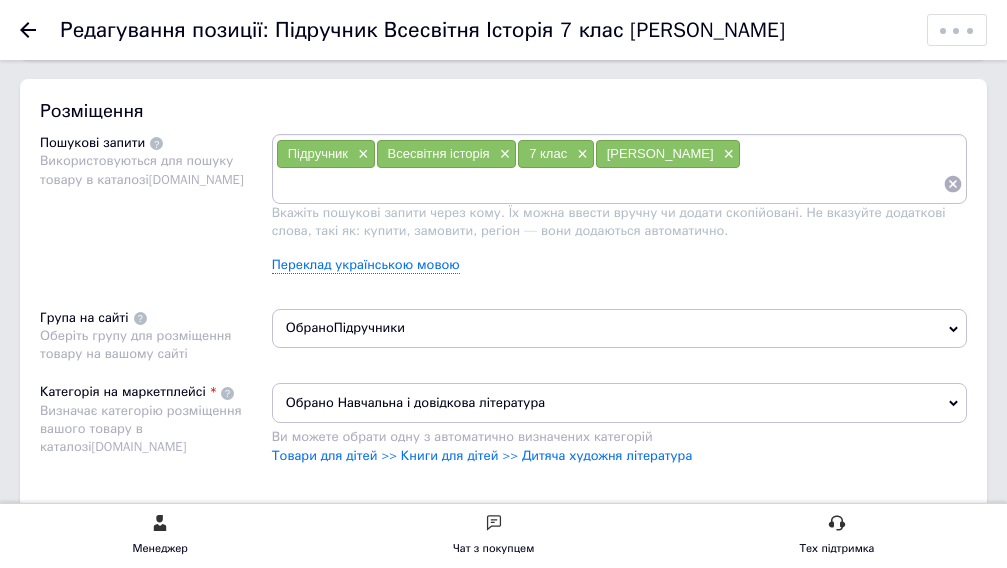 type on "1" 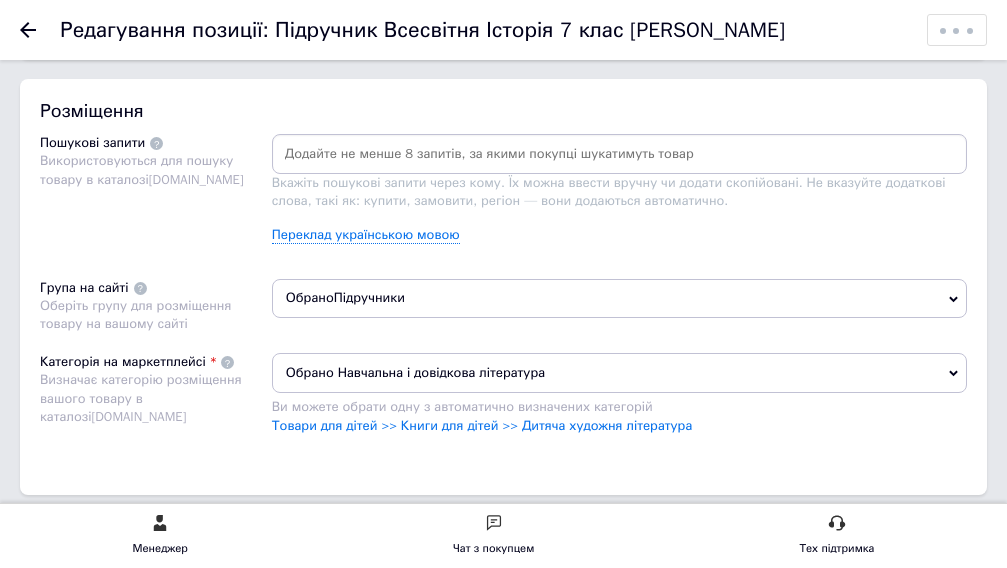 click at bounding box center (619, 154) 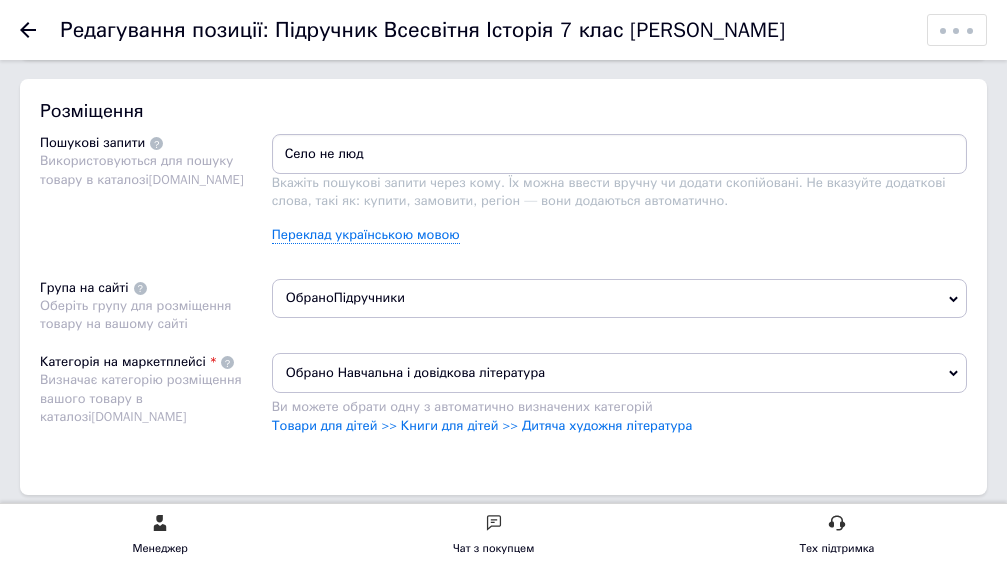 type on "Село не люди" 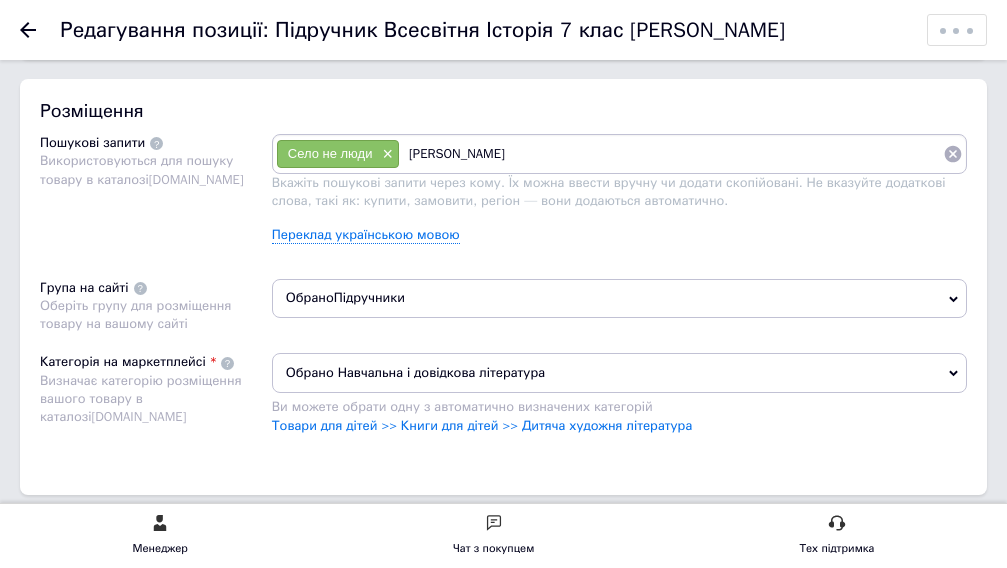 type on "[PERSON_NAME]" 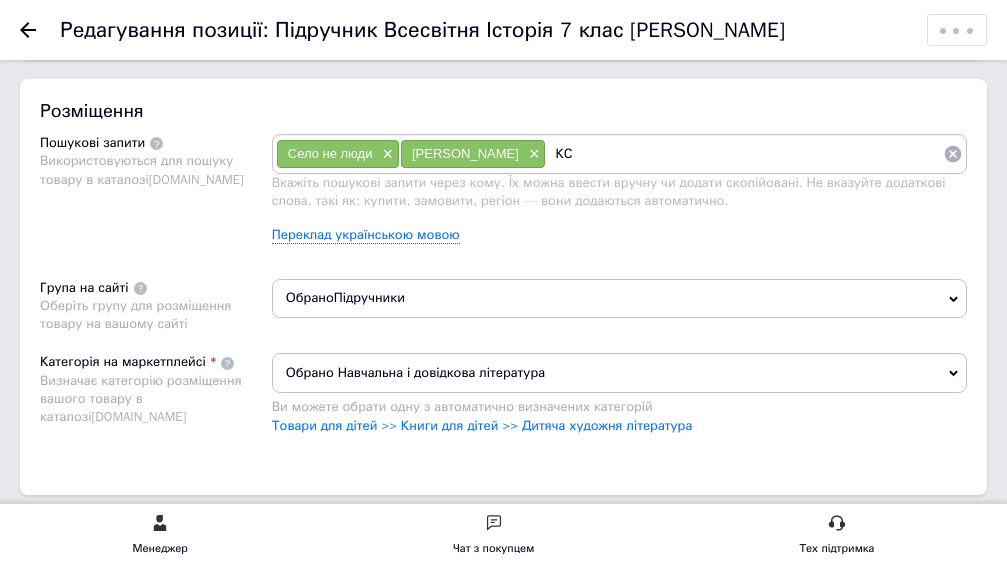 type on "КСД" 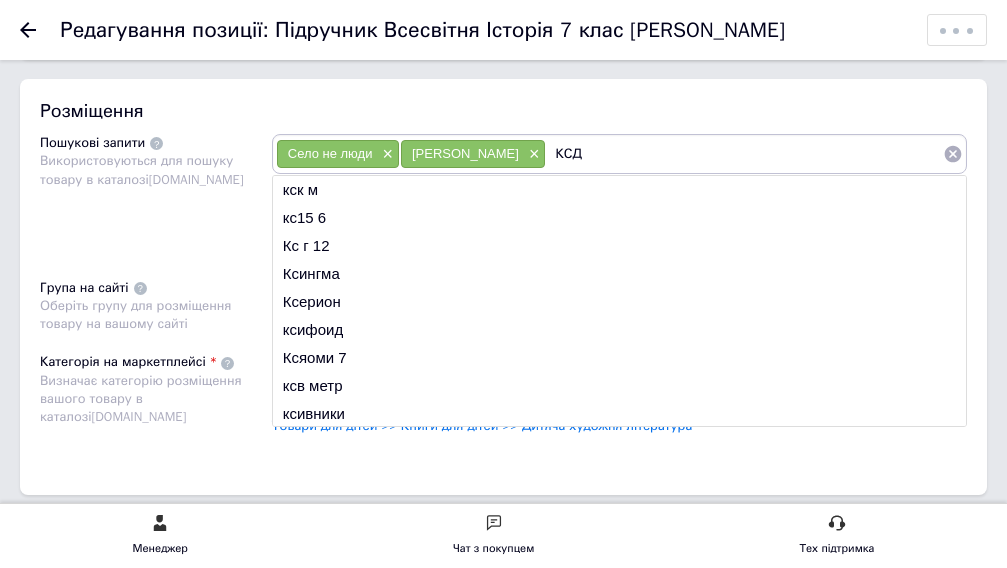 type 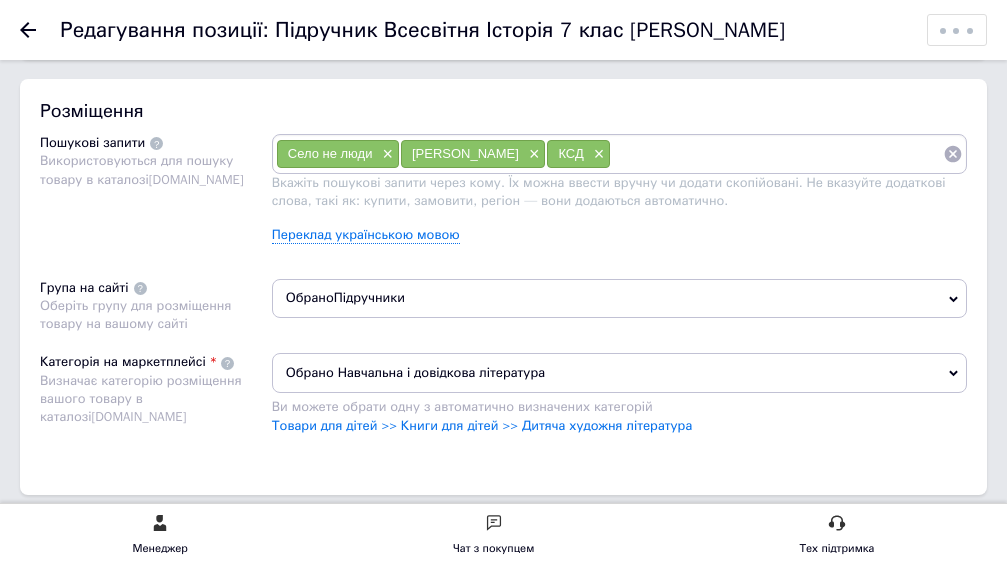 click on "Пошукові запити Використовуються для пошуку товару в каталозі  [DOMAIN_NAME]" at bounding box center [156, 196] 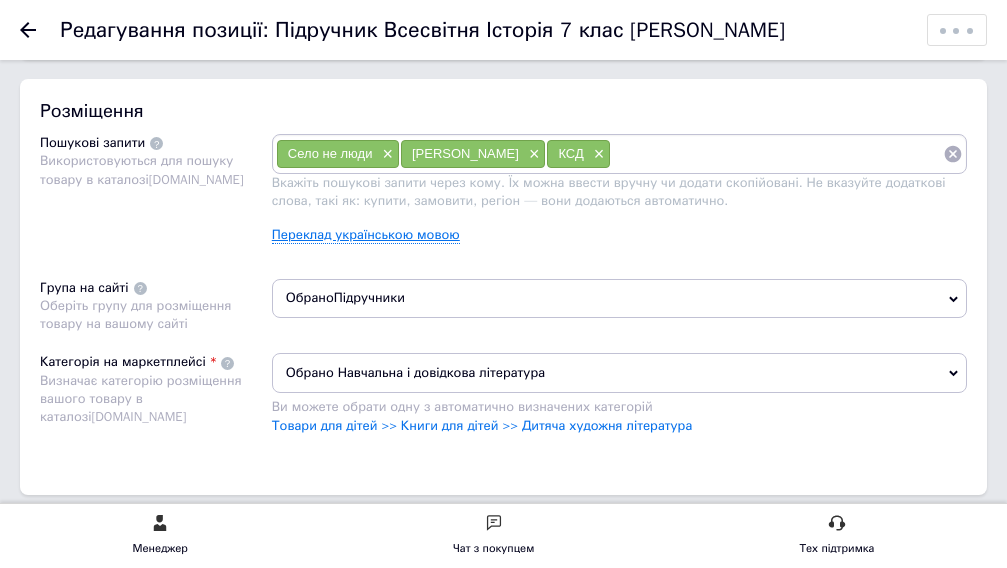 click on "Переклад українською мовою" at bounding box center [366, 235] 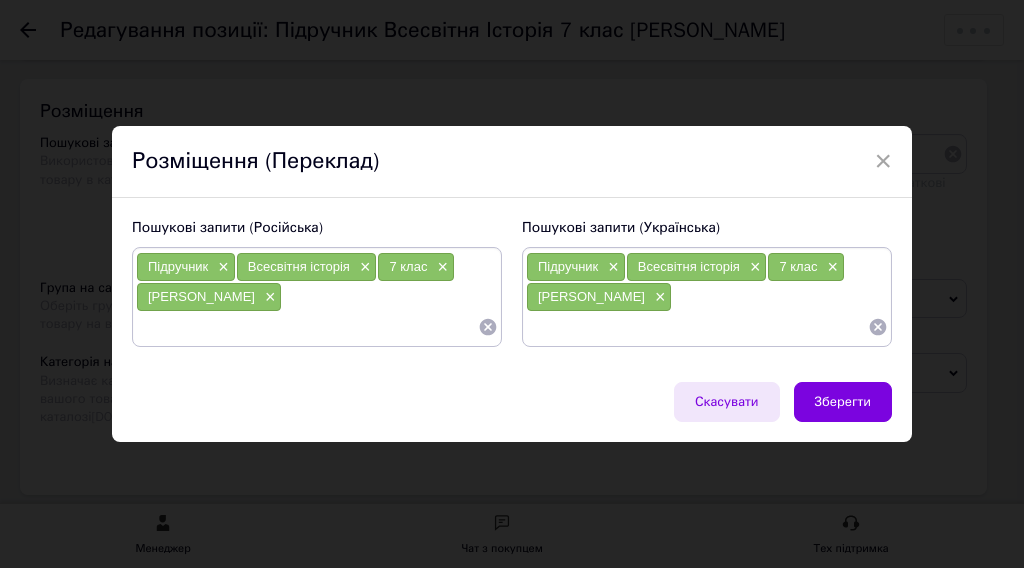 click on "Скасувати" at bounding box center (727, 402) 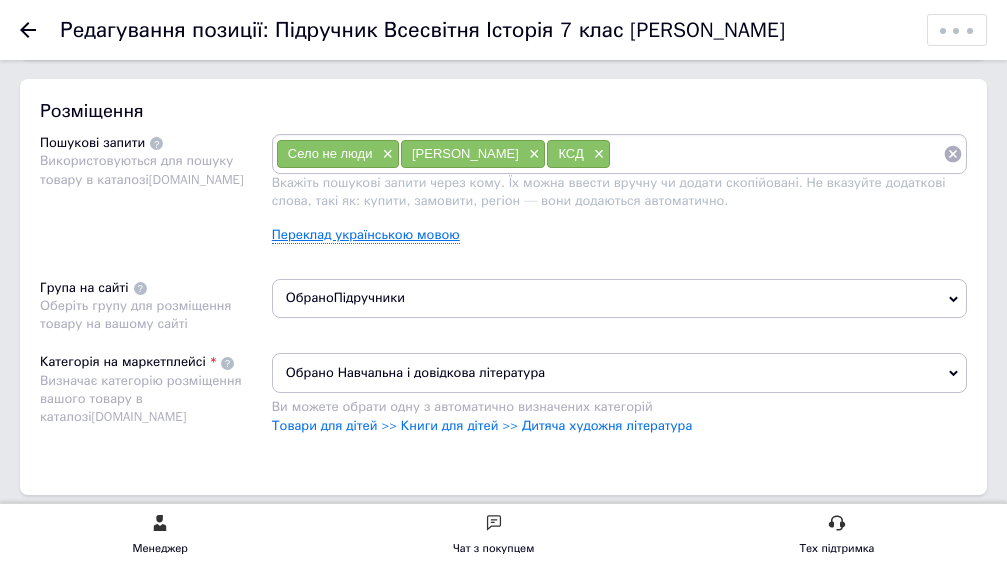 click on "Переклад українською мовою" at bounding box center (366, 235) 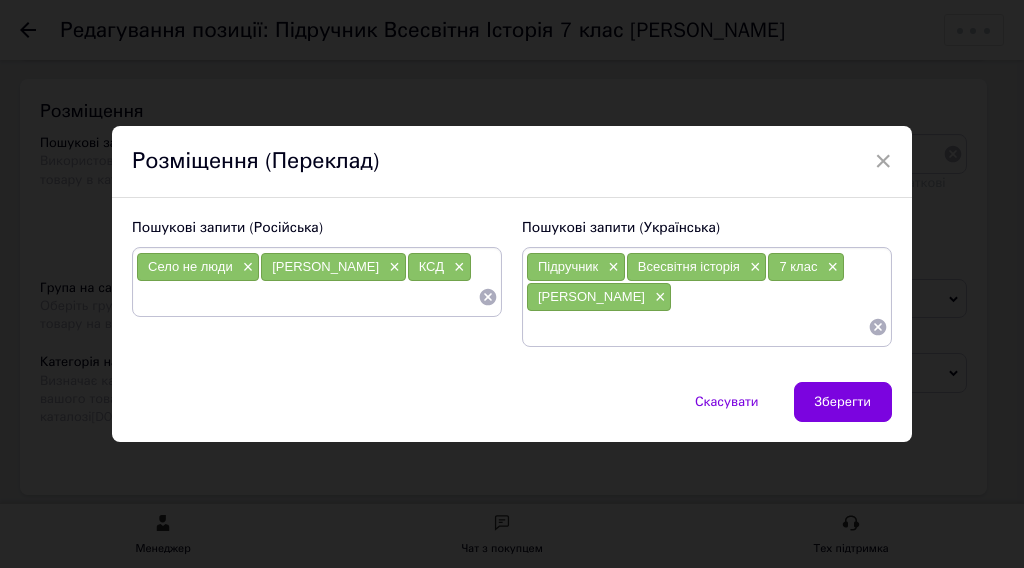 click 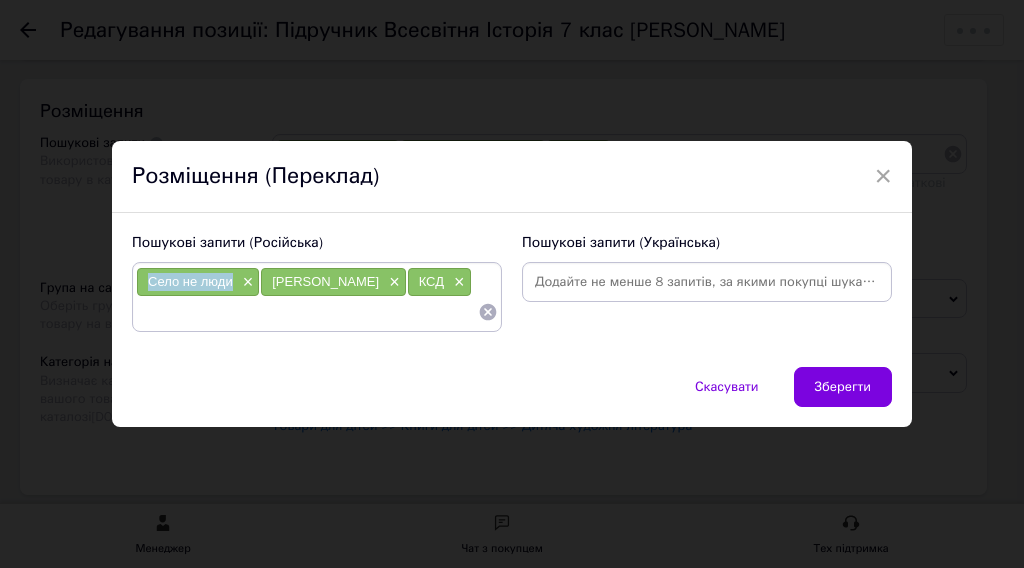 drag, startPoint x: 131, startPoint y: 282, endPoint x: 232, endPoint y: 287, distance: 101.12369 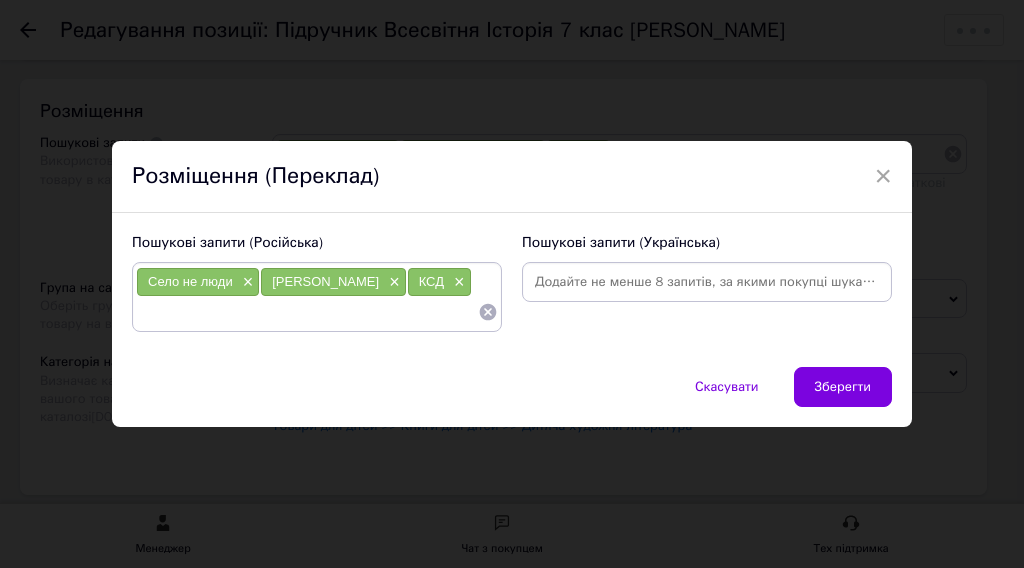 click at bounding box center (707, 282) 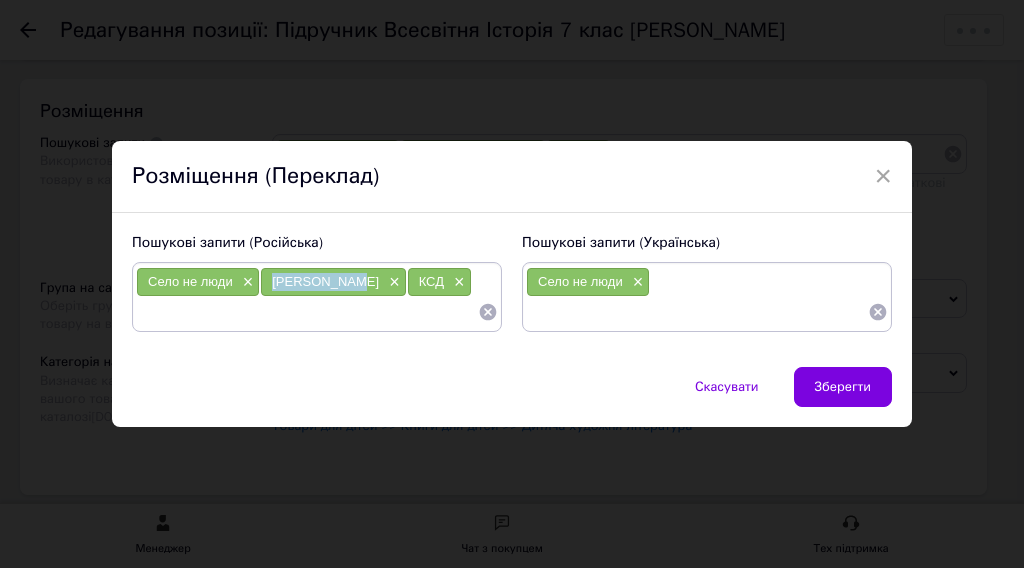 drag, startPoint x: 267, startPoint y: 278, endPoint x: 352, endPoint y: 290, distance: 85.84288 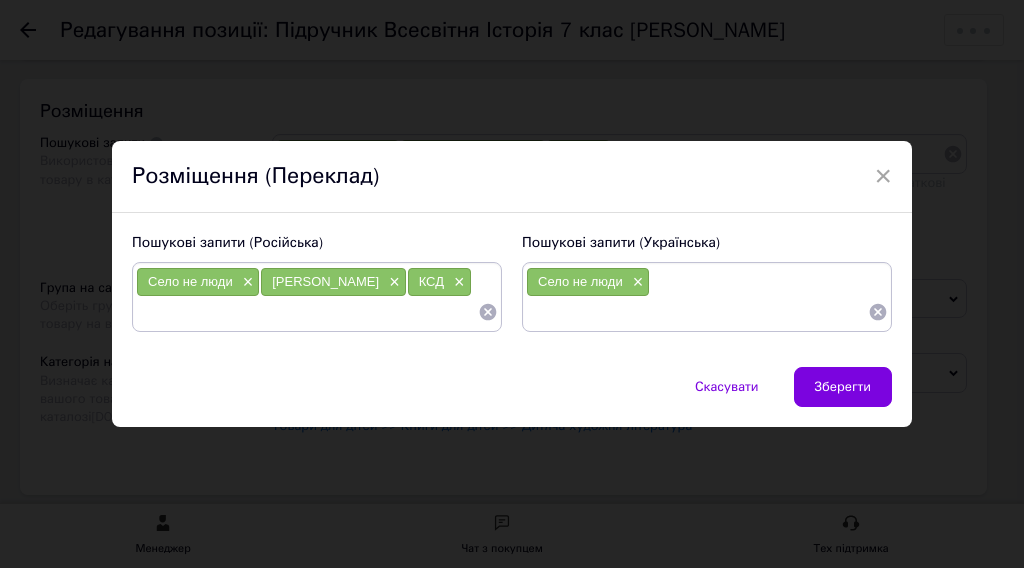 click at bounding box center (697, 312) 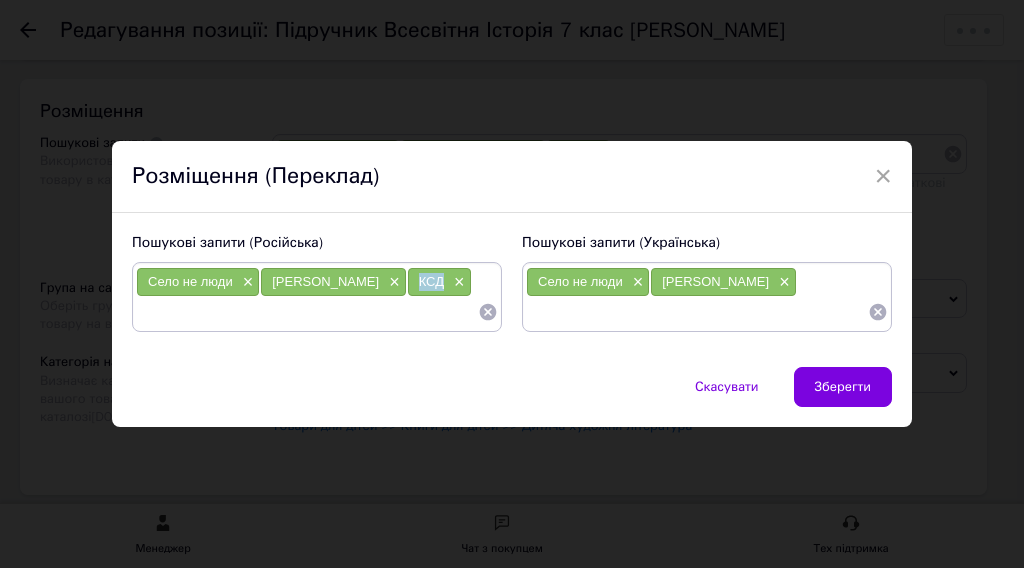 drag, startPoint x: 388, startPoint y: 286, endPoint x: 420, endPoint y: 294, distance: 32.984844 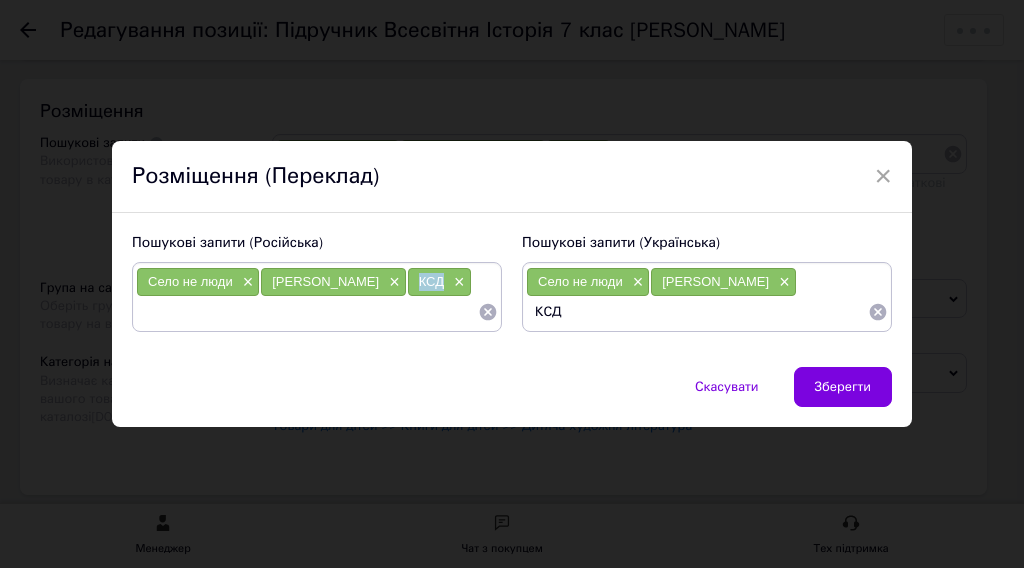 type 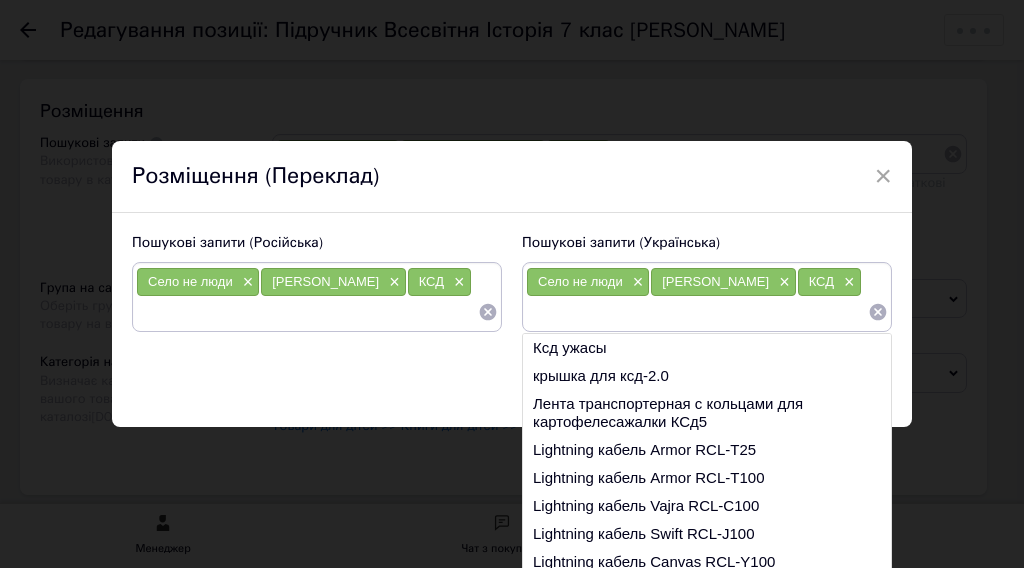 click on "Скасувати   Зберегти" at bounding box center [512, 397] 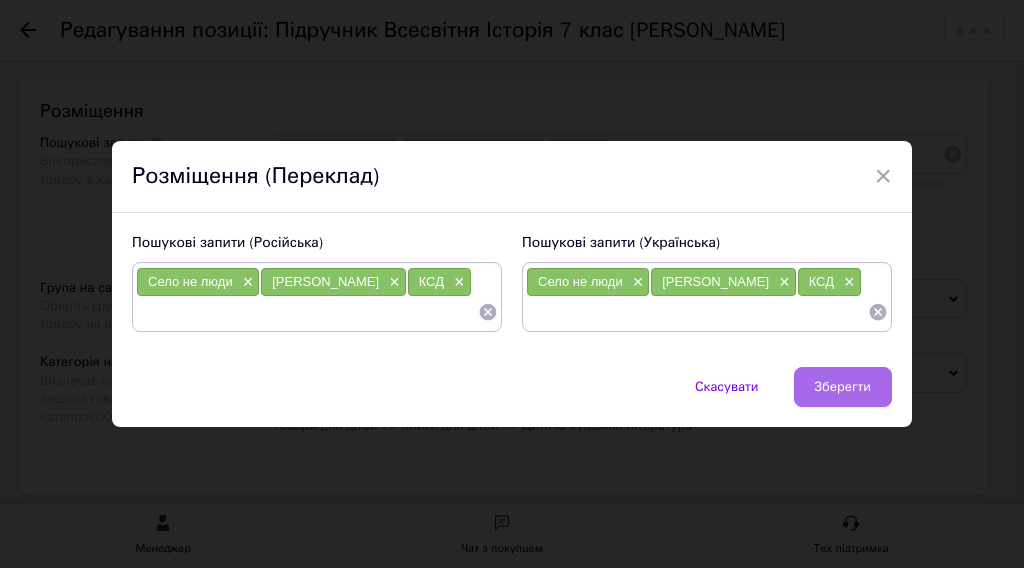 click on "Зберегти" at bounding box center (843, 387) 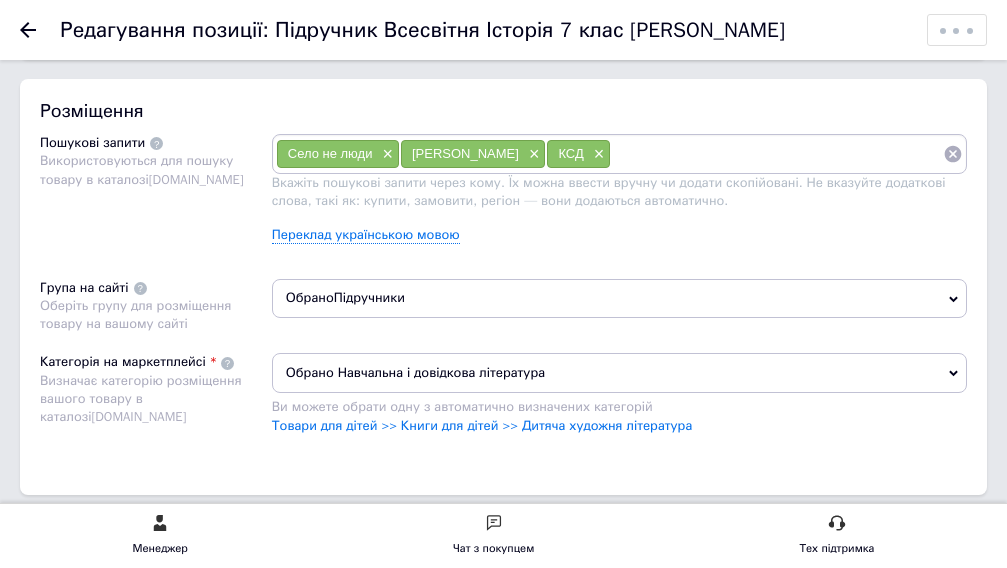 click on "Обрано  Підручники" at bounding box center [619, 298] 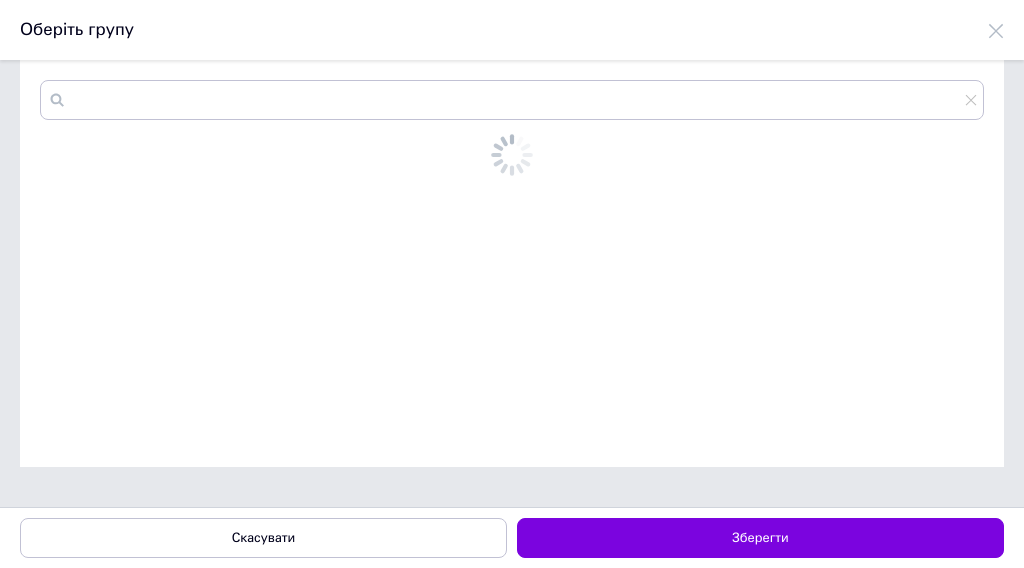 scroll, scrollTop: 0, scrollLeft: 0, axis: both 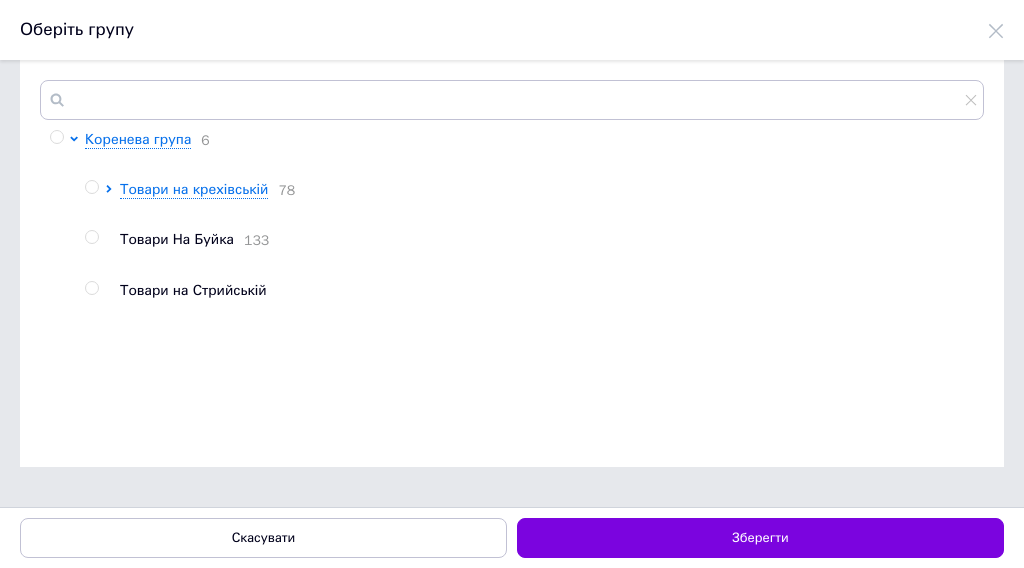 click at bounding box center [91, 237] 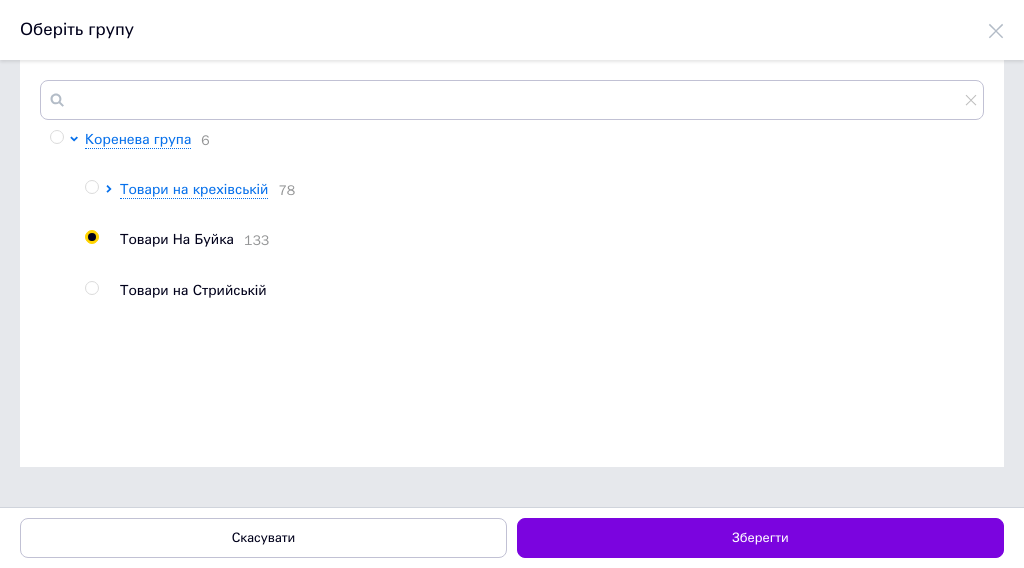 radio on "true" 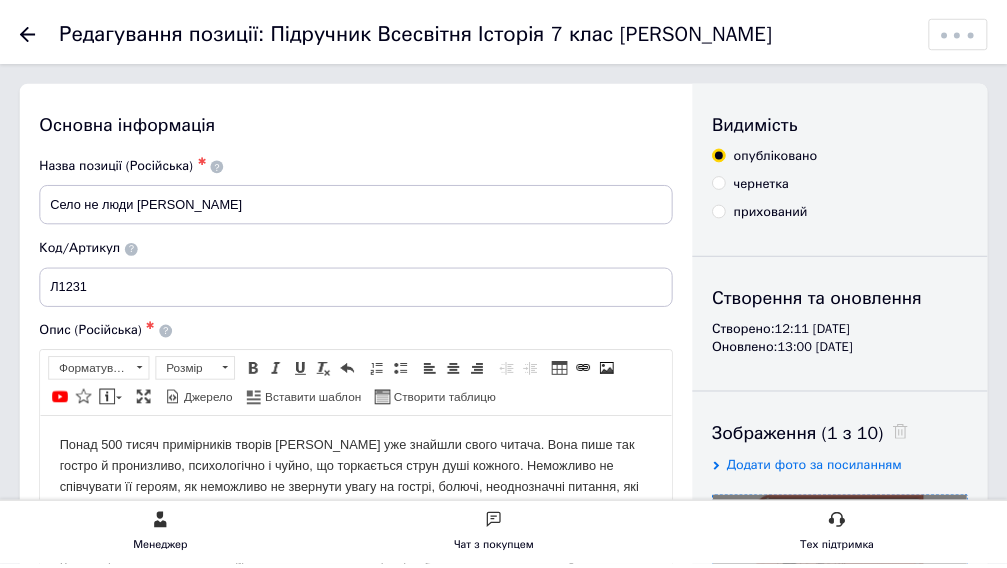 scroll, scrollTop: 1200, scrollLeft: 0, axis: vertical 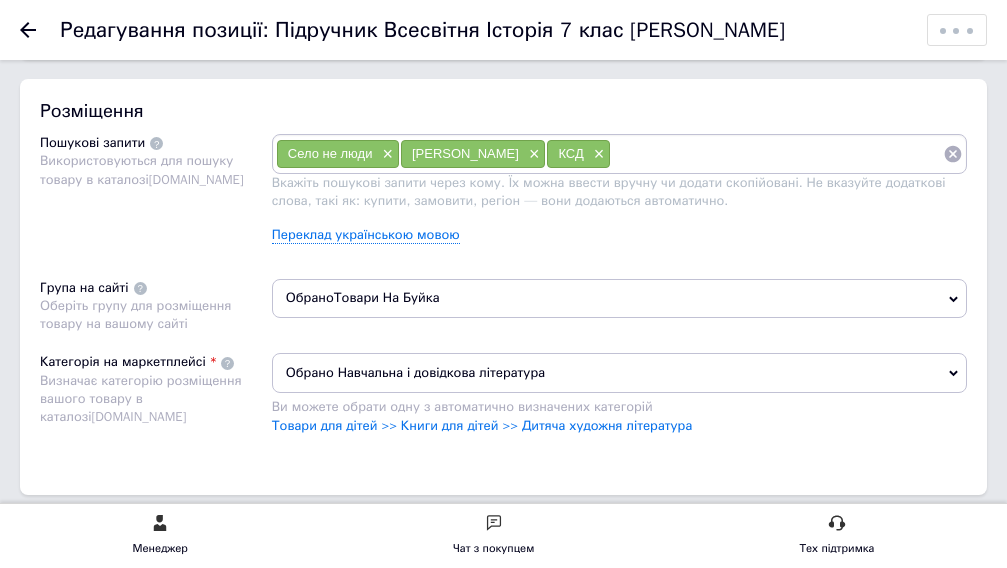 click on "Обрано Навчальна і довідкова література" at bounding box center (619, 373) 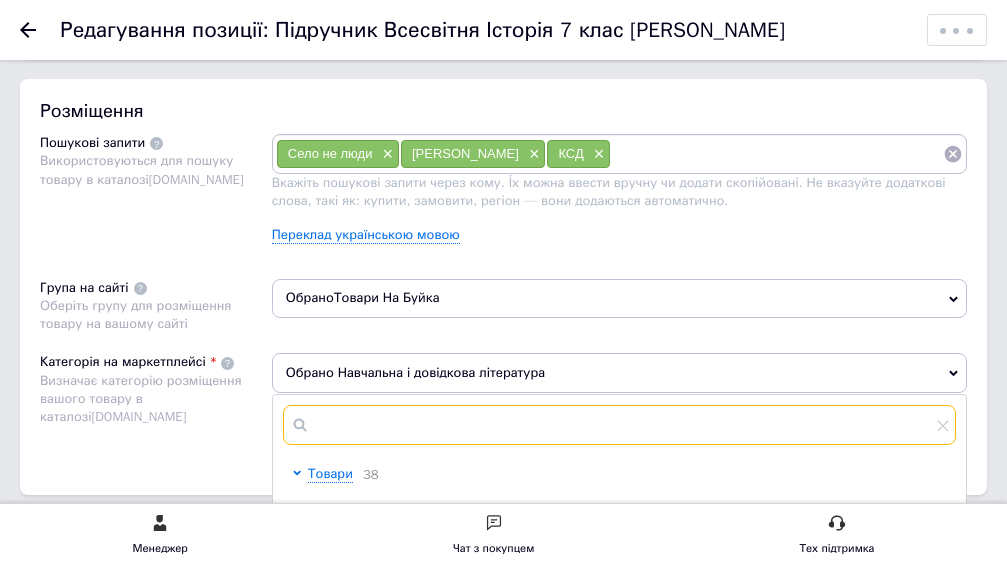 click at bounding box center (619, 425) 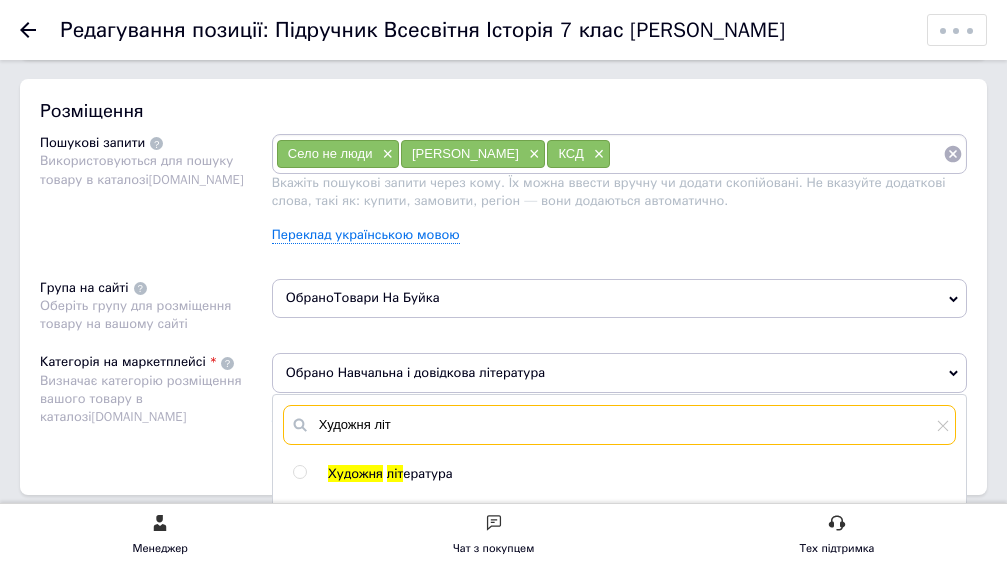 scroll, scrollTop: 1300, scrollLeft: 0, axis: vertical 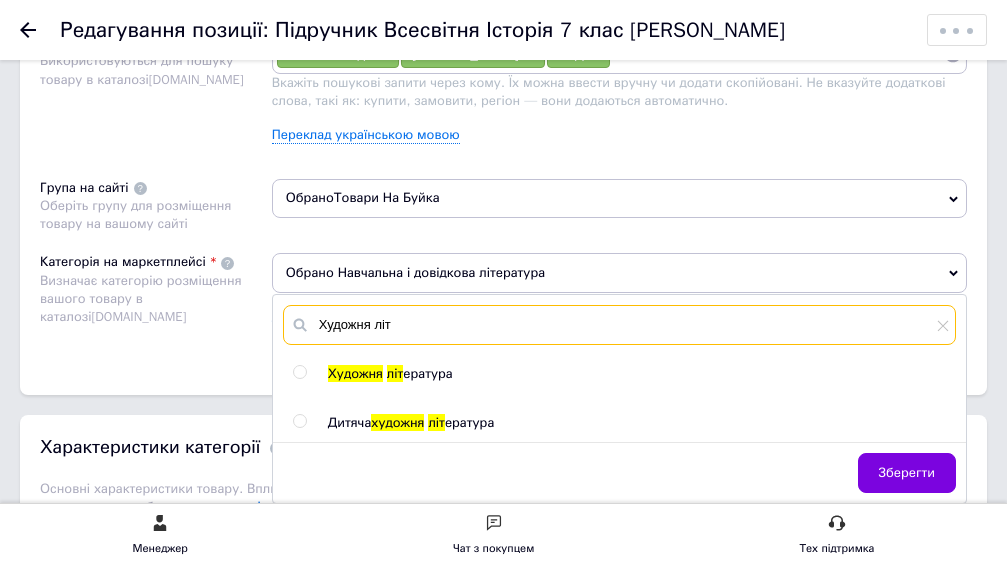 type on "Художня літ" 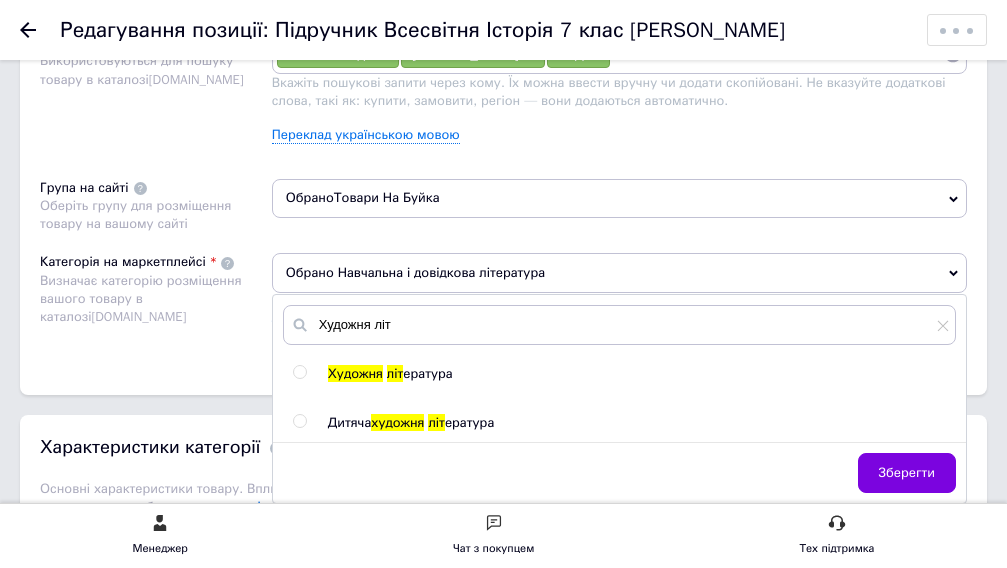 click at bounding box center (299, 372) 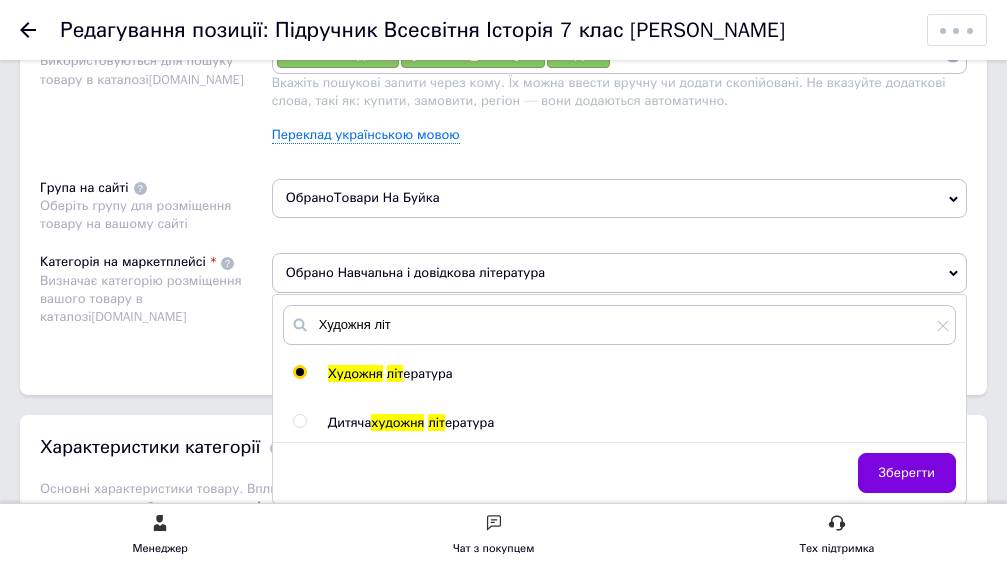 radio on "true" 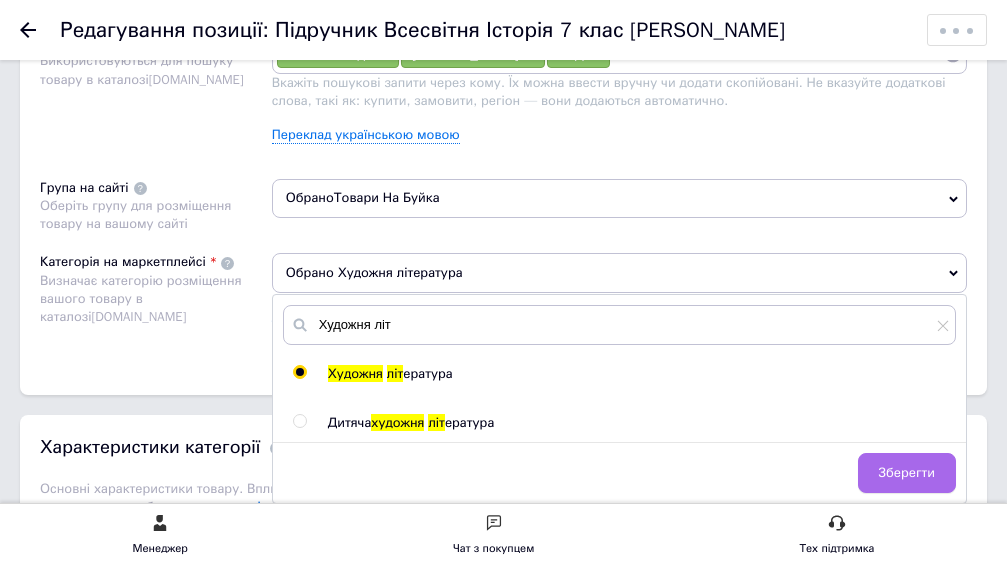 click on "Зберегти" at bounding box center [907, 473] 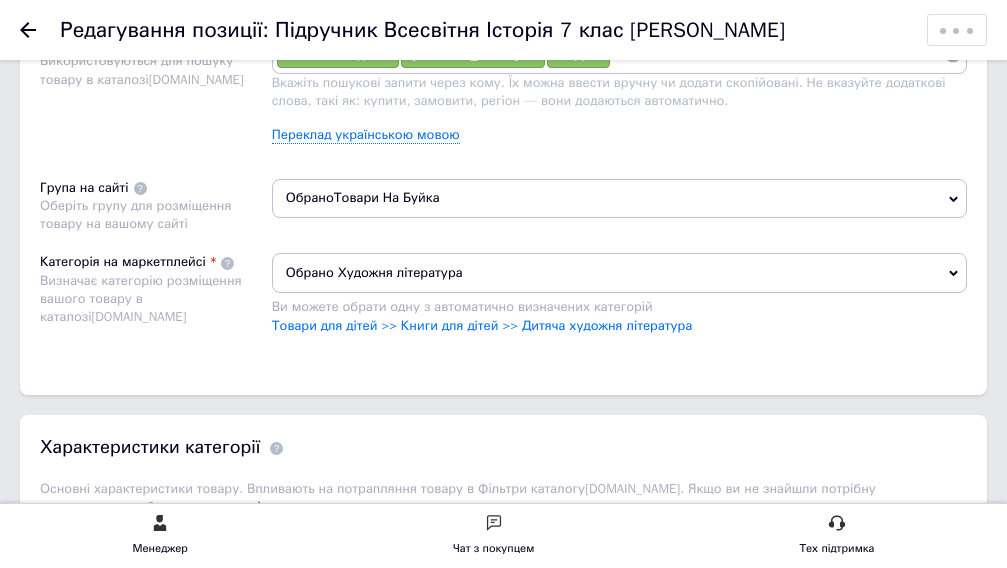 scroll, scrollTop: 1600, scrollLeft: 0, axis: vertical 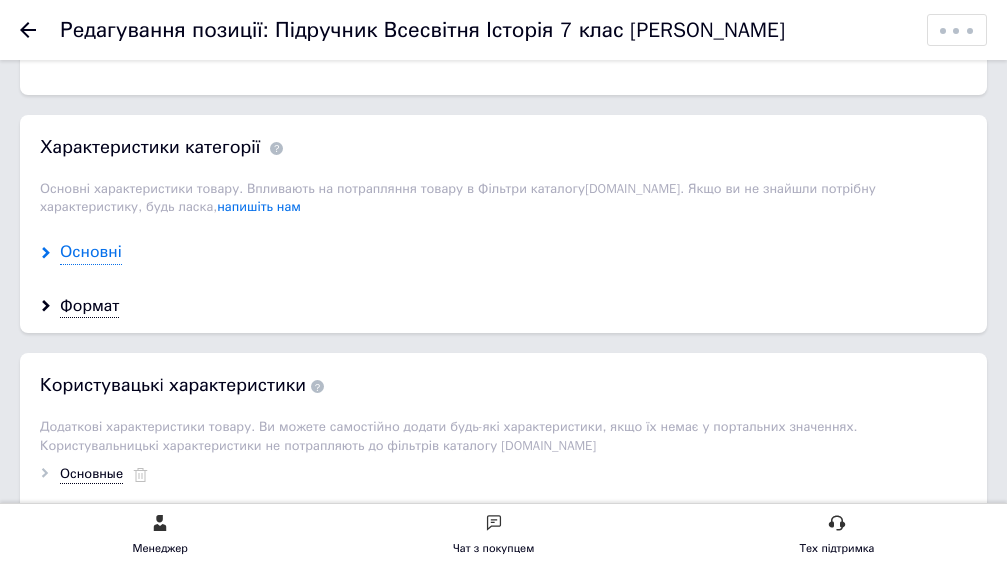 click on "Основні" at bounding box center [91, 252] 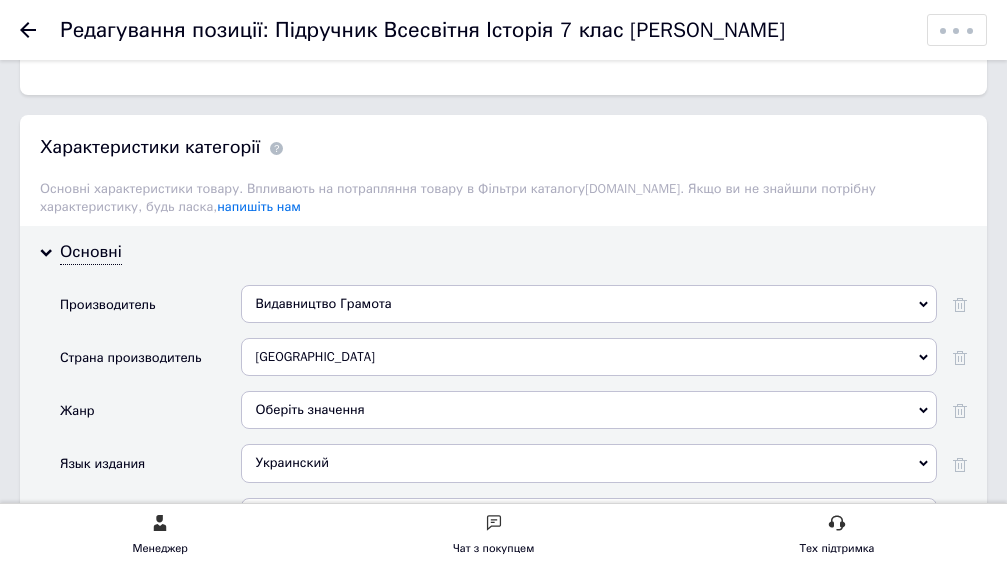 click on "Видавництво Грамота" at bounding box center [589, 304] 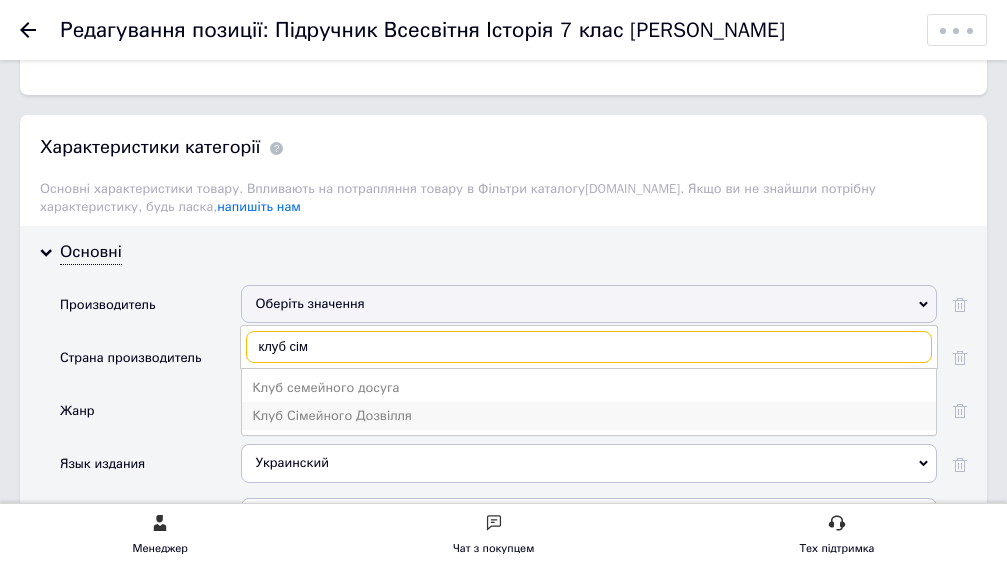 type on "клуб сім" 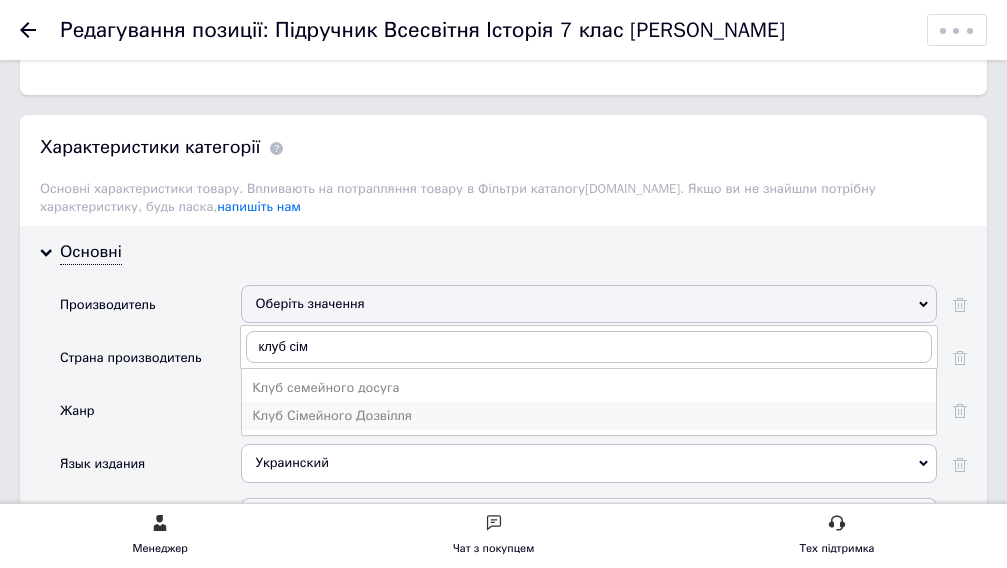 click on "Клуб Сімейного Дозвілля" at bounding box center (589, 416) 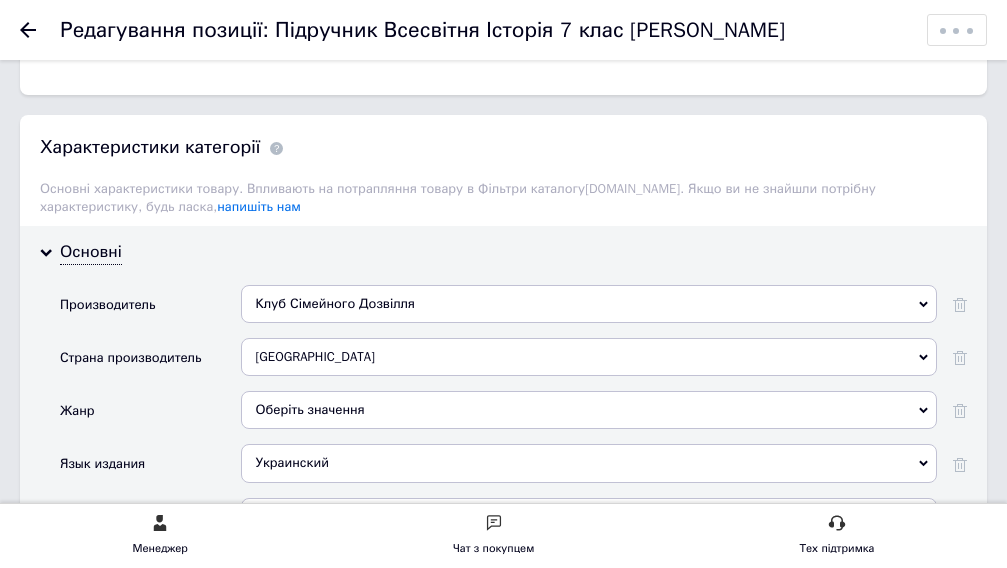 click on "Оберіть значення" at bounding box center (589, 410) 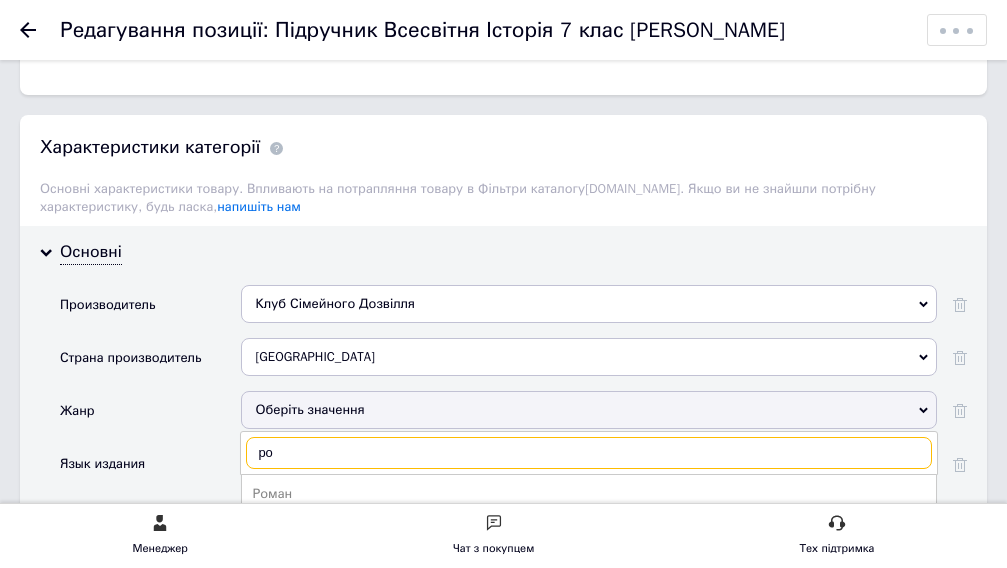 scroll, scrollTop: 1800, scrollLeft: 0, axis: vertical 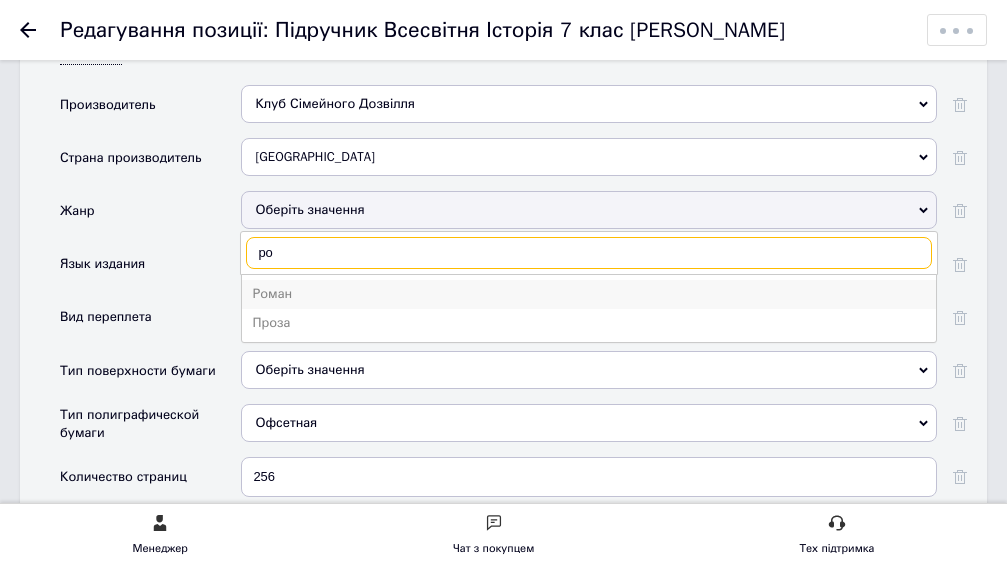 type on "ро" 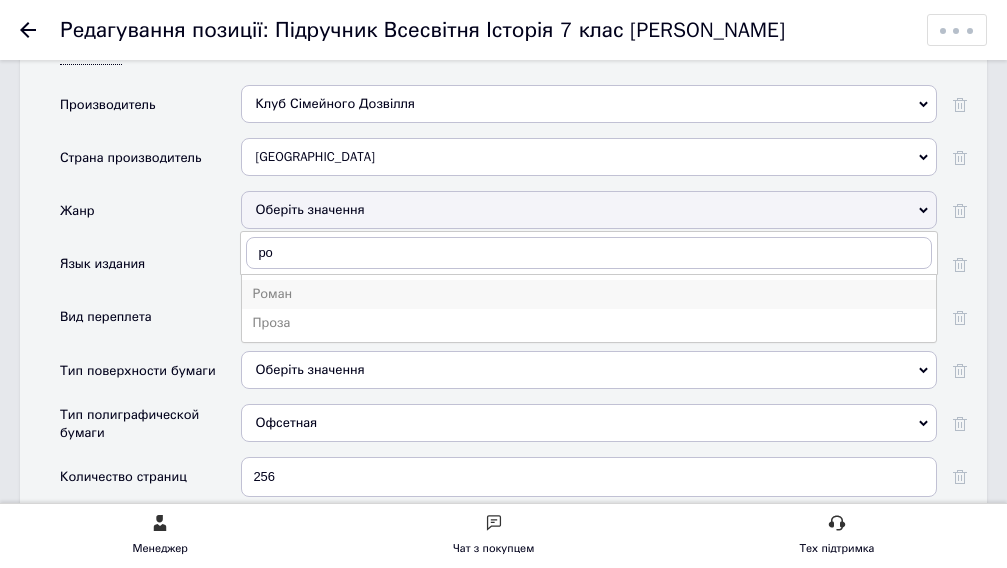 click on "Роман" at bounding box center (589, 294) 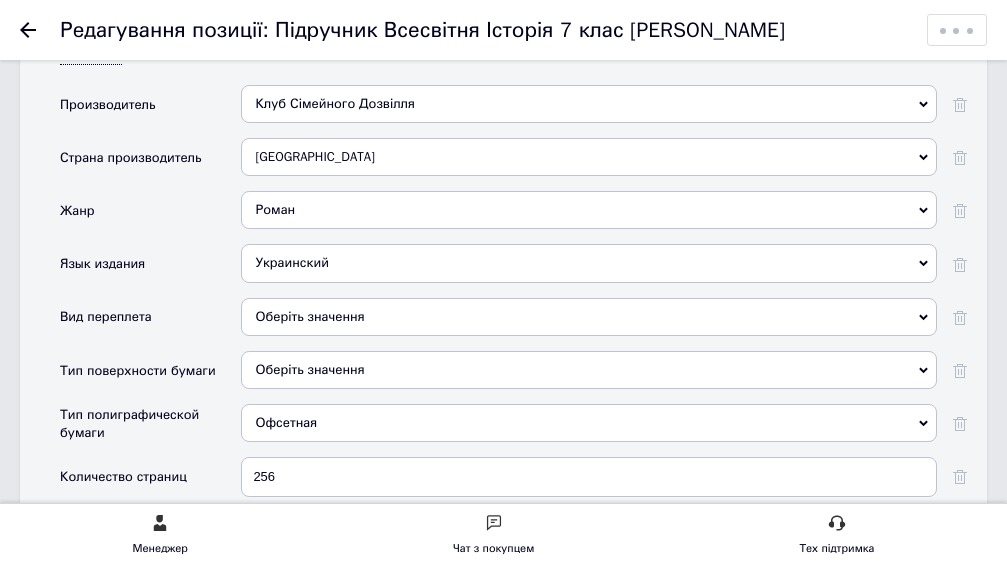 click on "Оберіть значення" at bounding box center (589, 317) 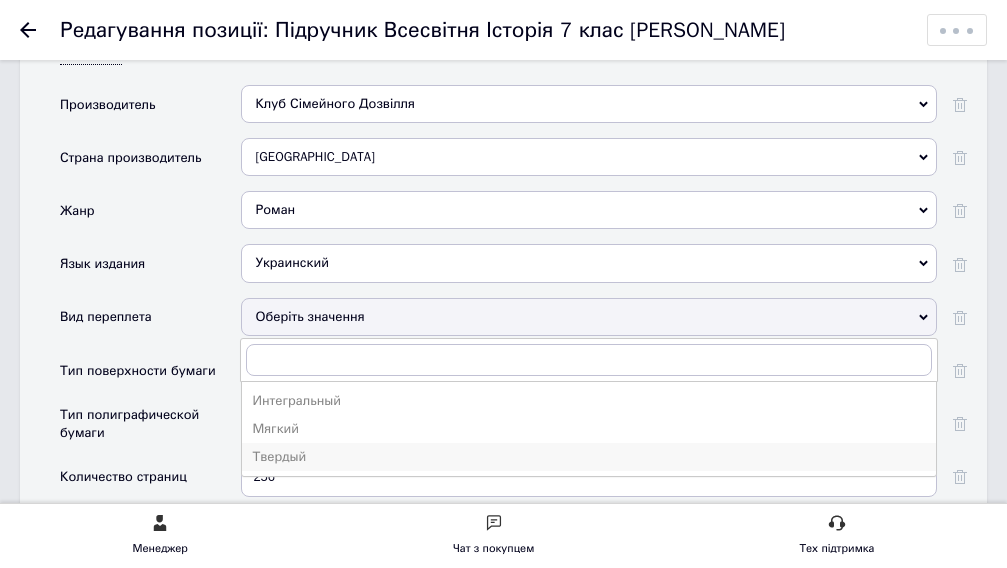 click on "Твердый" at bounding box center [589, 457] 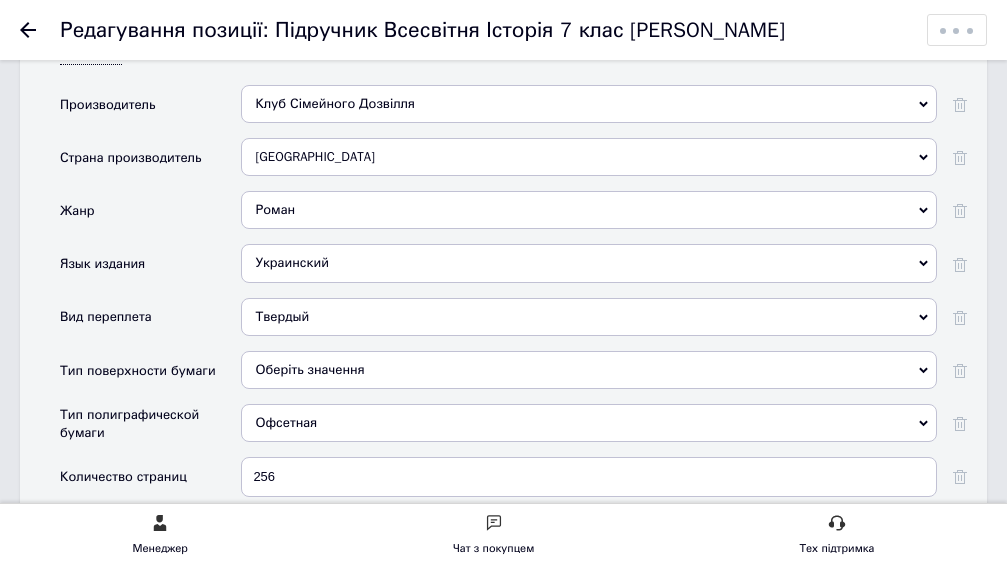 click on "Оберіть значення" at bounding box center (589, 370) 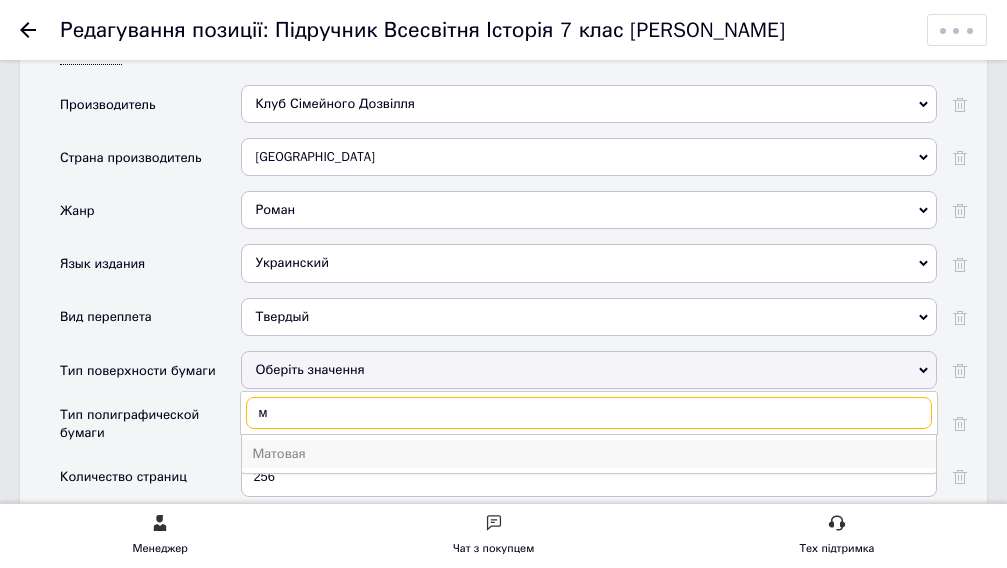 type on "м" 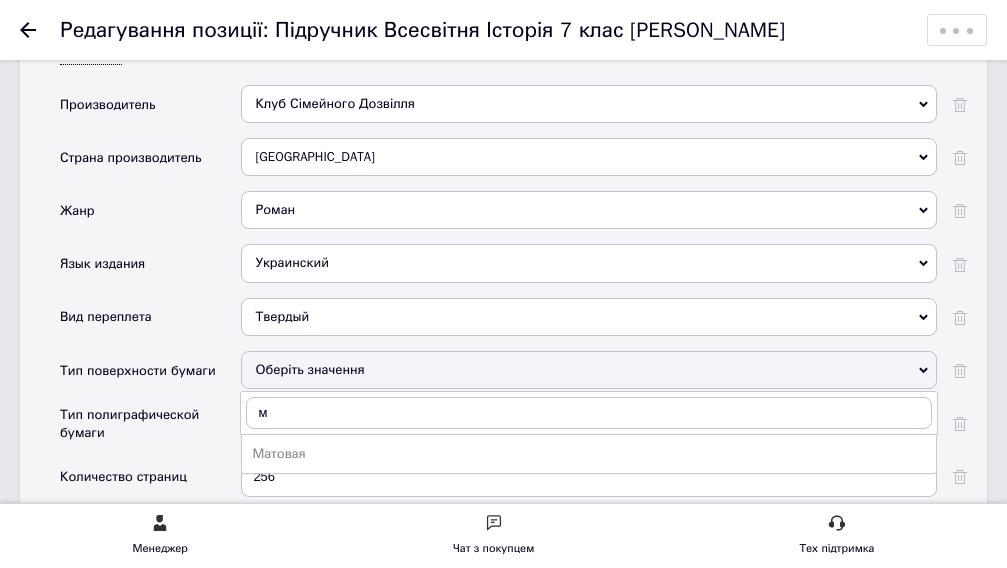 click on "Матовая" at bounding box center (589, 454) 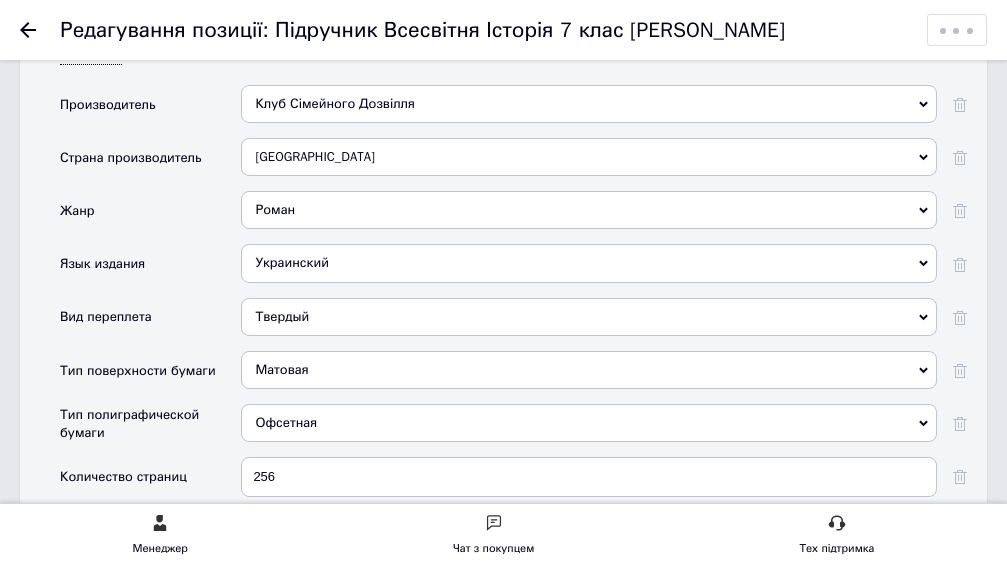 scroll, scrollTop: 1900, scrollLeft: 0, axis: vertical 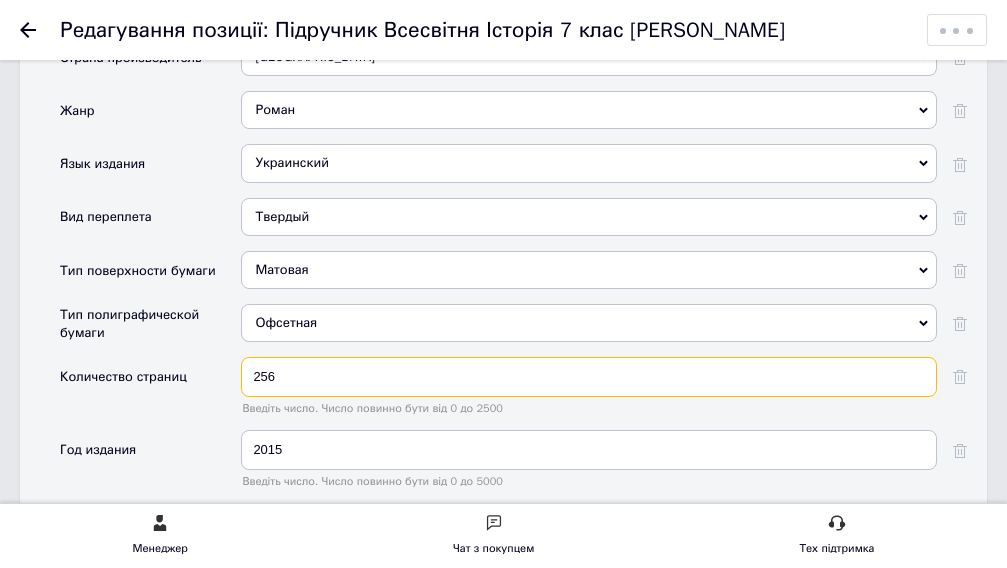 drag, startPoint x: 289, startPoint y: 371, endPoint x: 181, endPoint y: 378, distance: 108.226616 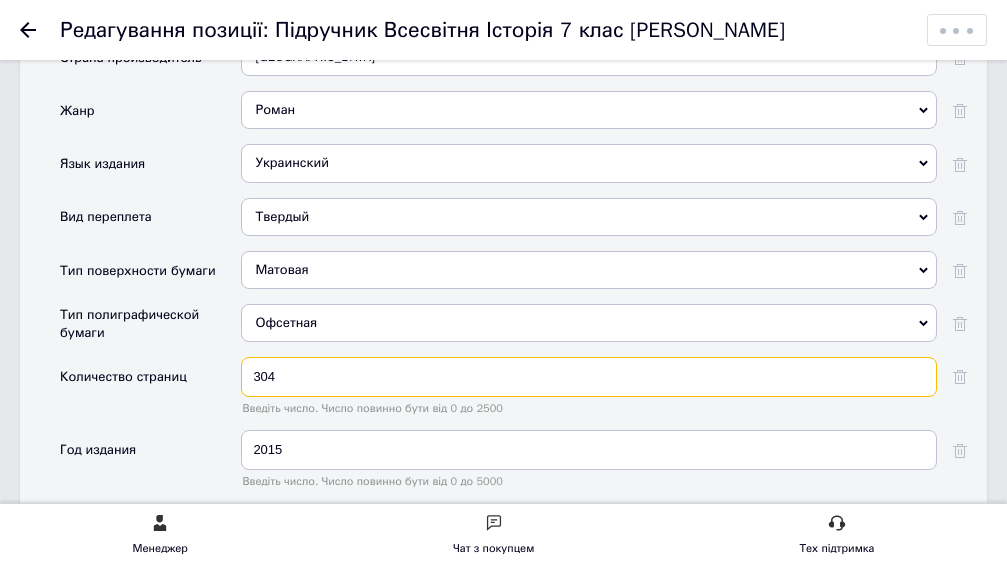 scroll, scrollTop: 2100, scrollLeft: 0, axis: vertical 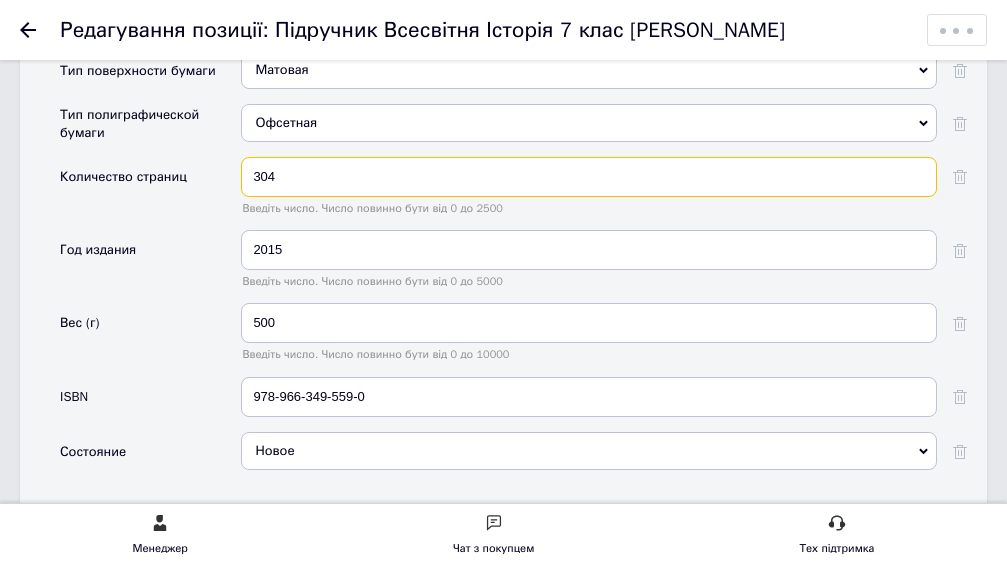 type on "304" 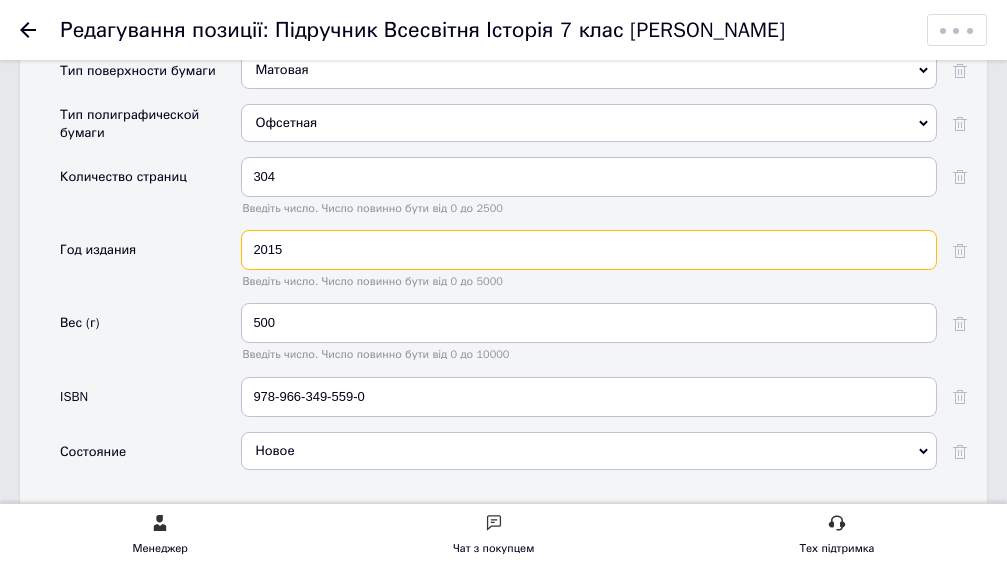 drag, startPoint x: 298, startPoint y: 249, endPoint x: 133, endPoint y: 231, distance: 165.97891 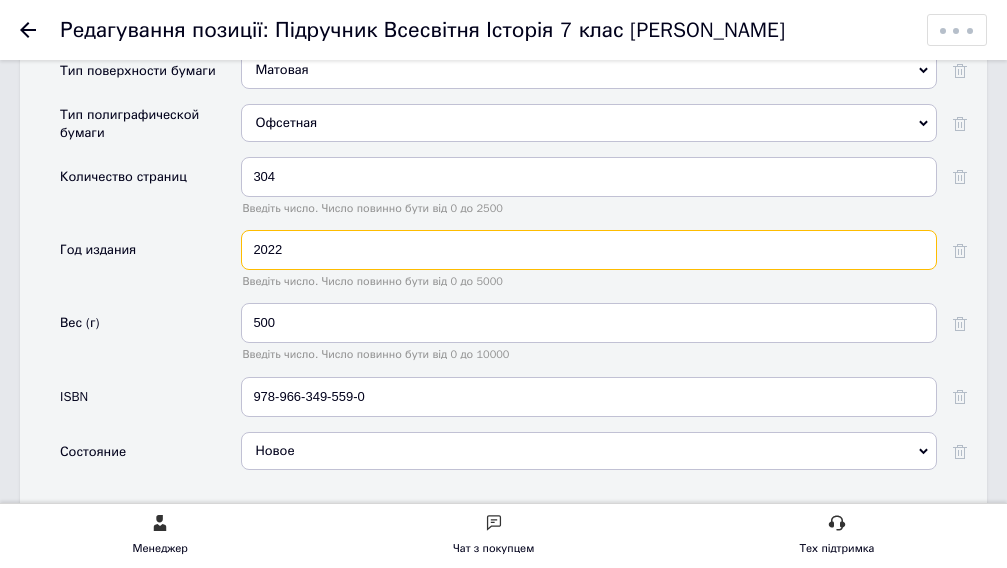 type on "2022" 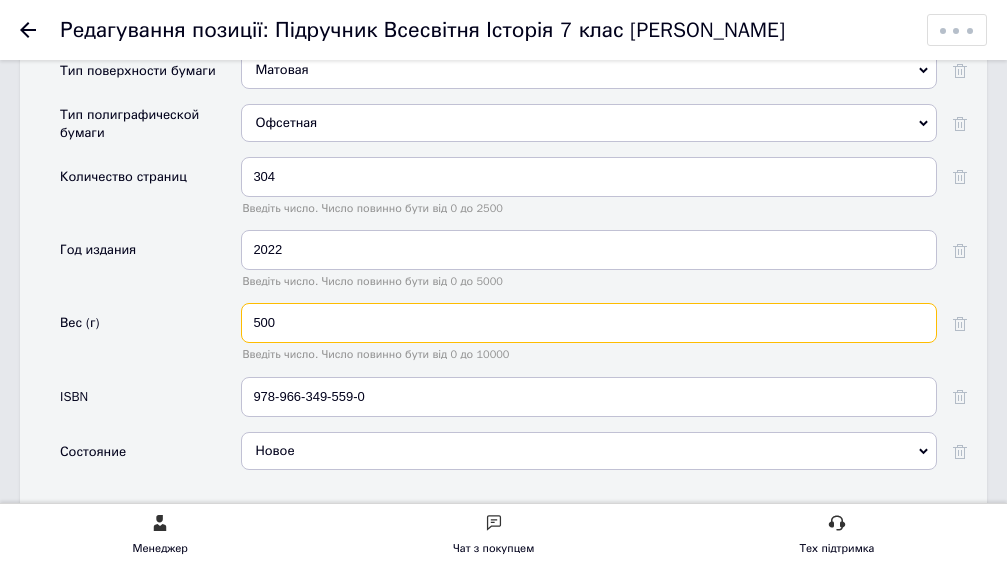 drag, startPoint x: 293, startPoint y: 320, endPoint x: 152, endPoint y: 318, distance: 141.01419 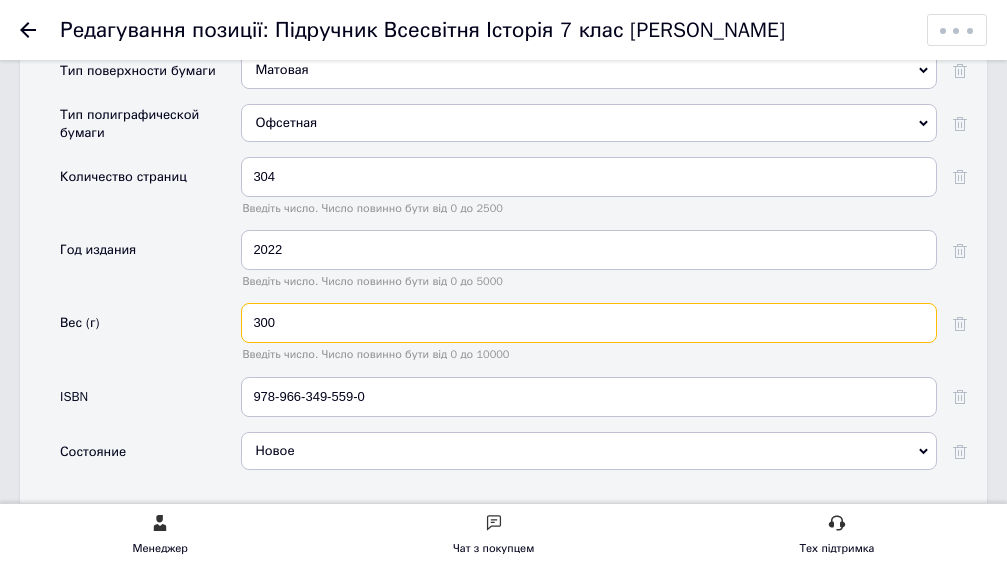 type on "300" 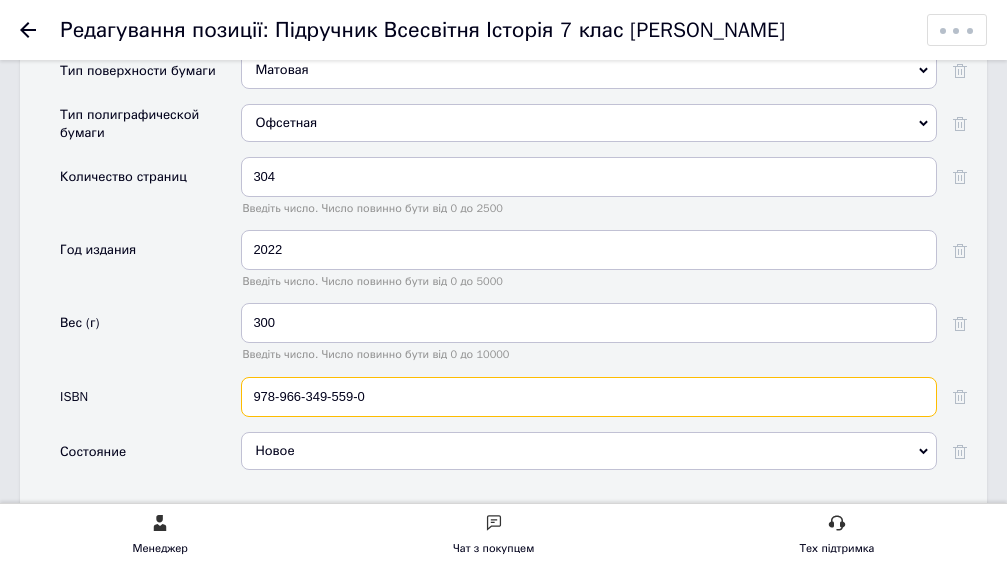 drag, startPoint x: 393, startPoint y: 381, endPoint x: 390, endPoint y: 178, distance: 203.02217 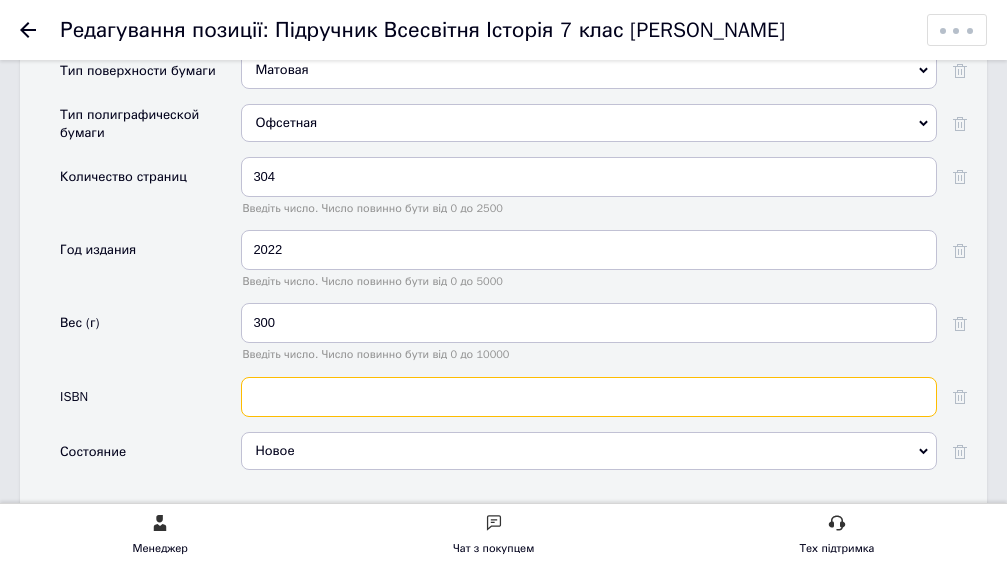 paste on "978-617-12-9071-6" 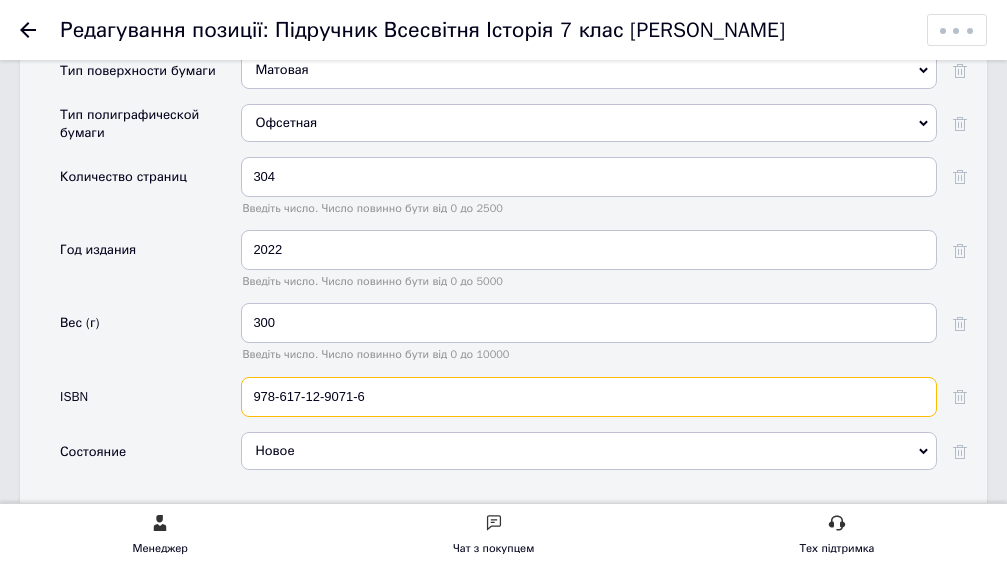 scroll, scrollTop: 2300, scrollLeft: 0, axis: vertical 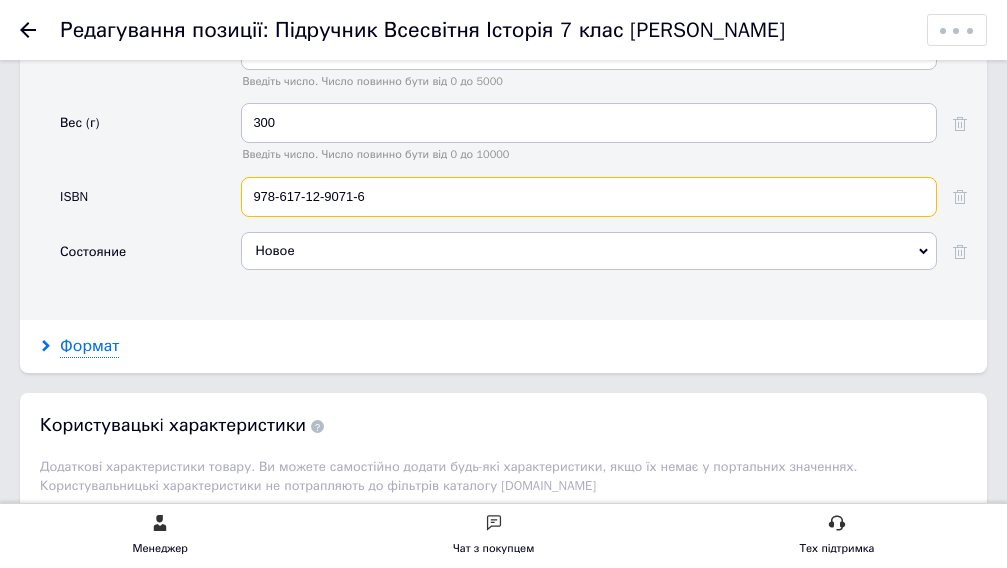type on "978-617-12-9071-6" 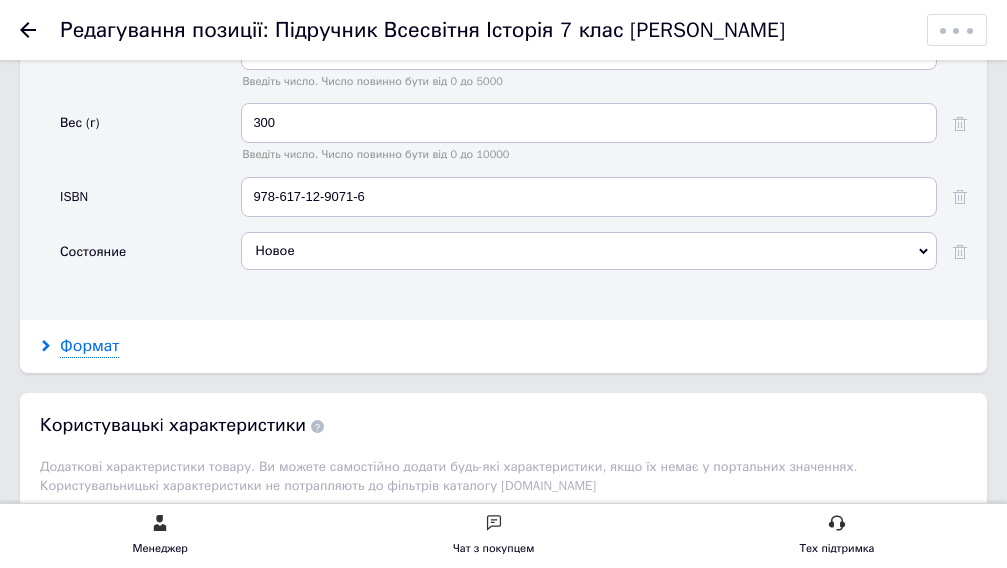 click on "Формат" at bounding box center (89, 346) 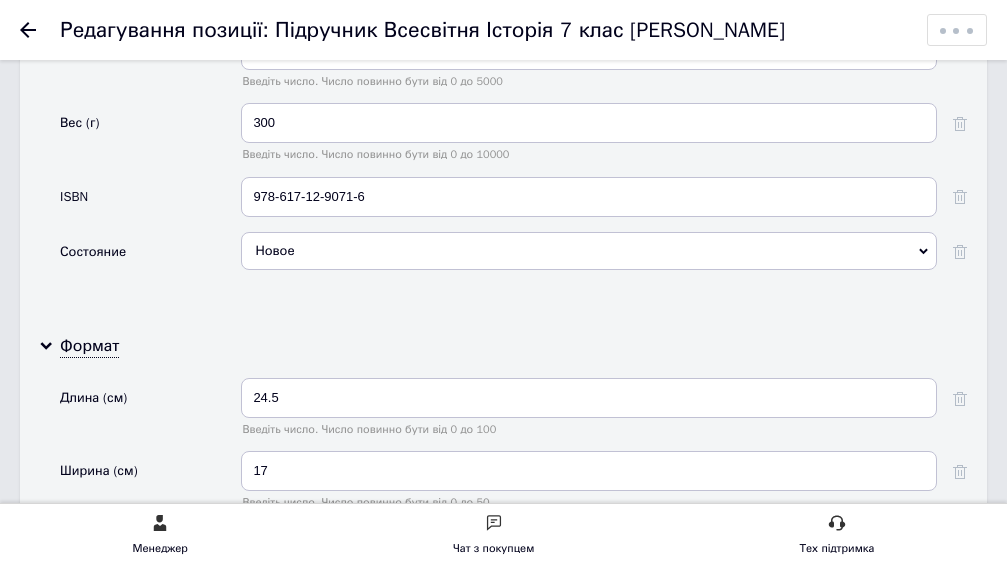 scroll, scrollTop: 2400, scrollLeft: 0, axis: vertical 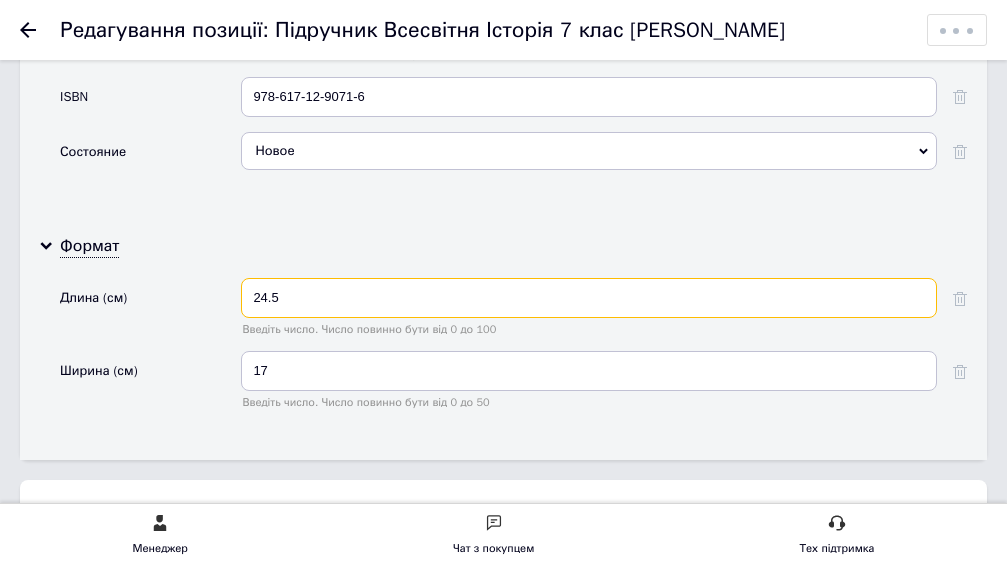 drag, startPoint x: 298, startPoint y: 303, endPoint x: 168, endPoint y: 291, distance: 130.55267 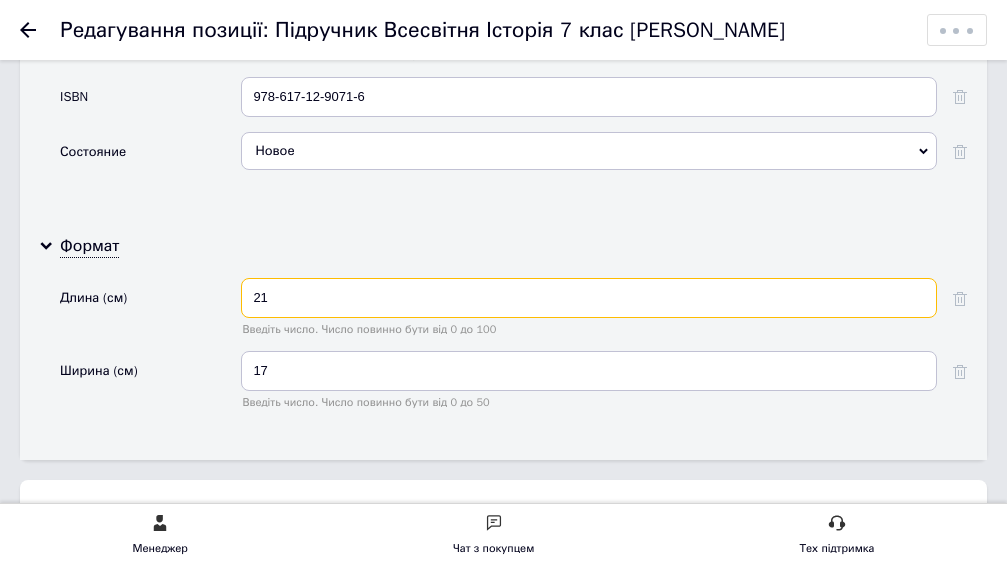 type on "21" 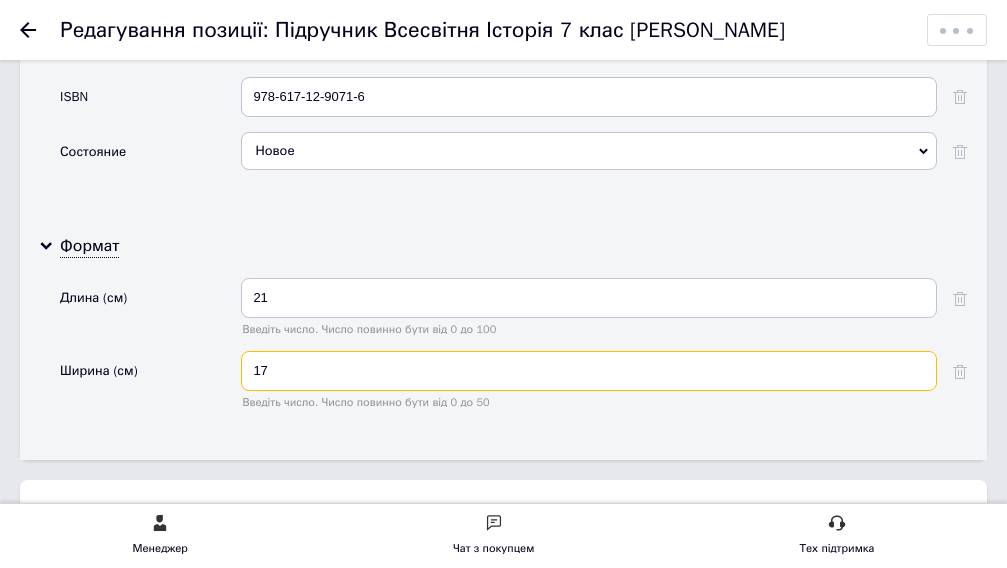 drag, startPoint x: 191, startPoint y: 361, endPoint x: 179, endPoint y: 359, distance: 12.165525 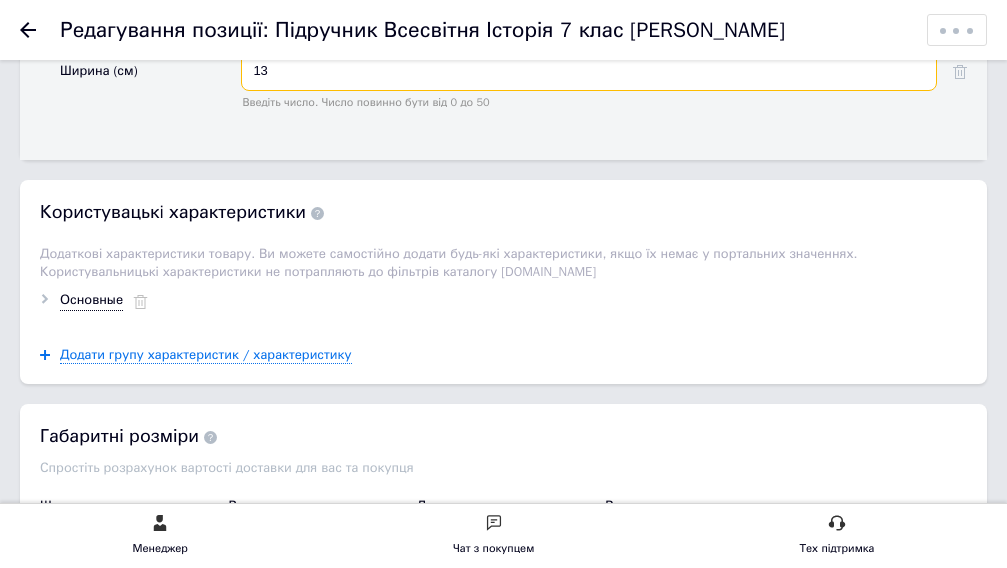 scroll, scrollTop: 2900, scrollLeft: 0, axis: vertical 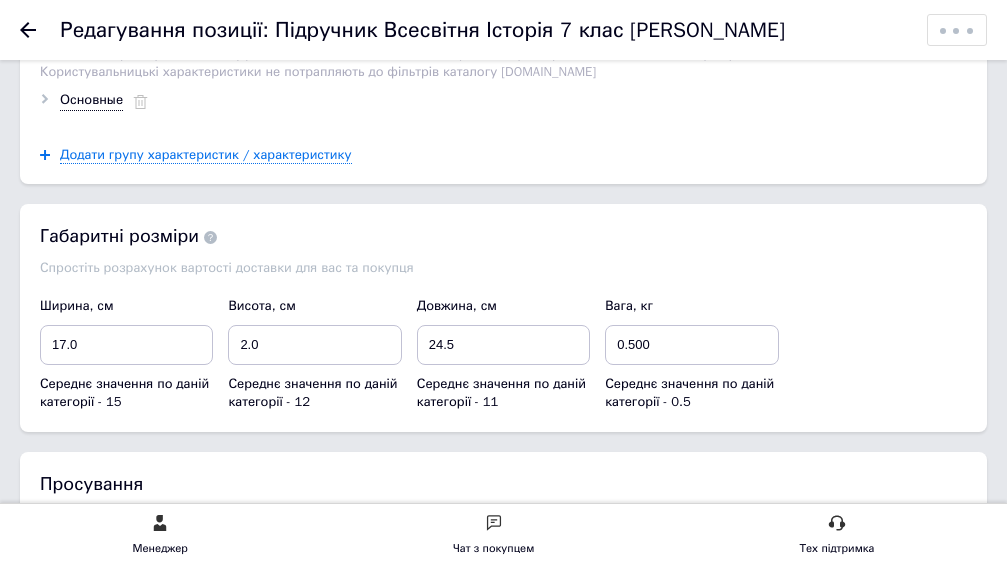 type on "13" 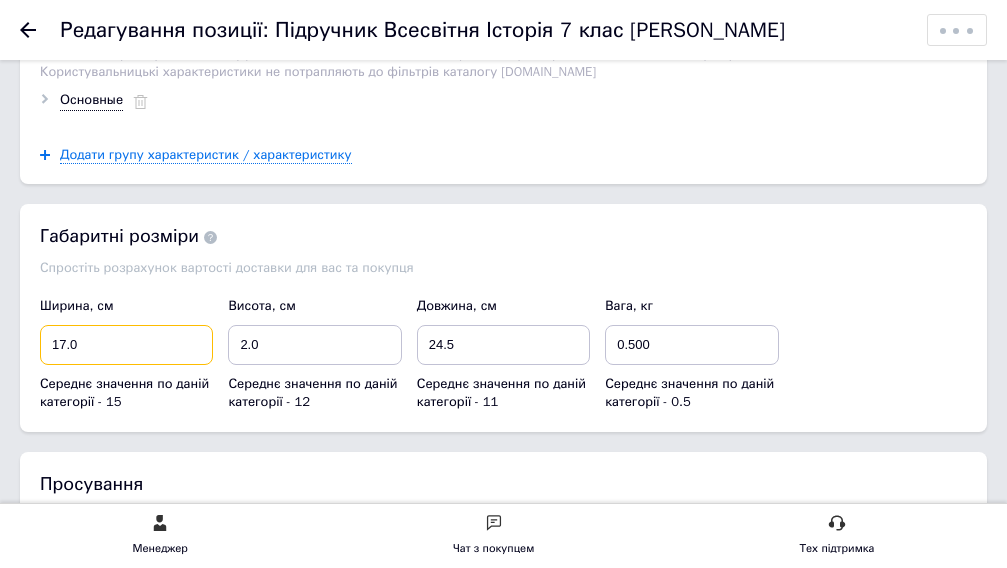 drag, startPoint x: 113, startPoint y: 338, endPoint x: 0, endPoint y: 333, distance: 113.110565 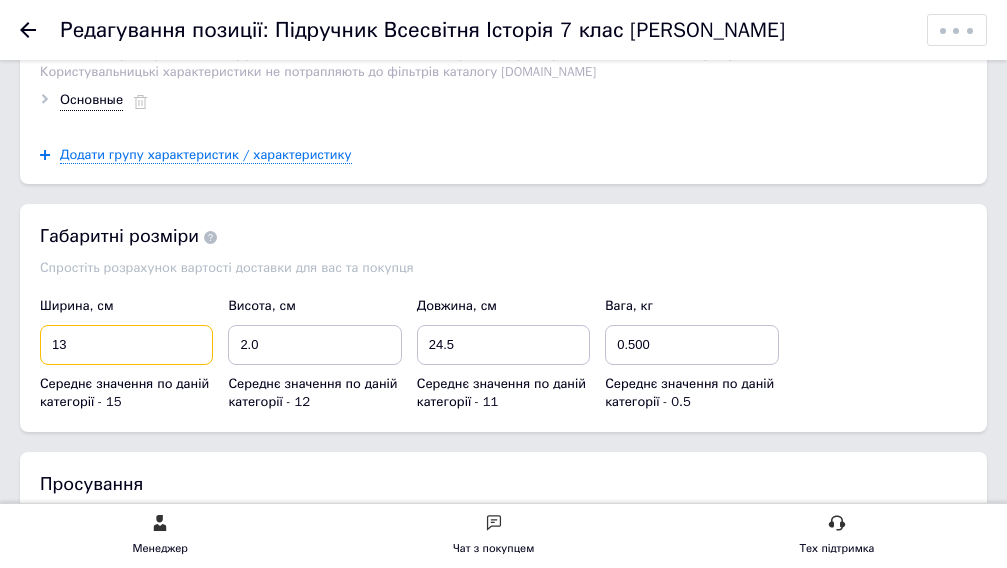 type on "13" 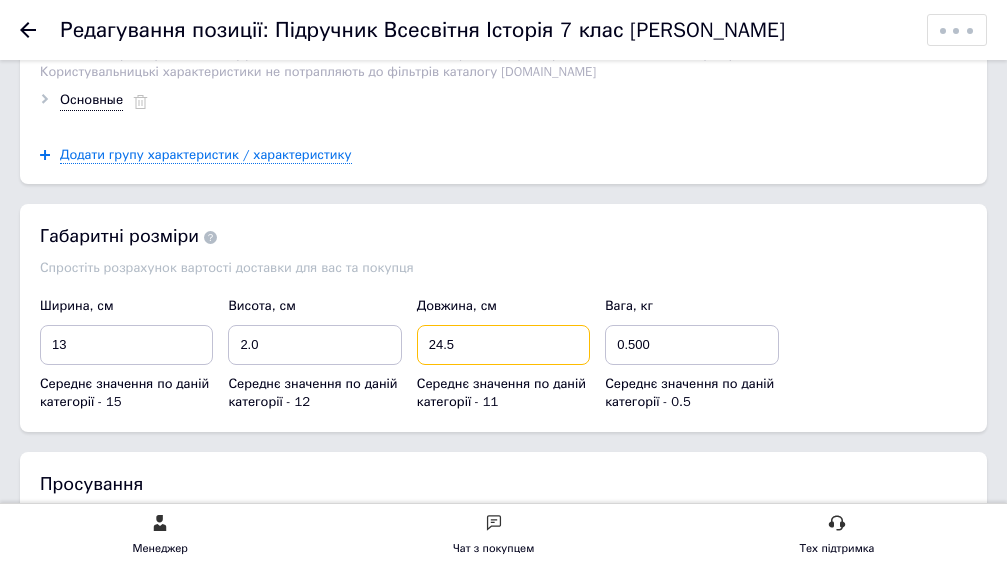 drag, startPoint x: 483, startPoint y: 353, endPoint x: 261, endPoint y: 330, distance: 223.18826 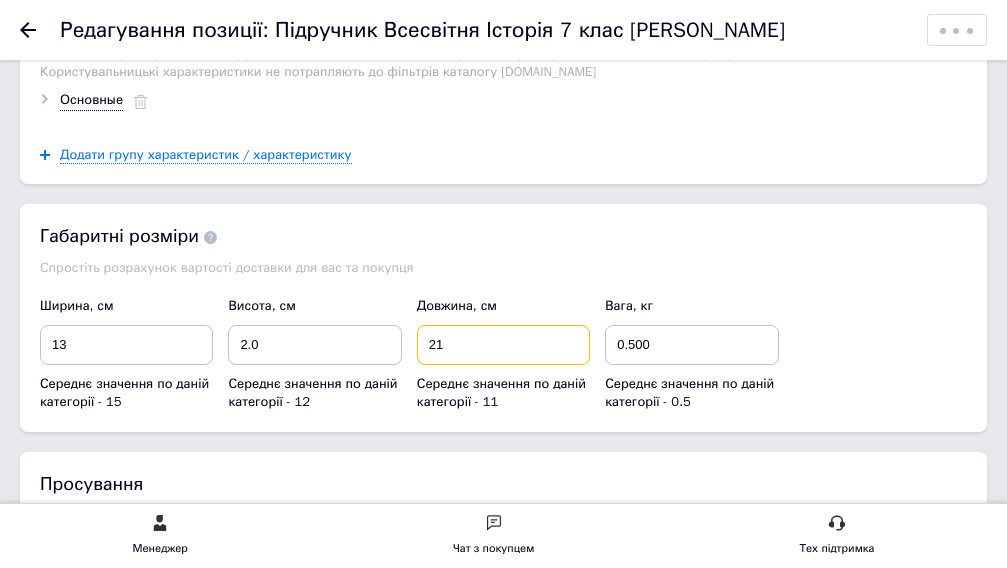 type on "21" 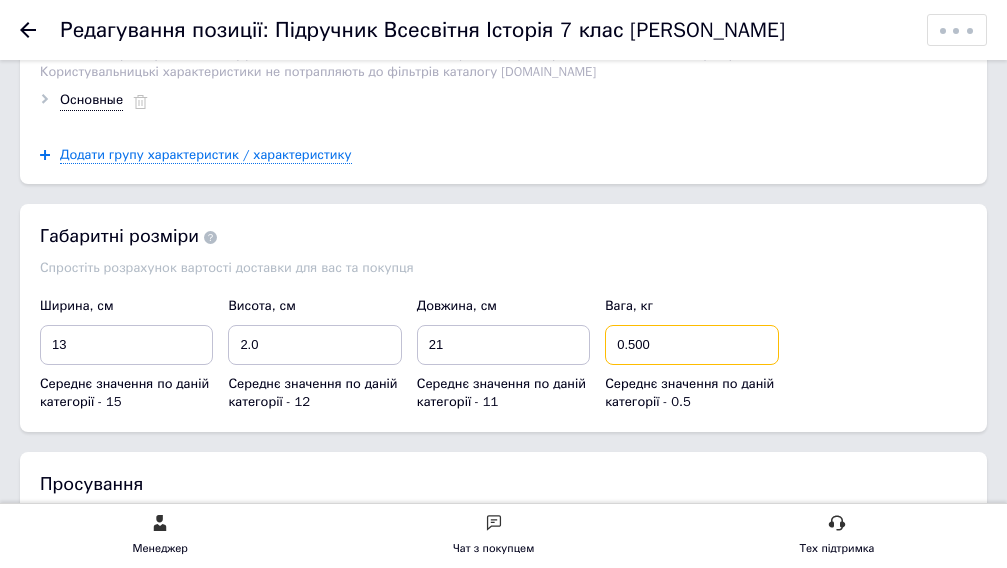drag, startPoint x: 652, startPoint y: 334, endPoint x: 631, endPoint y: 338, distance: 21.377558 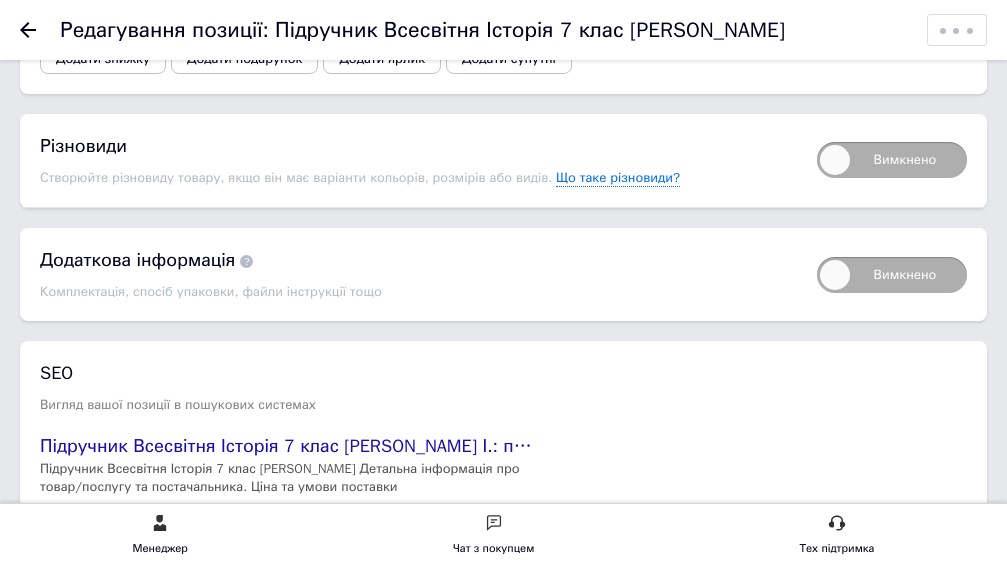scroll, scrollTop: 3611, scrollLeft: 0, axis: vertical 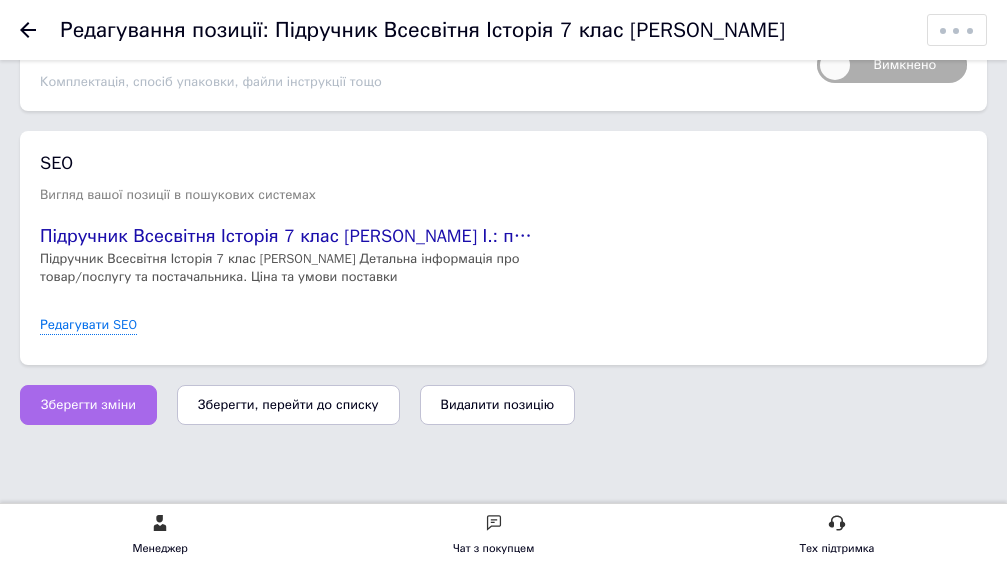 type on "0.3" 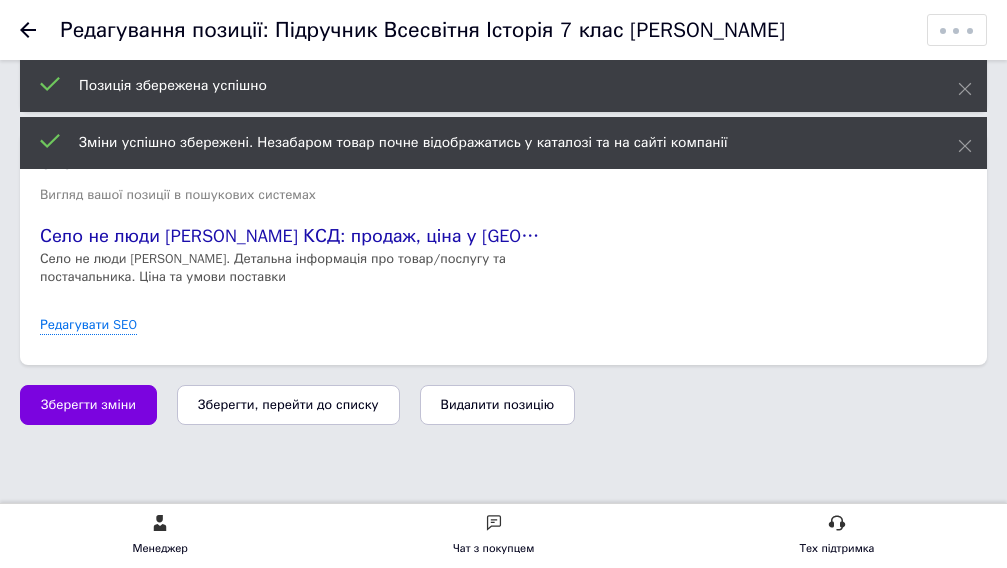 click on "Зберегти, перейти до списку" at bounding box center (288, 405) 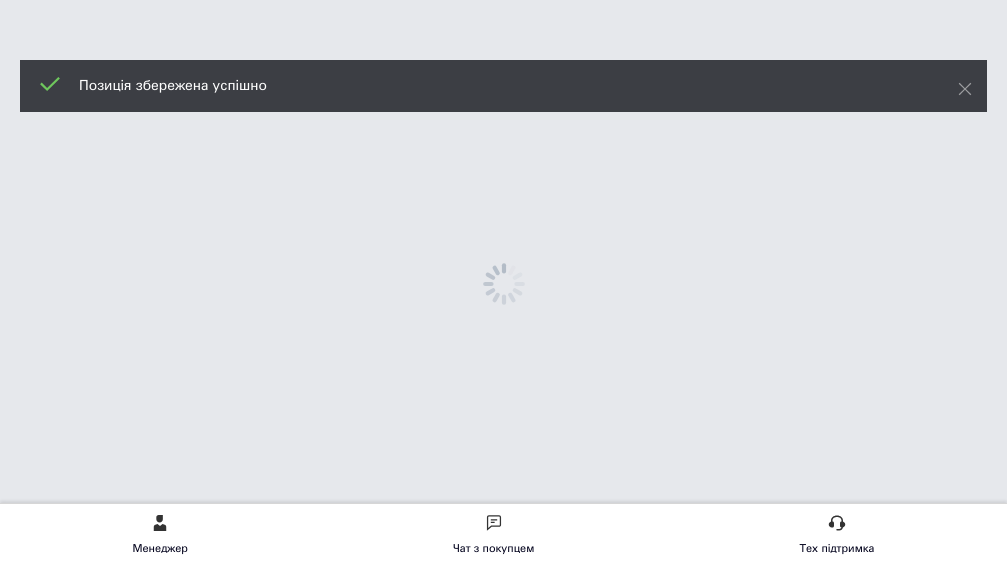 scroll, scrollTop: 0, scrollLeft: 0, axis: both 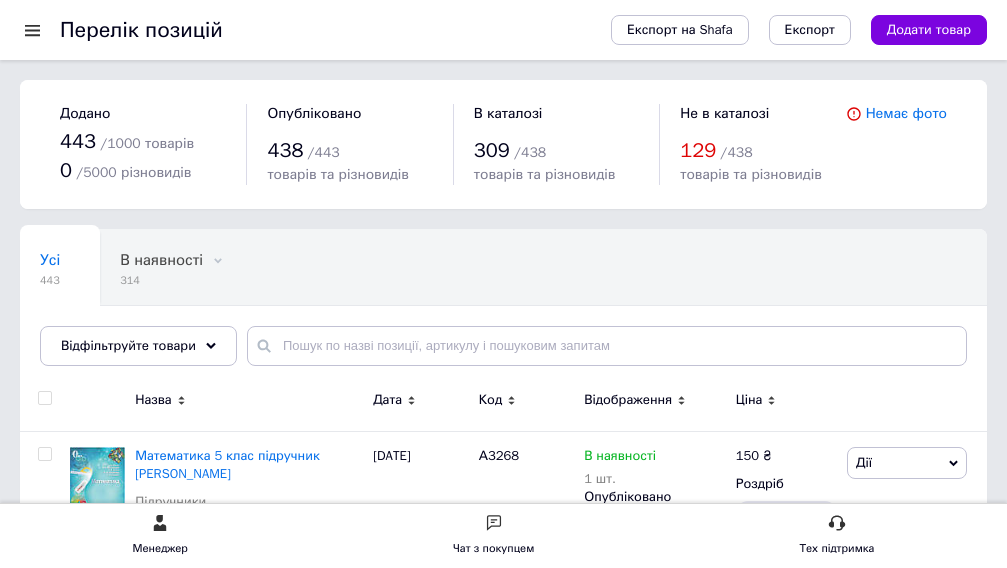click on "129" at bounding box center [698, 150] 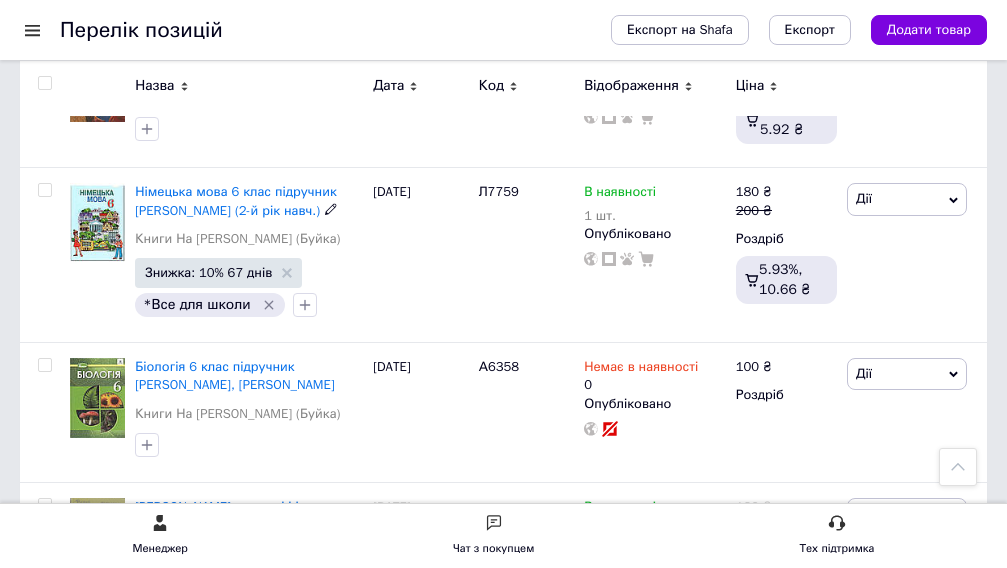 scroll, scrollTop: 1400, scrollLeft: 0, axis: vertical 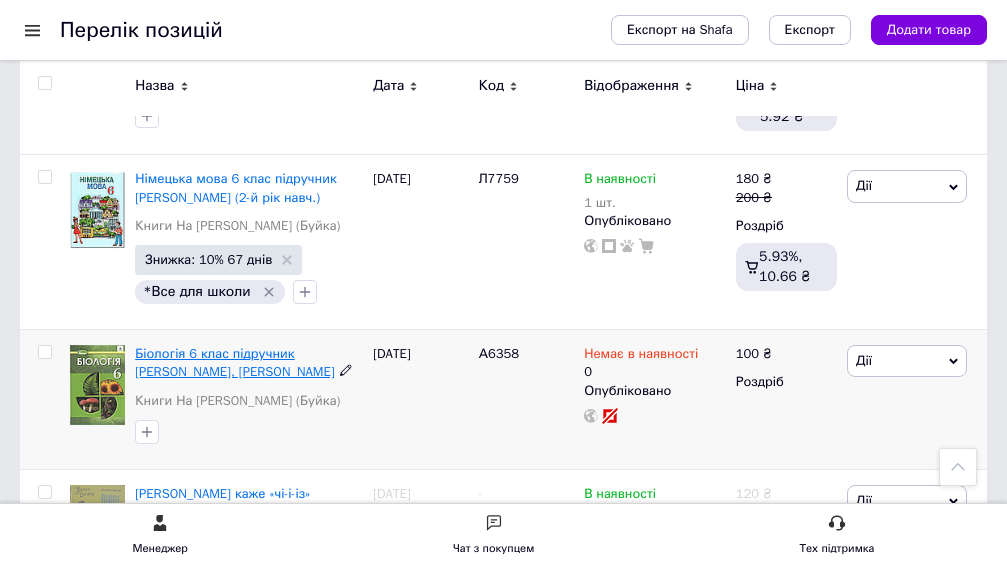 click on "Біологія 6 клас підручник [PERSON_NAME], [PERSON_NAME]" at bounding box center (235, 362) 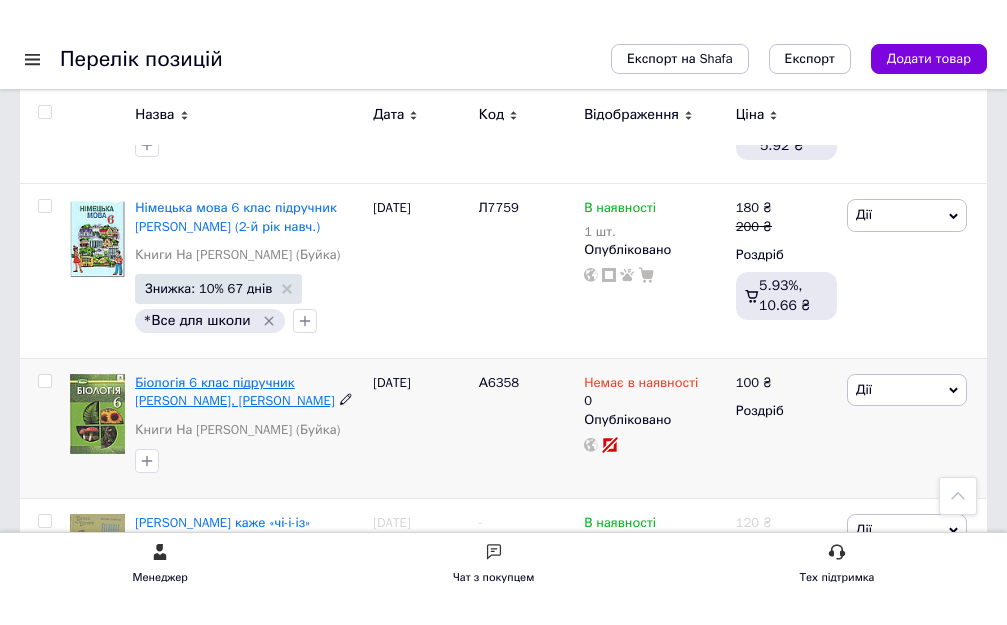 scroll, scrollTop: 0, scrollLeft: 0, axis: both 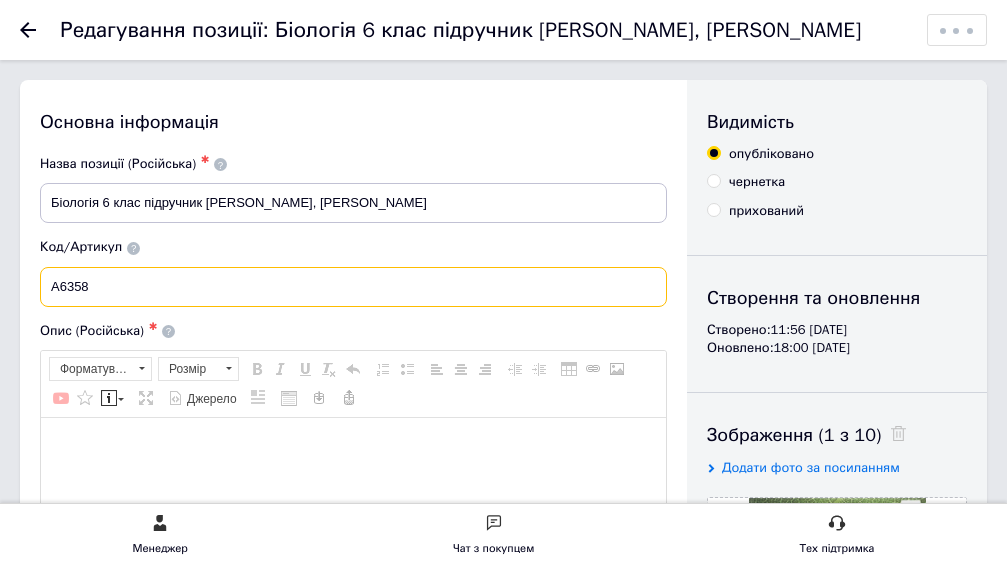 click on "А6358" at bounding box center (353, 287) 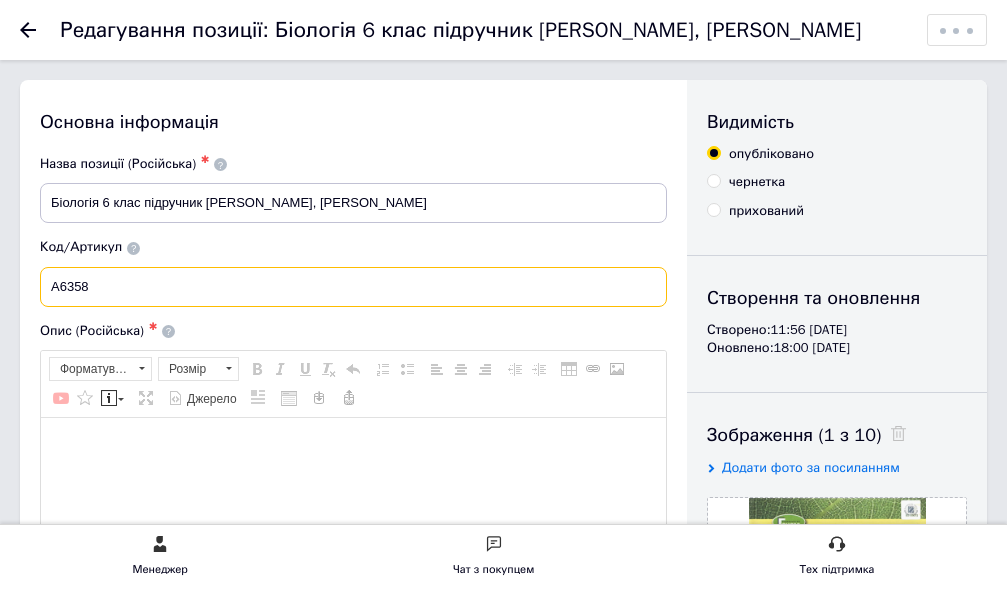 click on "А6358" at bounding box center [353, 287] 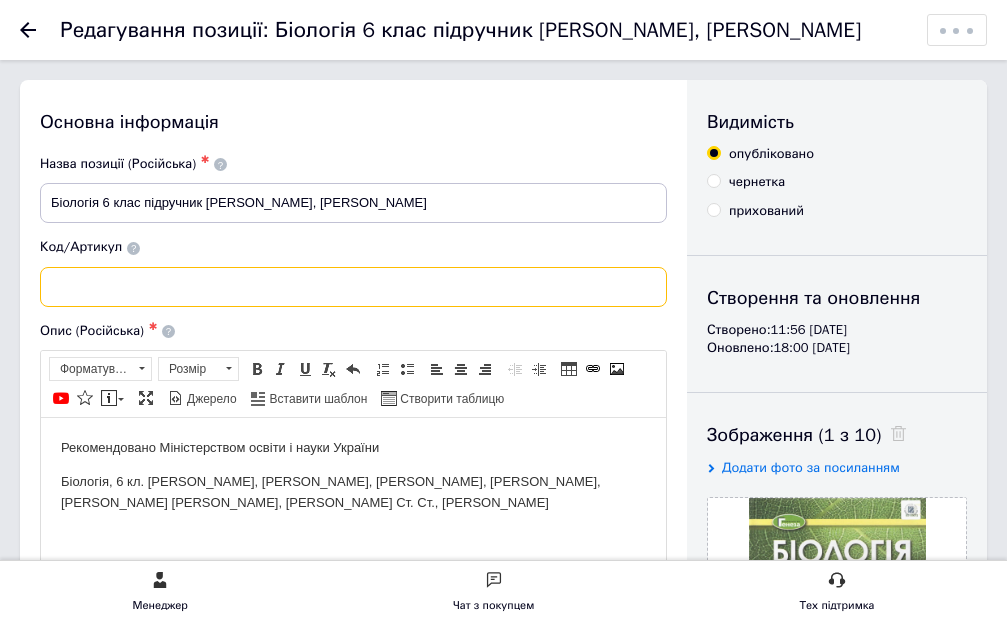 scroll, scrollTop: 0, scrollLeft: 0, axis: both 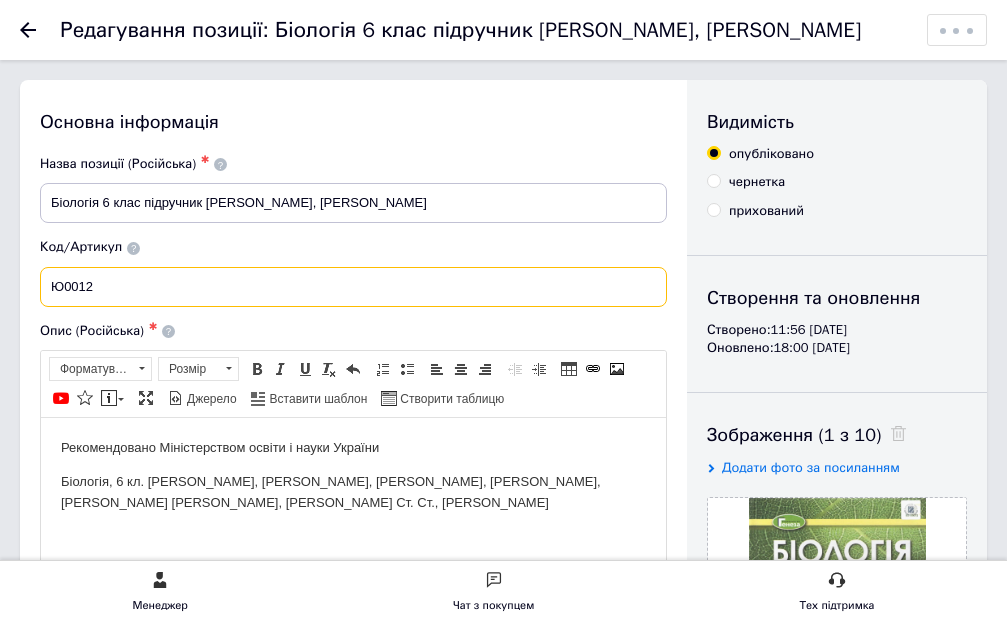type on "Ю0012" 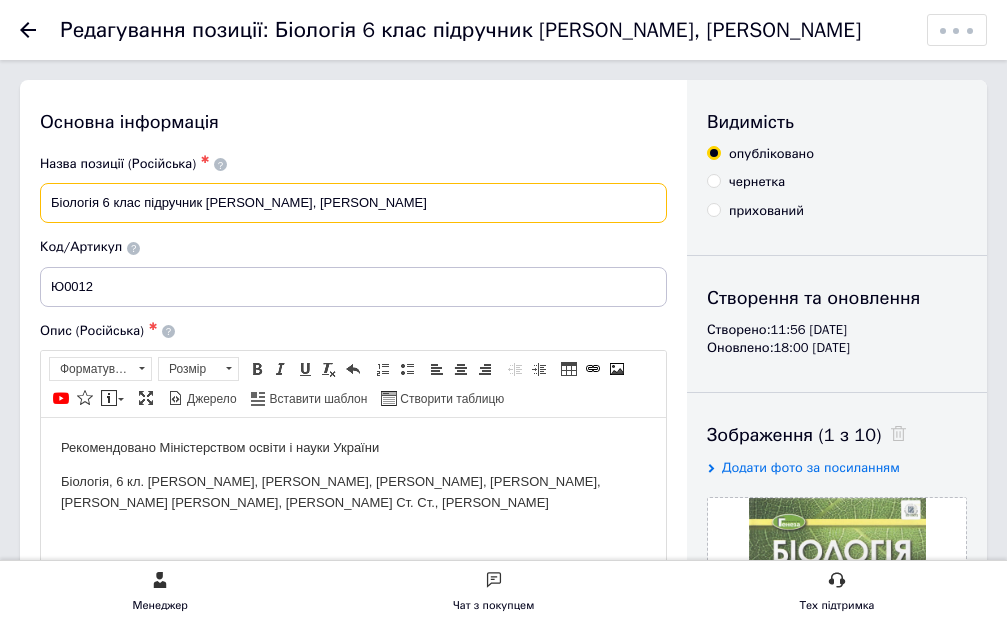 drag, startPoint x: 384, startPoint y: 206, endPoint x: 0, endPoint y: 218, distance: 384.18747 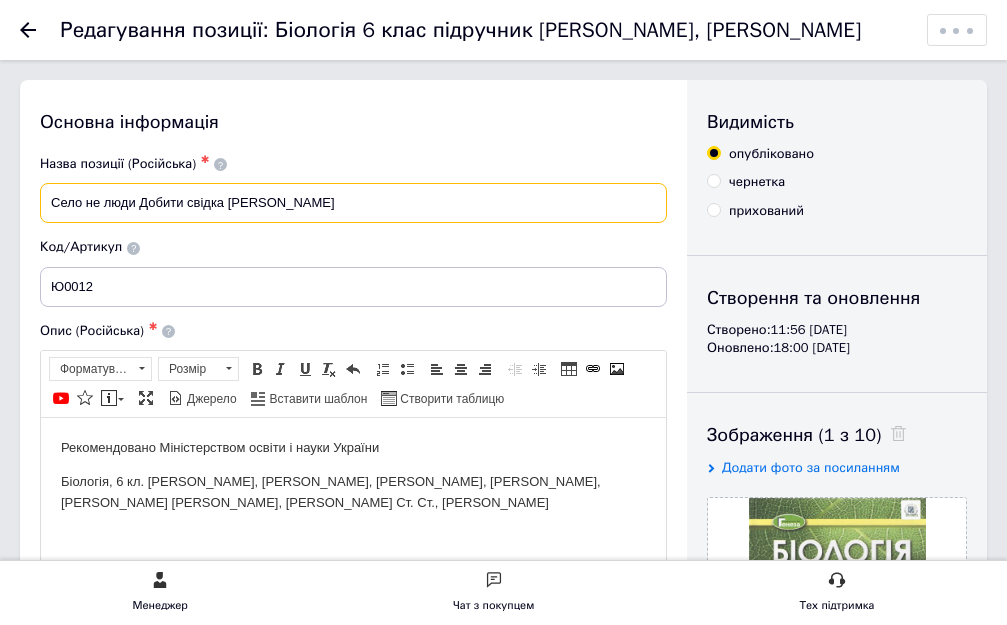 scroll, scrollTop: 200, scrollLeft: 0, axis: vertical 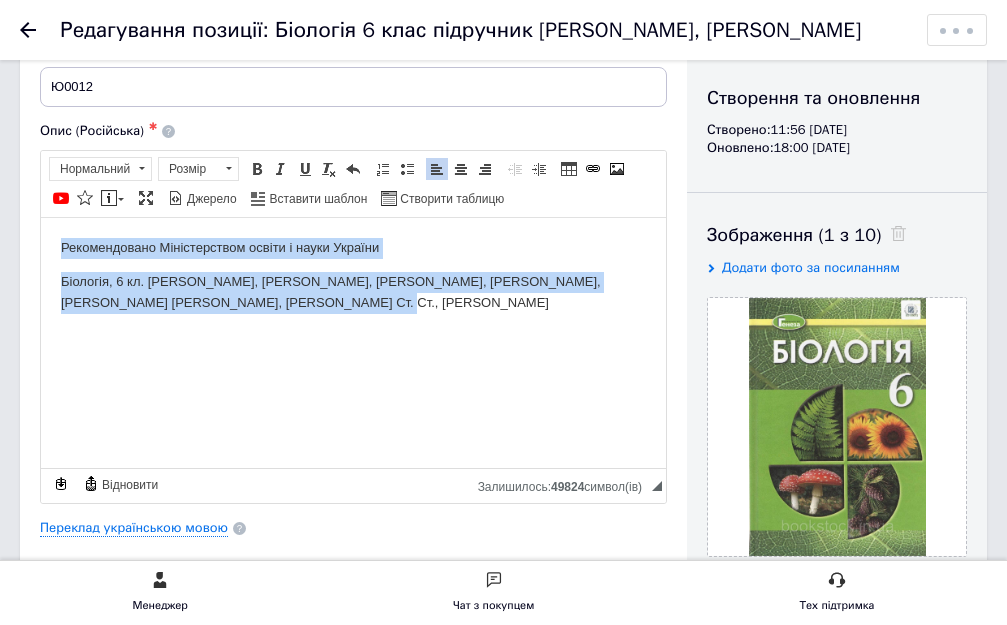 drag, startPoint x: 0, startPoint y: 272, endPoint x: 7, endPoint y: 223, distance: 49.497475 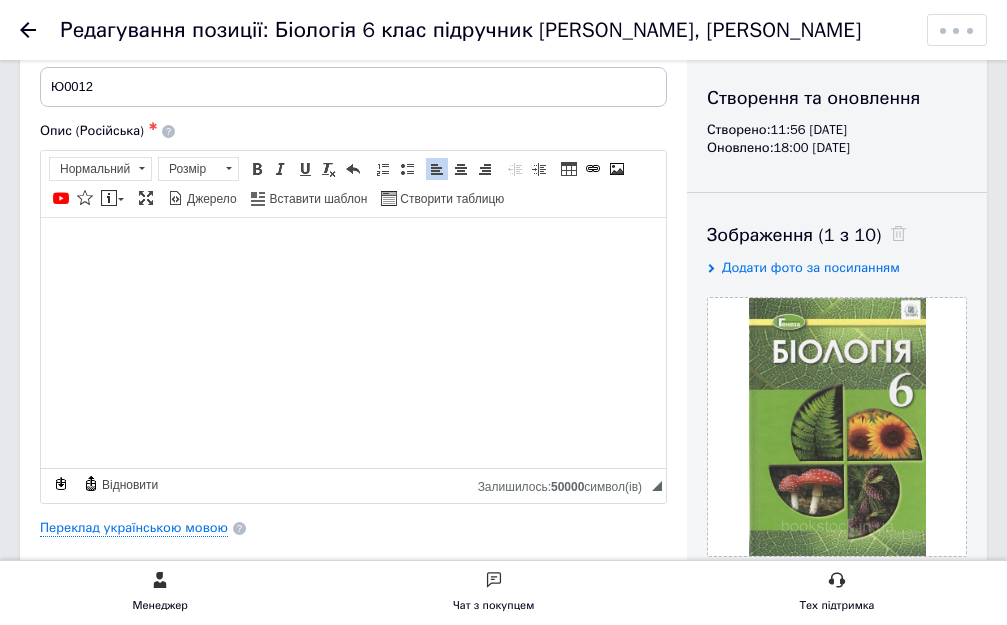 scroll, scrollTop: 0, scrollLeft: 0, axis: both 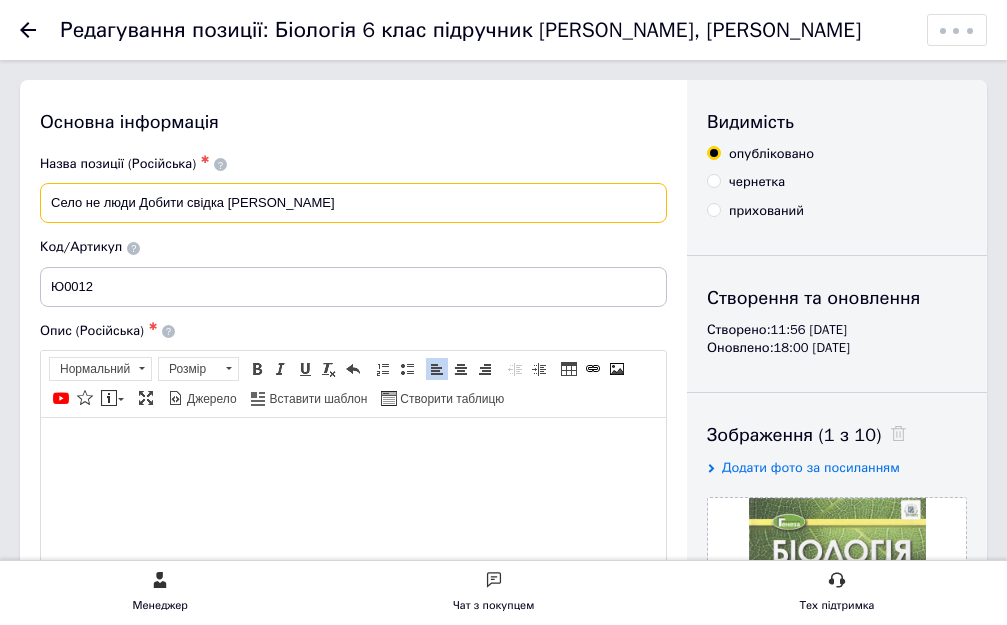 click on "Село не люди Добити свідка [PERSON_NAME]" at bounding box center [353, 203] 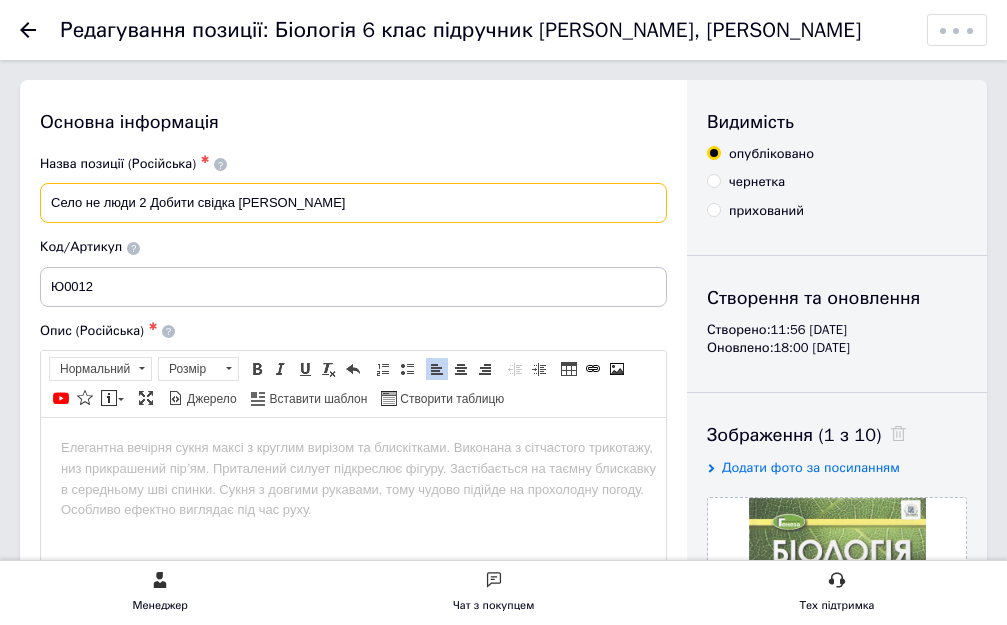 type on "Село не люди 2 Добити свідка [PERSON_NAME]" 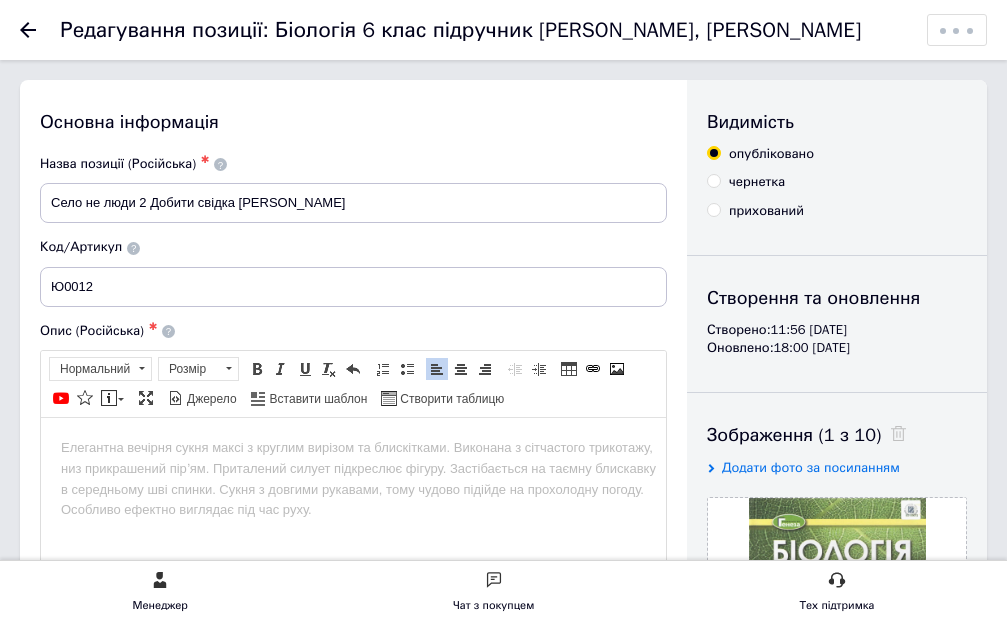 click at bounding box center [353, 447] 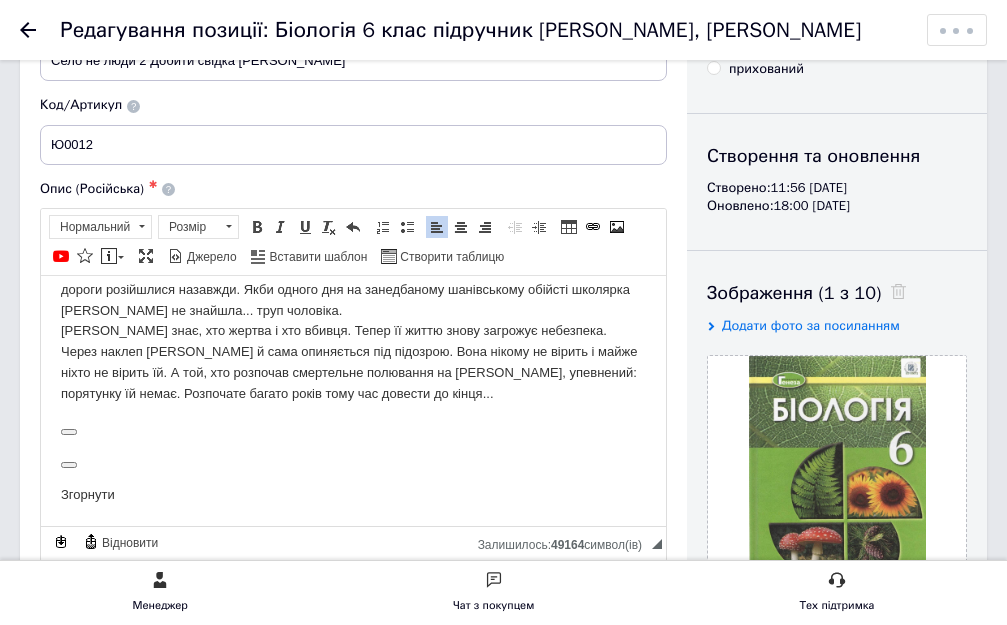 scroll, scrollTop: 242, scrollLeft: 0, axis: vertical 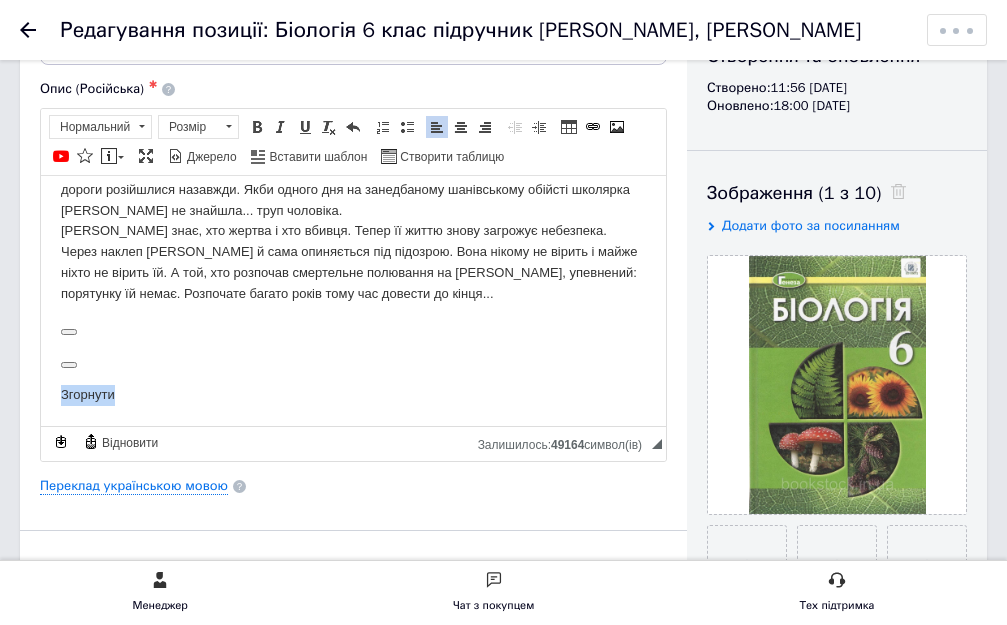 drag, startPoint x: 122, startPoint y: 389, endPoint x: 49, endPoint y: 319, distance: 101.13852 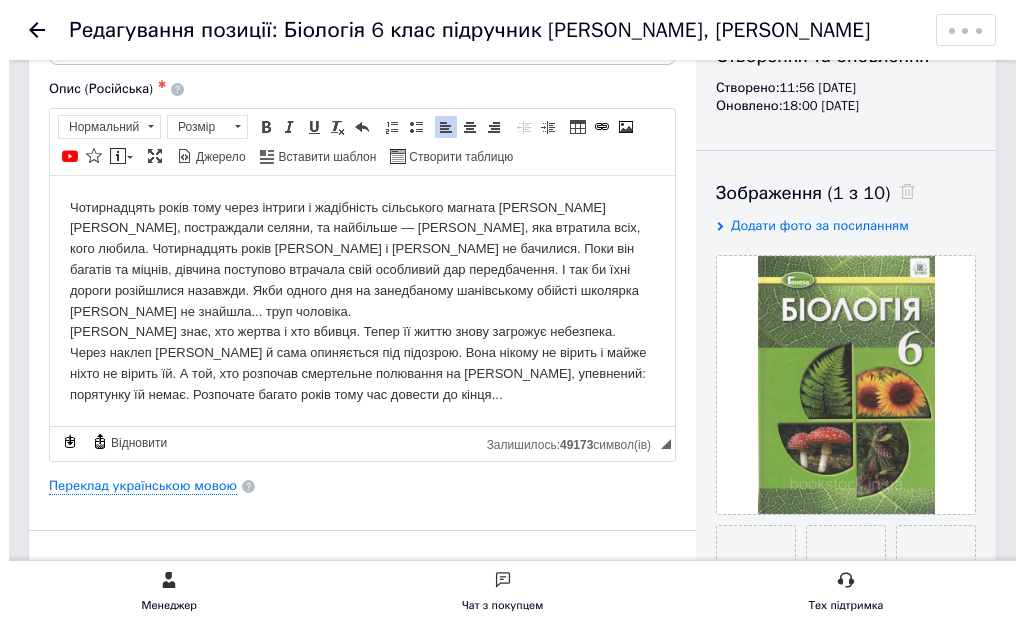 scroll, scrollTop: 40, scrollLeft: 0, axis: vertical 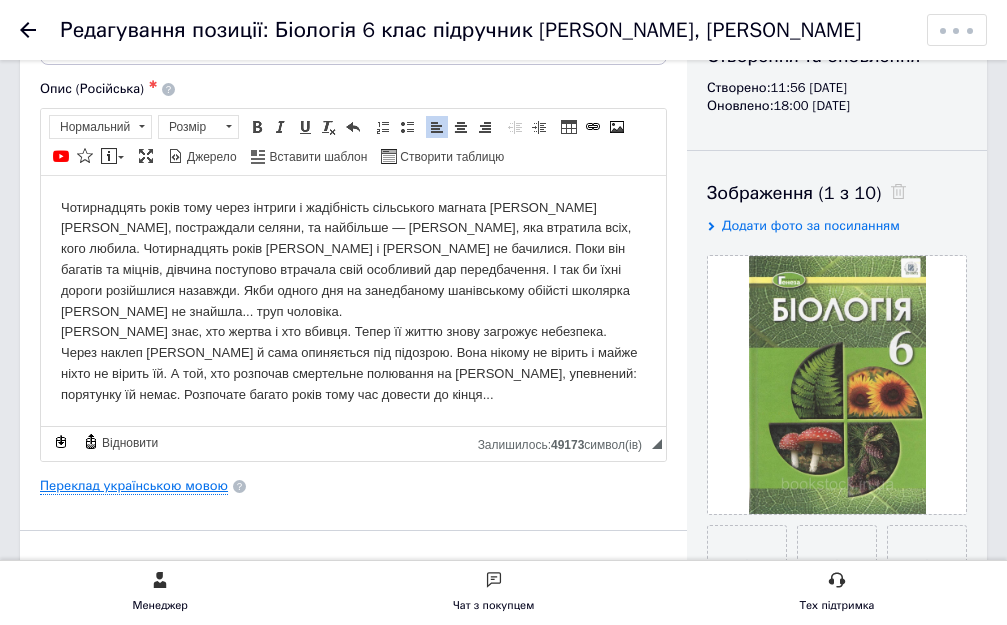 click on "Переклад українською мовою" at bounding box center [134, 486] 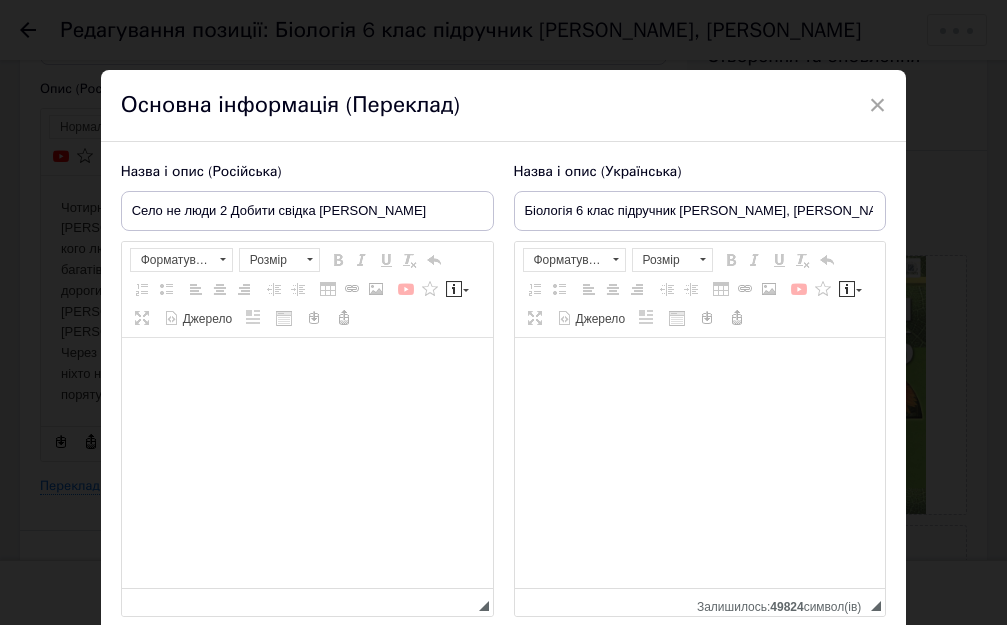type on "Біологія 6 клас підручник [PERSON_NAME], [PERSON_NAME]" 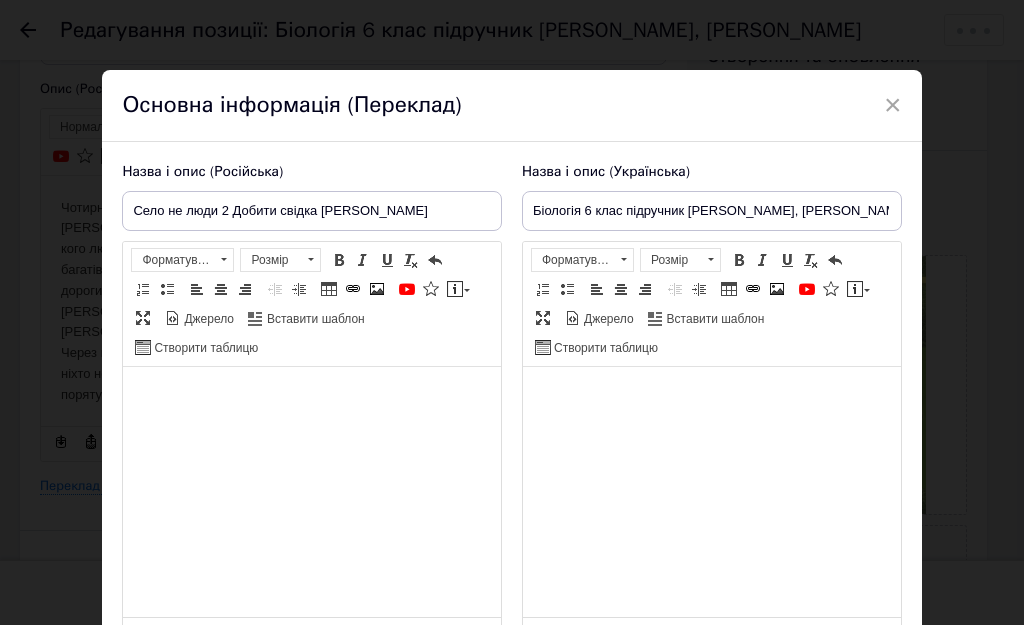 scroll, scrollTop: 157, scrollLeft: 0, axis: vertical 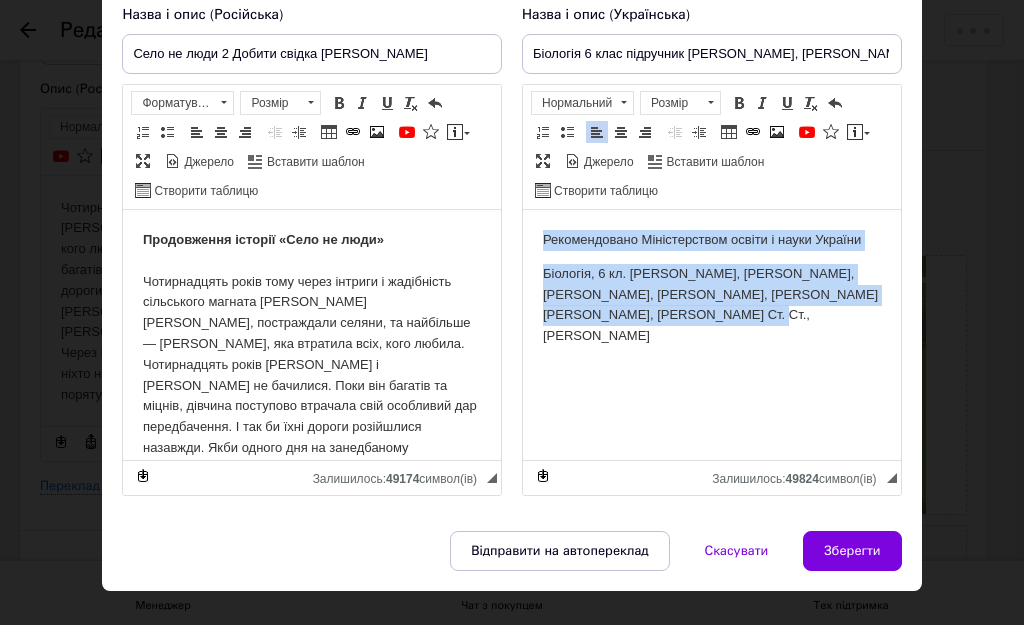 drag, startPoint x: 669, startPoint y: 324, endPoint x: 427, endPoint y: 190, distance: 276.6225 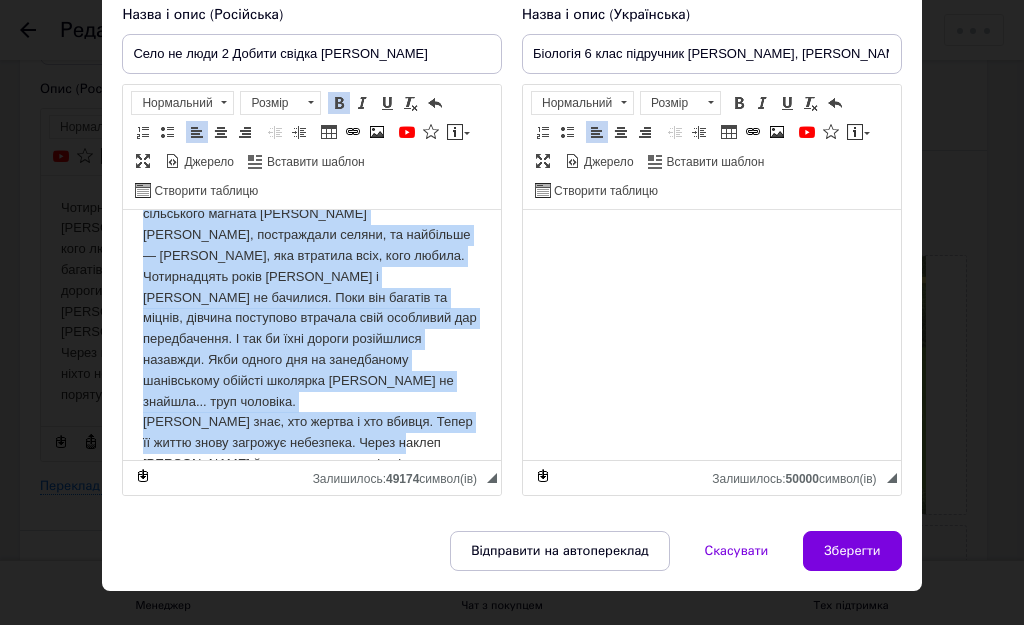 scroll, scrollTop: 206, scrollLeft: 0, axis: vertical 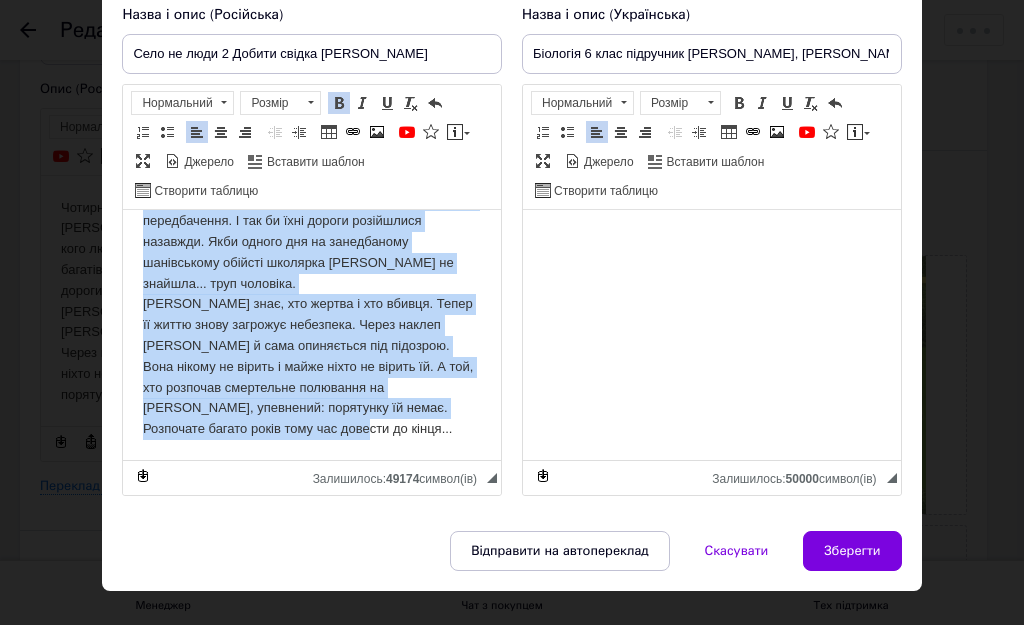 drag, startPoint x: 452, startPoint y: 482, endPoint x: 418, endPoint y: 441, distance: 53.263496 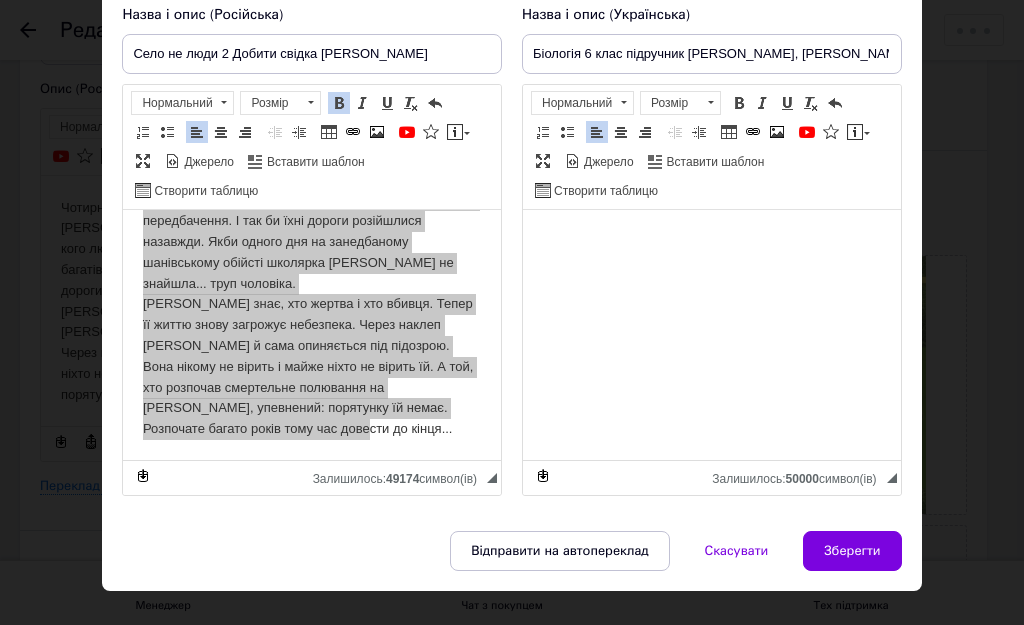 click at bounding box center (712, 240) 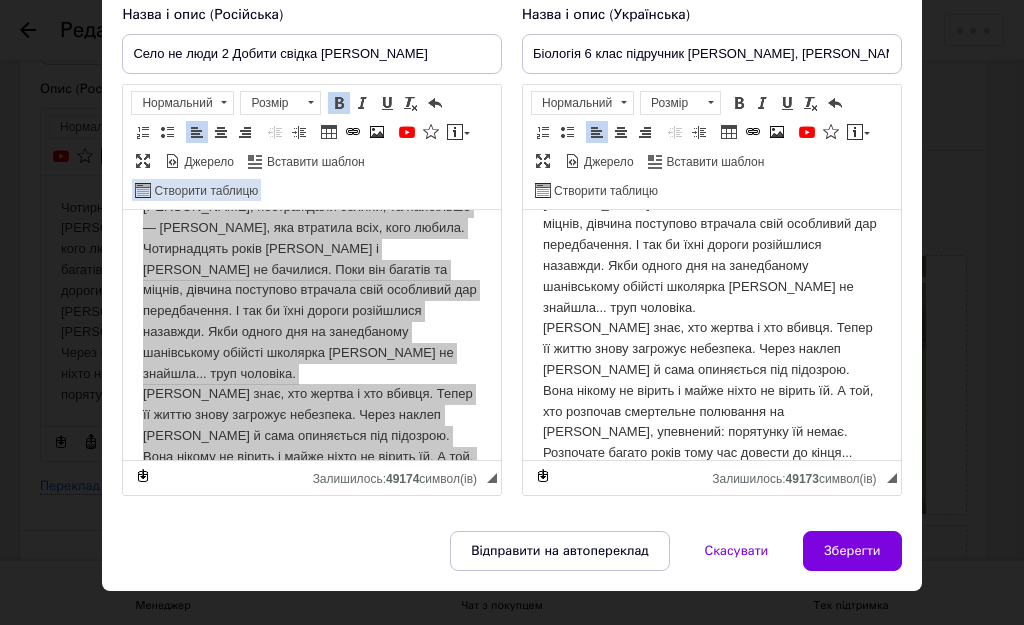 scroll, scrollTop: 0, scrollLeft: 0, axis: both 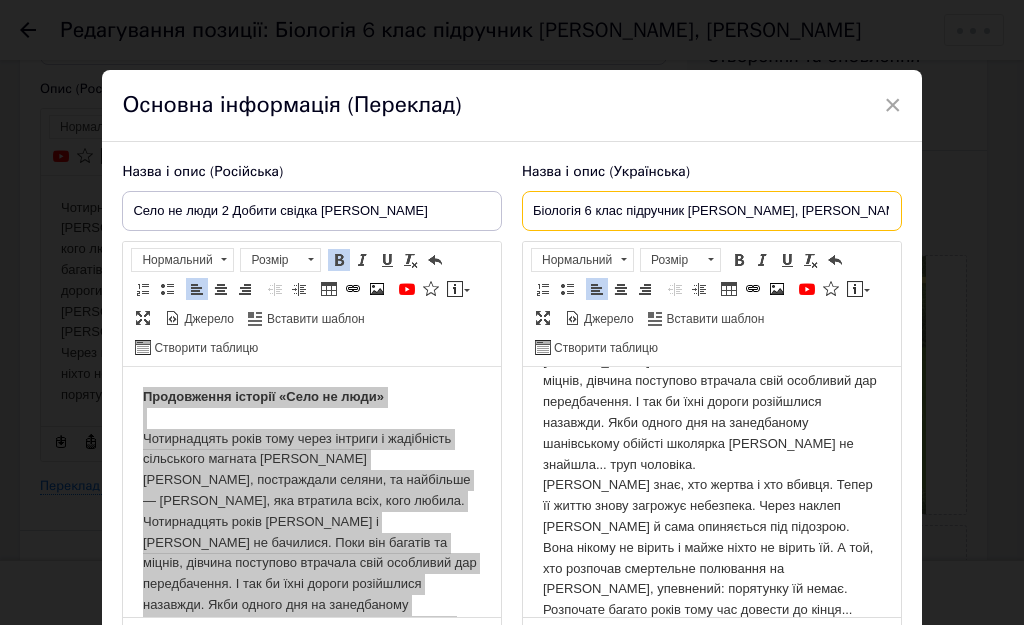 drag, startPoint x: 867, startPoint y: 210, endPoint x: 360, endPoint y: 221, distance: 507.11932 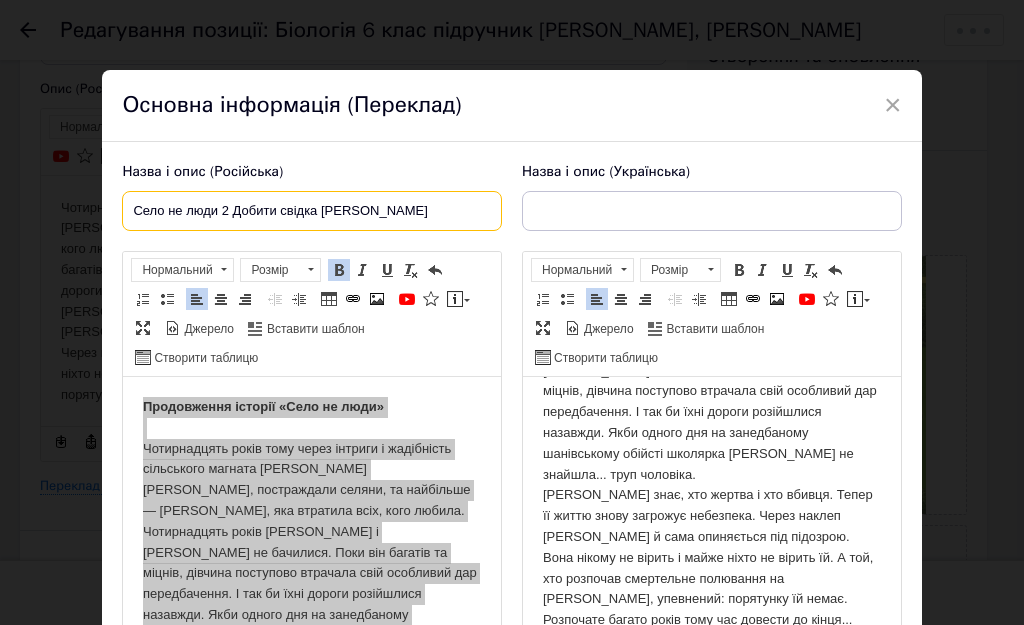 drag, startPoint x: 458, startPoint y: 209, endPoint x: 94, endPoint y: 214, distance: 364.03433 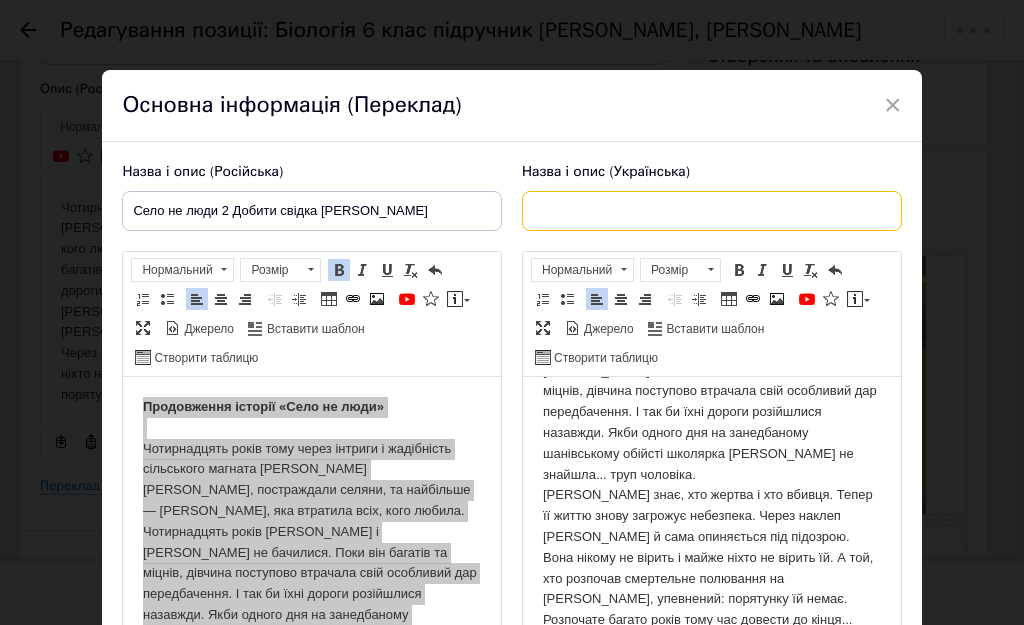 click at bounding box center [712, 211] 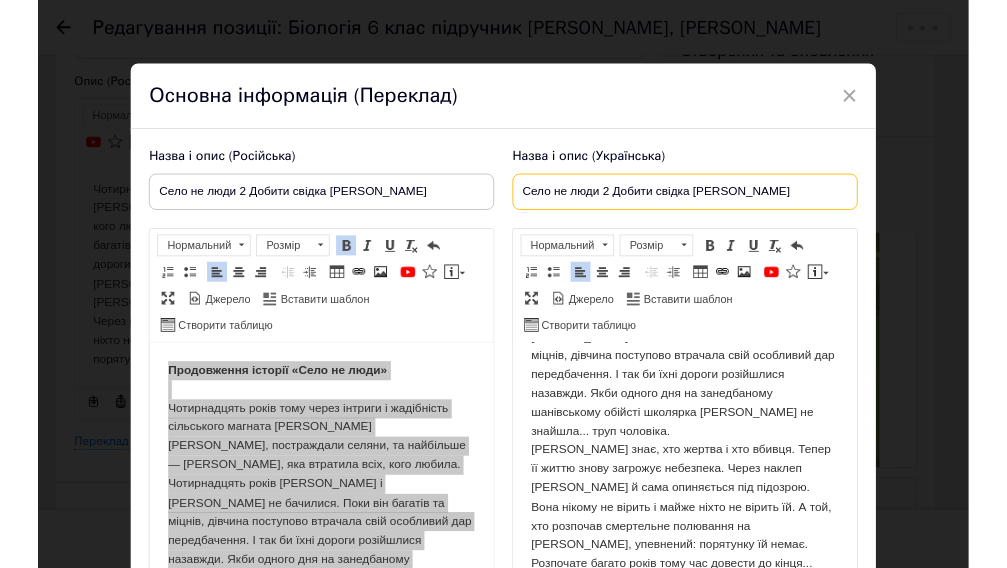 scroll, scrollTop: 203, scrollLeft: 0, axis: vertical 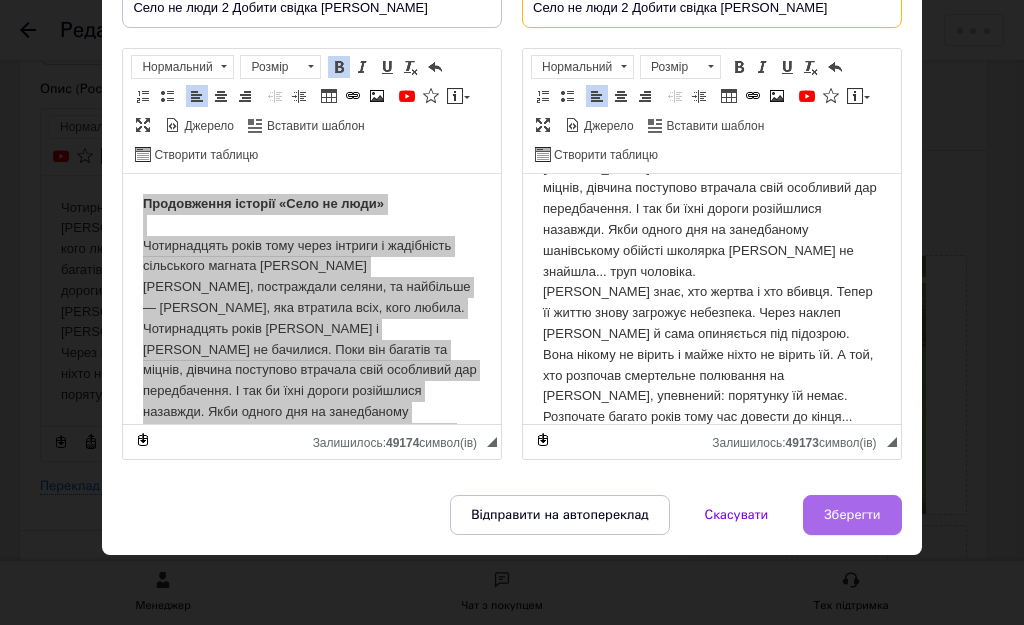 type on "Село не люди 2 Добити свідка [PERSON_NAME]" 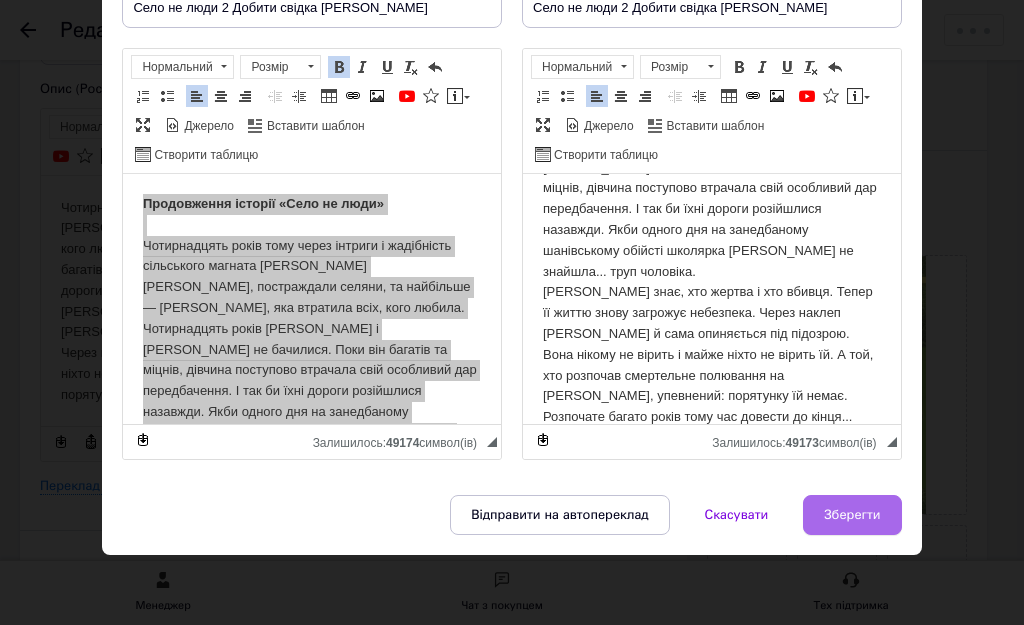 click on "Зберегти" at bounding box center (852, 515) 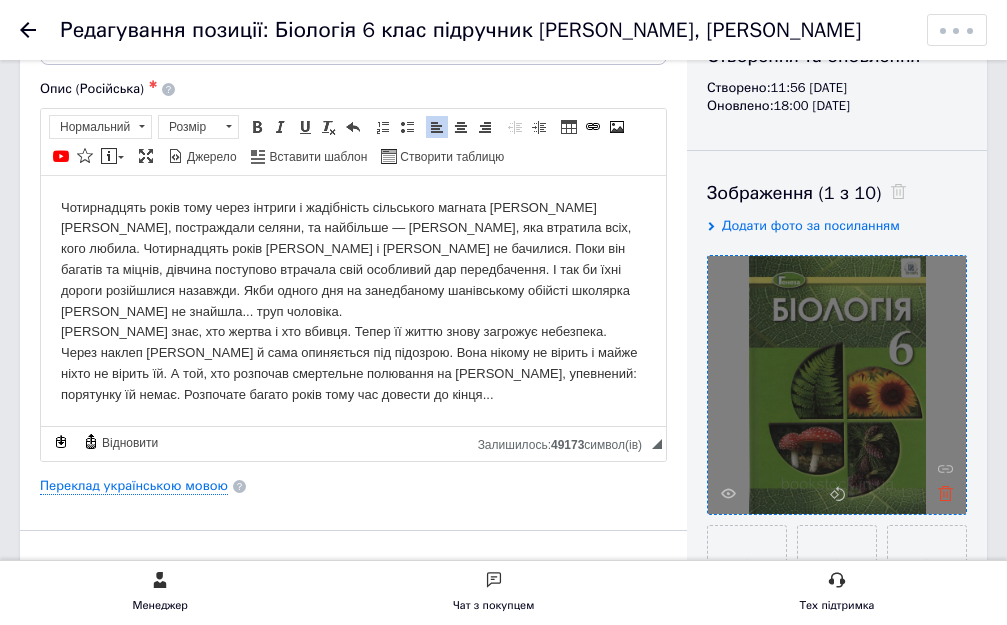 click 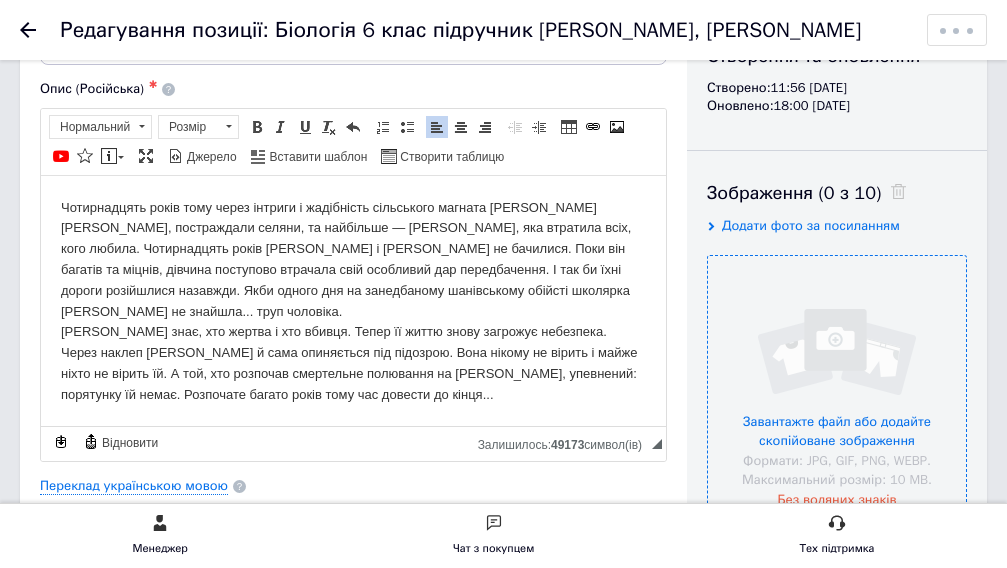 click at bounding box center (837, 385) 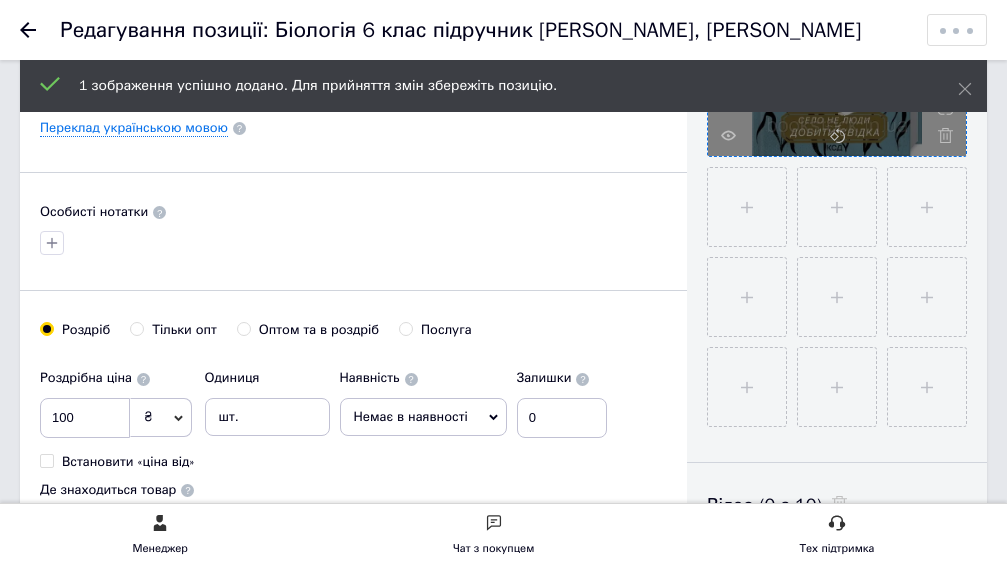 scroll, scrollTop: 700, scrollLeft: 0, axis: vertical 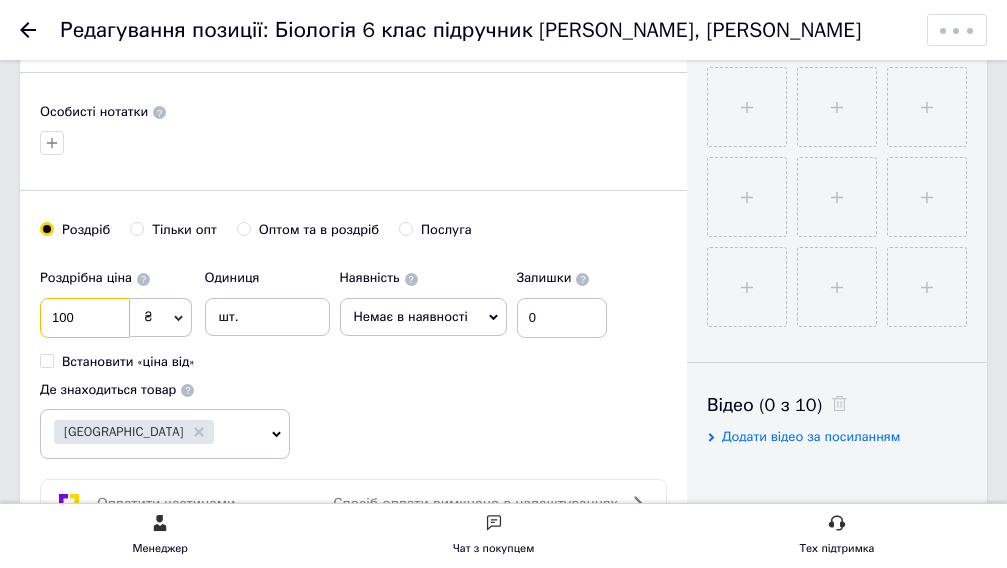 drag, startPoint x: 111, startPoint y: 307, endPoint x: 0, endPoint y: 304, distance: 111.040535 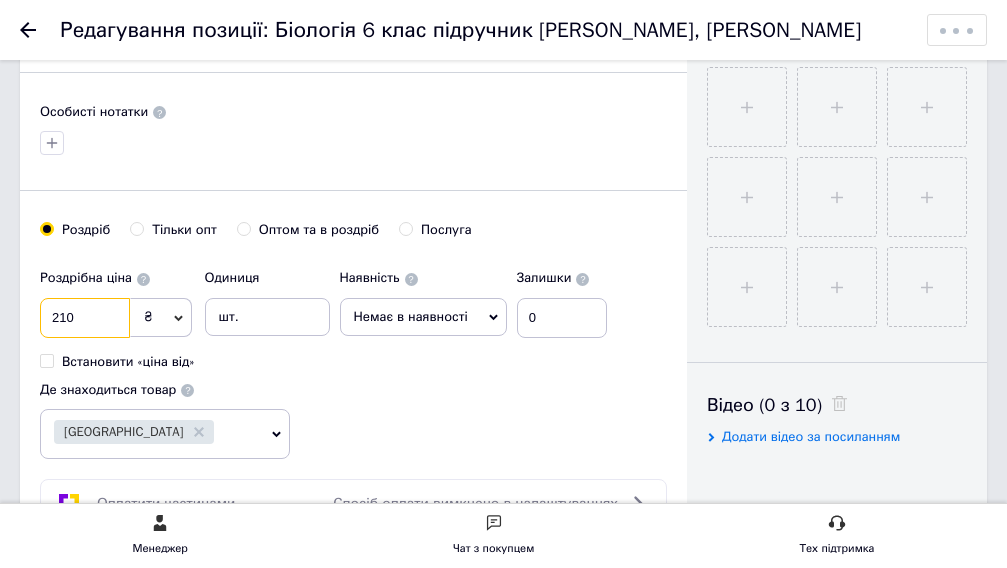 type on "210" 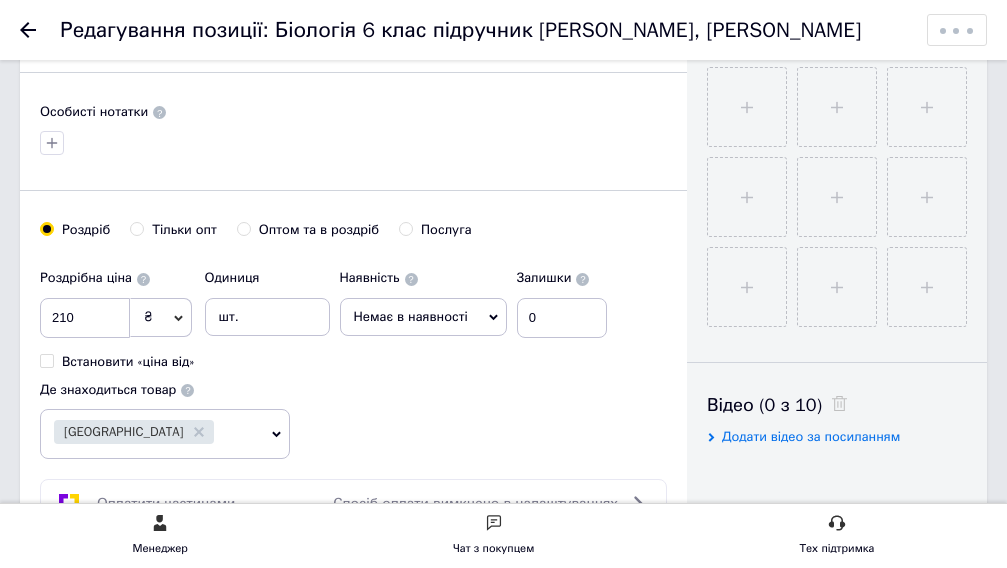 click on "Немає в наявності" at bounding box center [423, 317] 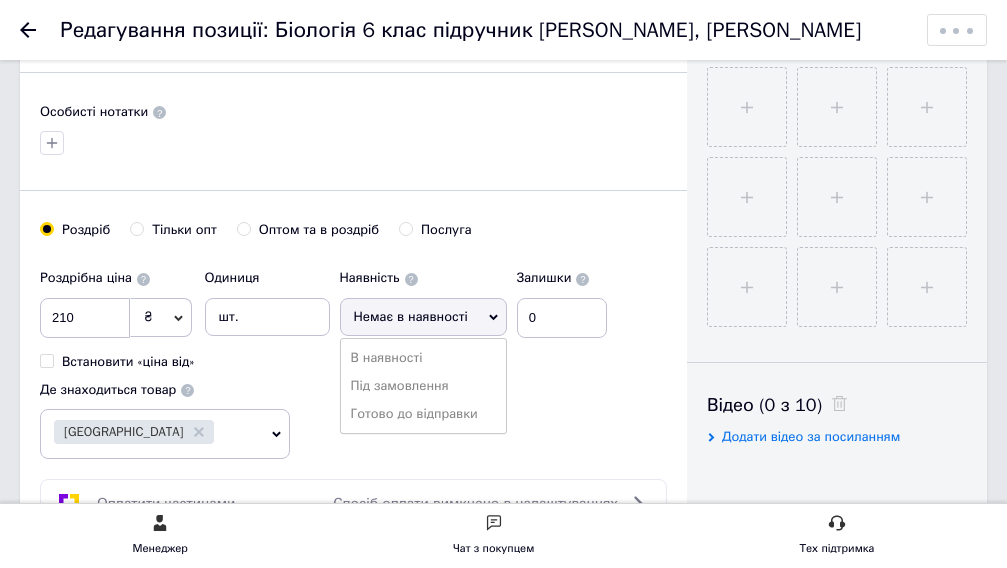 click on "В наявності" at bounding box center [423, 358] 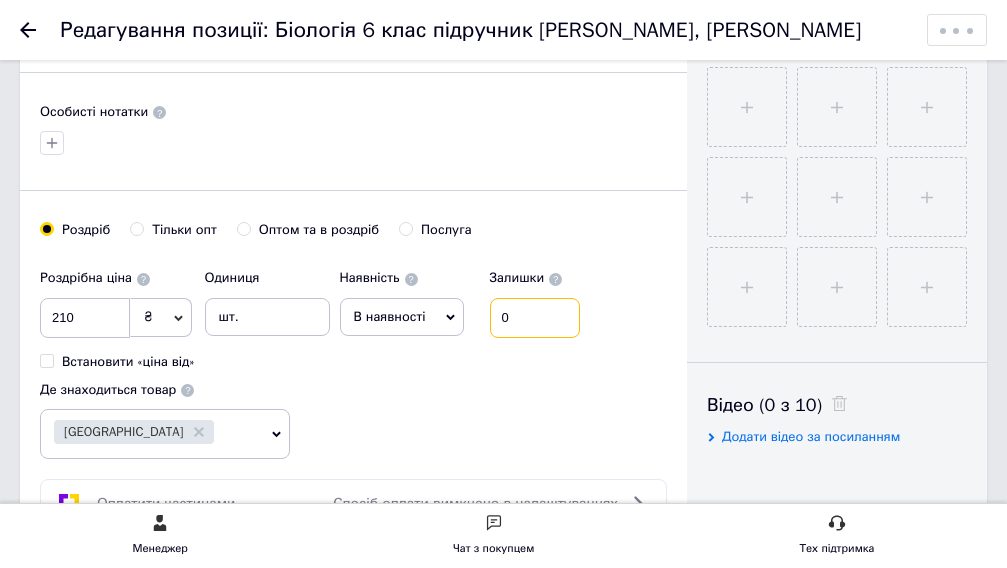 drag, startPoint x: 536, startPoint y: 322, endPoint x: 462, endPoint y: 313, distance: 74.54529 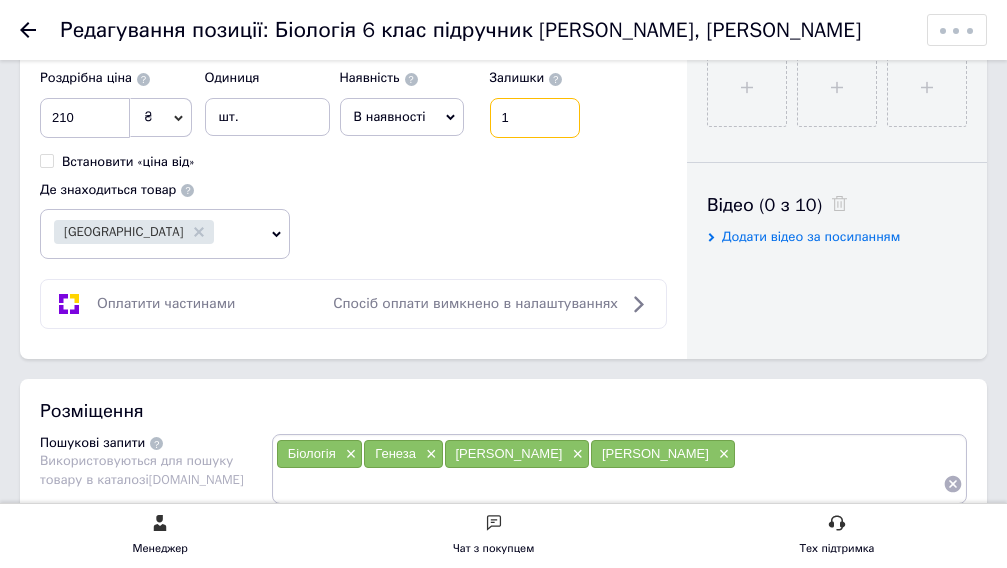 scroll, scrollTop: 1000, scrollLeft: 0, axis: vertical 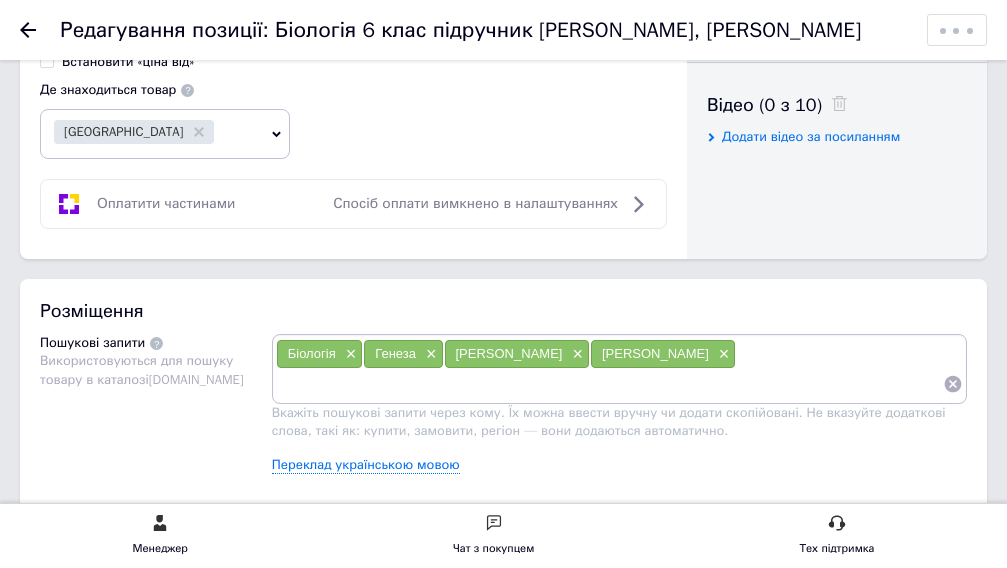 type on "1" 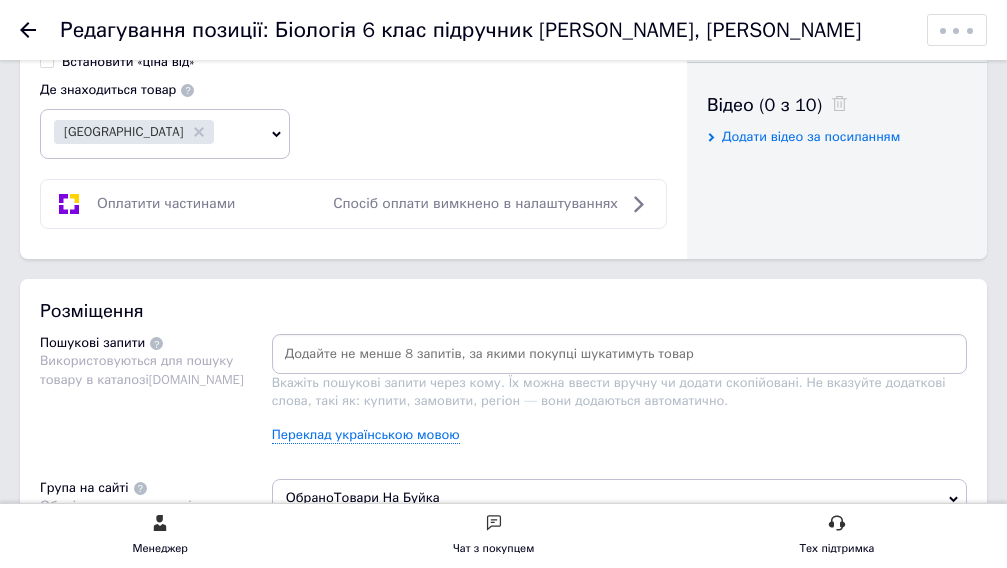 click at bounding box center (619, 354) 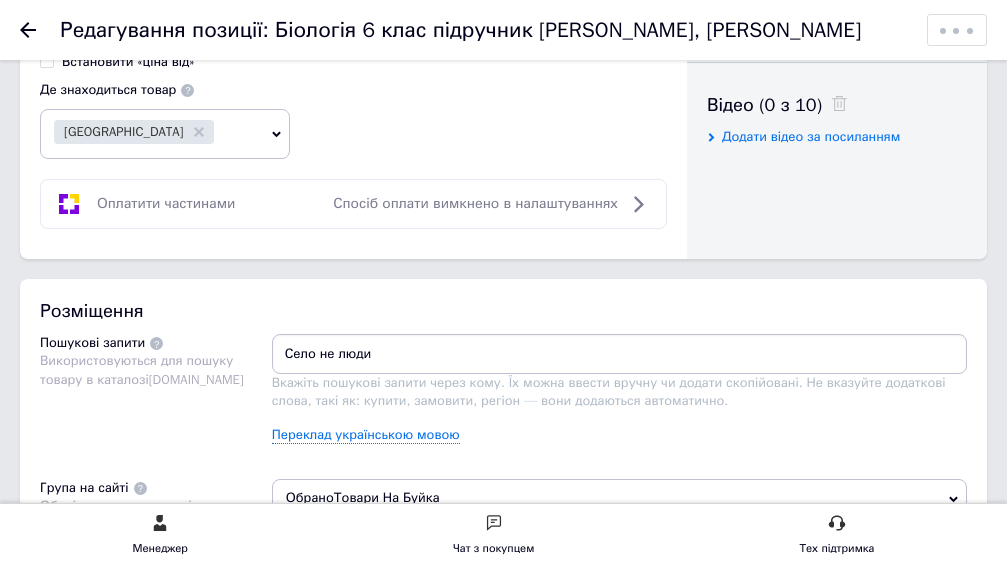 type on "Село не люди 2" 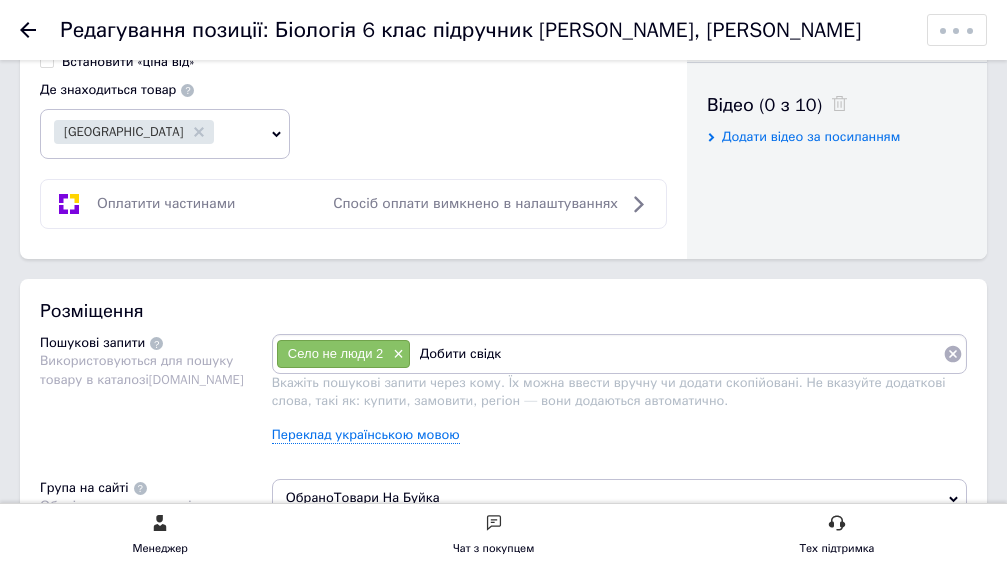 type on "Добити свідка" 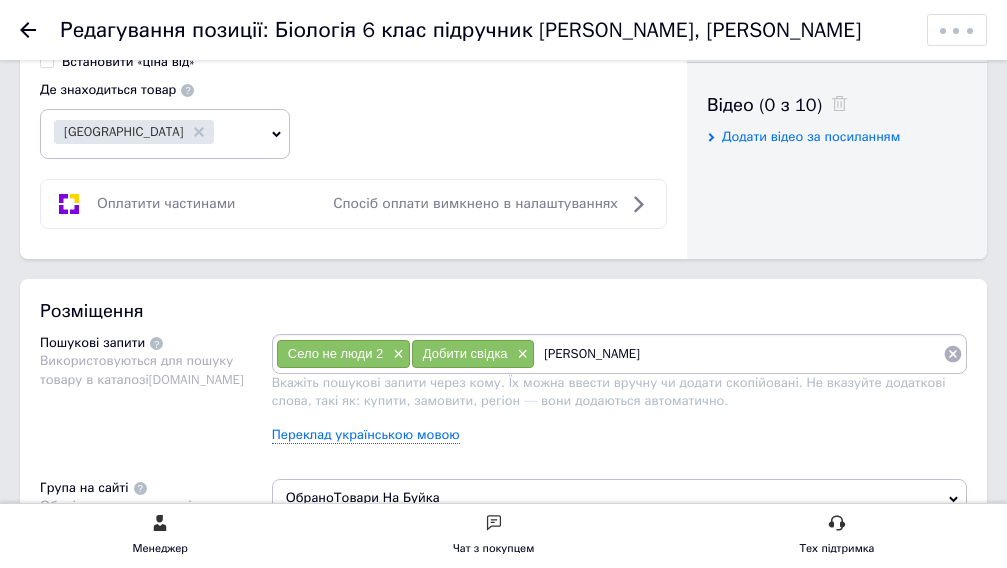 type on "[PERSON_NAME]" 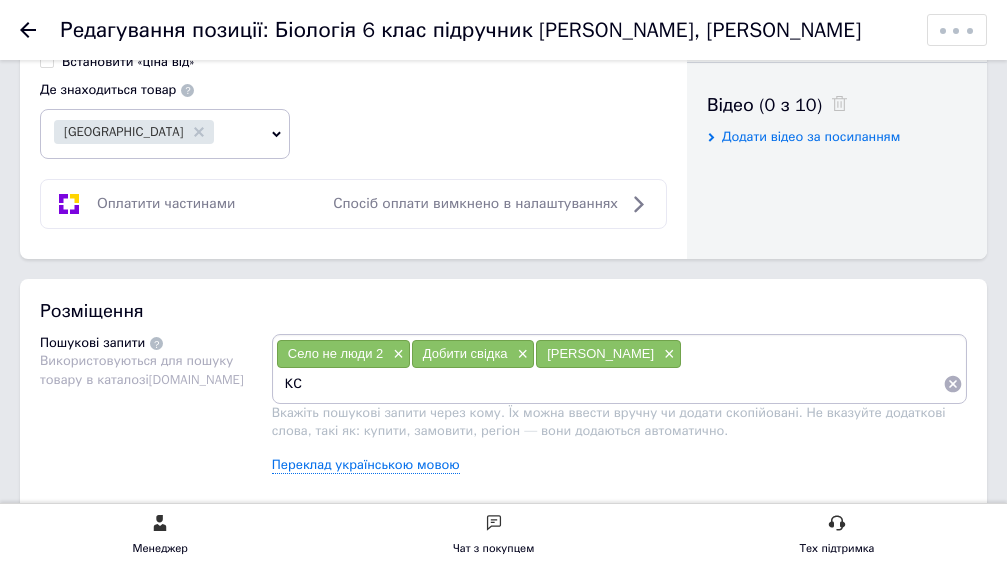 type on "КСД" 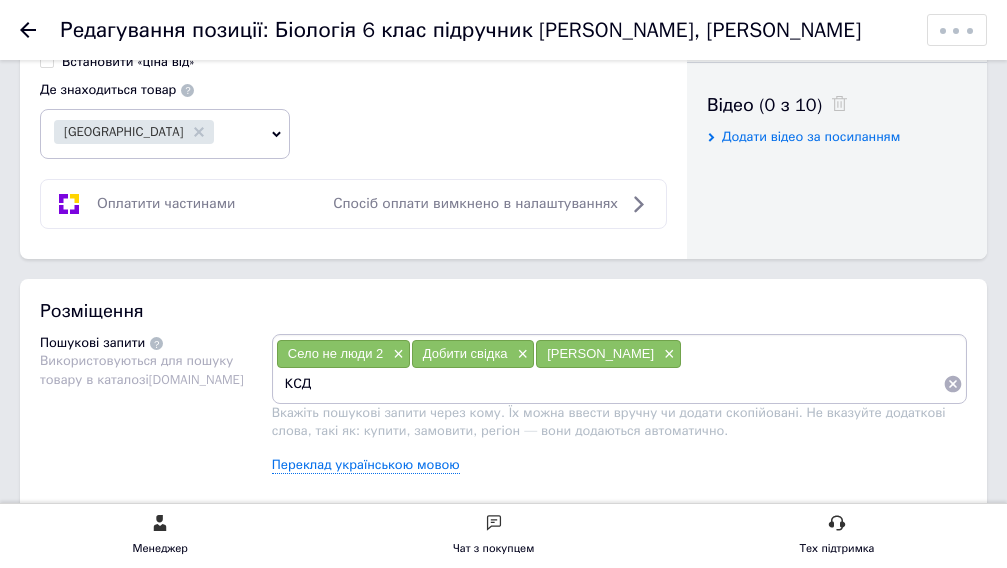 type 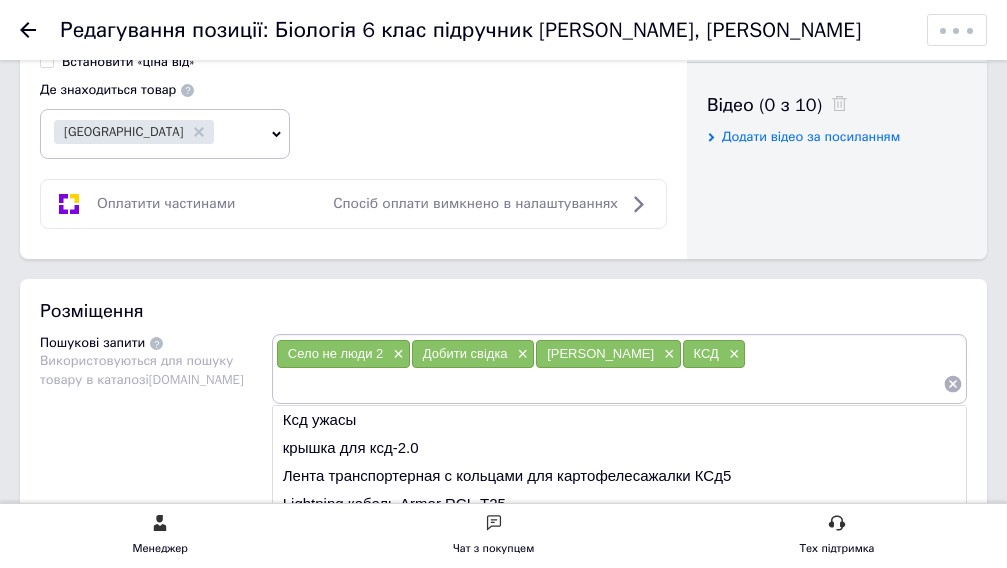 click on "Пошукові запити Використовуються для пошуку товару в каталозі  [DOMAIN_NAME]" at bounding box center (156, 411) 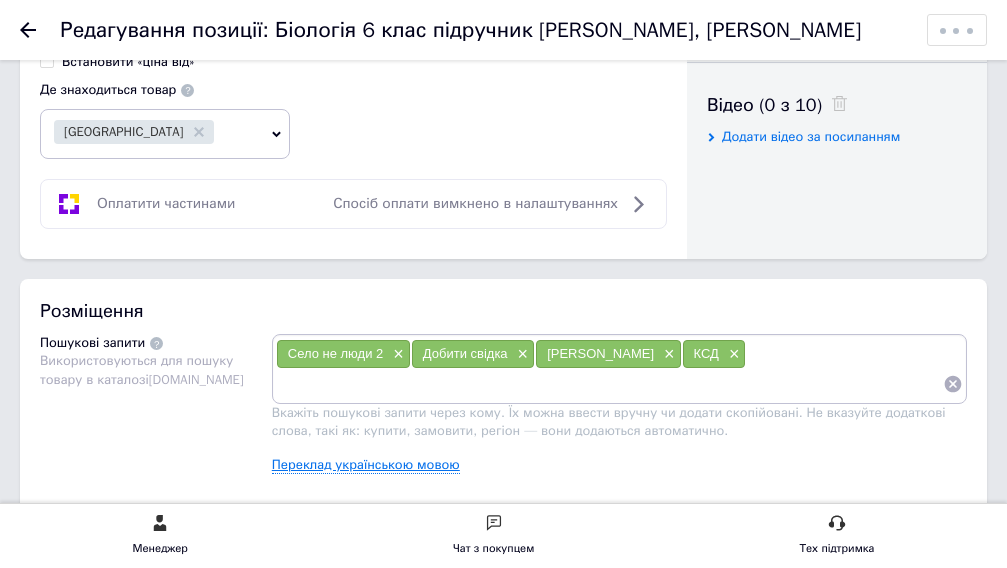 click on "Переклад українською мовою" at bounding box center (366, 465) 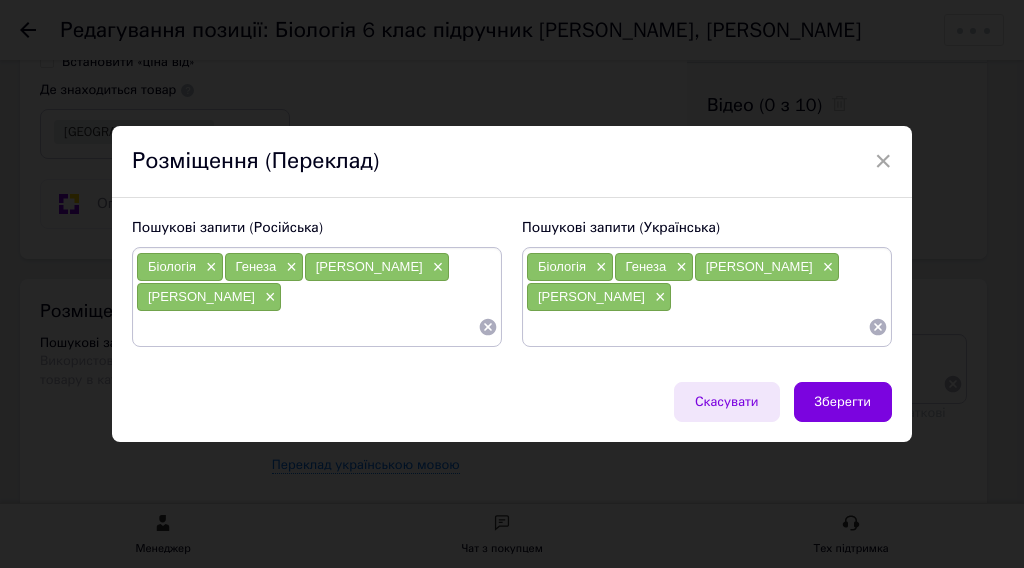 click on "Скасувати" at bounding box center (727, 402) 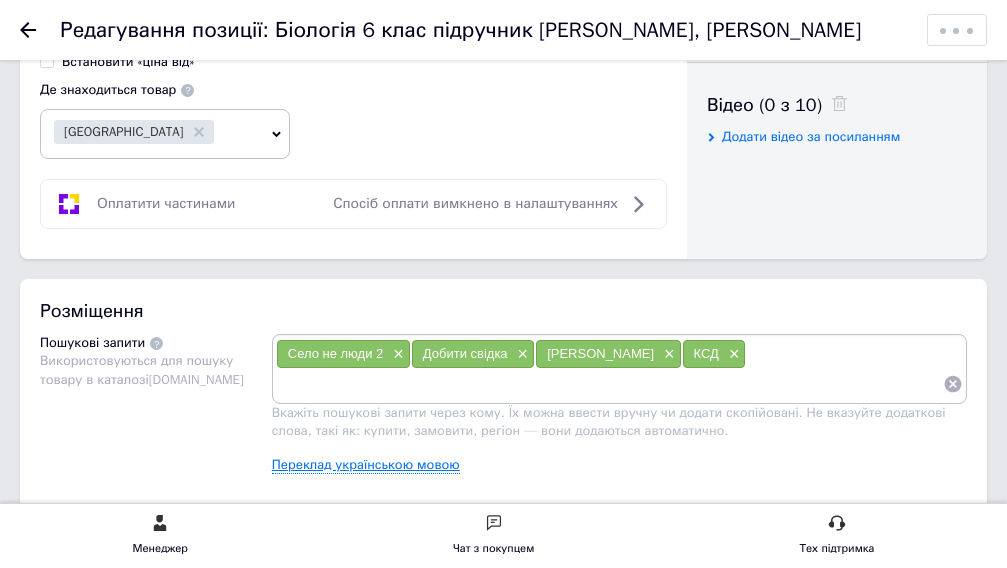 click on "Переклад українською мовою" at bounding box center [366, 465] 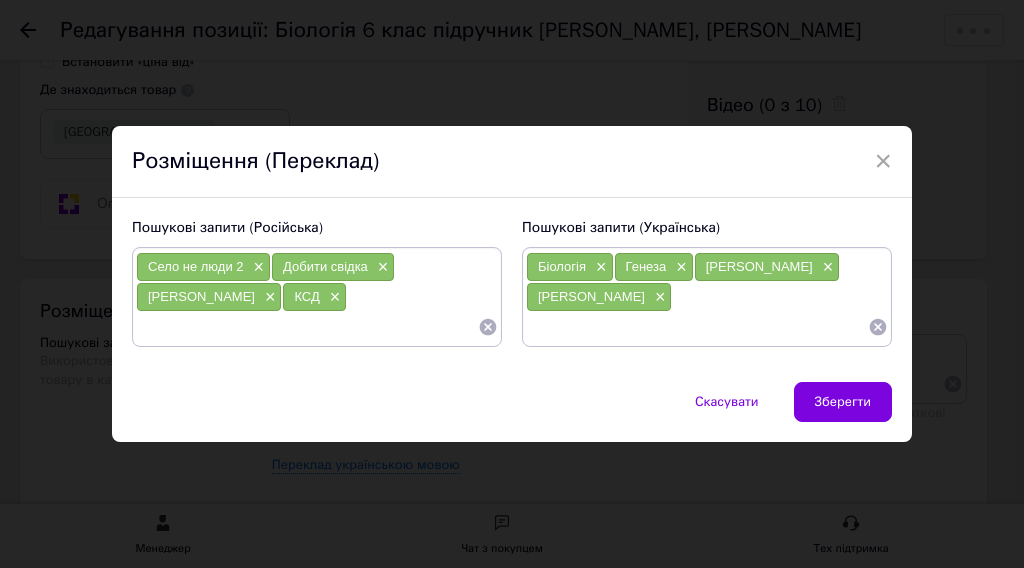 click 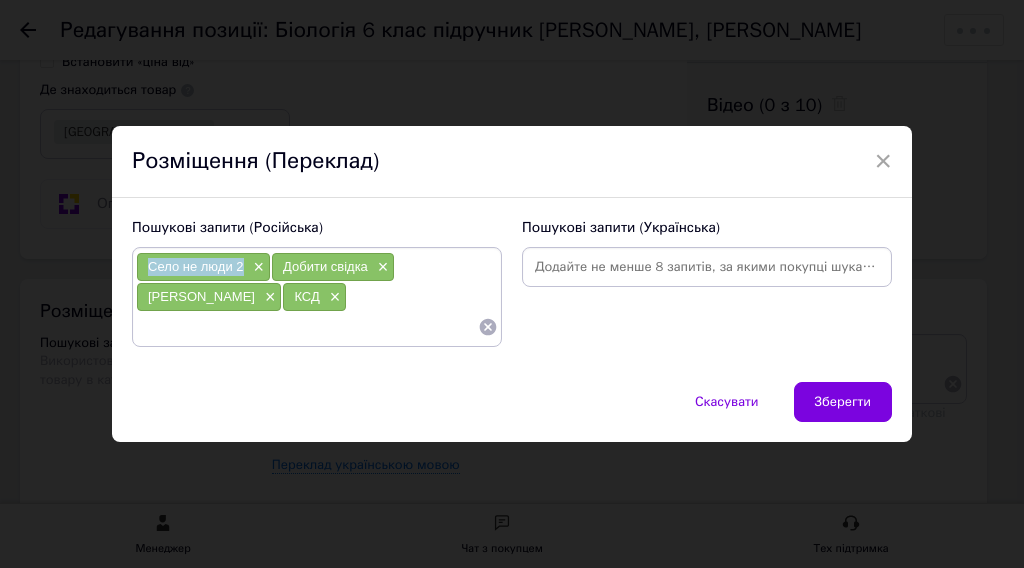 drag, startPoint x: 142, startPoint y: 262, endPoint x: 240, endPoint y: 268, distance: 98.1835 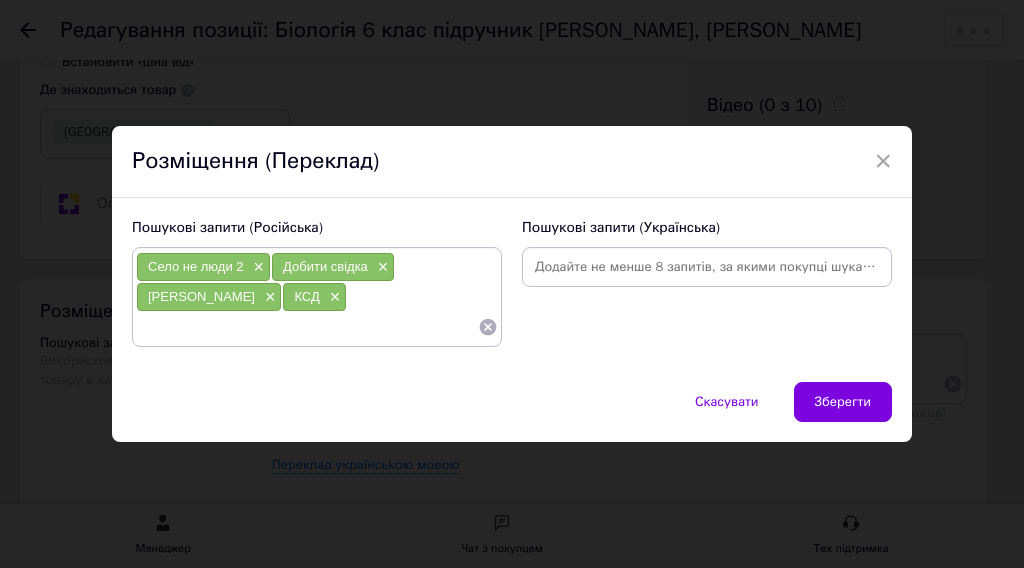 click at bounding box center [707, 267] 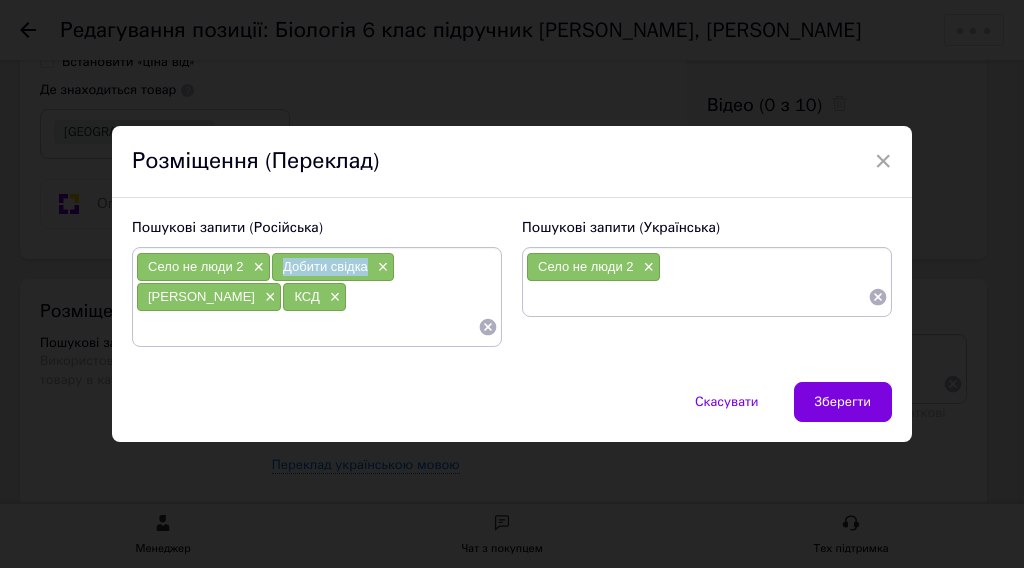 drag, startPoint x: 280, startPoint y: 270, endPoint x: 363, endPoint y: 280, distance: 83.60024 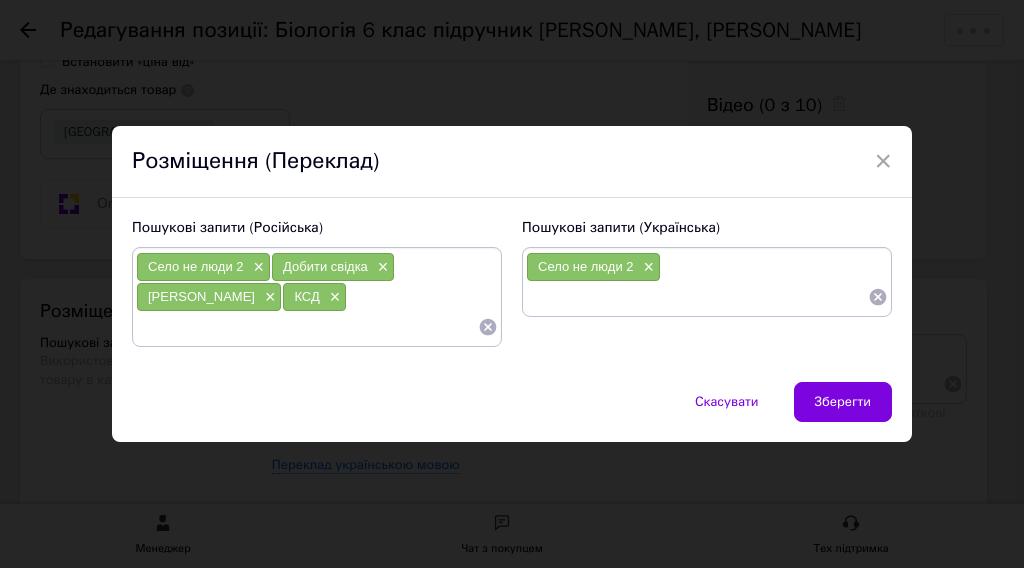 click at bounding box center (697, 297) 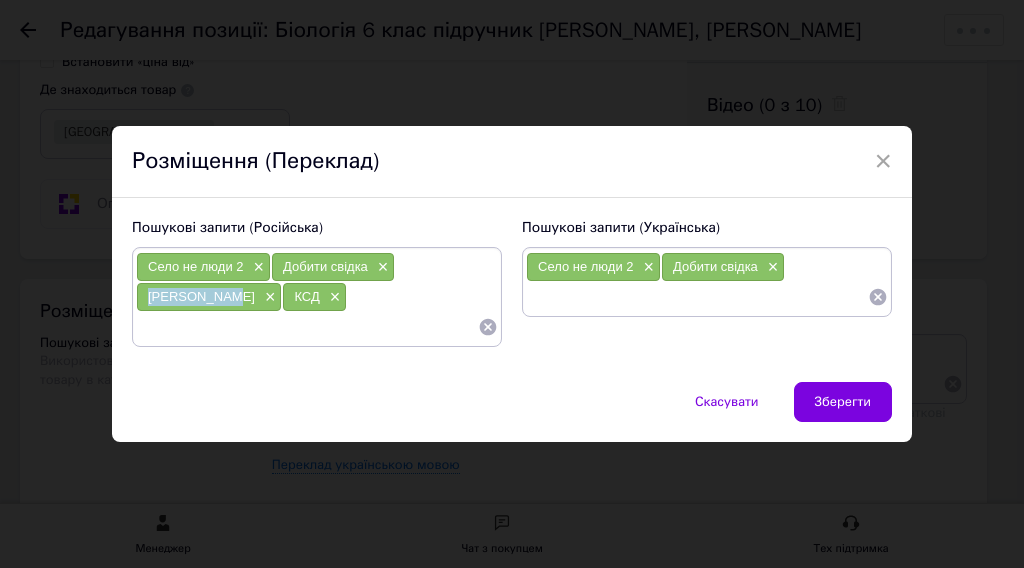 drag, startPoint x: 218, startPoint y: 306, endPoint x: 231, endPoint y: 300, distance: 14.3178215 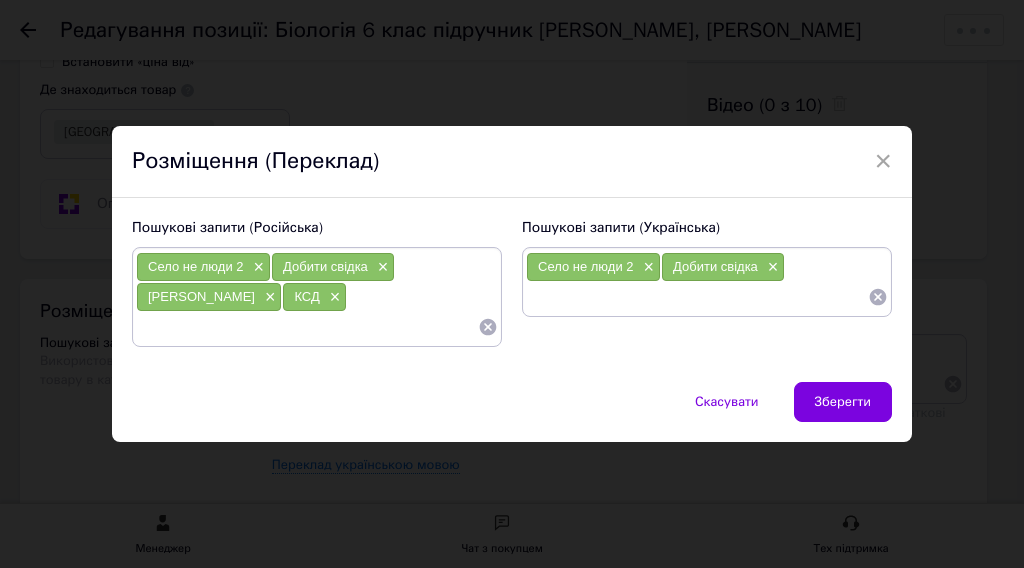 paste on "[PERSON_NAME]" 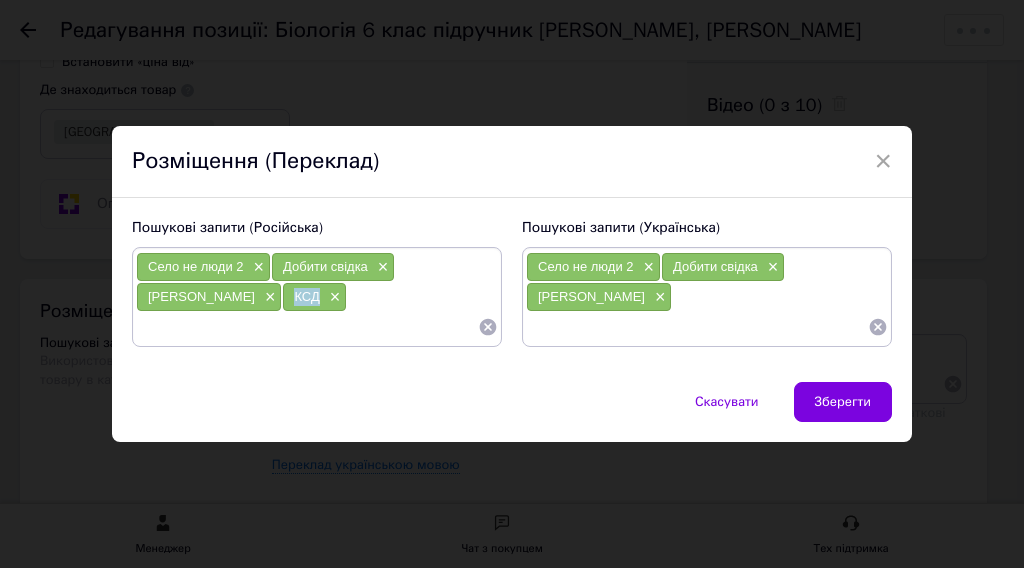 drag, startPoint x: 266, startPoint y: 299, endPoint x: 294, endPoint y: 300, distance: 28.01785 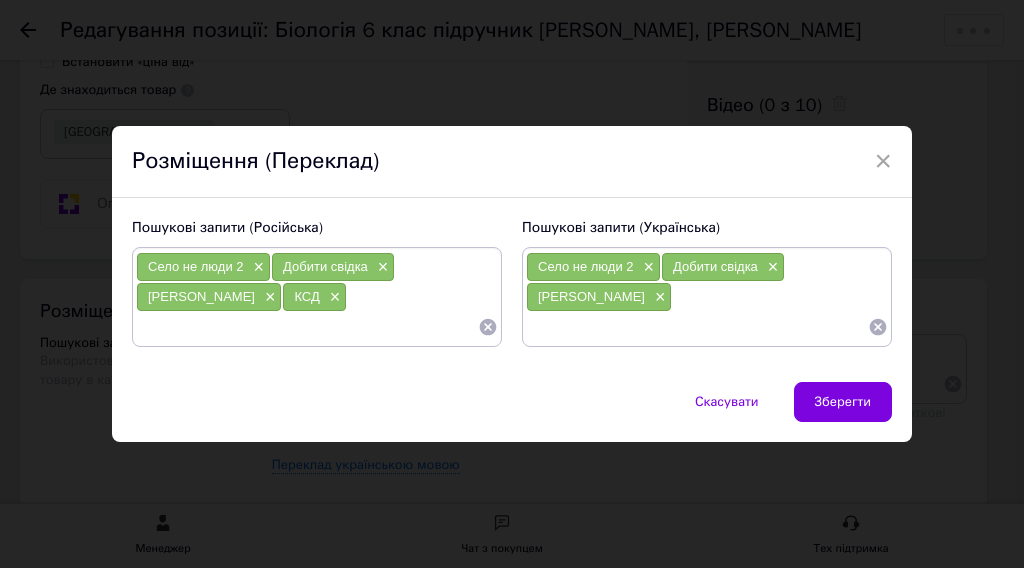 click at bounding box center (697, 327) 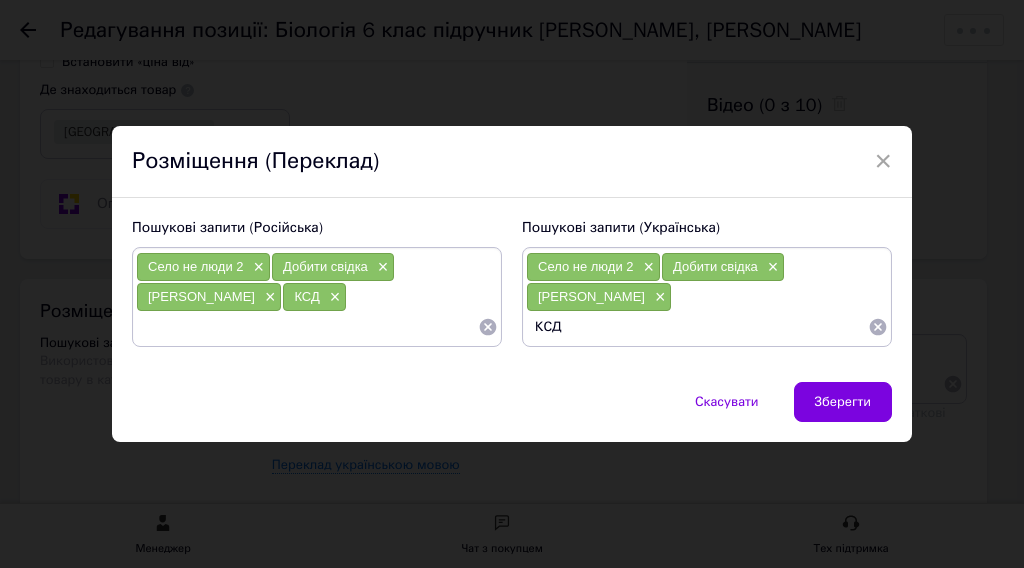 type 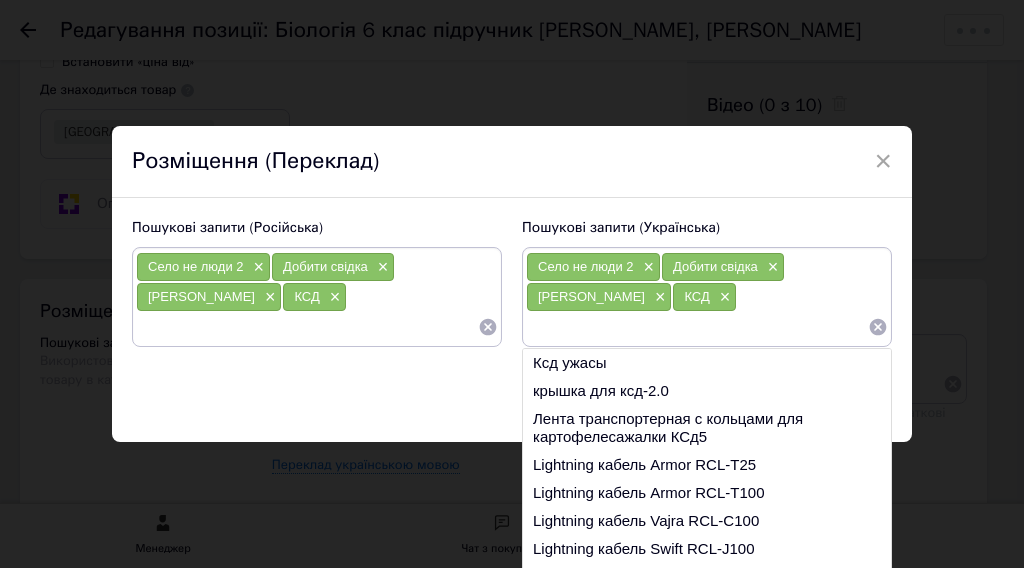 click on "Скасувати   Зберегти" at bounding box center (512, 412) 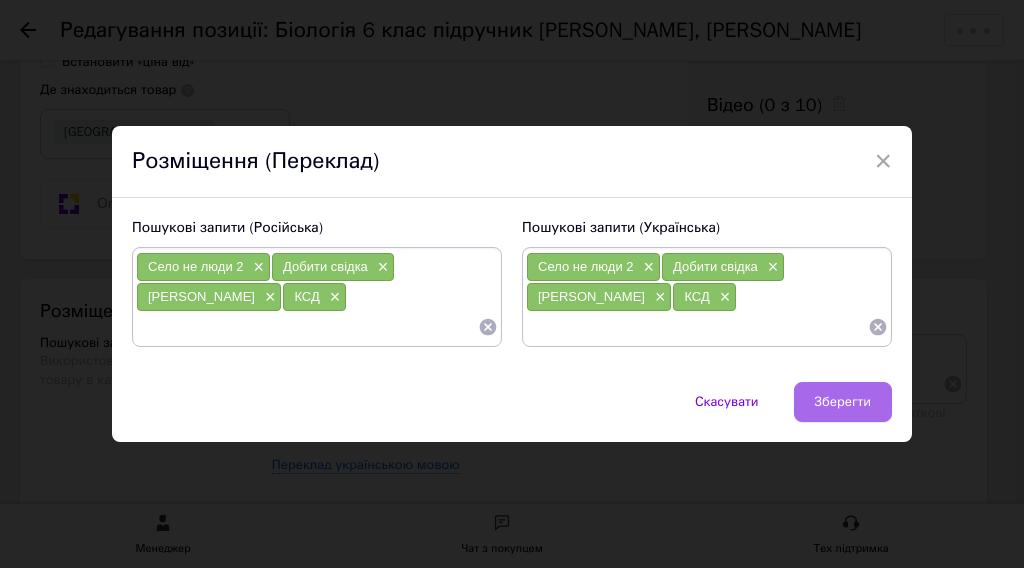 click on "Зберегти" at bounding box center (843, 402) 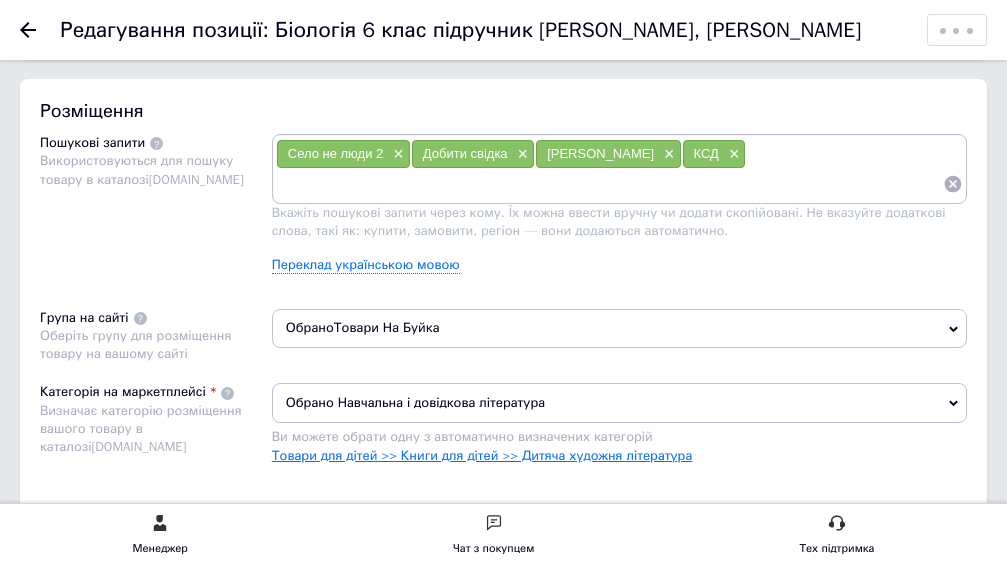scroll, scrollTop: 1300, scrollLeft: 0, axis: vertical 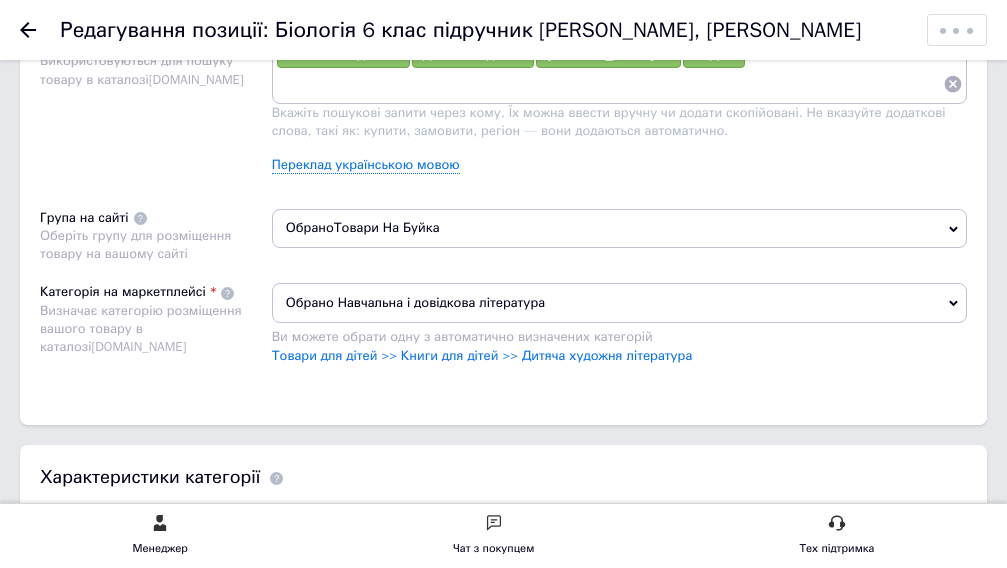 click on "Обрано Навчальна і довідкова література" at bounding box center (619, 303) 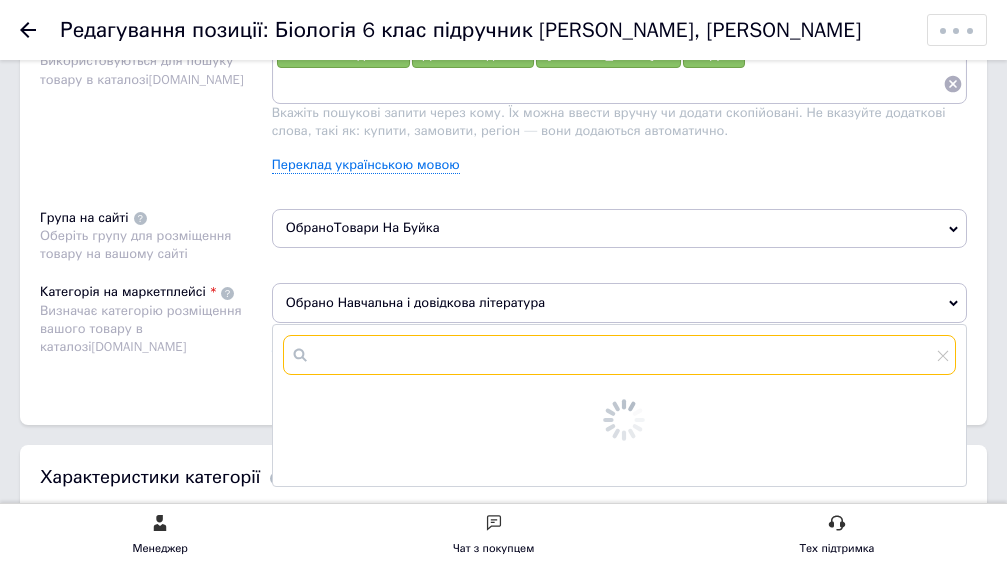 click at bounding box center [619, 355] 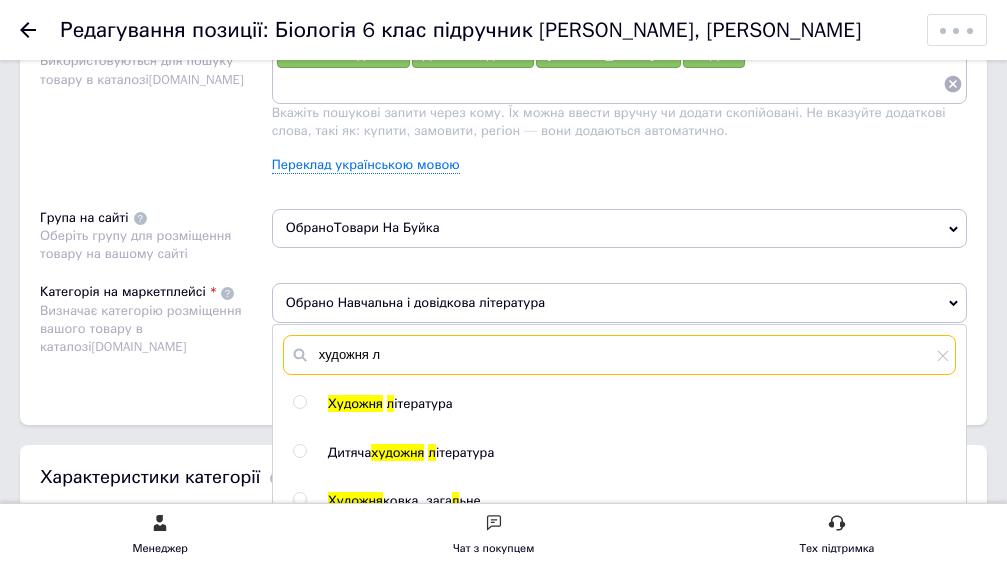 type on "художня л" 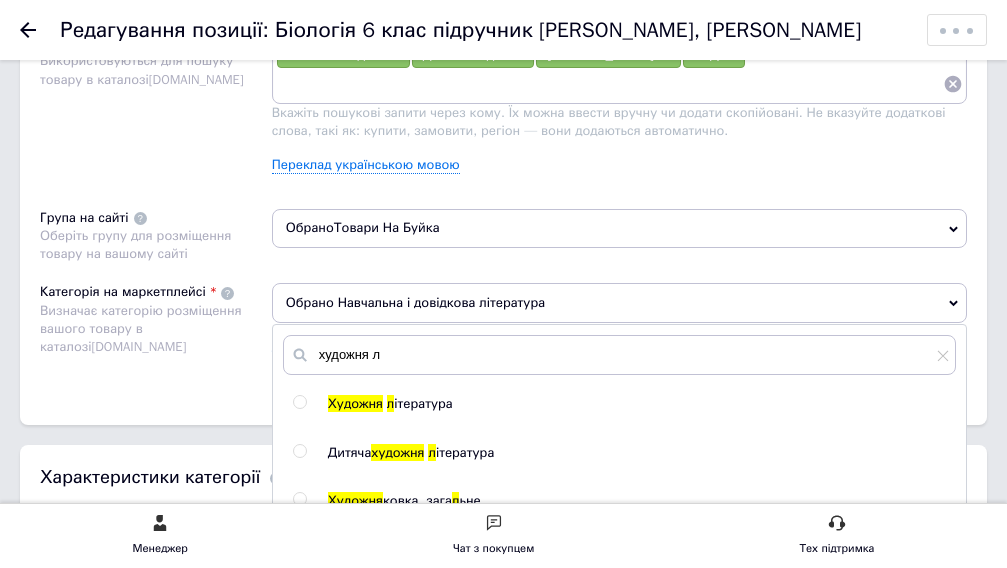 click at bounding box center [299, 402] 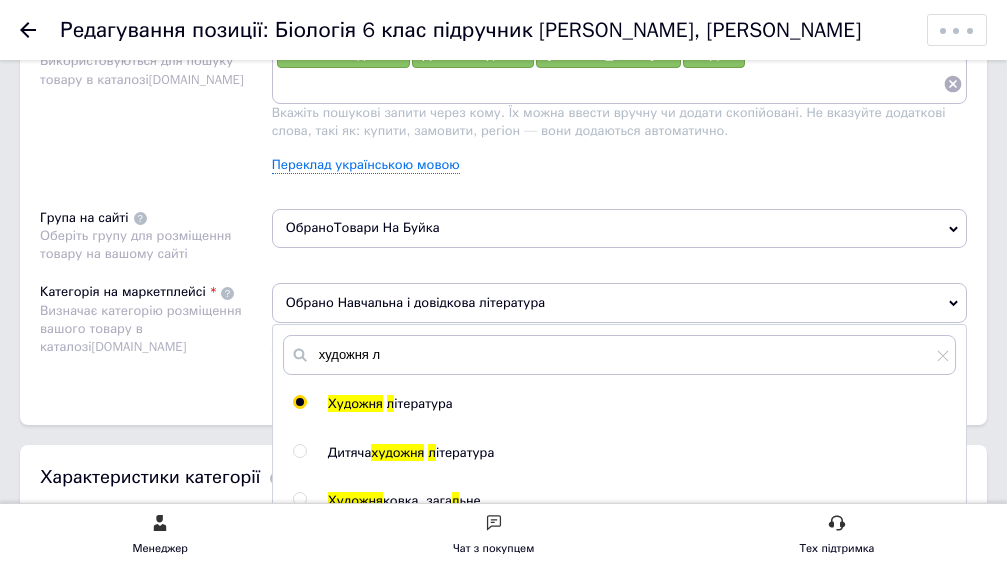 radio on "true" 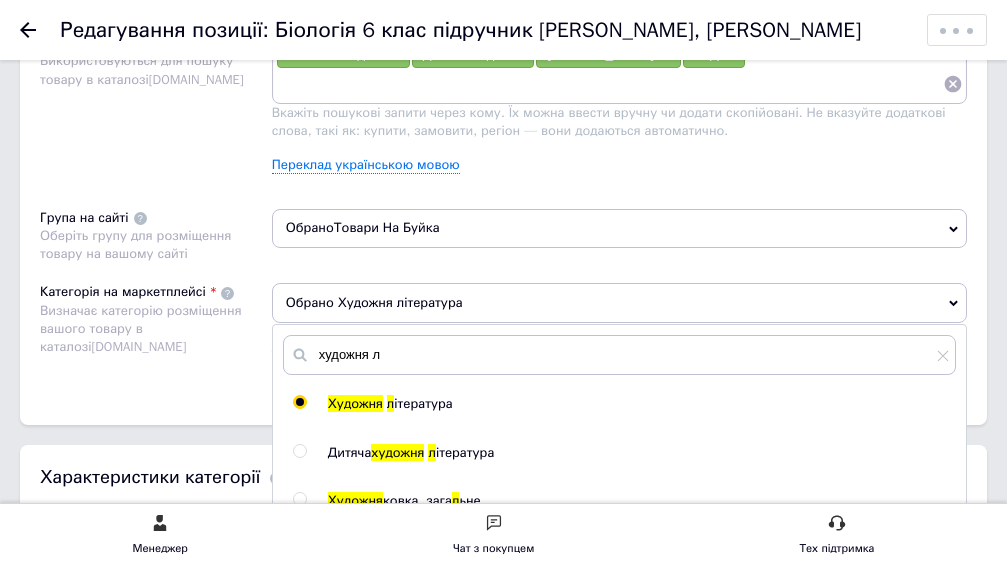 scroll, scrollTop: 1600, scrollLeft: 0, axis: vertical 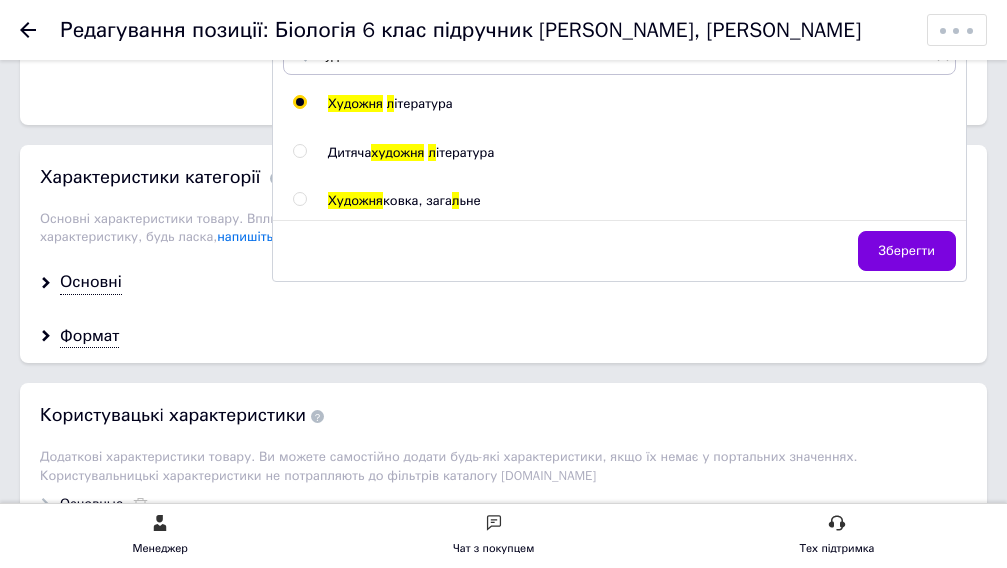click on "Зберегти" at bounding box center (907, 251) 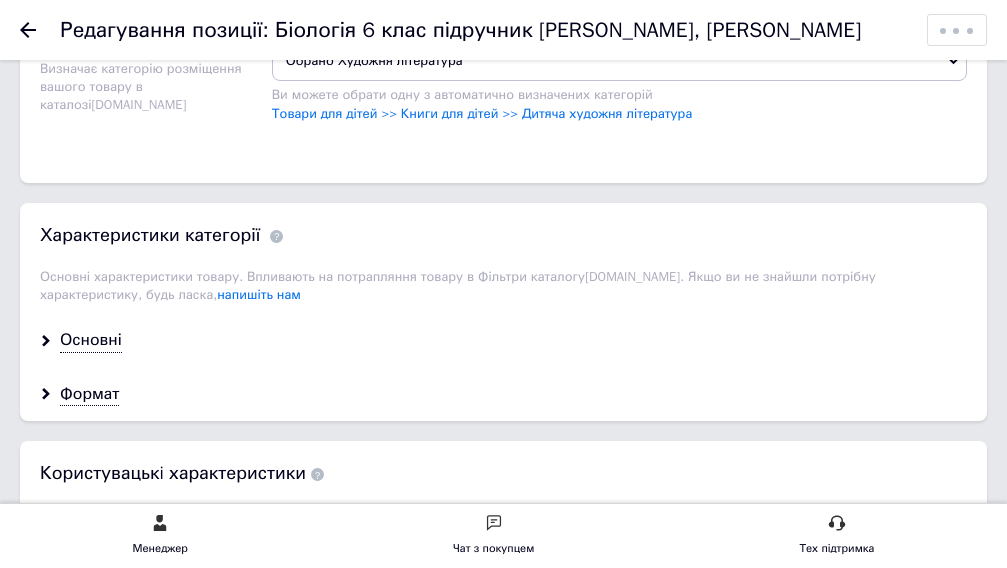 scroll, scrollTop: 1600, scrollLeft: 0, axis: vertical 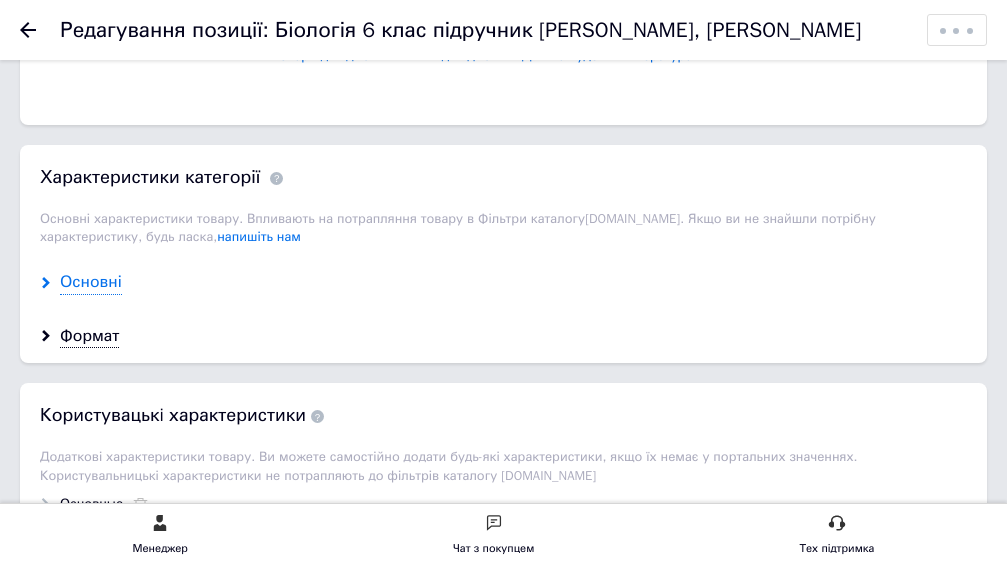 click on "Основні" at bounding box center [91, 282] 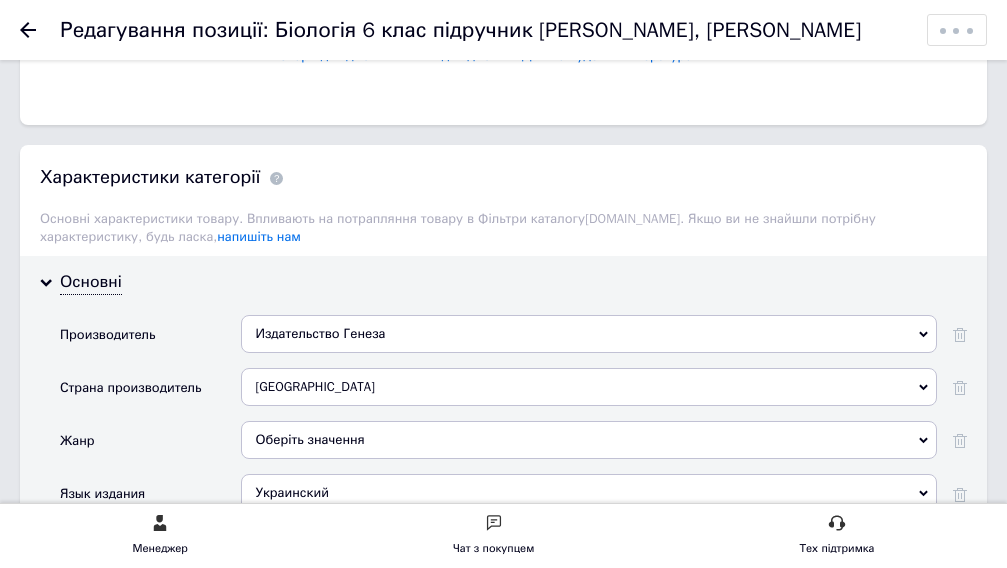 click on "Издательство Генеза" at bounding box center (589, 334) 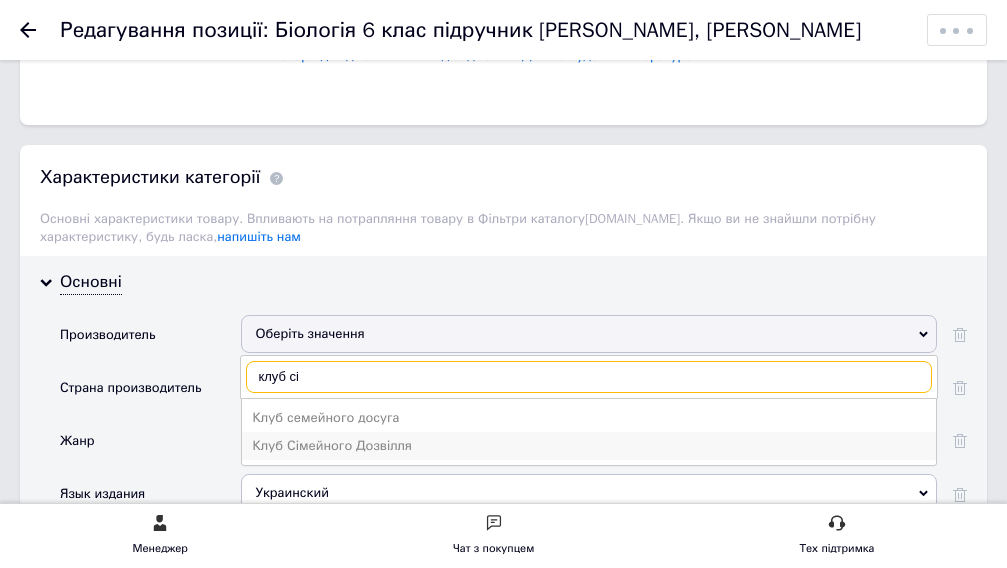type on "клуб сі" 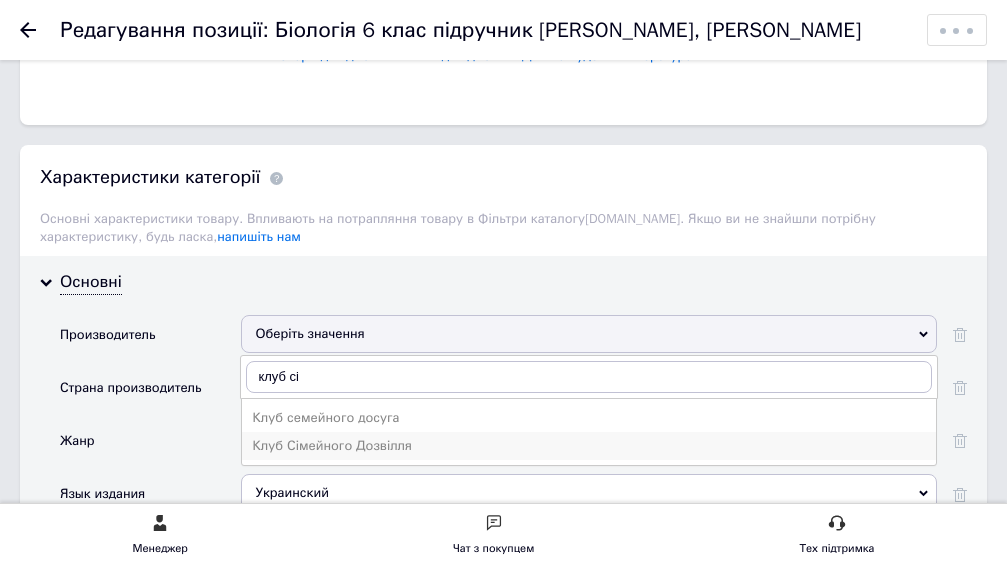 click on "Клуб Сімейного Дозвілля" at bounding box center [589, 446] 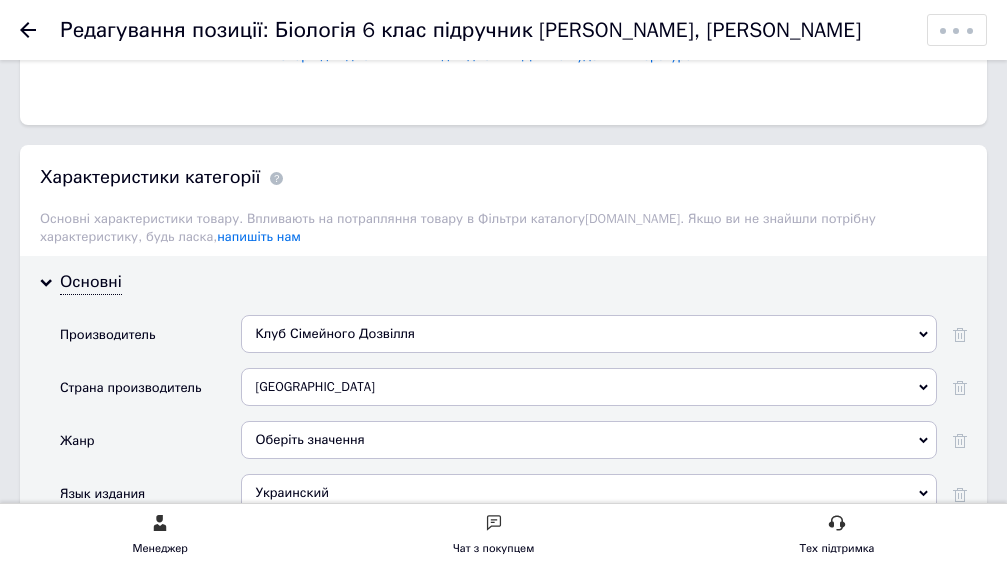 click on "Оберіть значення" at bounding box center (589, 440) 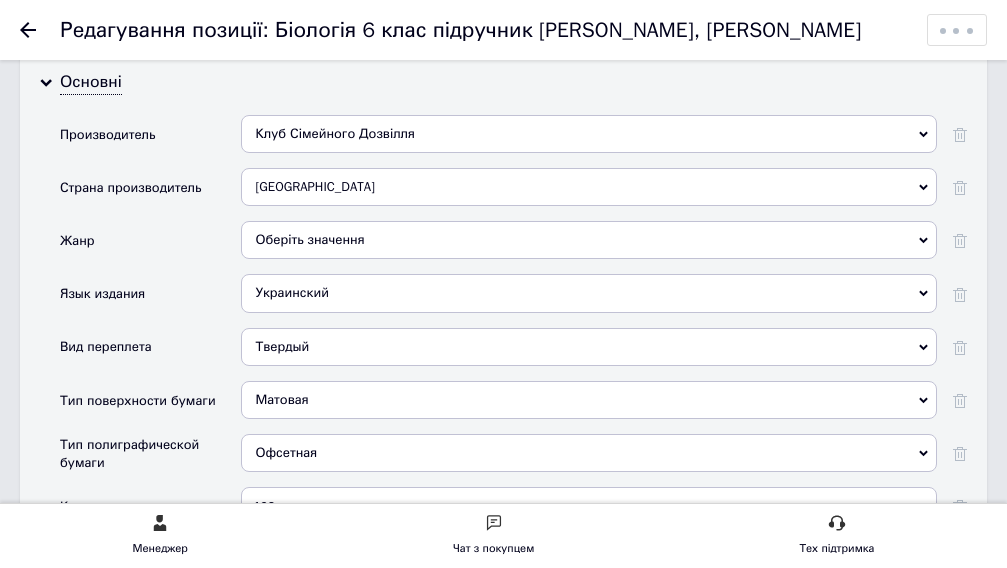click on "Оберіть значення" at bounding box center [589, 240] 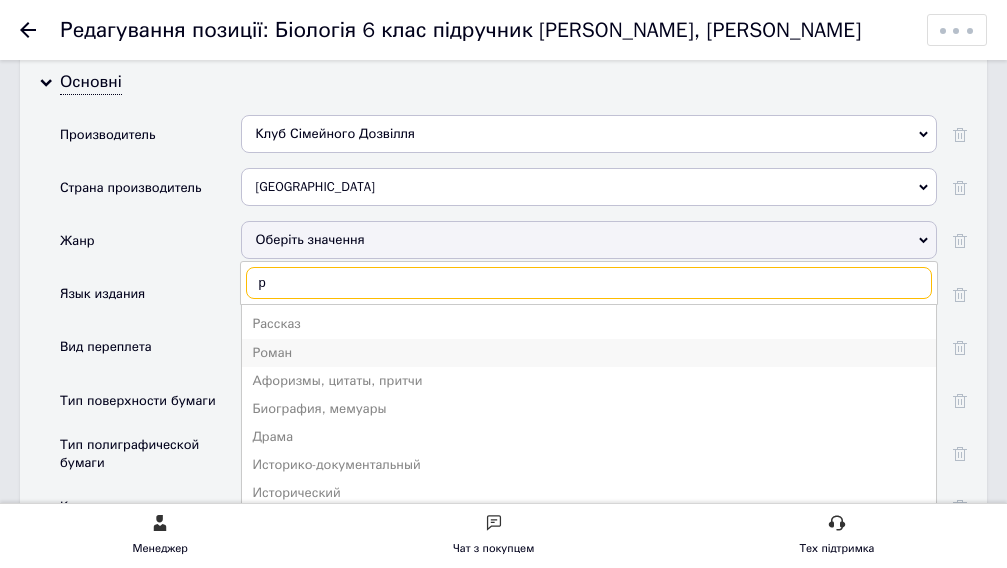 type on "р" 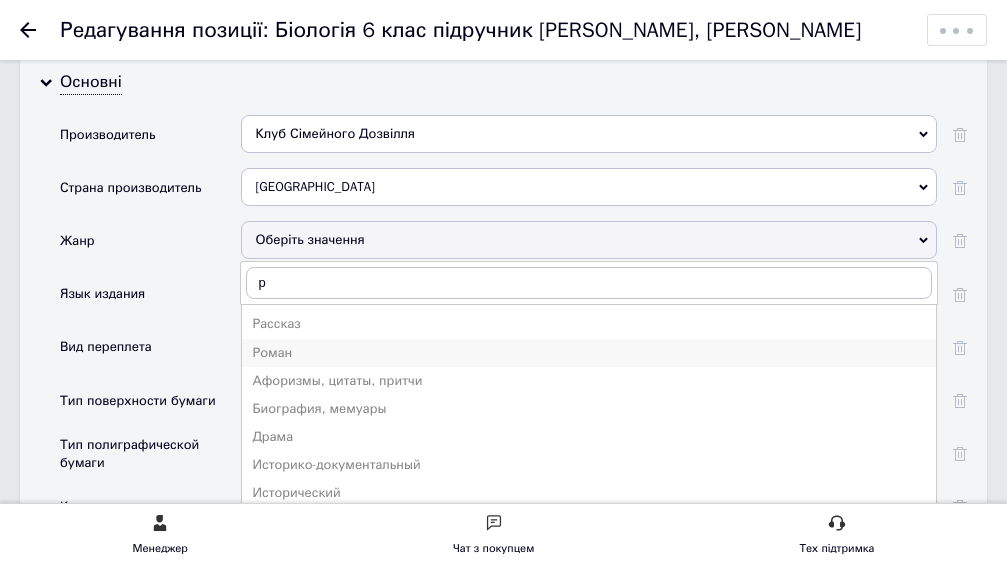click on "Роман" at bounding box center (589, 353) 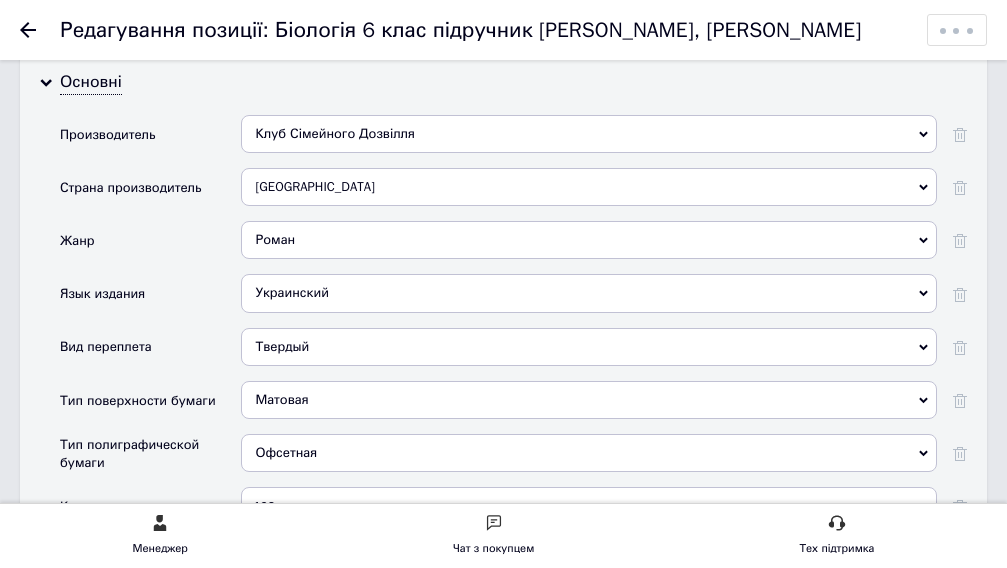 scroll, scrollTop: 1900, scrollLeft: 0, axis: vertical 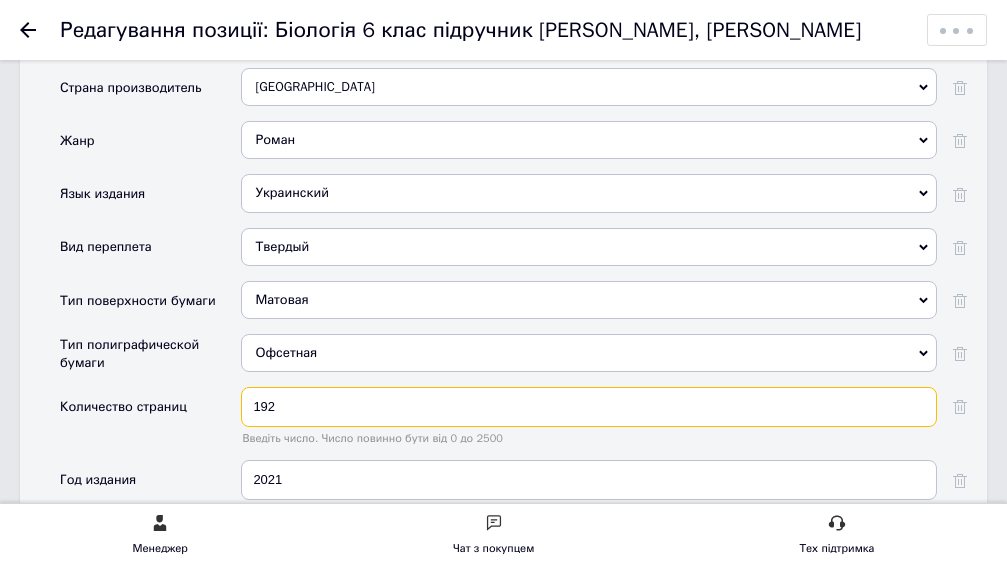 drag, startPoint x: 297, startPoint y: 402, endPoint x: 200, endPoint y: 389, distance: 97.867256 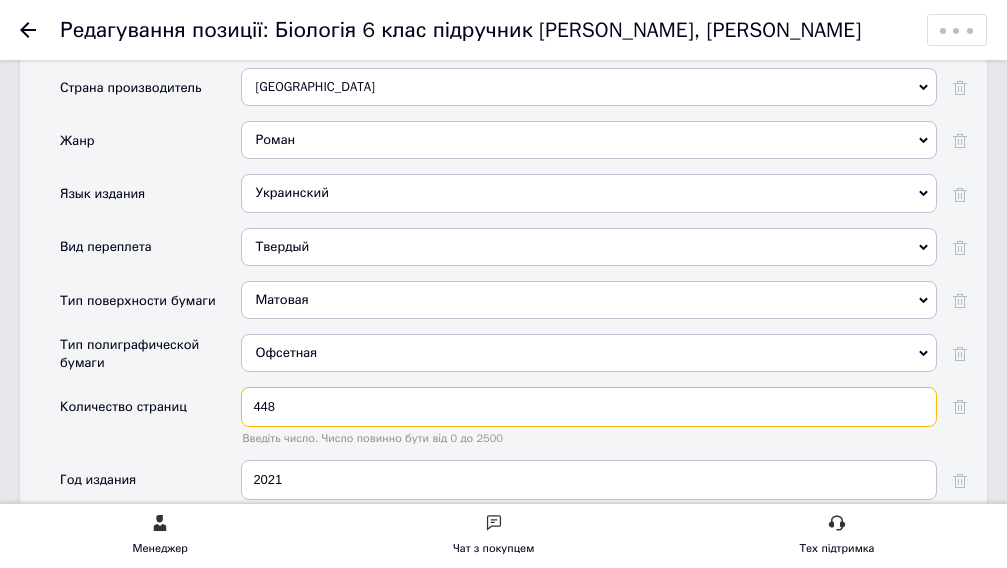 type on "448" 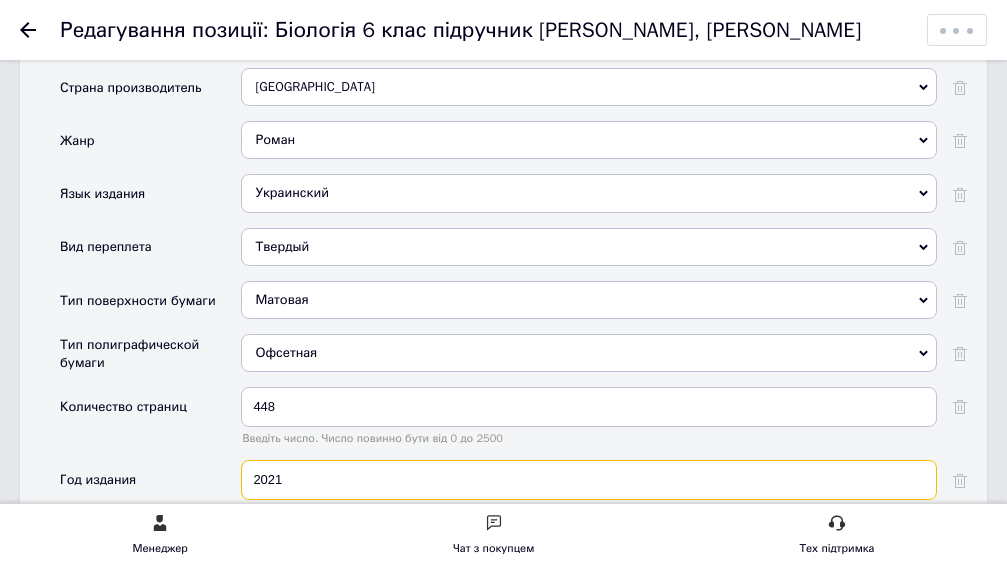 click on "Производитель Клуб Сімейного Дозвілля Издательство Генеза К-2 КИП K-Tek К.В.П. К'Лен АГНИ-К ВЕМА-К Вина К [GEOGRAPHIC_DATA] КНМ и К К.текс К-ТЕКС Лоск-К [PERSON_NAME] К МЕГА-К Скіф-К Гор и К Йодис-К K1 K2 К-array КМ КО [PERSON_NAME] КС K. STROJ KT Курт и К K-Flex Масса-К Мобил К Орион-К СТМС-С.К. ТЕРМО-К ЮМЭК Буржуй-К [PERSON_NAME] Деро и К Дормаш-К Звезда-К К-Артель К-Мебель К-Энерго Ловекс-К Мастер К Мастер и К Мелита-К Клуб семейного досуга Клуб Сімейного Дозвілля Страна производитель Украина Украина [PERSON_NAME], цитаты, притчи Биография, мемуары Боевик Детектив Драма Исторический 448" at bounding box center [513, 365] 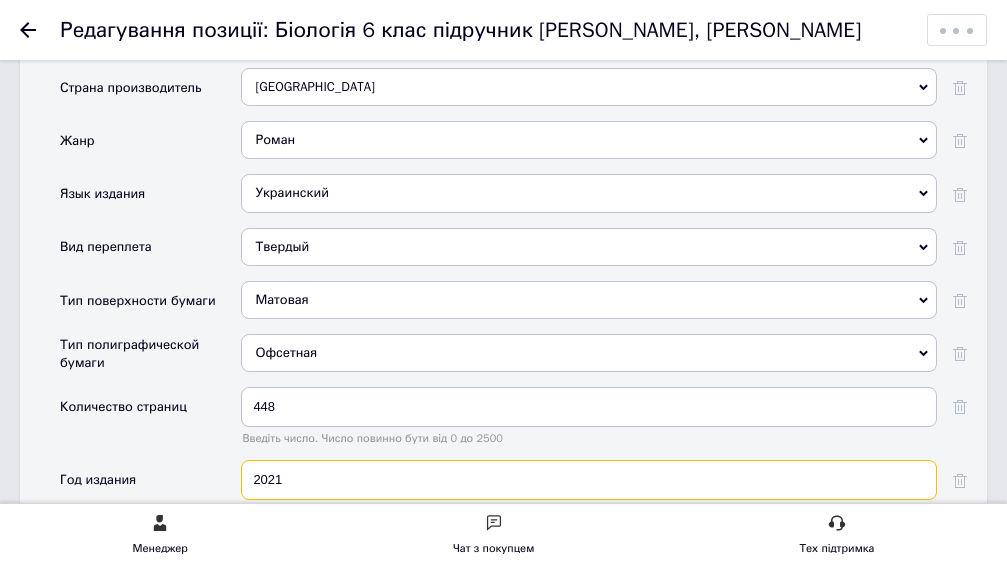 drag, startPoint x: 297, startPoint y: 276, endPoint x: 274, endPoint y: 266, distance: 25.079872 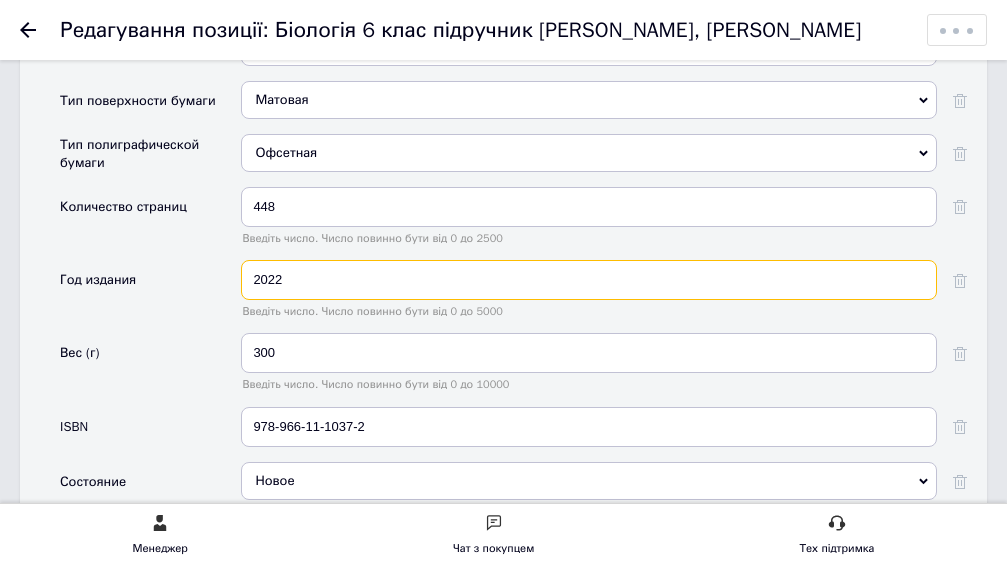 type on "2022" 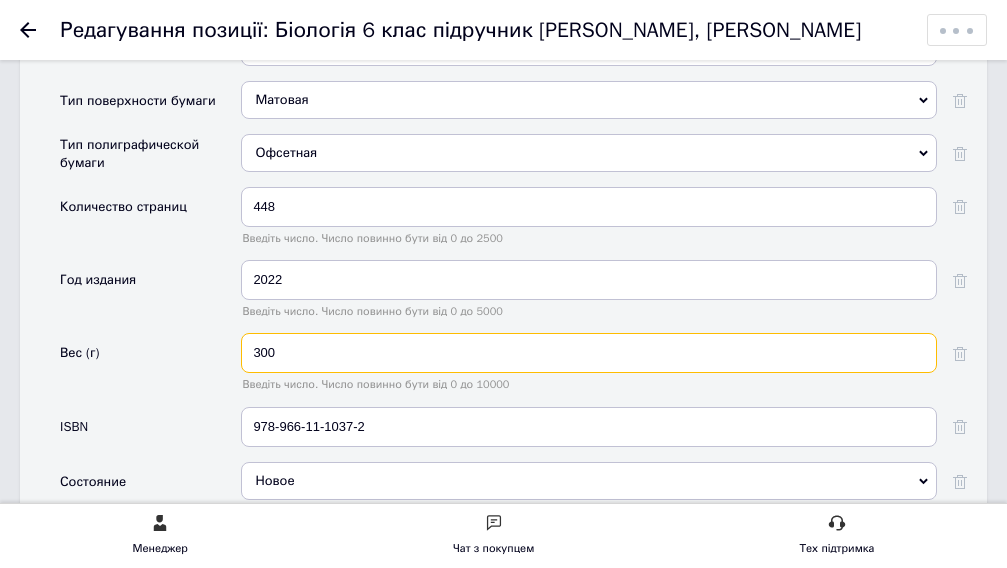 drag, startPoint x: 311, startPoint y: 353, endPoint x: 180, endPoint y: 356, distance: 131.03435 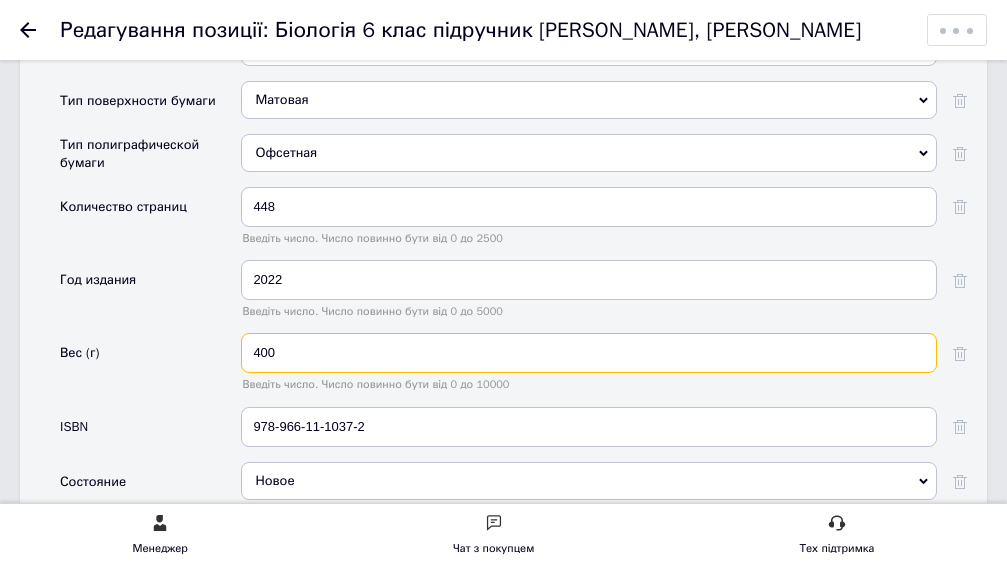 type on "400" 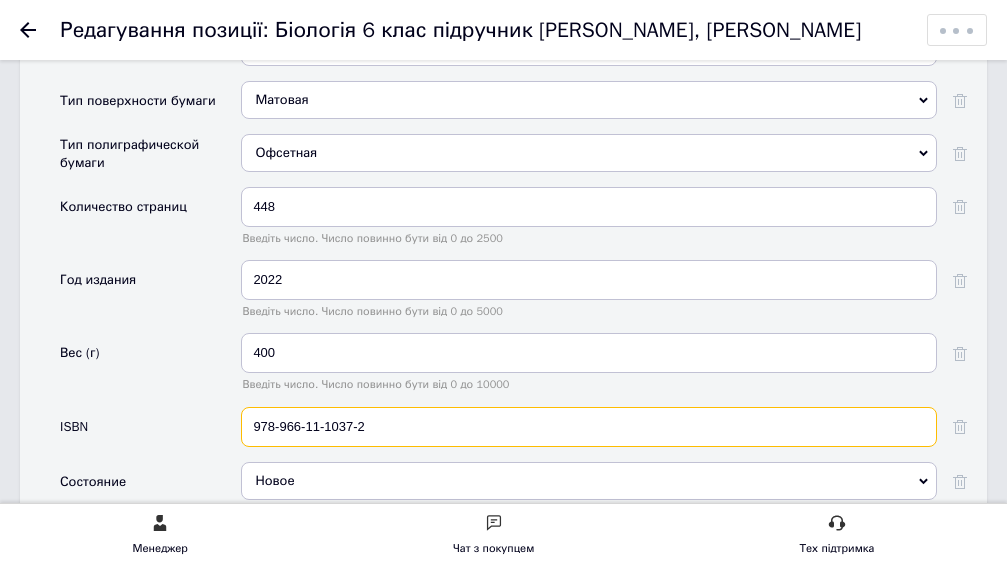 drag, startPoint x: 377, startPoint y: 432, endPoint x: 130, endPoint y: 412, distance: 247.8084 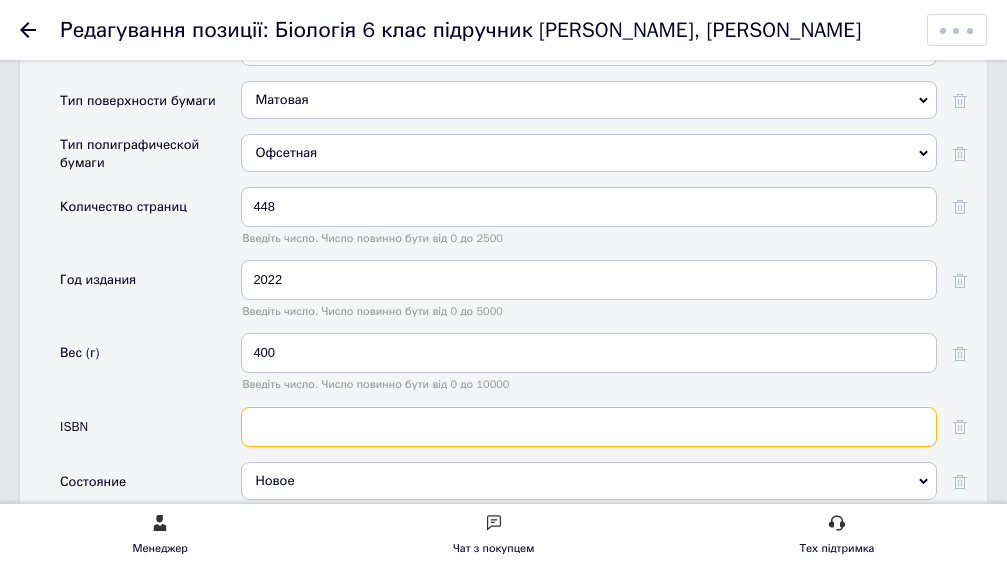 paste on "978-617-12-9072-3" 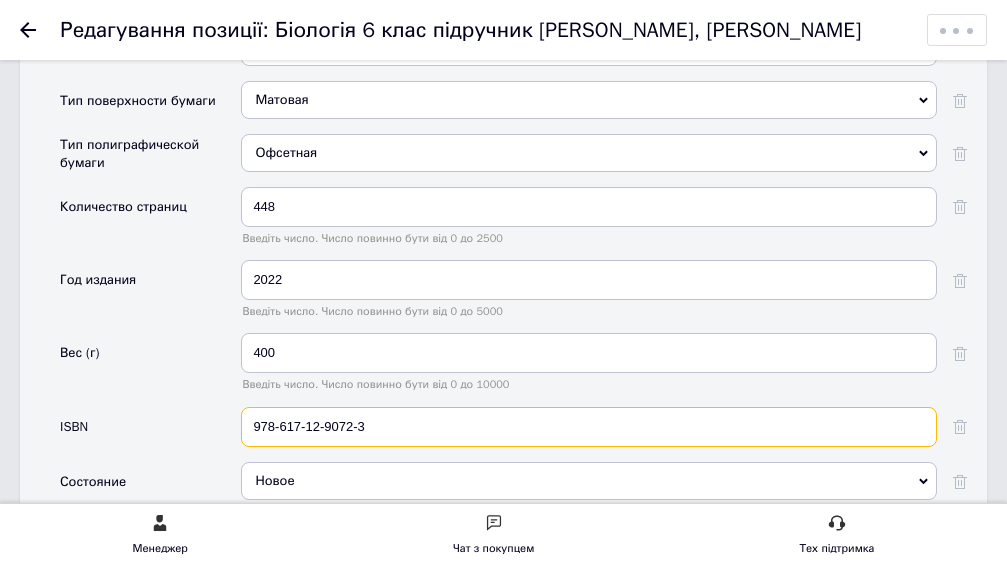 type on "978-617-12-9072-3" 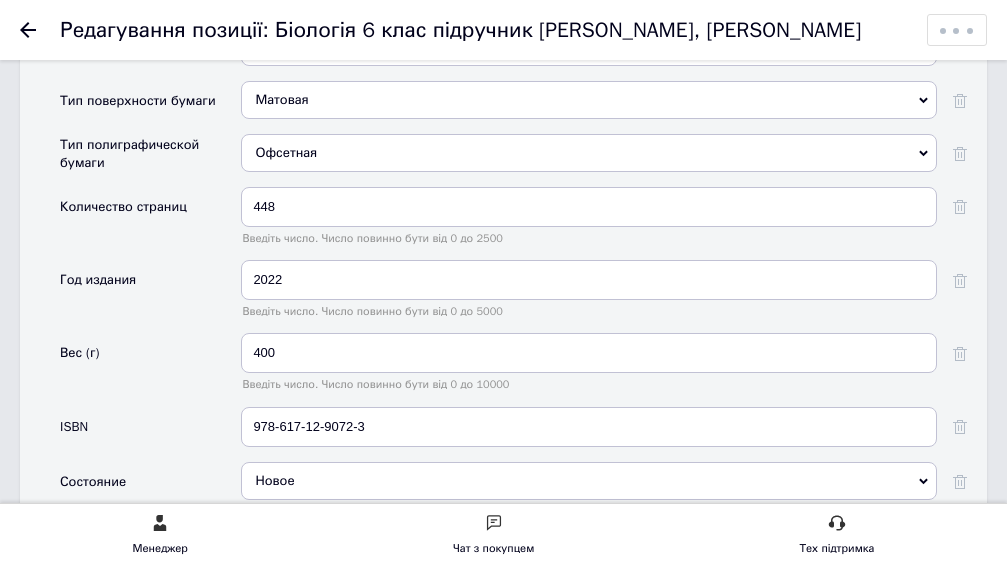 click on "Формат" at bounding box center (89, 576) 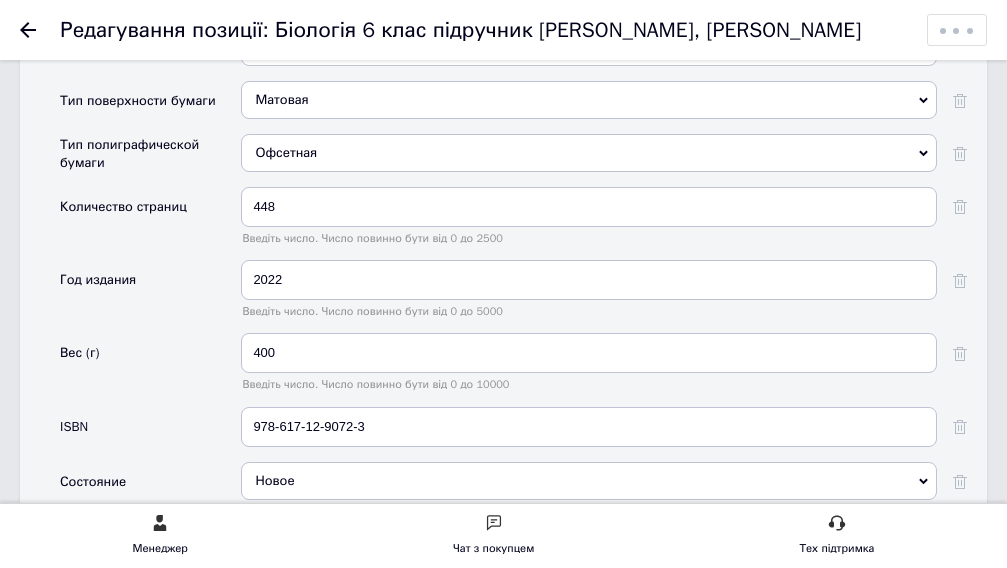 scroll, scrollTop: 2500, scrollLeft: 0, axis: vertical 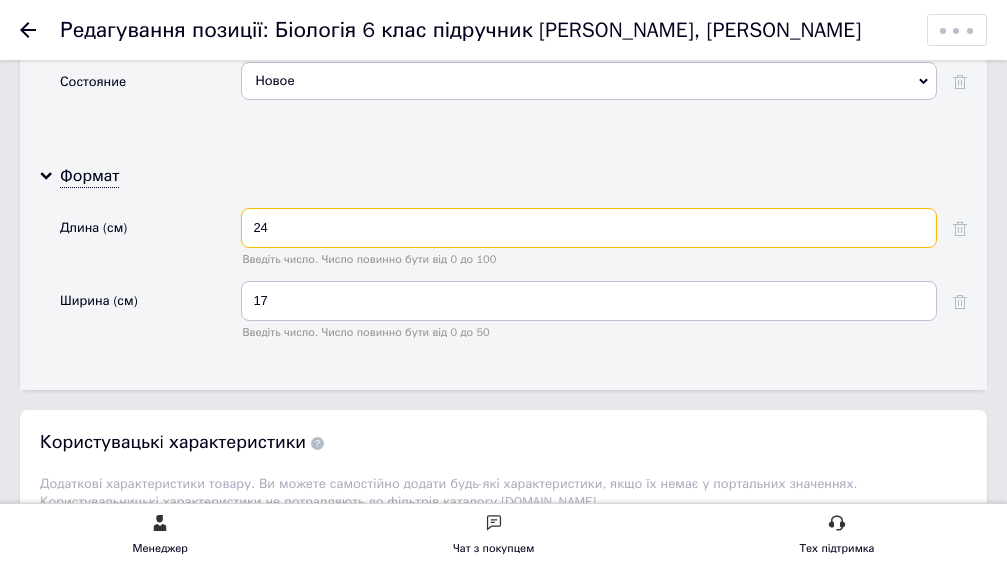 drag, startPoint x: 298, startPoint y: 229, endPoint x: 196, endPoint y: 222, distance: 102.239914 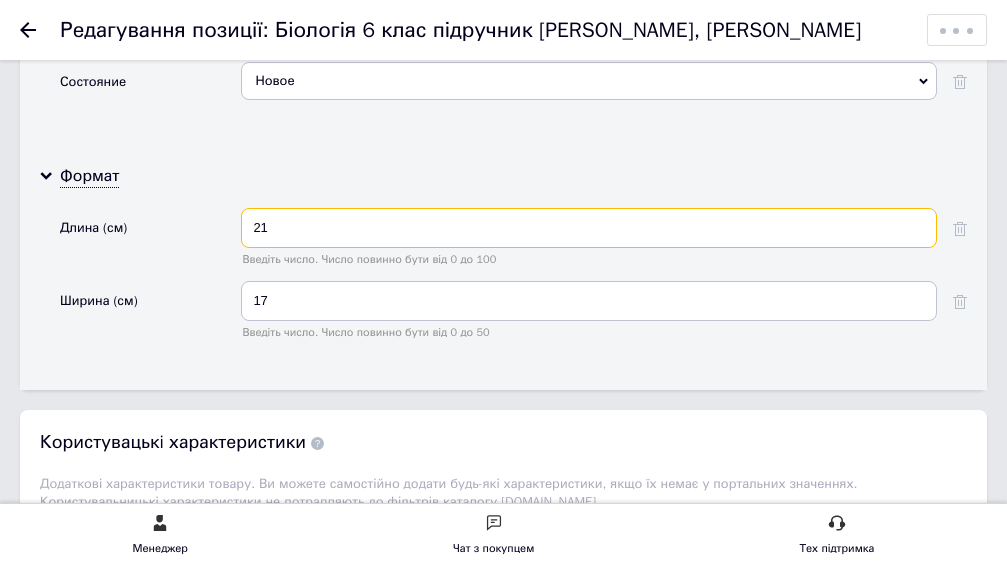 type on "21" 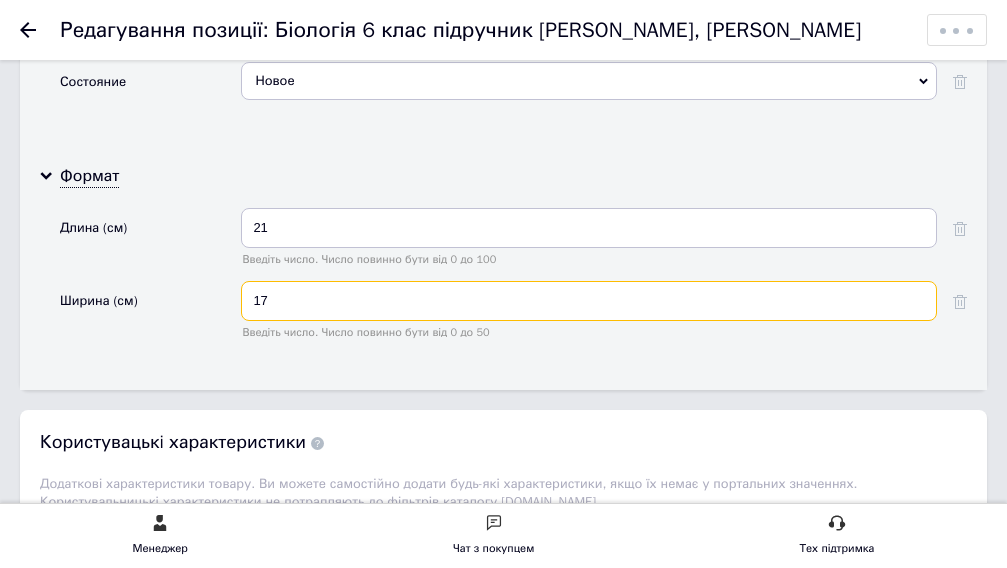 drag, startPoint x: 237, startPoint y: 286, endPoint x: 199, endPoint y: 294, distance: 38.832977 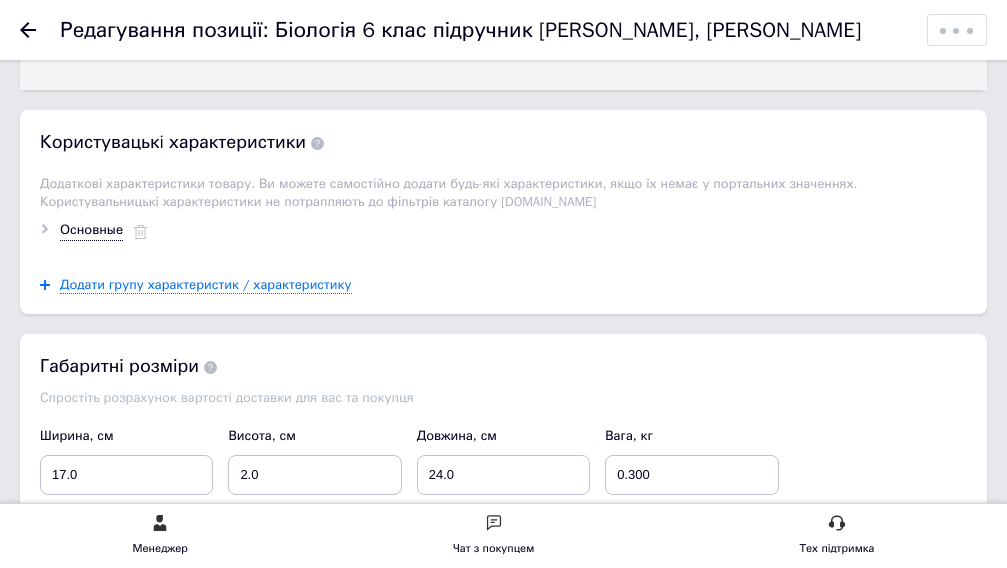 scroll, scrollTop: 3000, scrollLeft: 0, axis: vertical 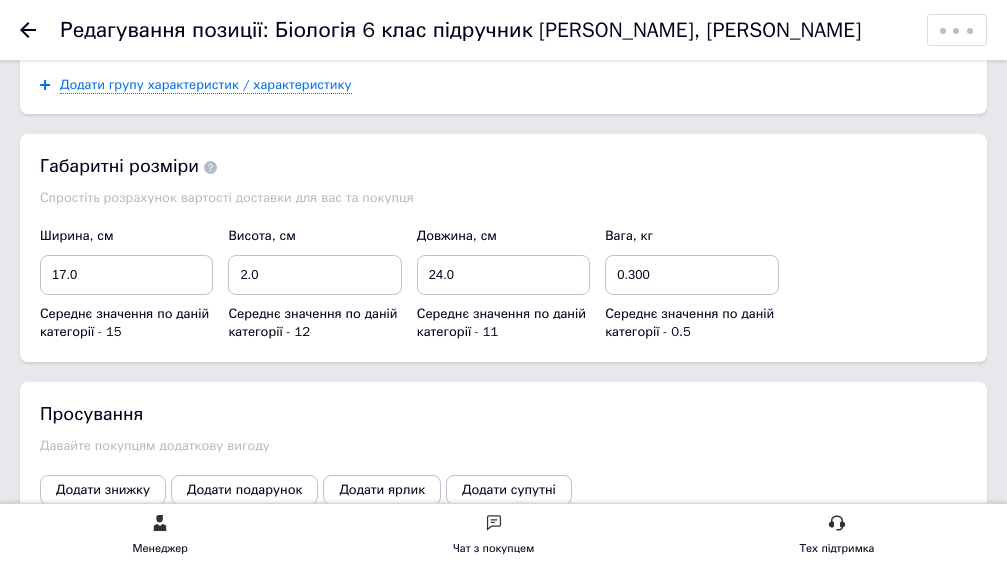 type on "13" 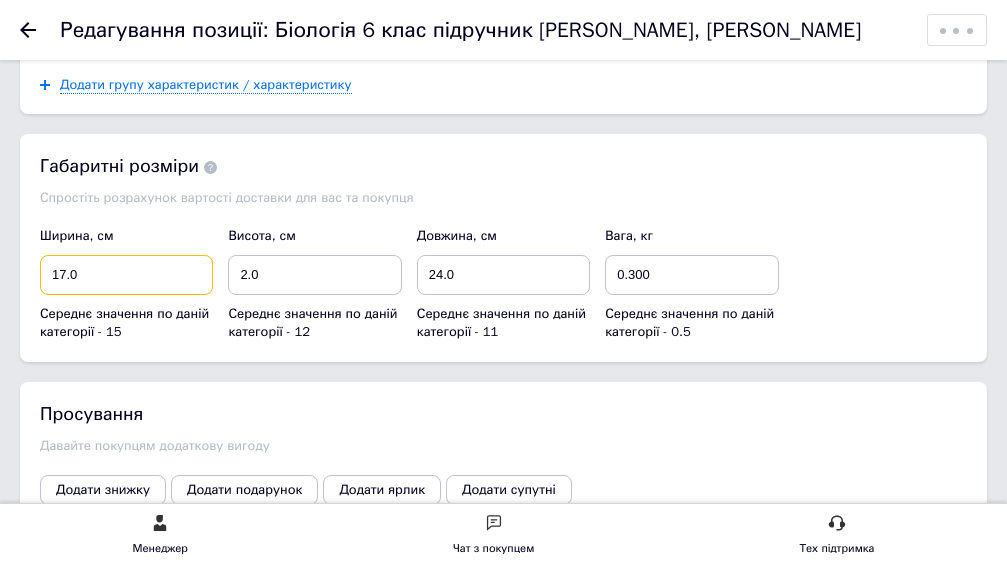 click on "Основна інформація Назва позиції (Російська) ✱ Село не люди 2 Добити свідка [PERSON_NAME] Код/Артикул Ю0012 Опис (Російська) ✱ Продовження історії «Село не люди»
[PERSON_NAME] знає, хто жертва і хто вбивця. Тепер її життю знову загрожує небезпека. Через наклеп [PERSON_NAME] й сама опиняється під підозрою. Вона нікому не вірить і майже ніхто не вірить їй. А той, хто розпочав смертельне полювання на [PERSON_NAME], упевнений: порятунку їй немає. Розпочате багато років тому час довести до кінця...
Розширений текстовий редактор, B14E4995-9C7D-422A-9EB7-01755471FB90 Форматування Нормальний" at bounding box center [503, -927] 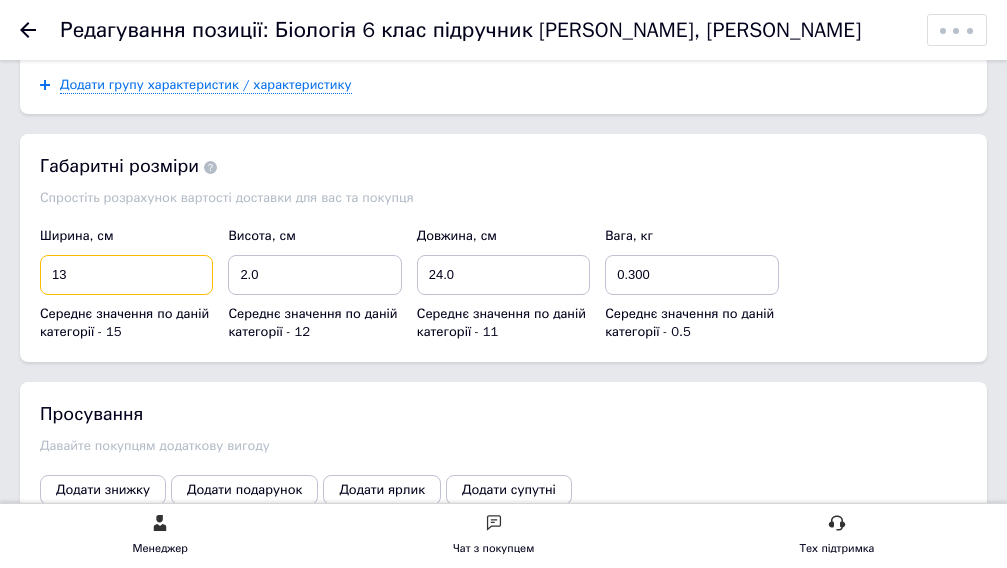 type on "13" 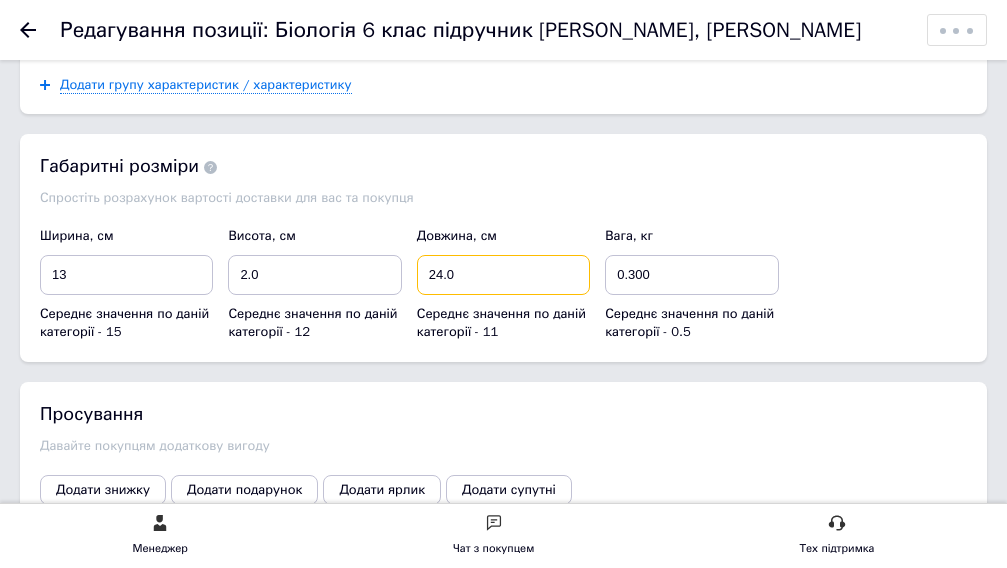 drag, startPoint x: 461, startPoint y: 267, endPoint x: 482, endPoint y: 276, distance: 22.847319 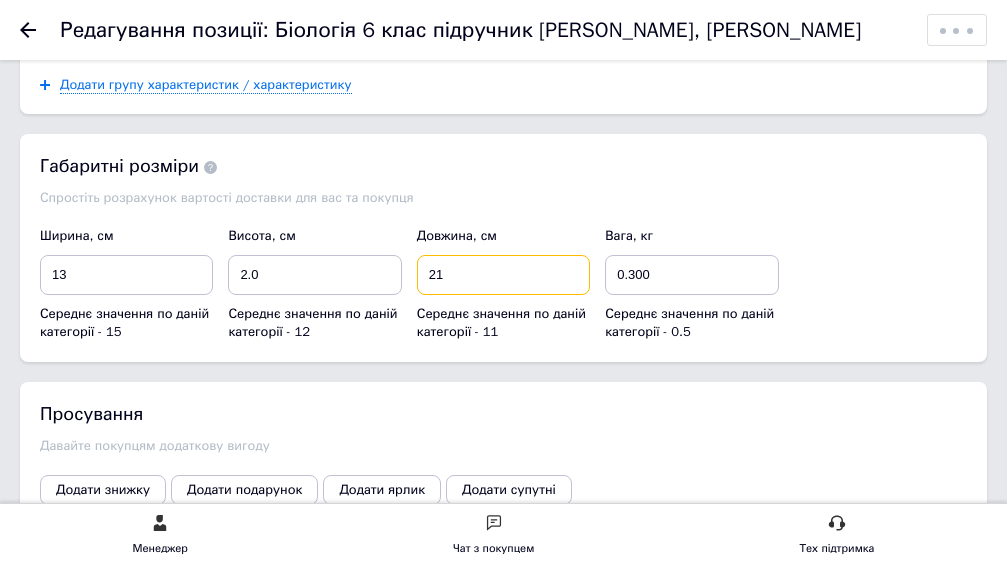 click on "21" at bounding box center [503, 275] 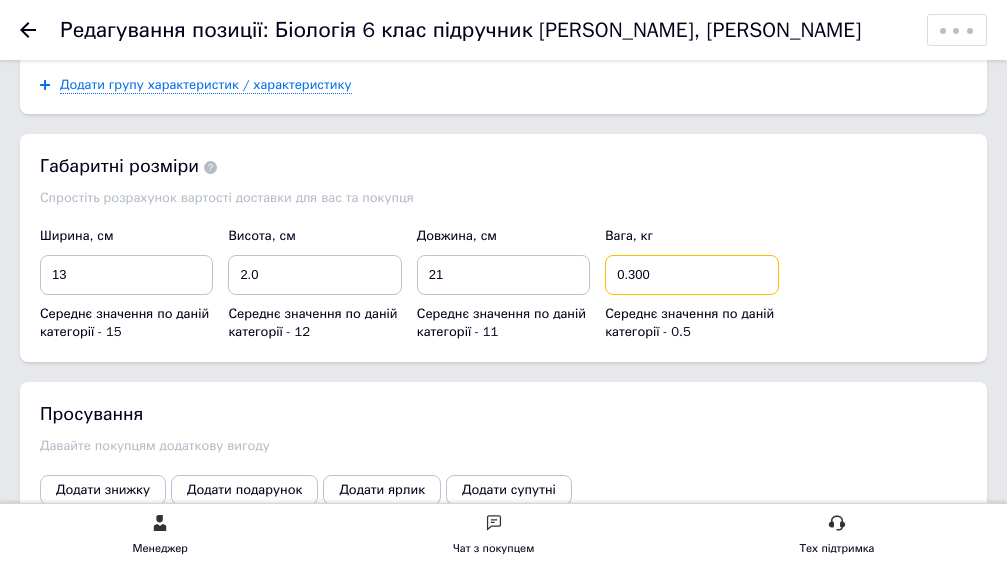 click on "0.300" at bounding box center [691, 275] 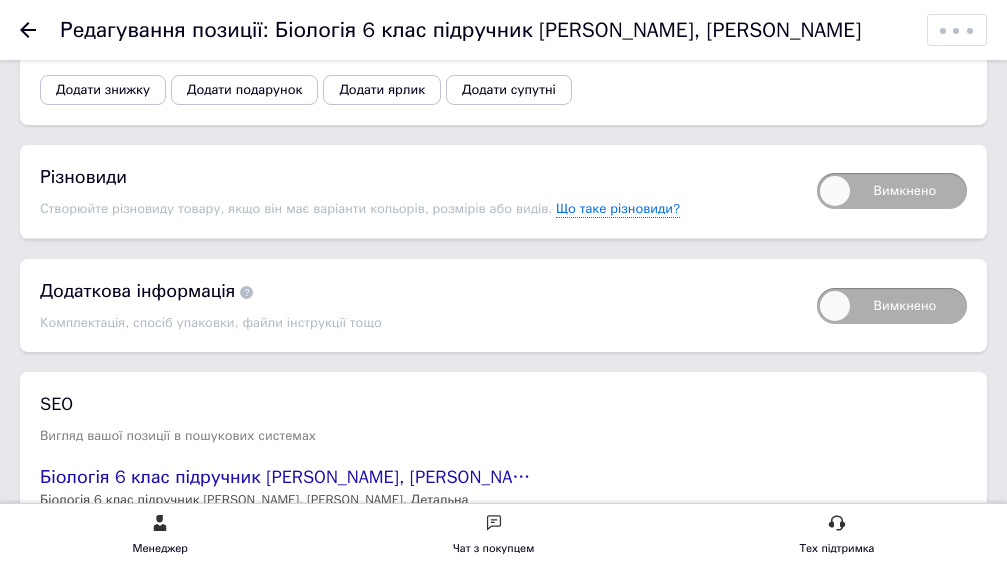 scroll, scrollTop: 3641, scrollLeft: 0, axis: vertical 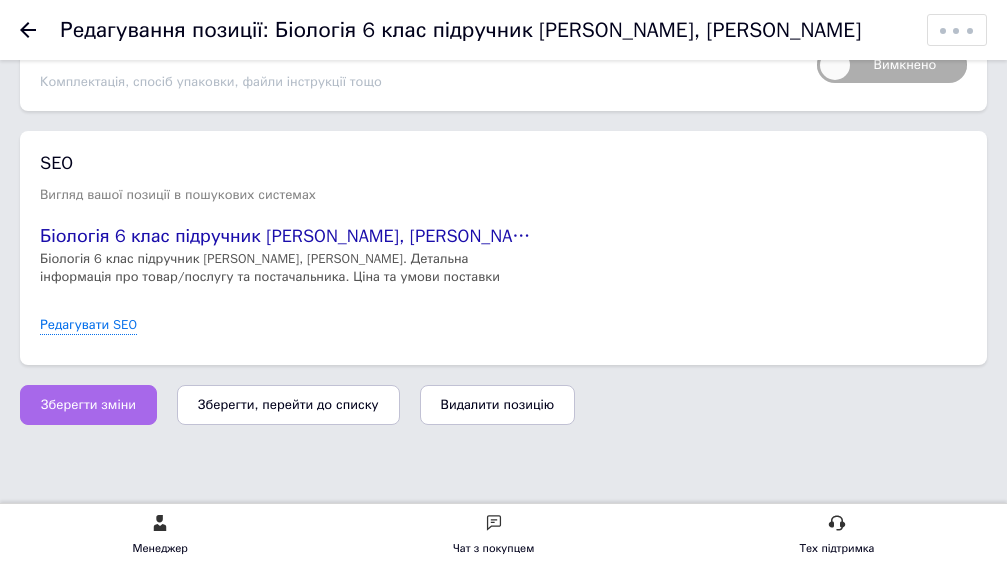 type on "0.400" 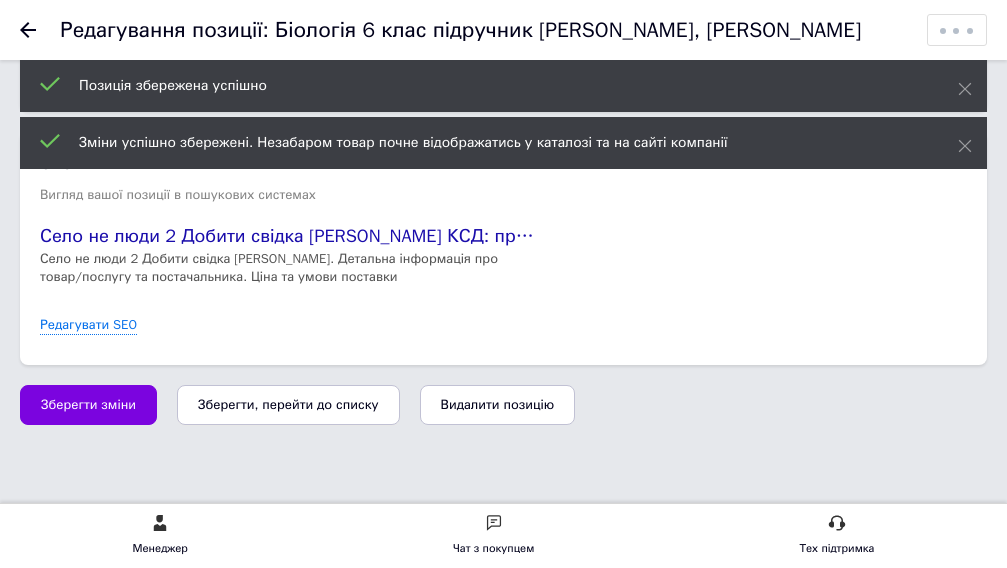 click on "Зберегти, перейти до списку" at bounding box center (288, 404) 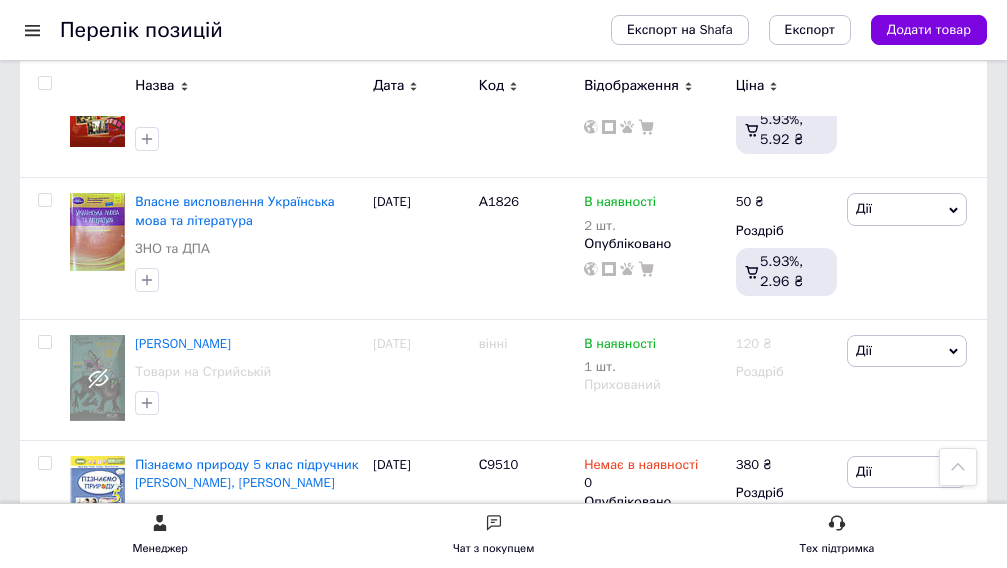 scroll, scrollTop: 1200, scrollLeft: 0, axis: vertical 